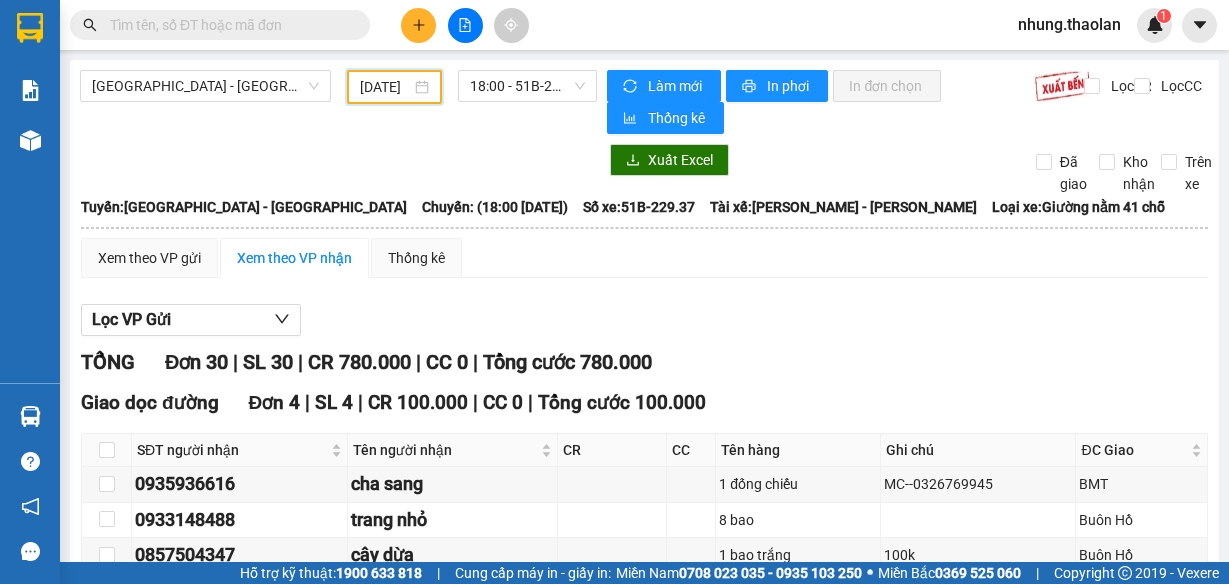 scroll, scrollTop: 0, scrollLeft: 0, axis: both 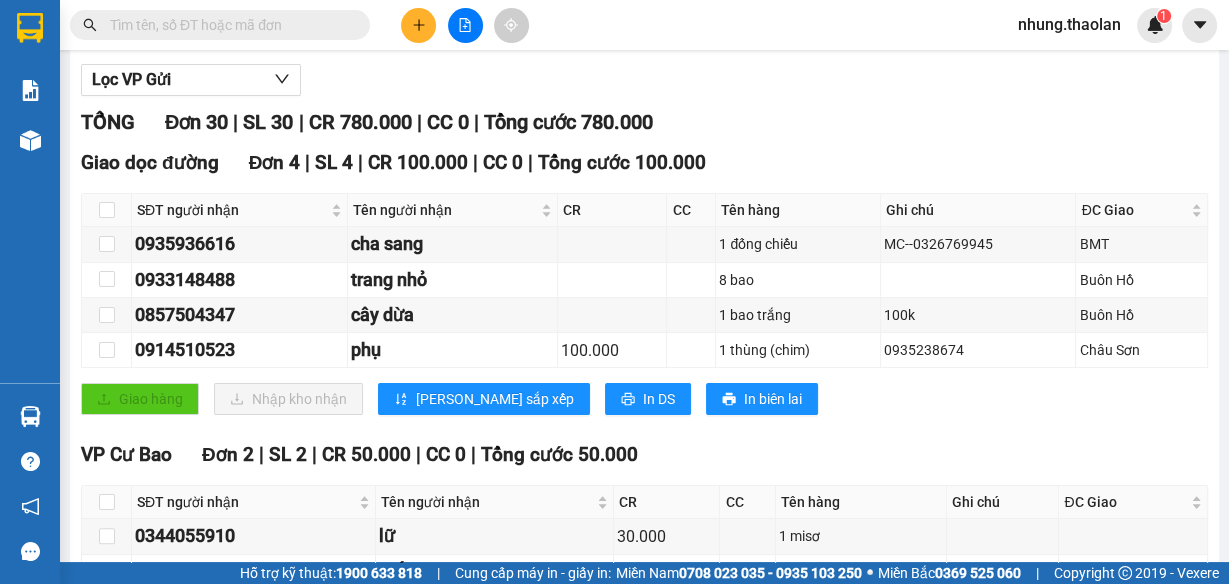 click at bounding box center (418, 25) 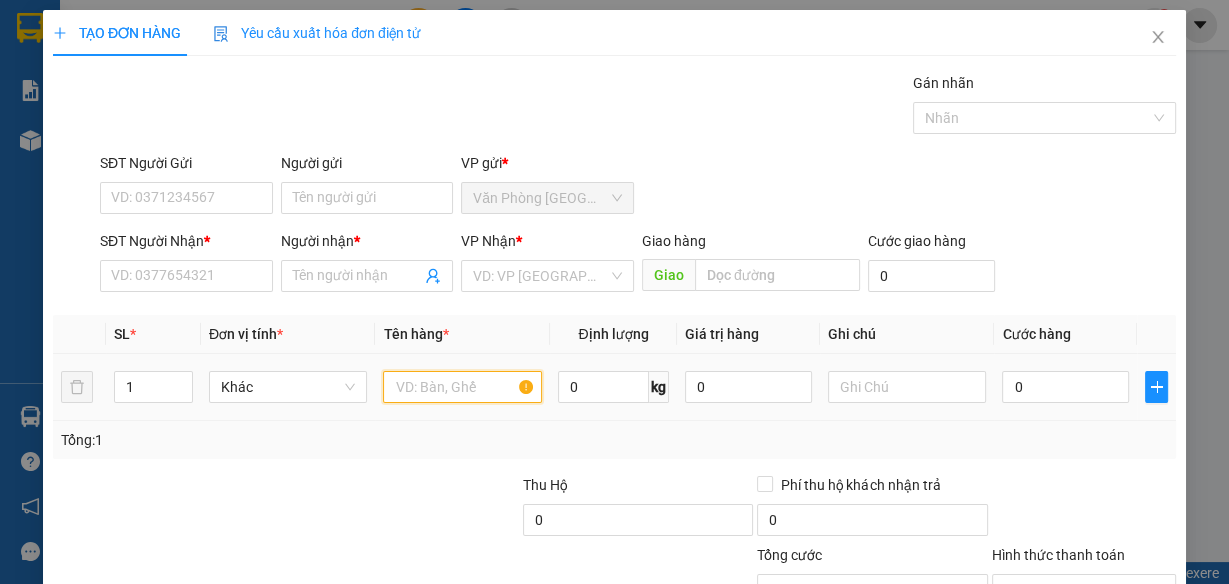 click at bounding box center (462, 387) 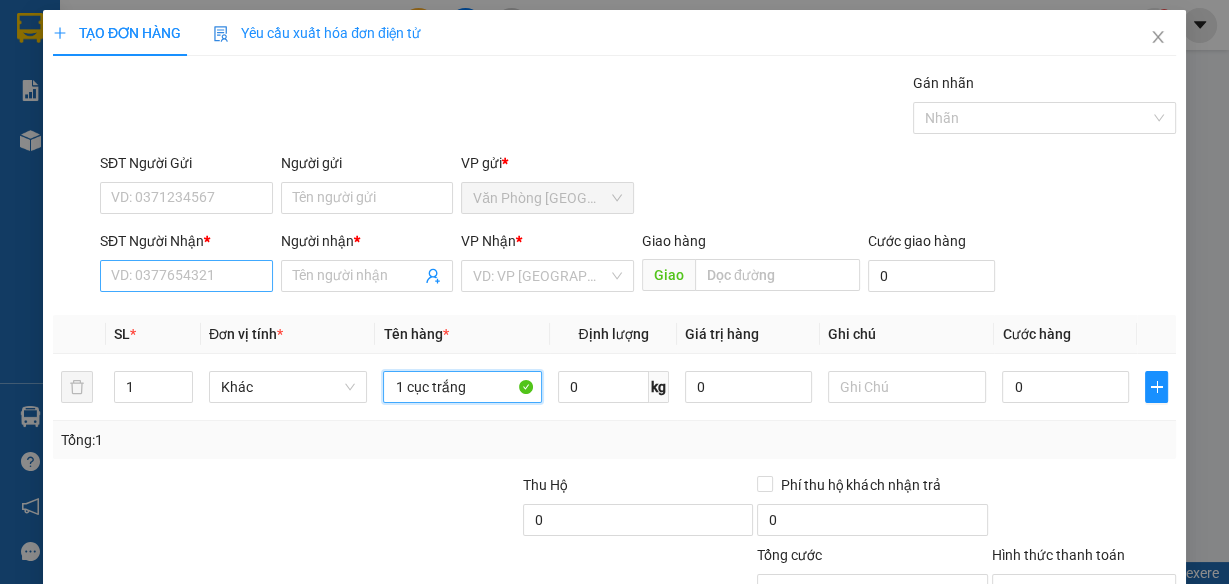 type on "1 cục trắng" 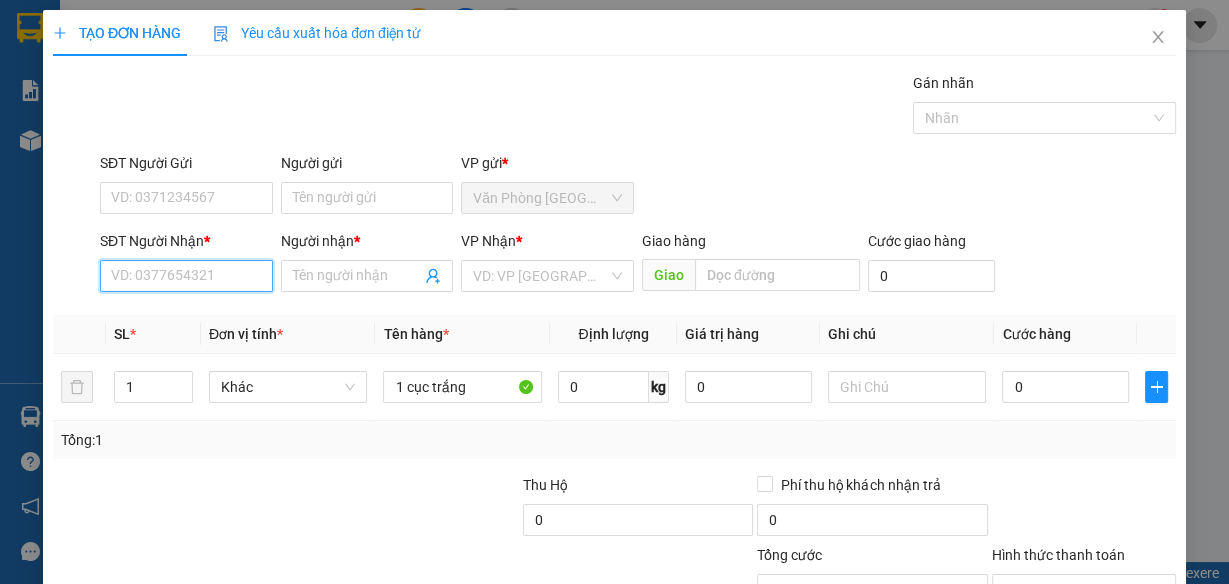 click on "SĐT Người Nhận  *" at bounding box center (186, 276) 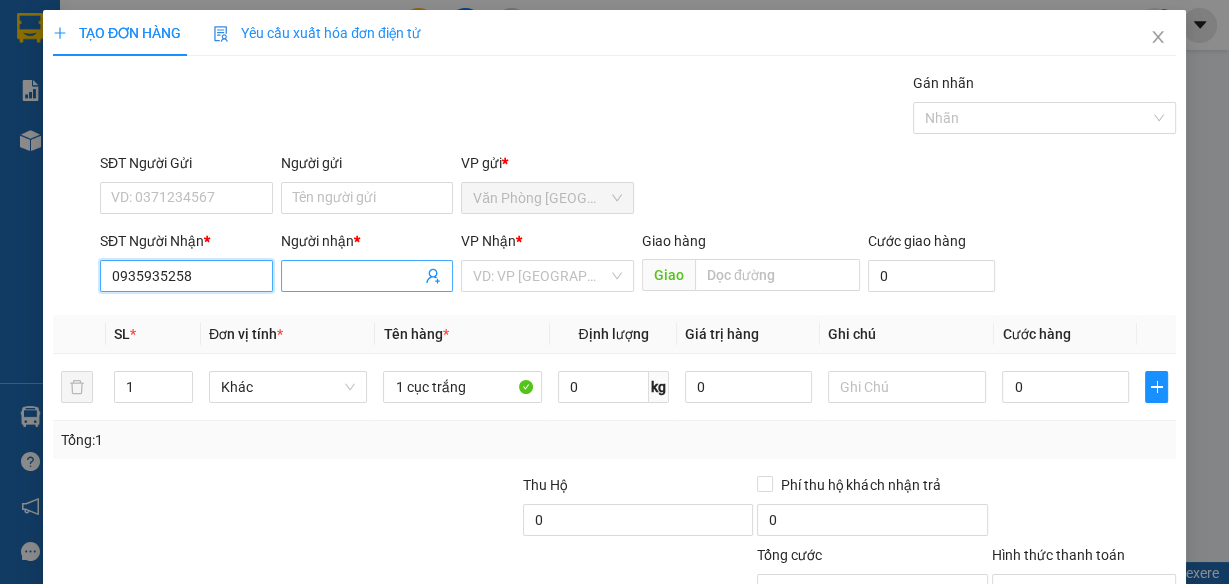 type on "0935935258" 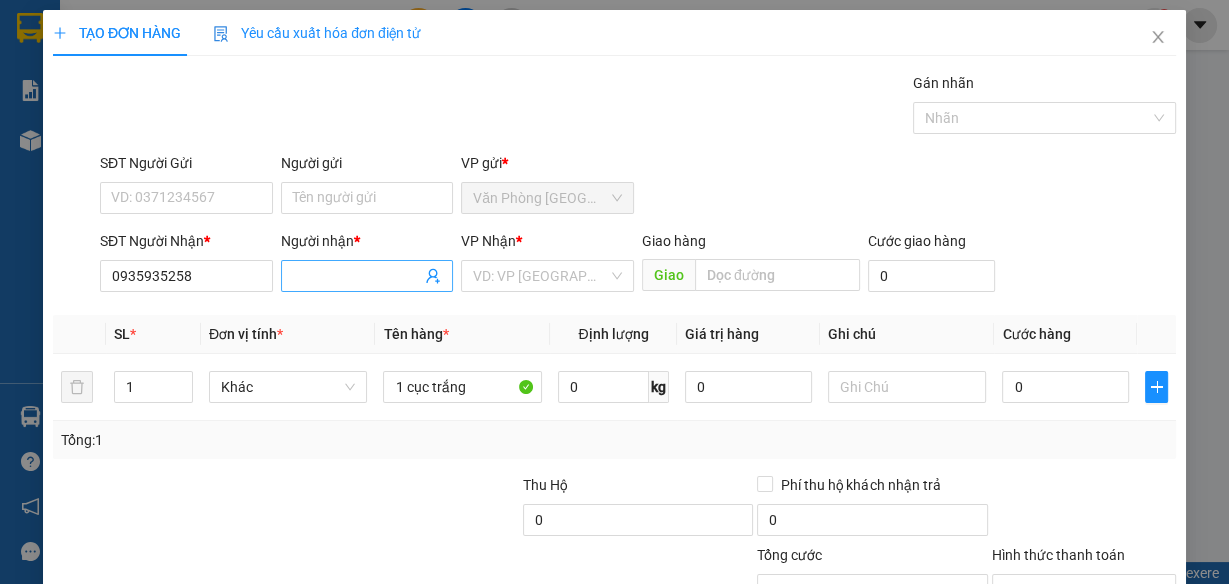 click on "Người nhận  *" at bounding box center [357, 276] 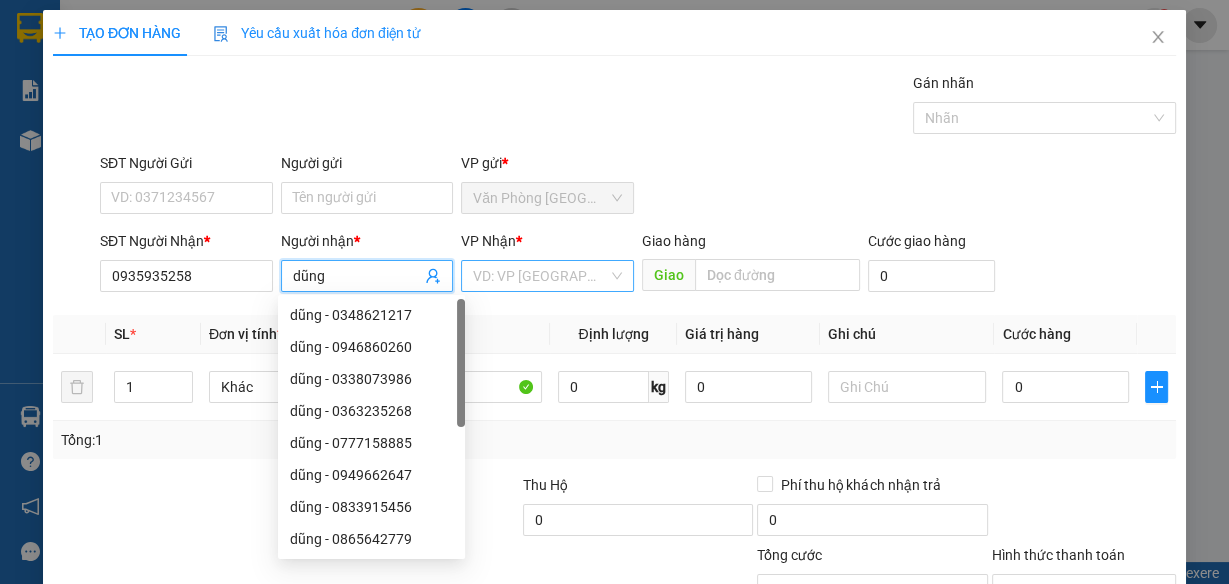 type on "dũng" 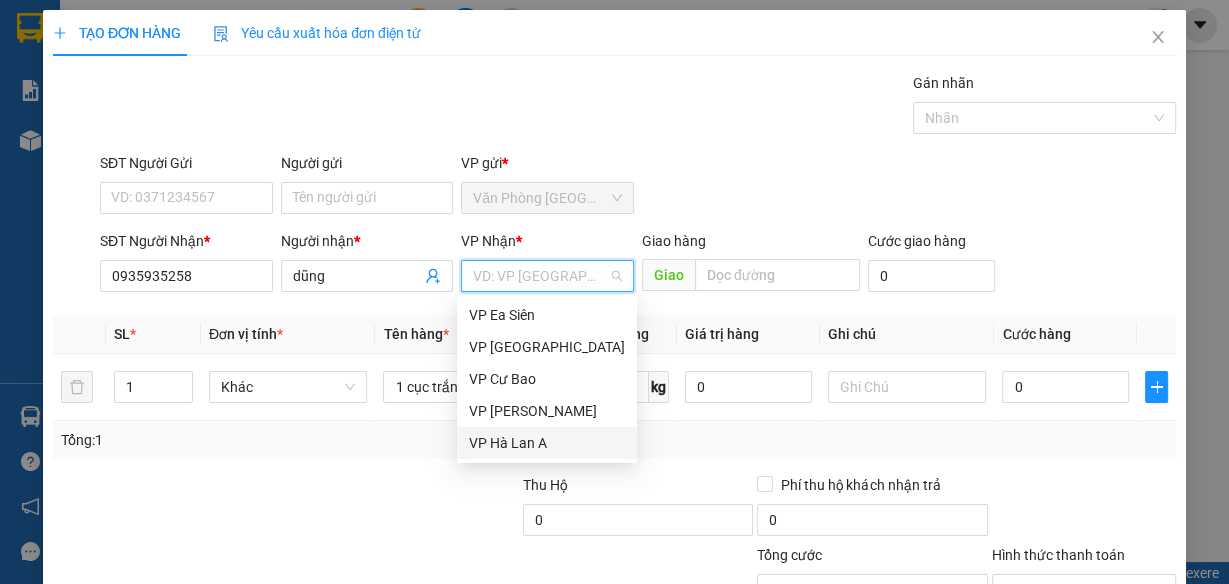 click on "VP Hà Lan A" at bounding box center (547, 443) 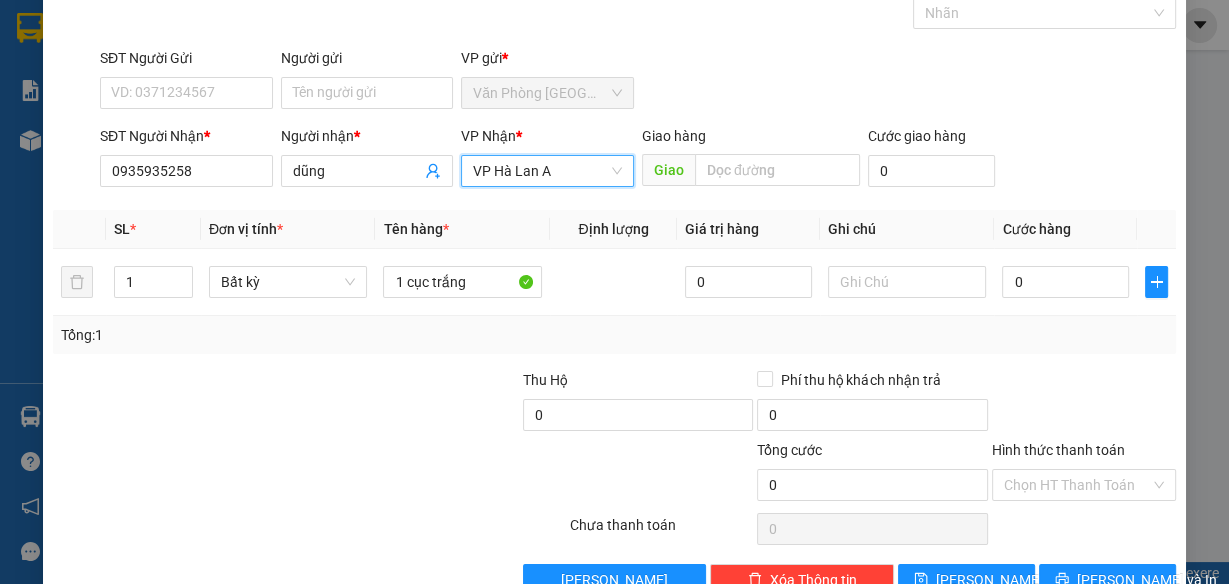 scroll, scrollTop: 153, scrollLeft: 0, axis: vertical 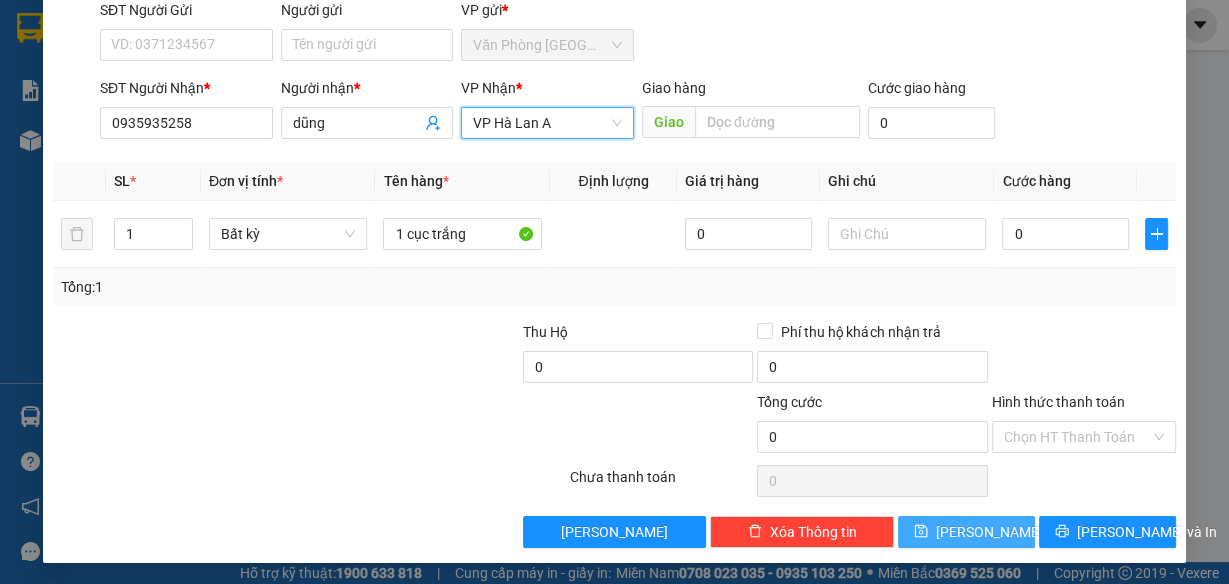 click on "[PERSON_NAME]" at bounding box center [966, 532] 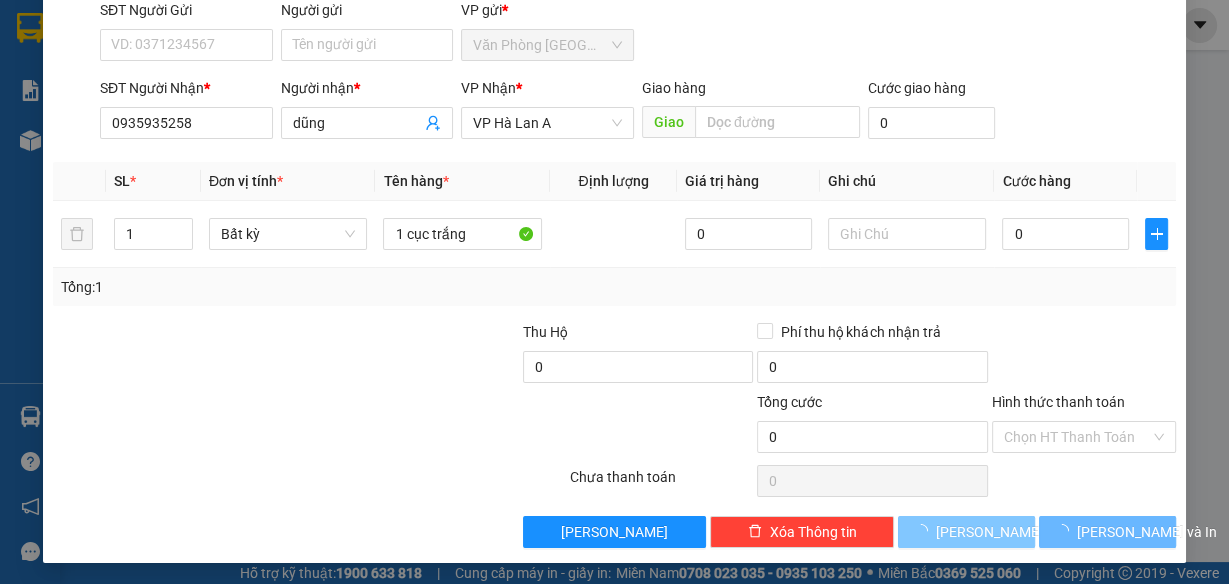 type 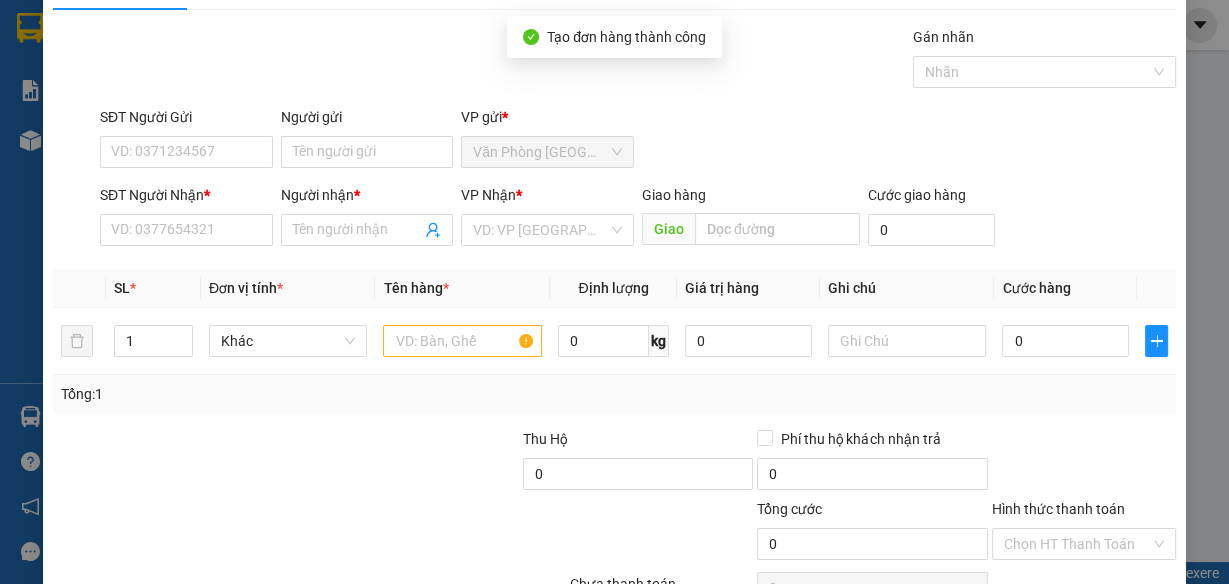 scroll, scrollTop: 0, scrollLeft: 0, axis: both 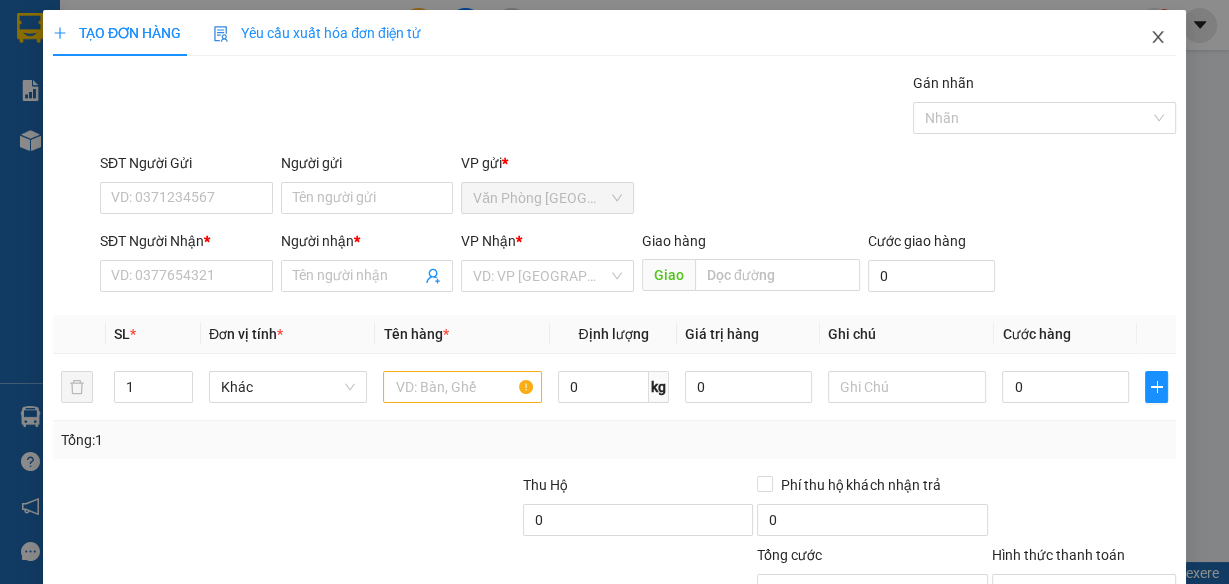 click at bounding box center (1158, 38) 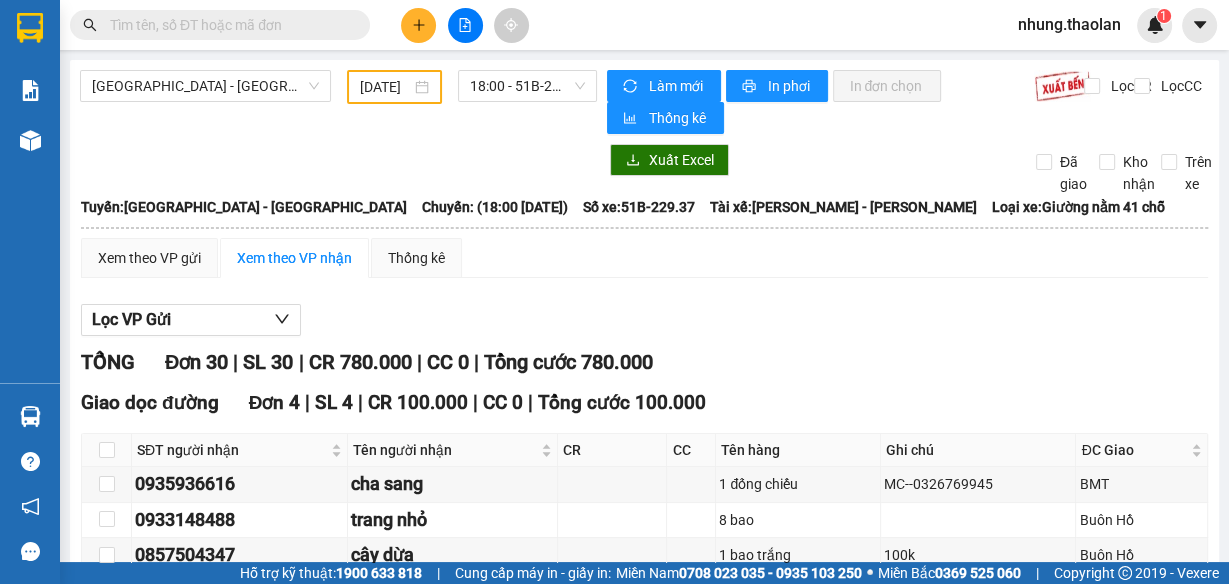 click 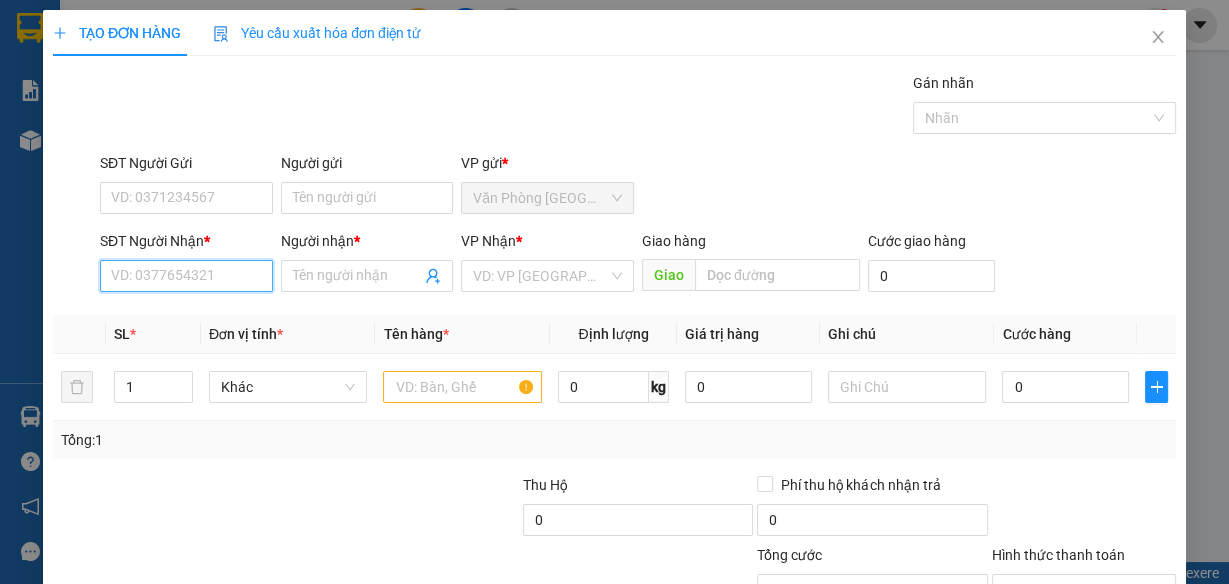 click on "SĐT Người Nhận  *" at bounding box center (186, 276) 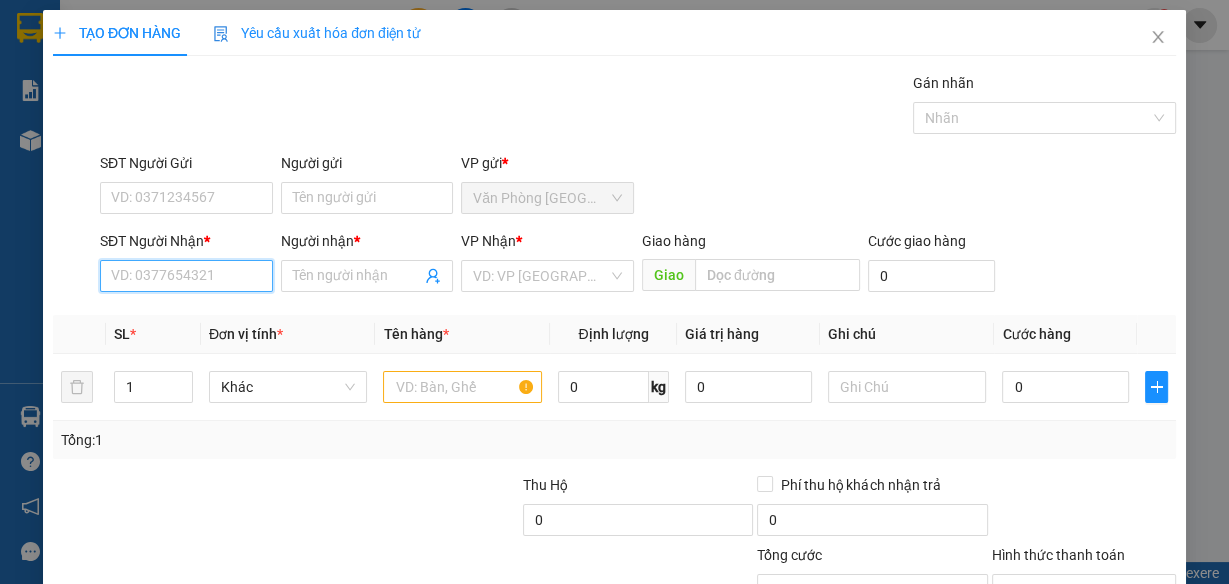 click on "SĐT Người Nhận  *" at bounding box center (186, 276) 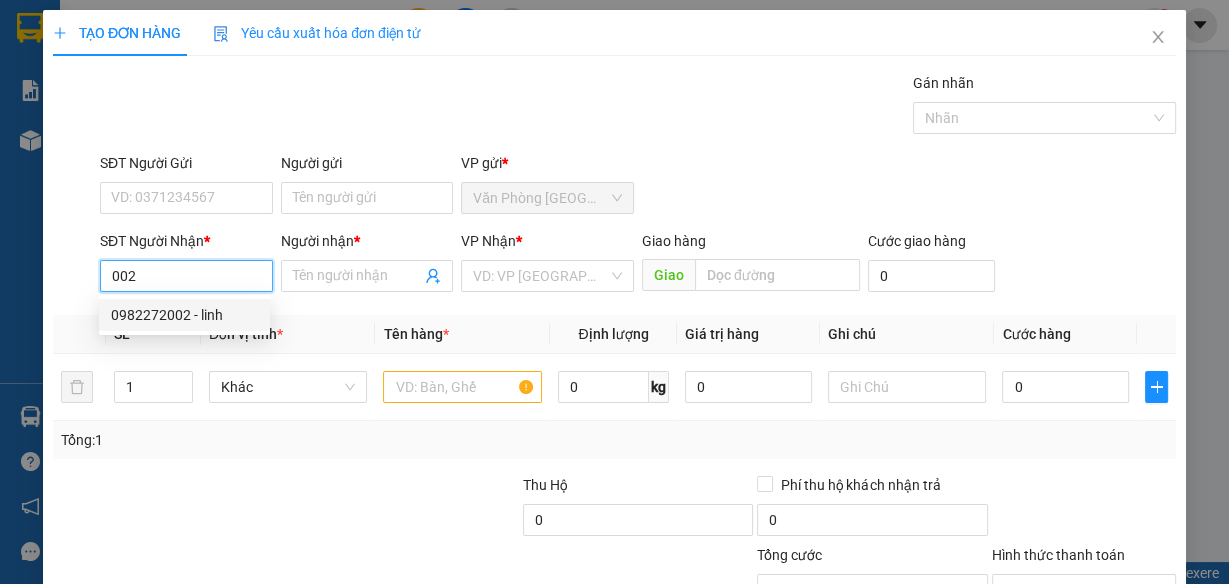 drag, startPoint x: 219, startPoint y: 316, endPoint x: 246, endPoint y: 327, distance: 29.15476 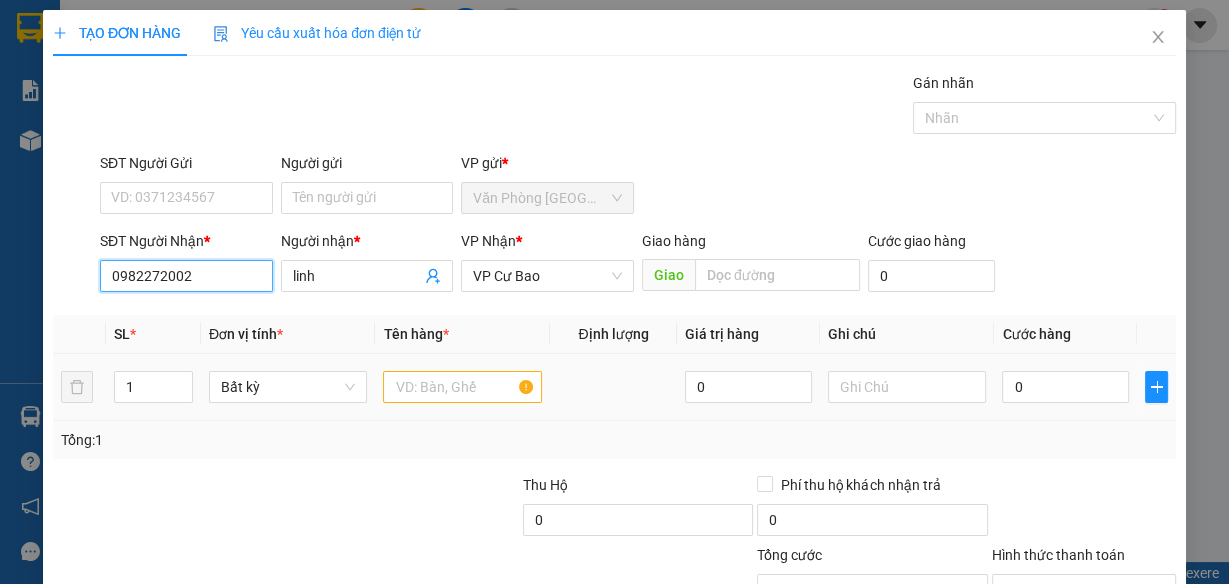 type on "0982272002" 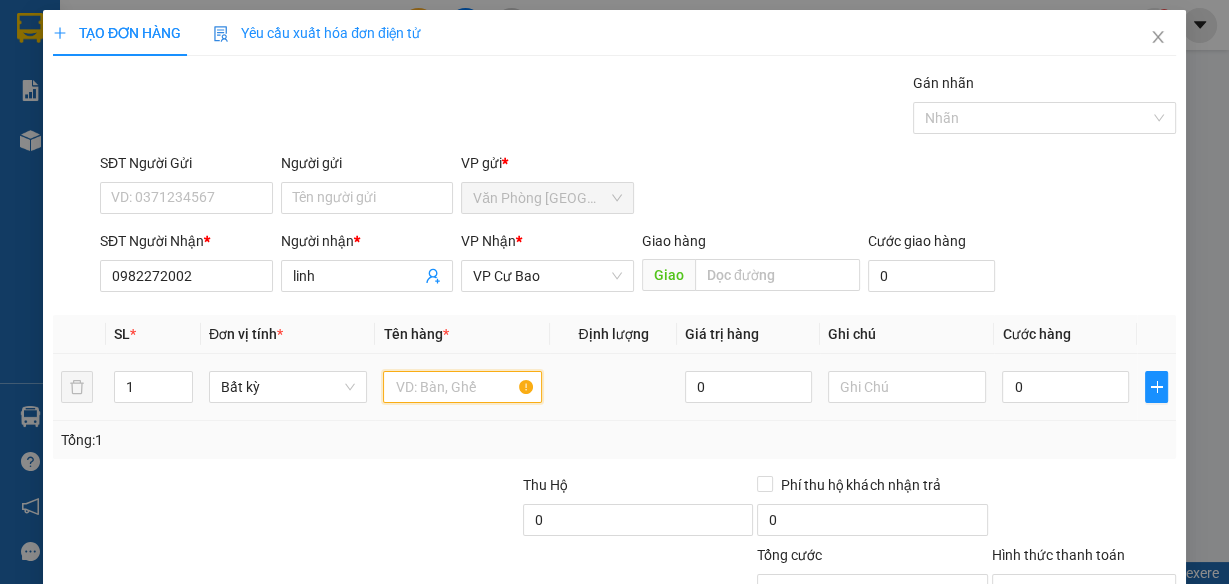 click at bounding box center (462, 387) 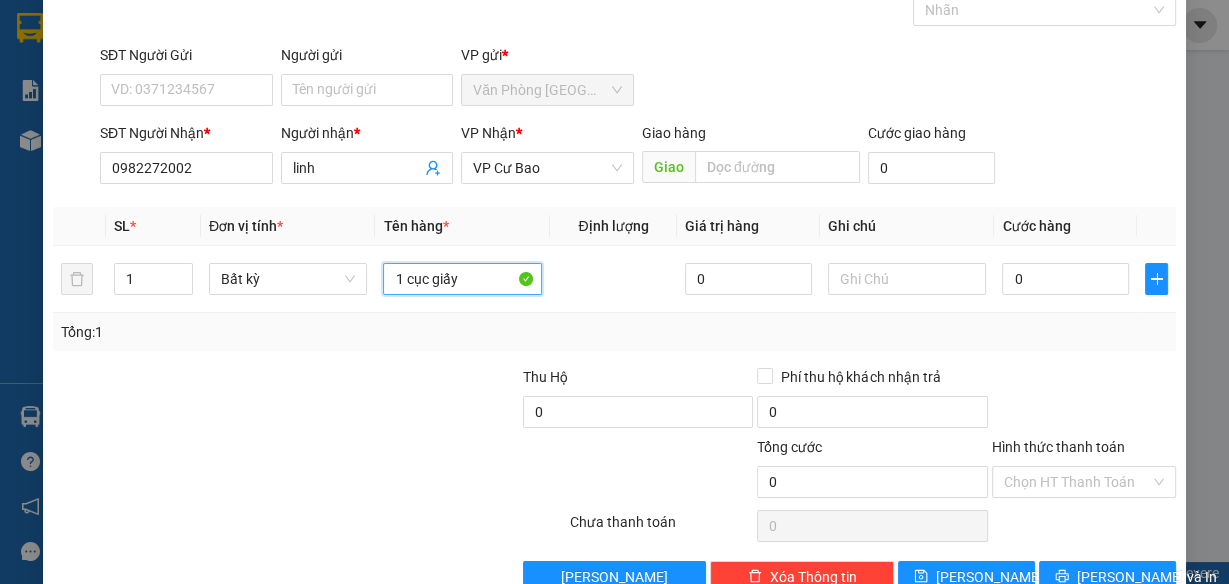scroll, scrollTop: 153, scrollLeft: 0, axis: vertical 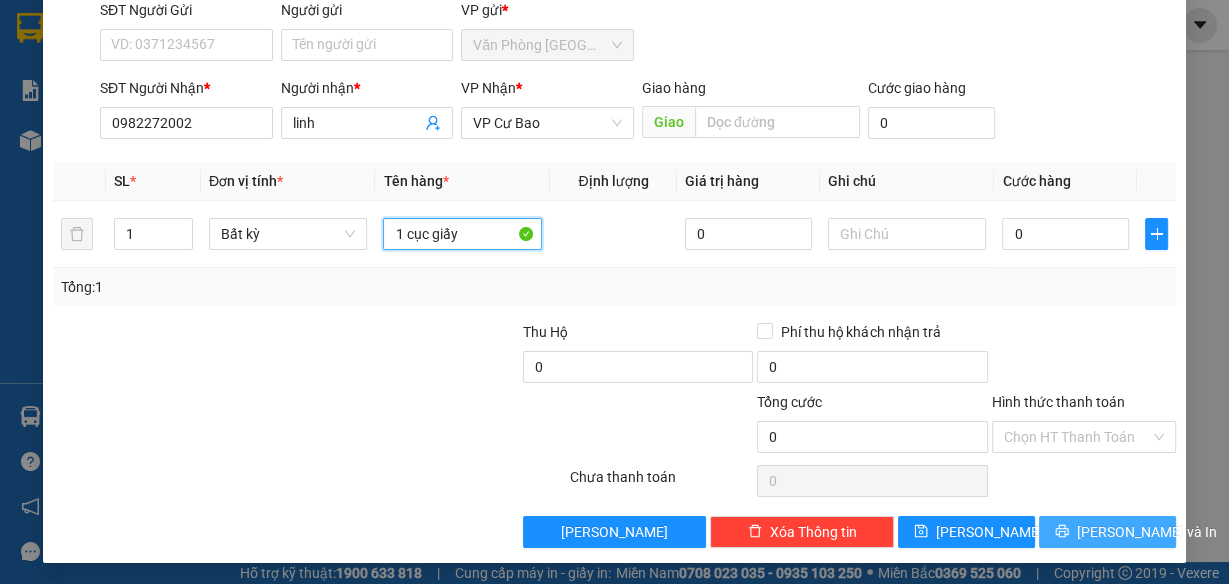 type on "1 cục giấy" 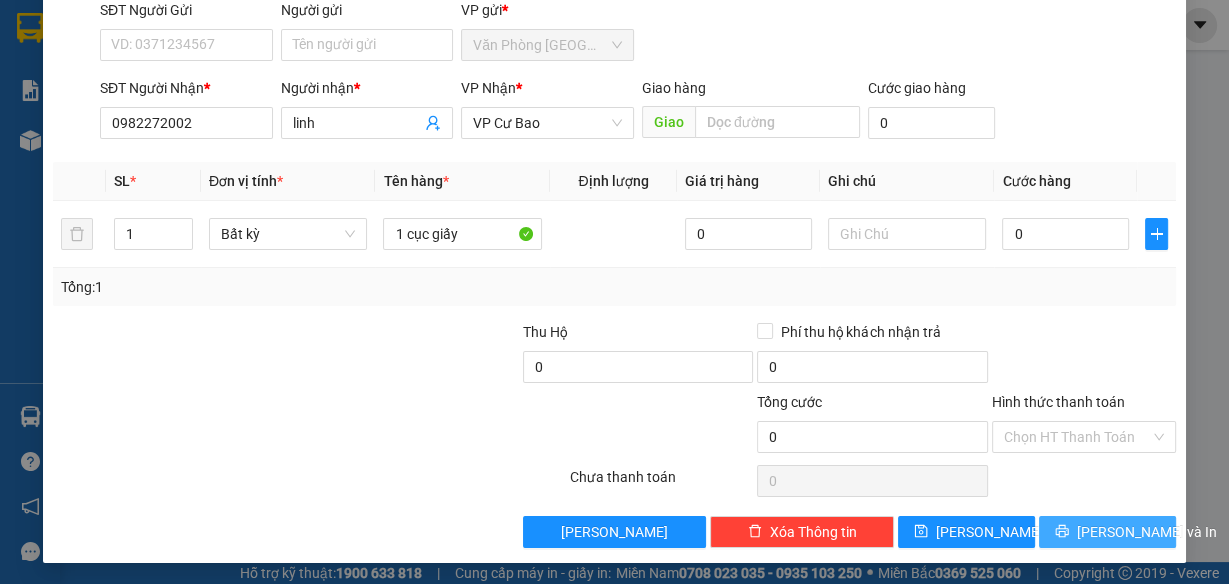 click on "[PERSON_NAME] và In" at bounding box center [1147, 532] 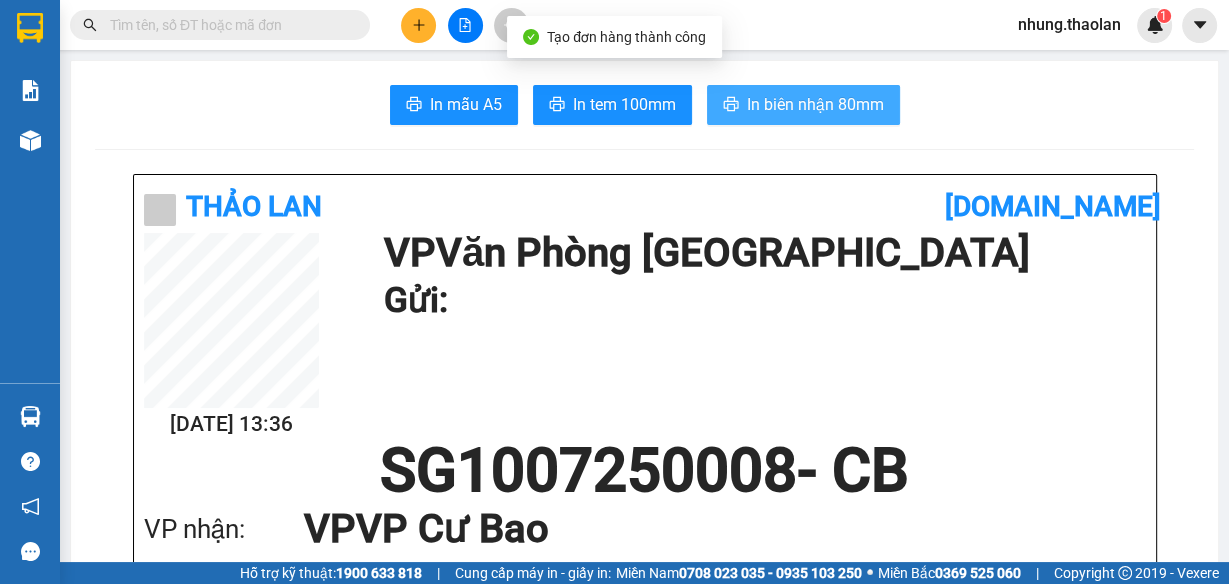 click on "In biên nhận 80mm" at bounding box center [815, 104] 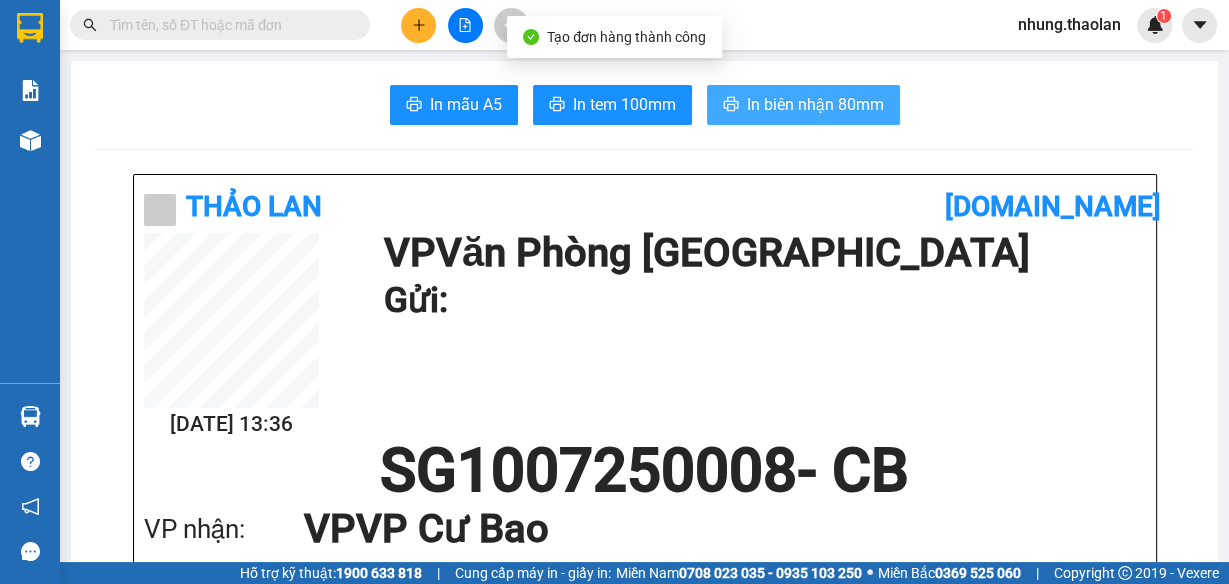 scroll, scrollTop: 0, scrollLeft: 0, axis: both 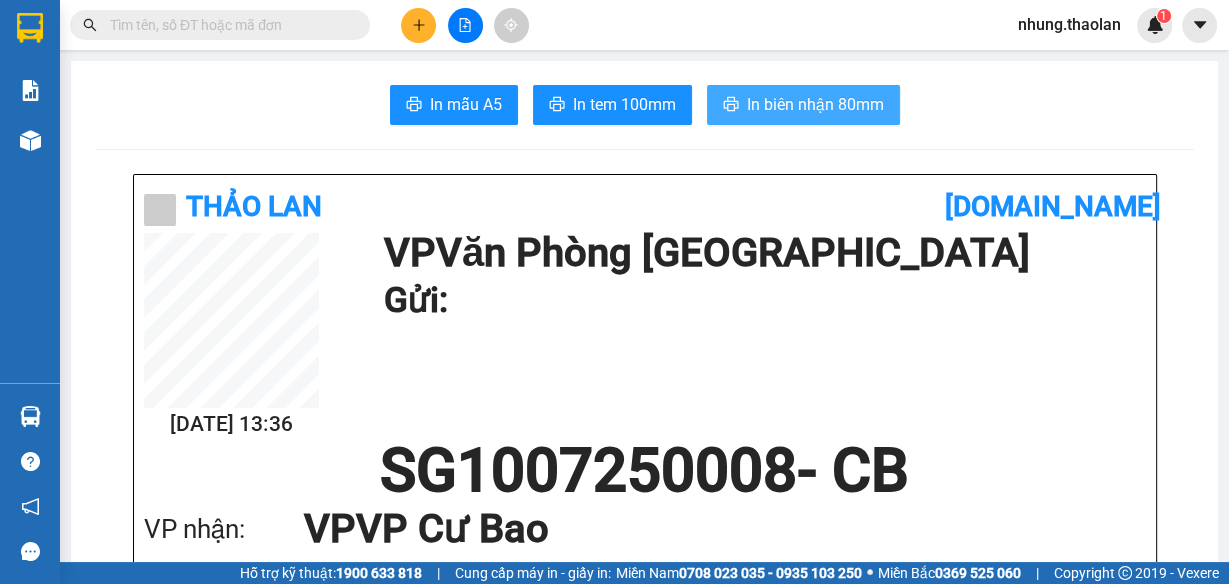 click on "In biên nhận 80mm" at bounding box center [815, 104] 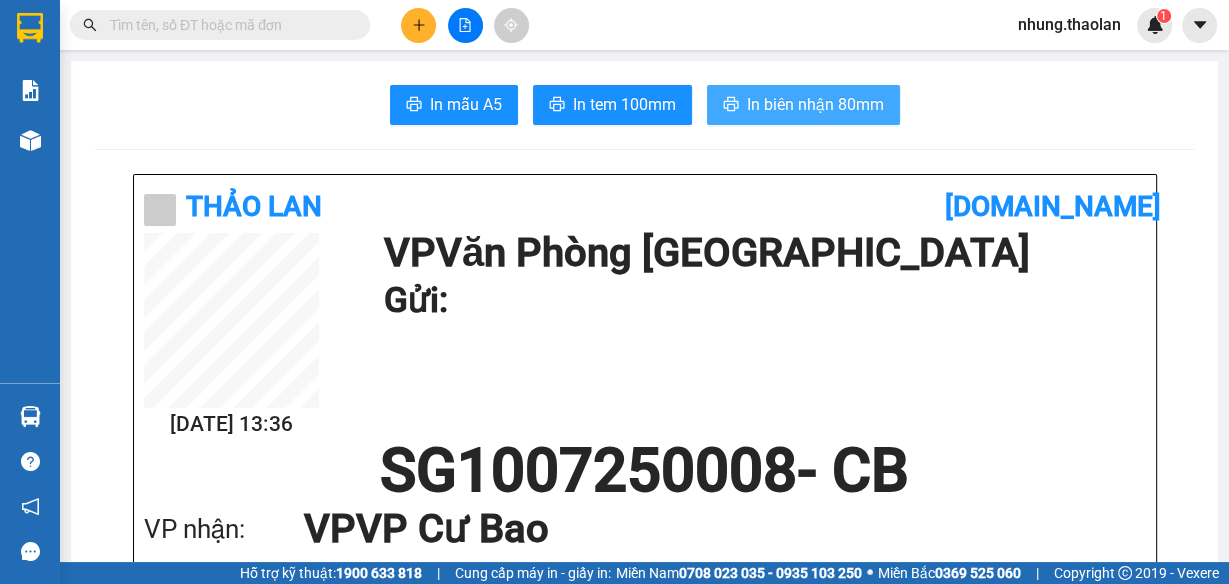 scroll, scrollTop: 0, scrollLeft: 0, axis: both 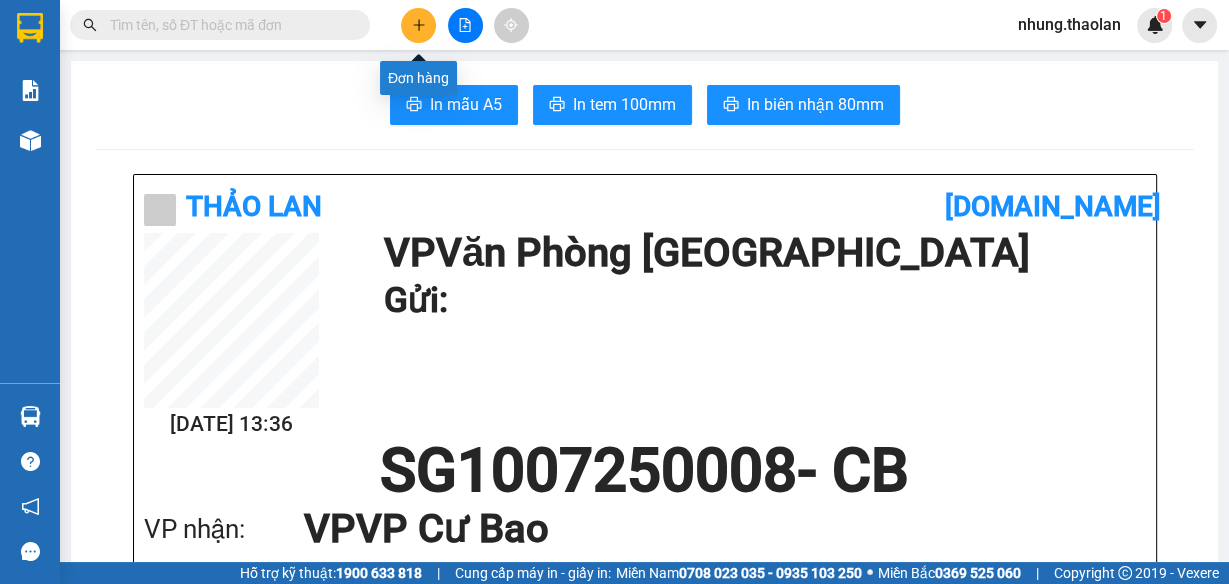 click at bounding box center [418, 25] 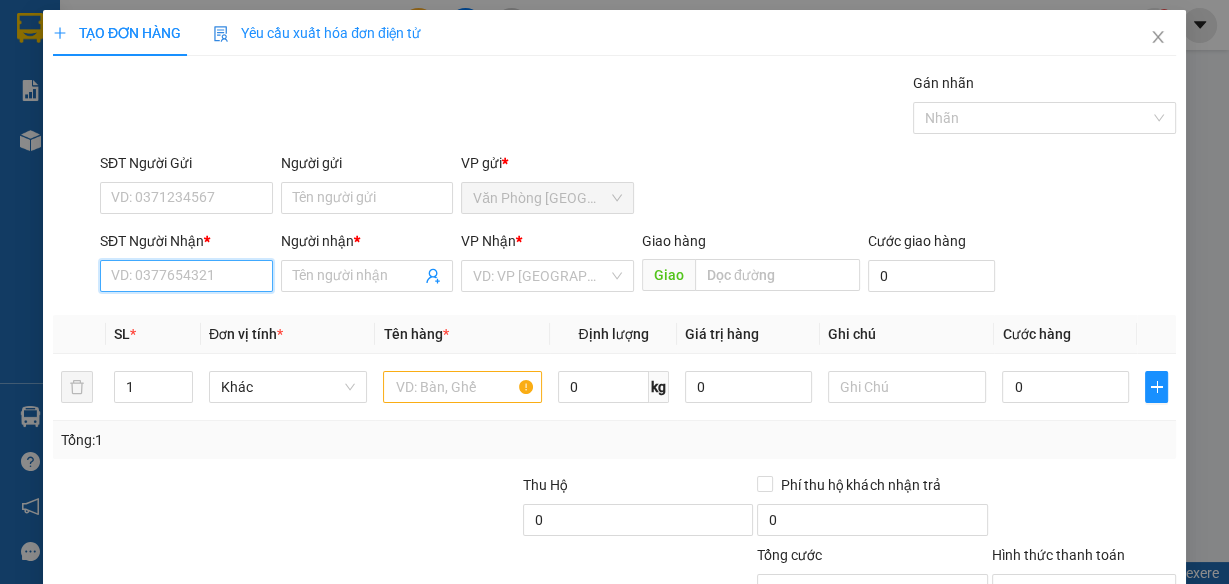 click on "SĐT Người Nhận  *" at bounding box center [186, 276] 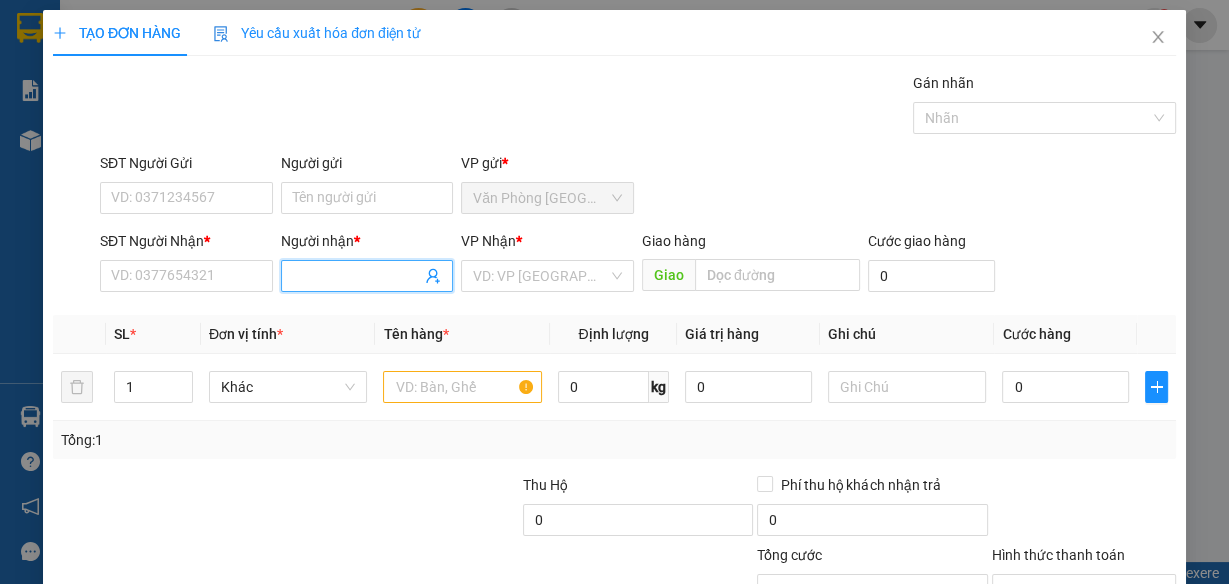 click on "Người nhận  *" at bounding box center (357, 276) 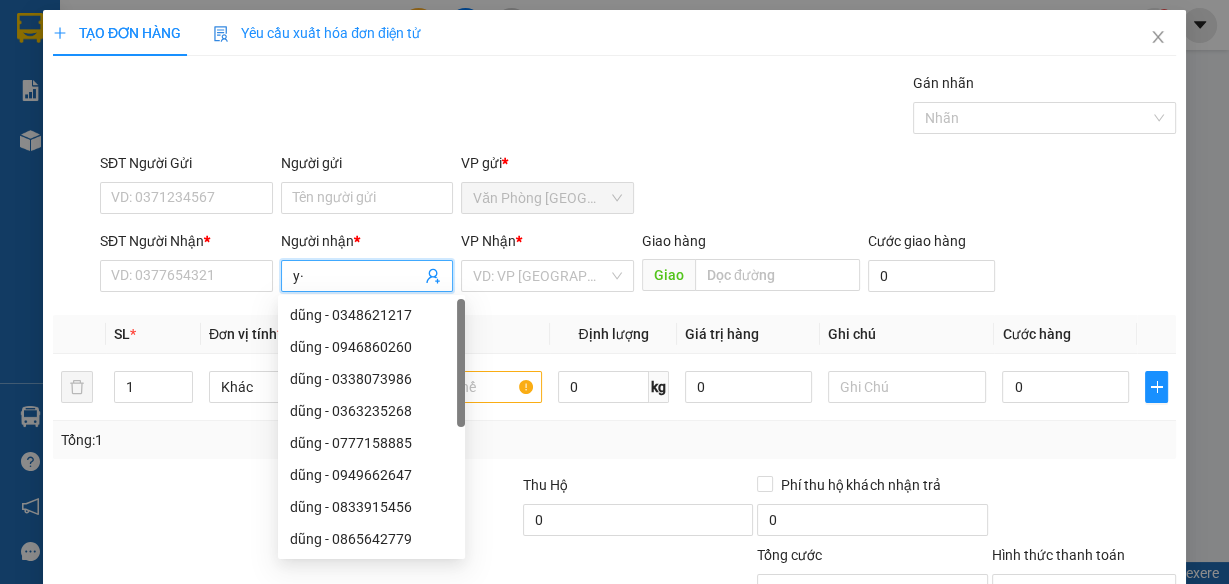 type on "y" 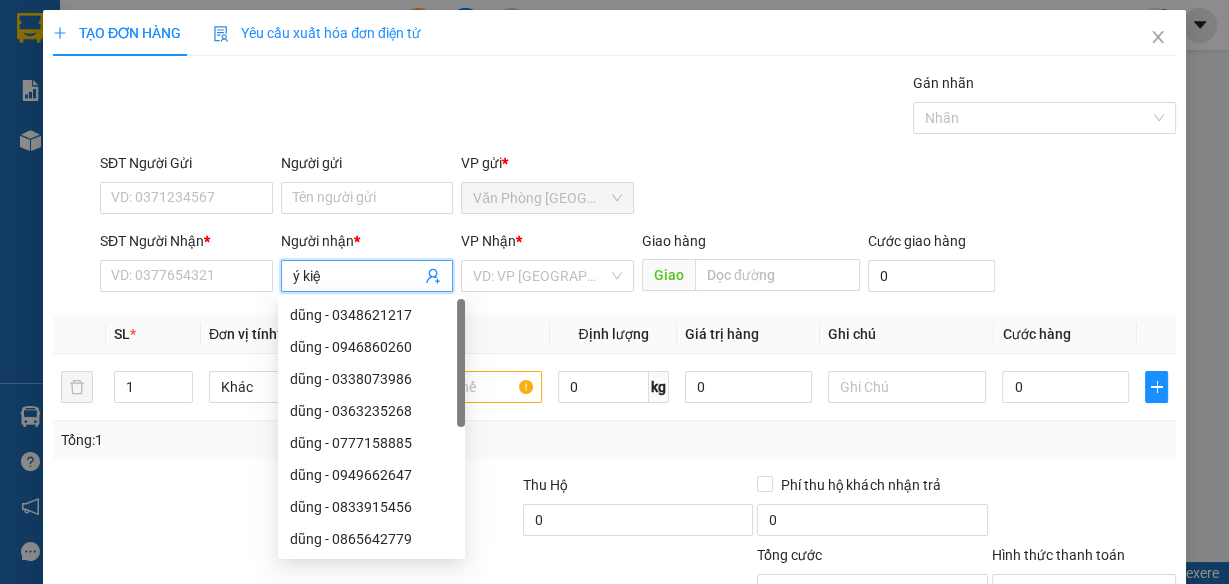 type on "ý kiệt" 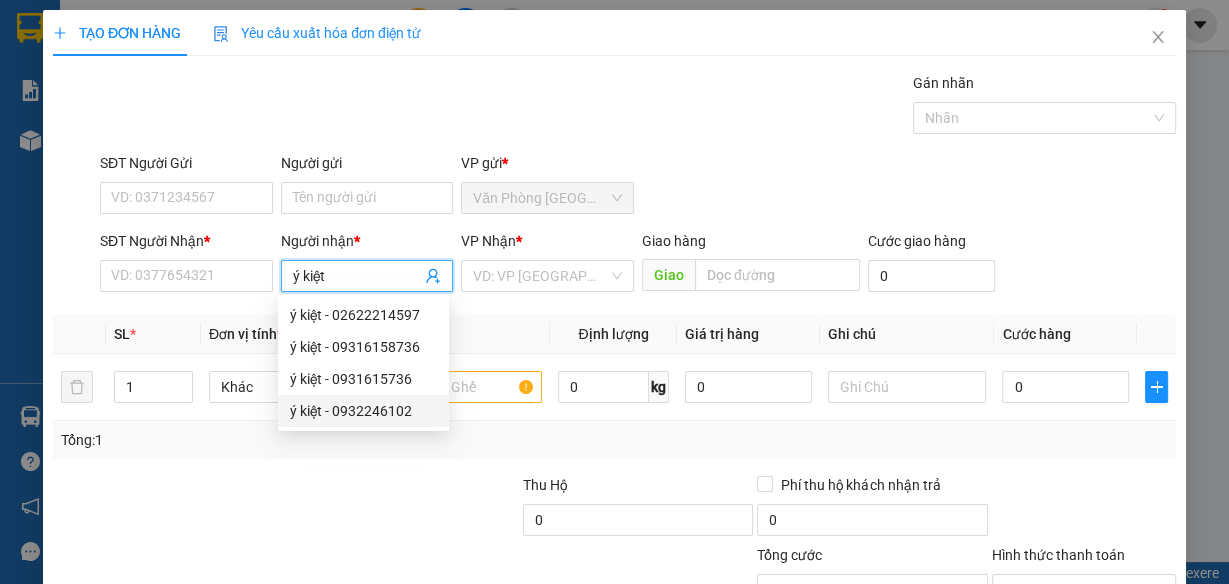 click on "ý kiệt - 0932246102" at bounding box center (363, 411) 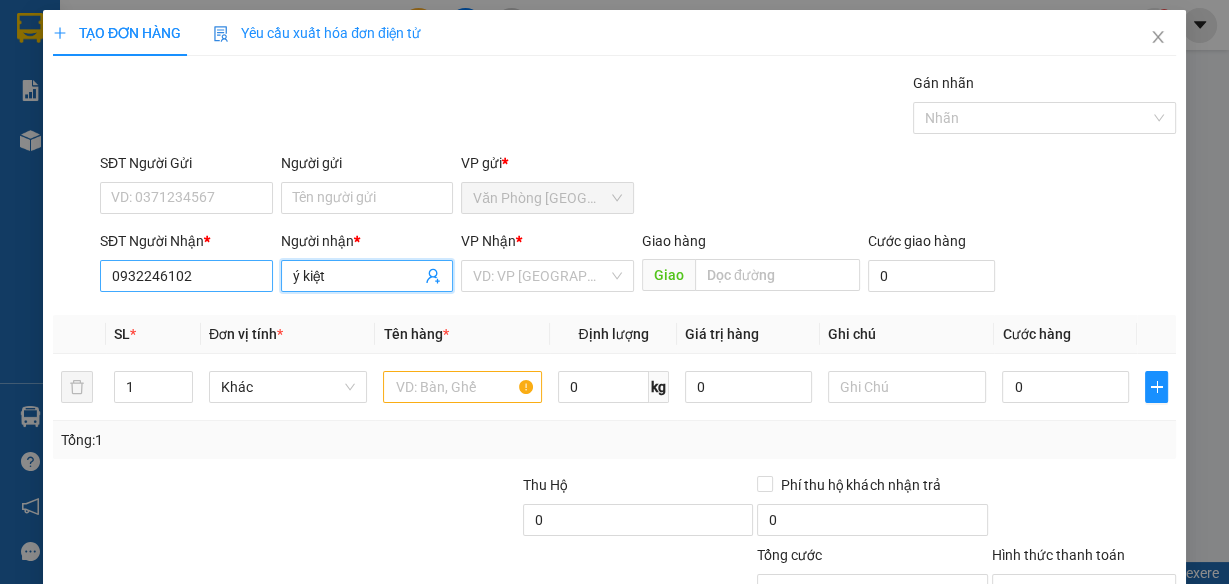 type on "ý kiệt" 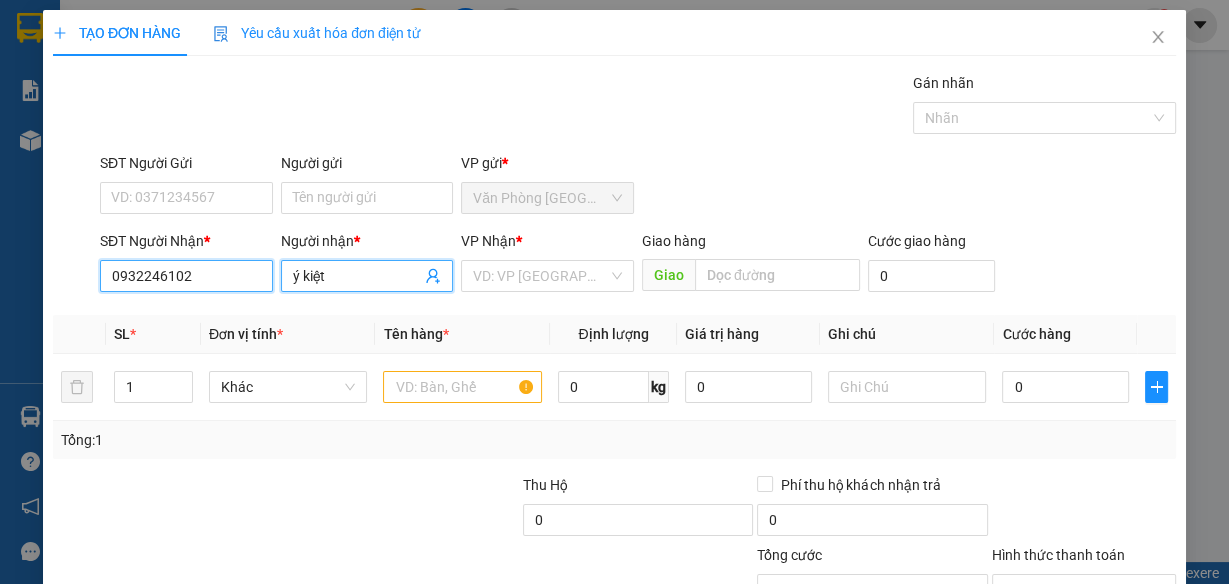 click on "0932246102" at bounding box center [186, 276] 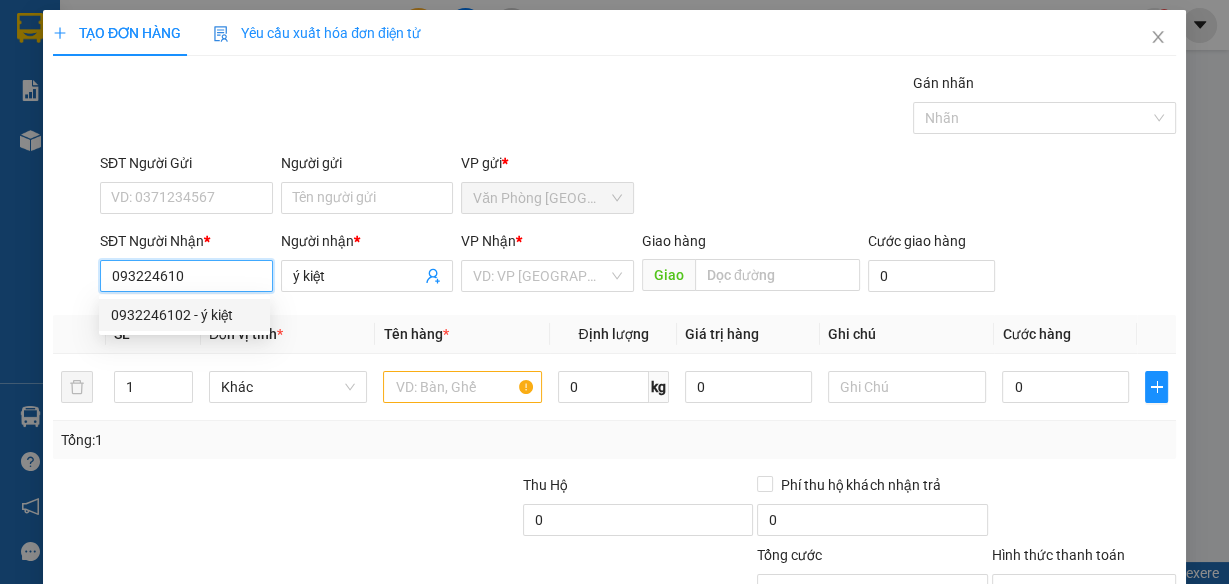 drag, startPoint x: 215, startPoint y: 311, endPoint x: 425, endPoint y: 357, distance: 214.97906 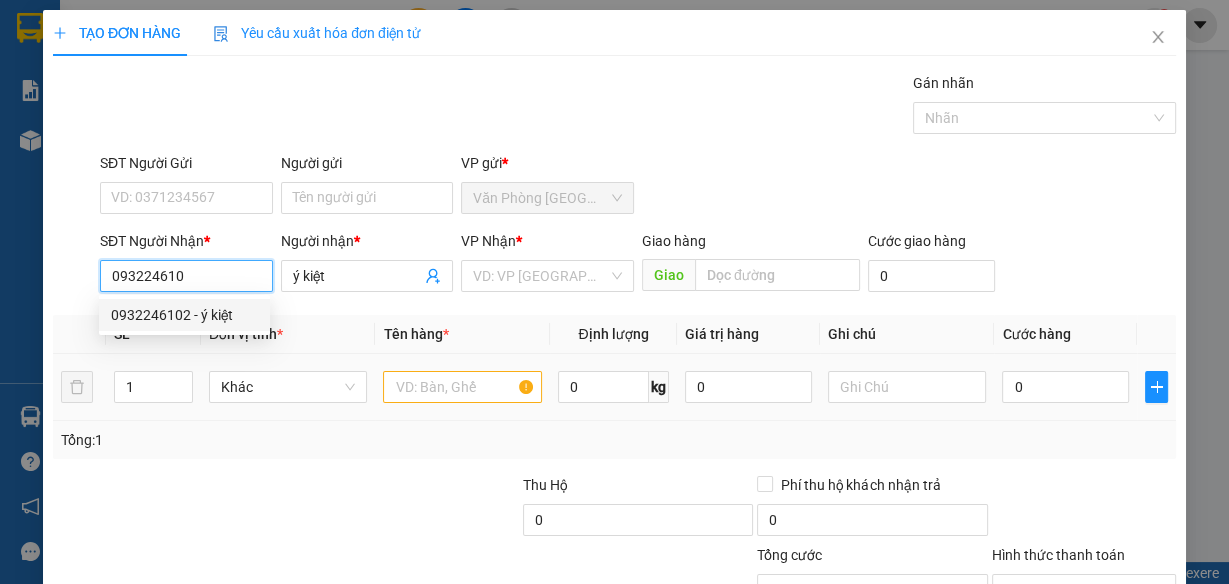 click on "0932246102 - ý kiệt" at bounding box center (184, 315) 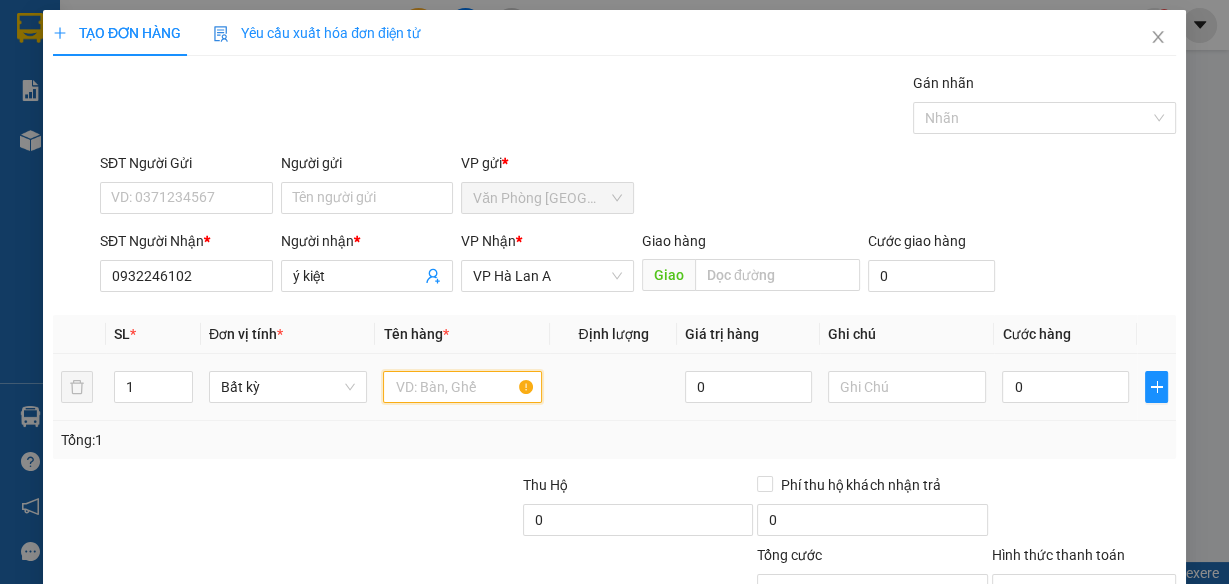click at bounding box center [462, 387] 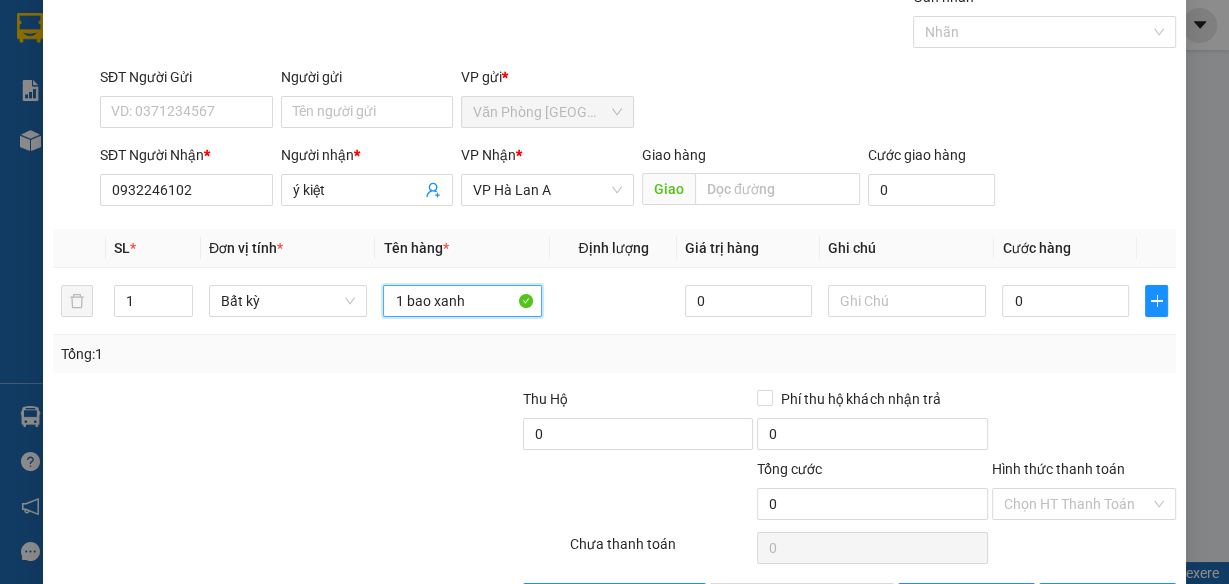 scroll, scrollTop: 153, scrollLeft: 0, axis: vertical 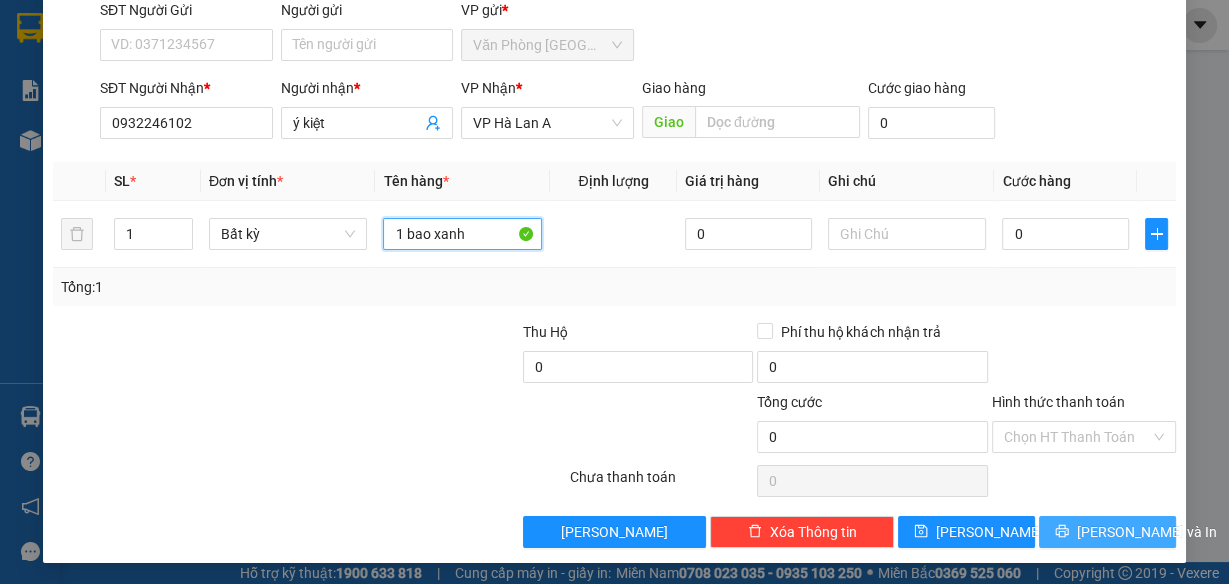 type on "1 bao xanh" 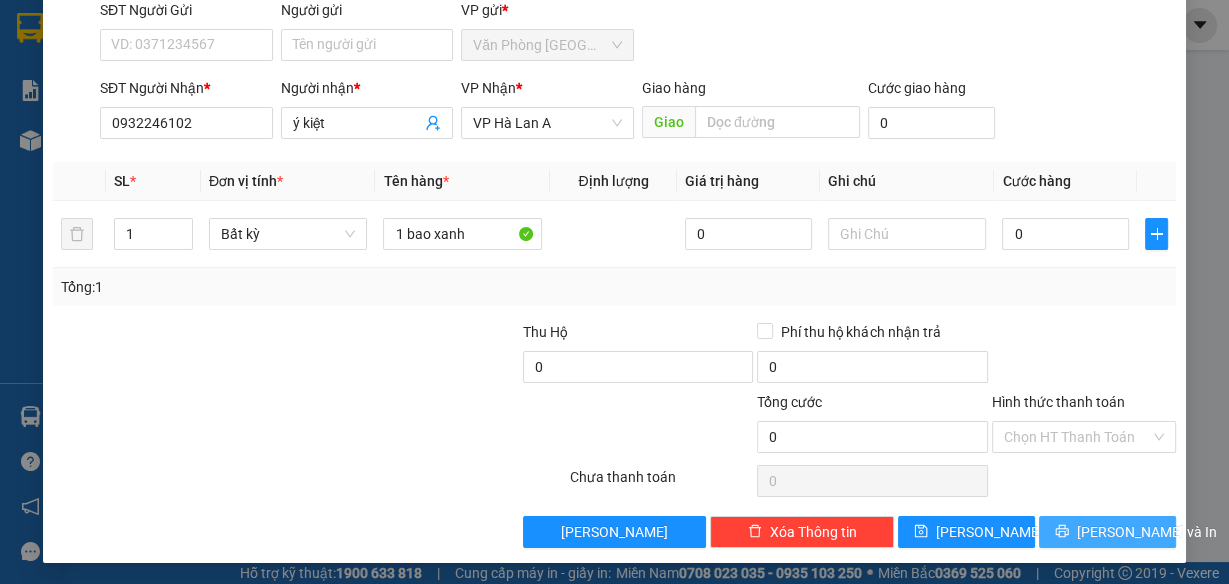 click on "[PERSON_NAME] và In" at bounding box center (1147, 532) 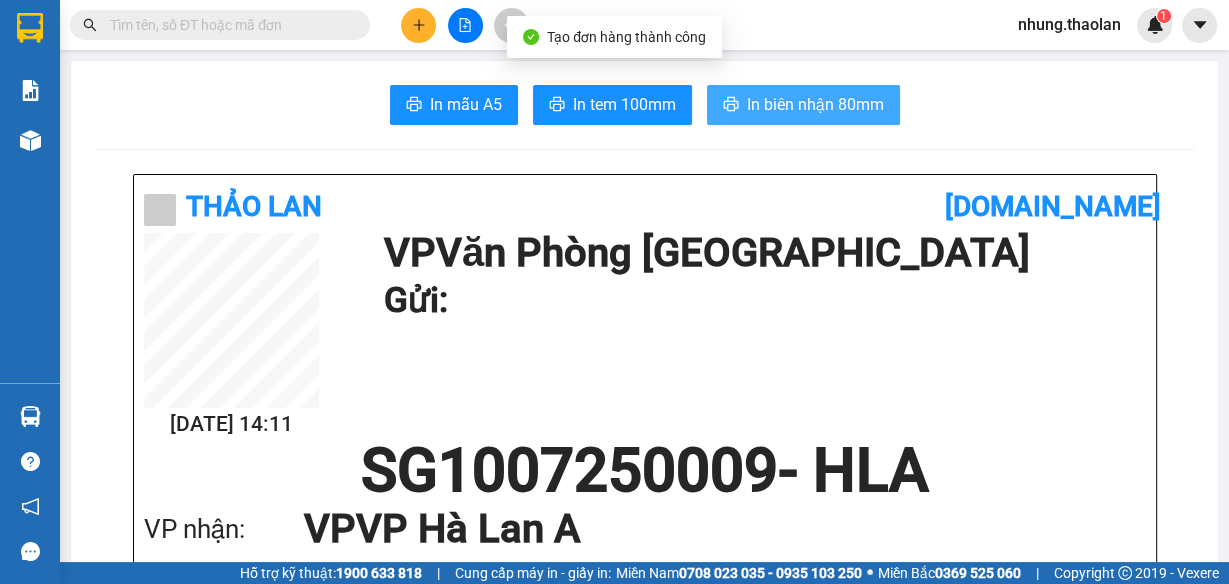 click on "In biên nhận 80mm" at bounding box center [815, 104] 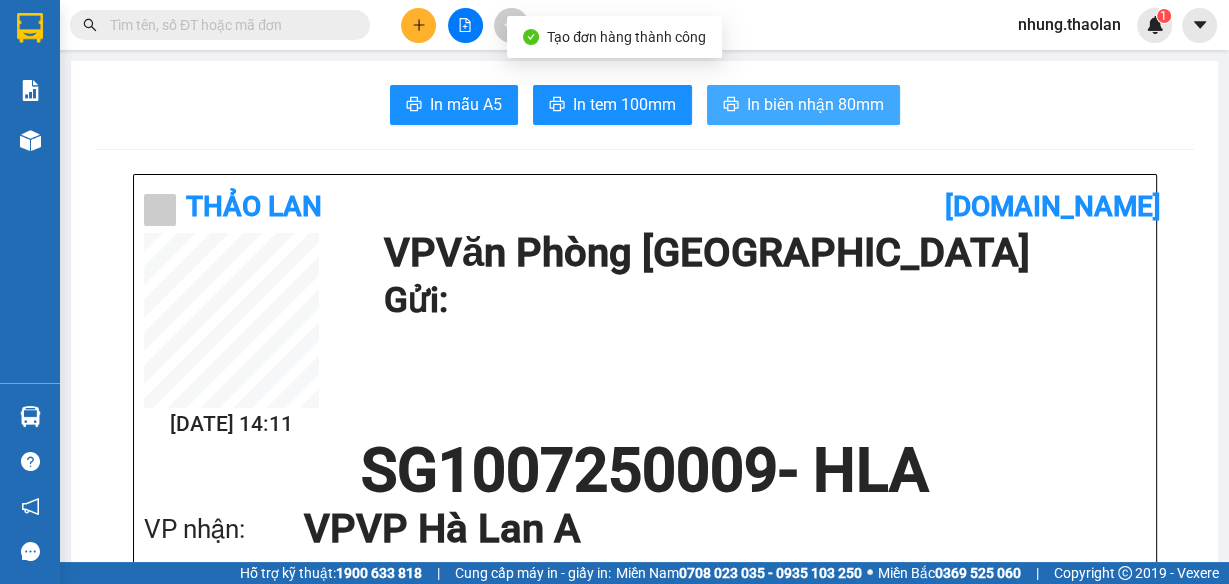 scroll, scrollTop: 0, scrollLeft: 0, axis: both 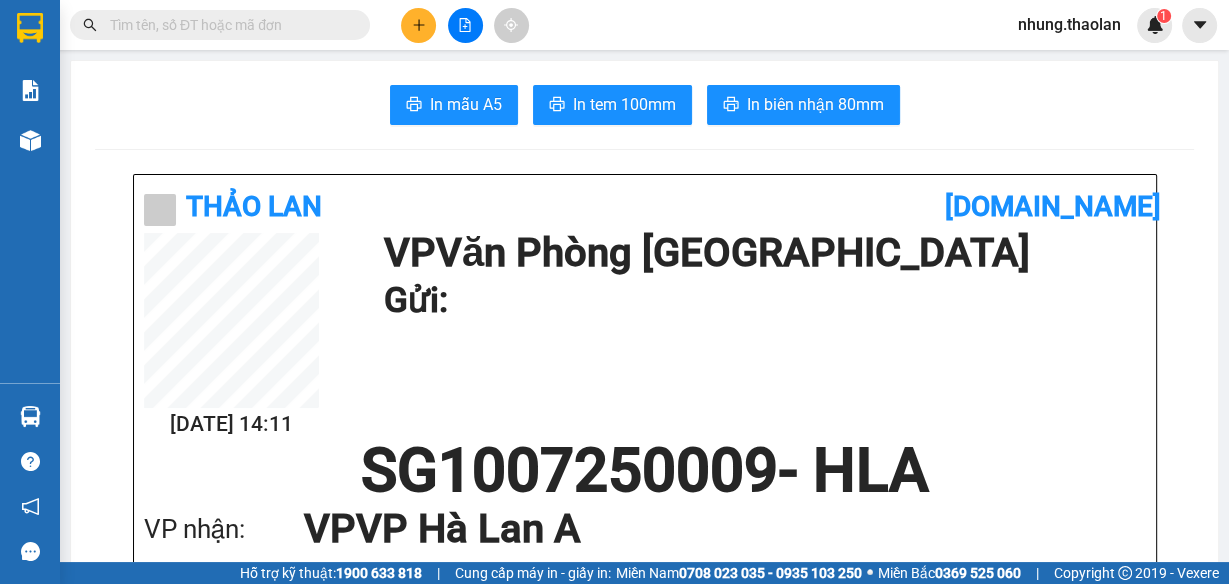click at bounding box center (418, 25) 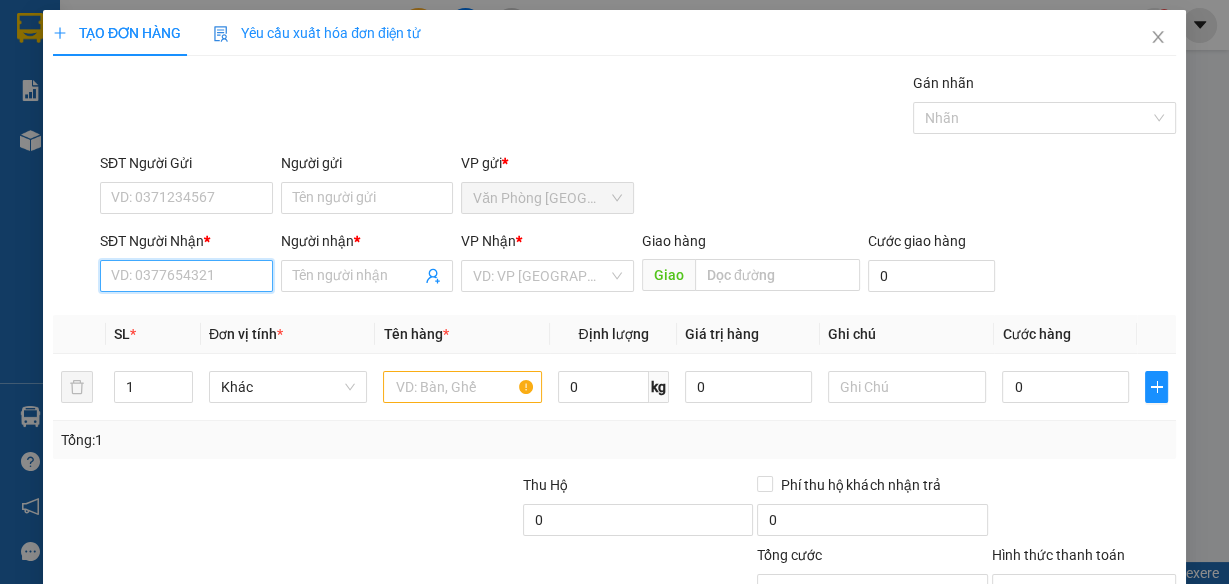 click on "SĐT Người Nhận  *" at bounding box center [186, 276] 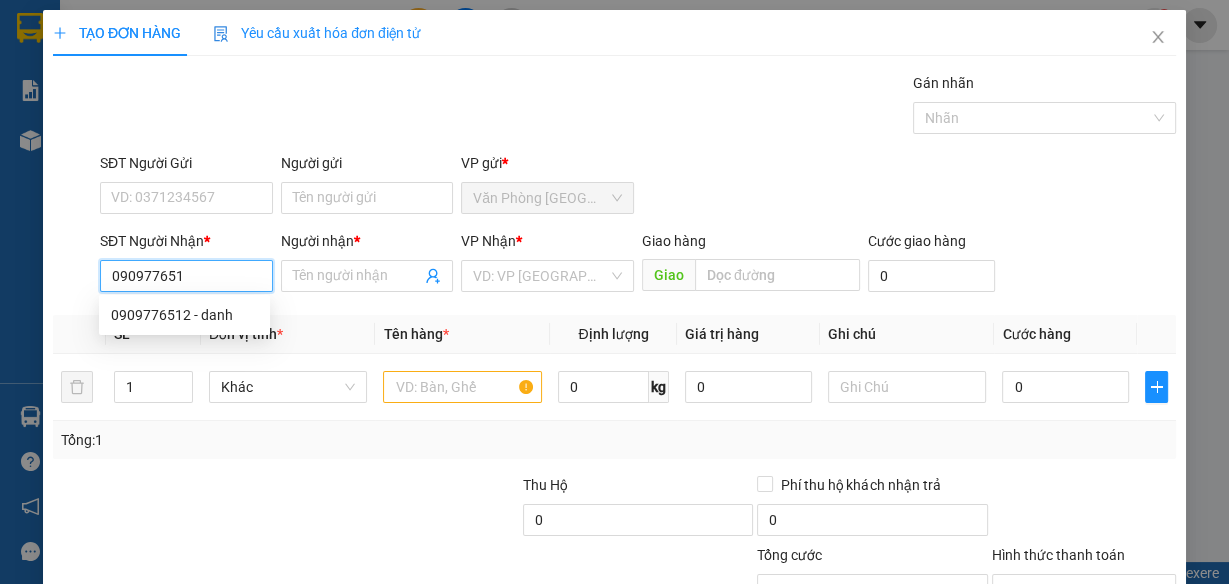 type on "0909776512" 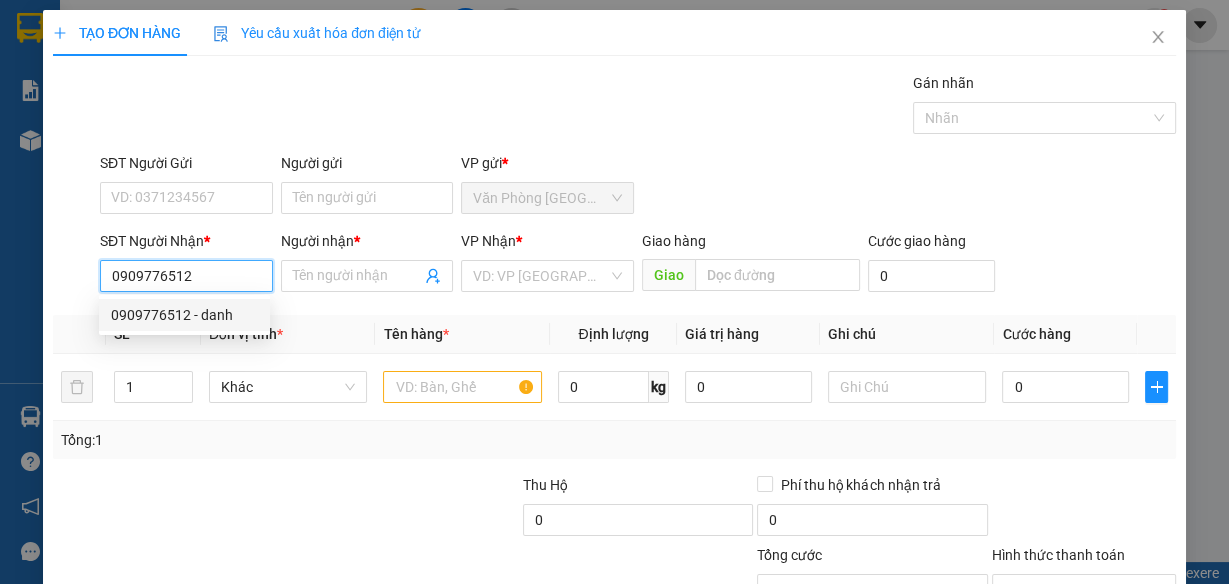 click on "0909776512 - danh" at bounding box center [184, 315] 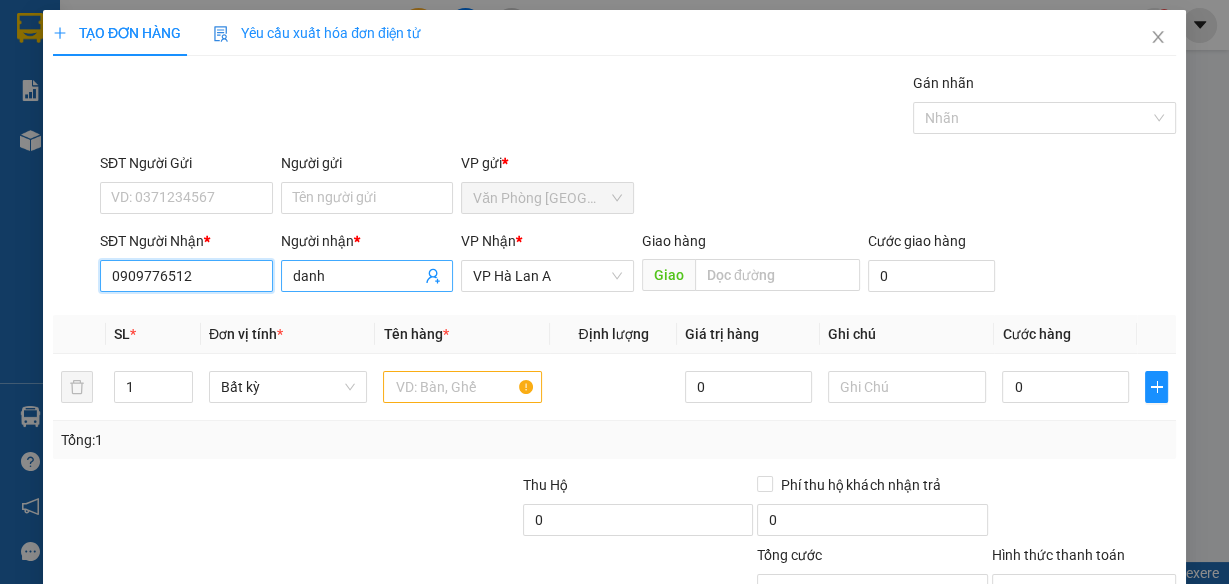 type on "0909776512" 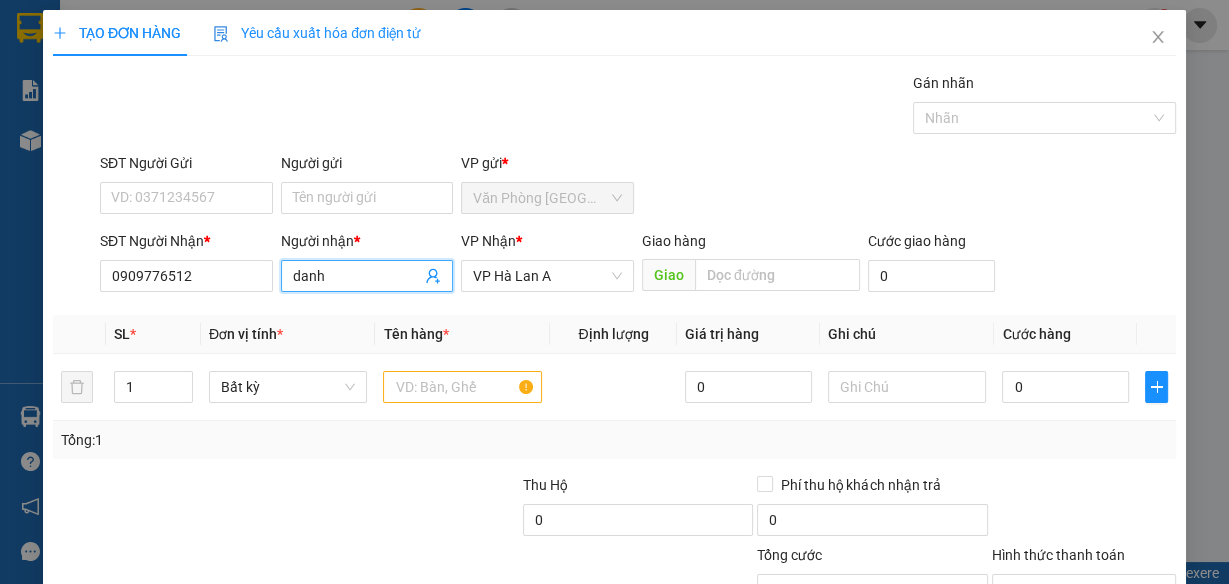 drag, startPoint x: 334, startPoint y: 280, endPoint x: 277, endPoint y: 297, distance: 59.48109 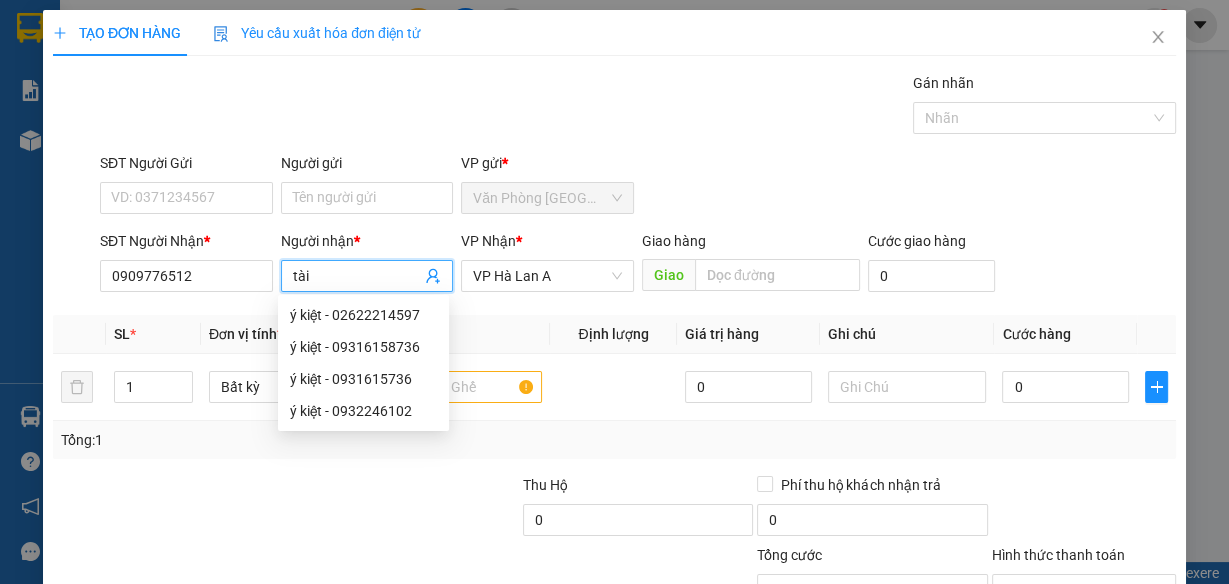 type on "tài" 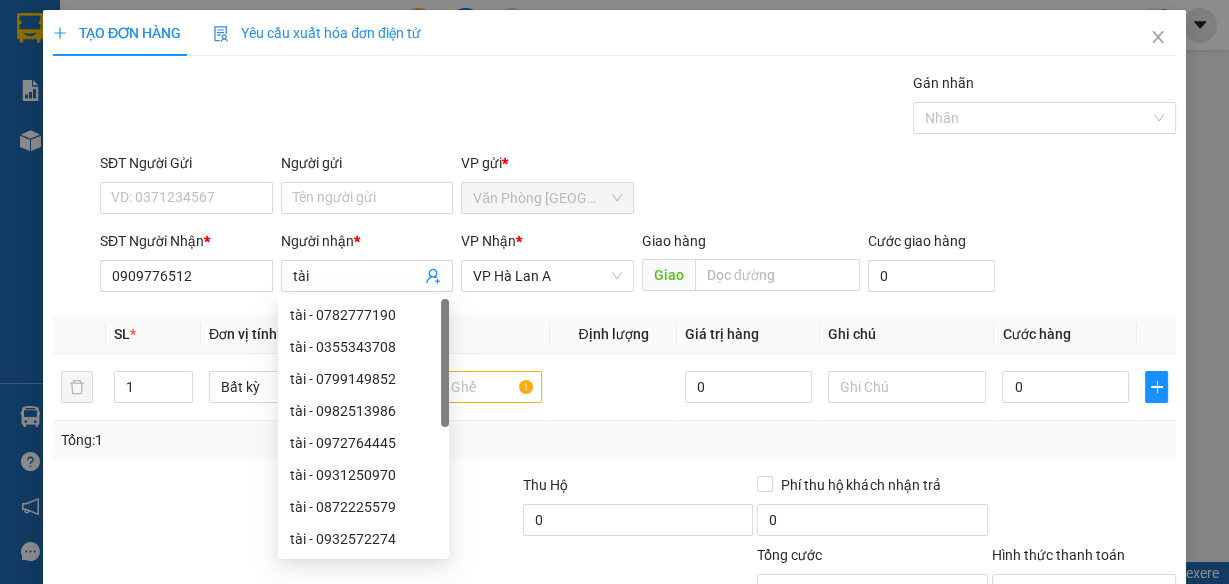 click at bounding box center (168, 509) 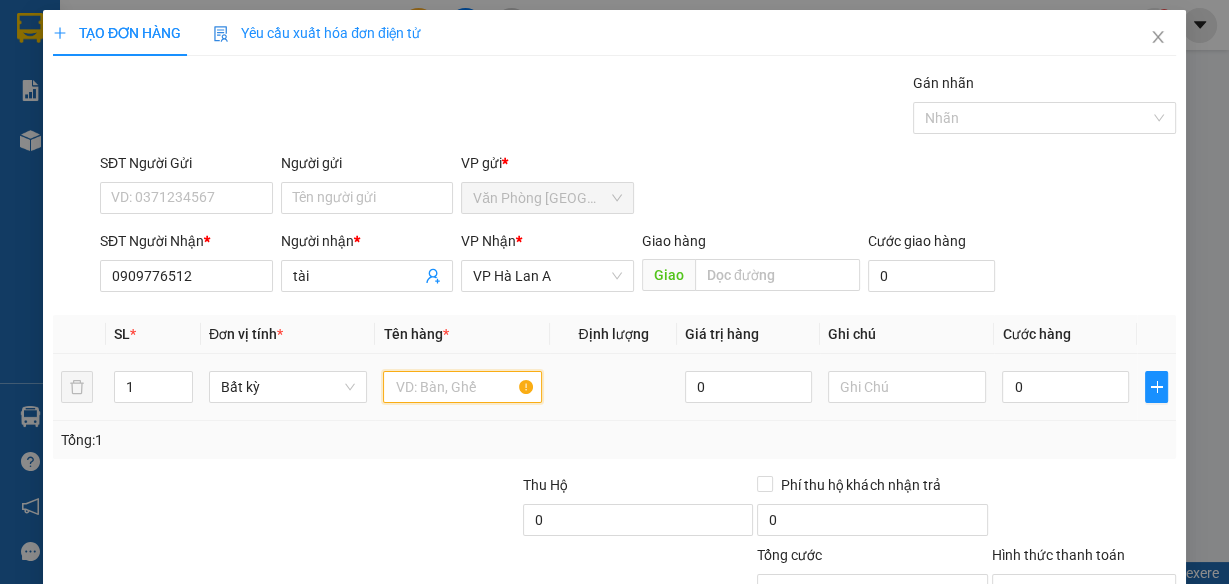 click at bounding box center (462, 387) 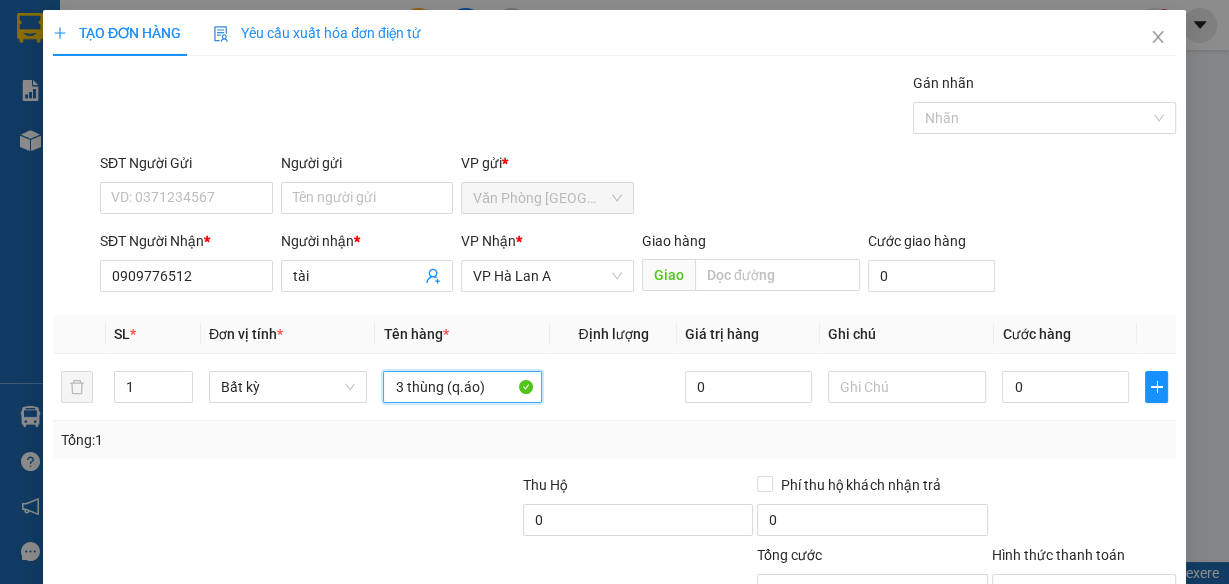 type on "3 thùng (q.áo)" 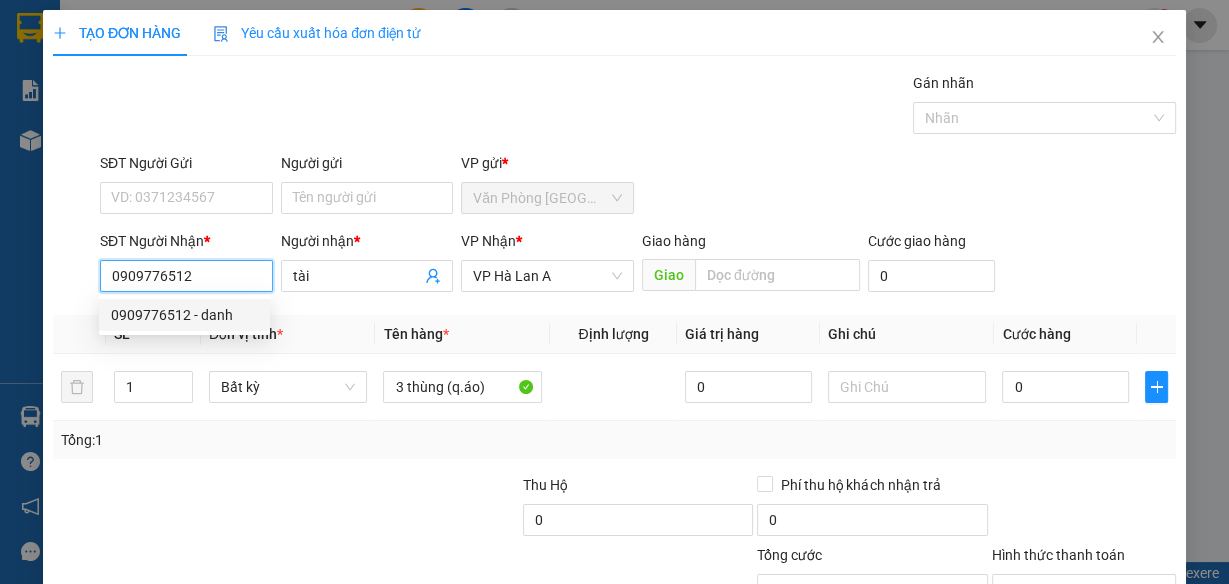 drag, startPoint x: 231, startPoint y: 272, endPoint x: 90, endPoint y: 285, distance: 141.59802 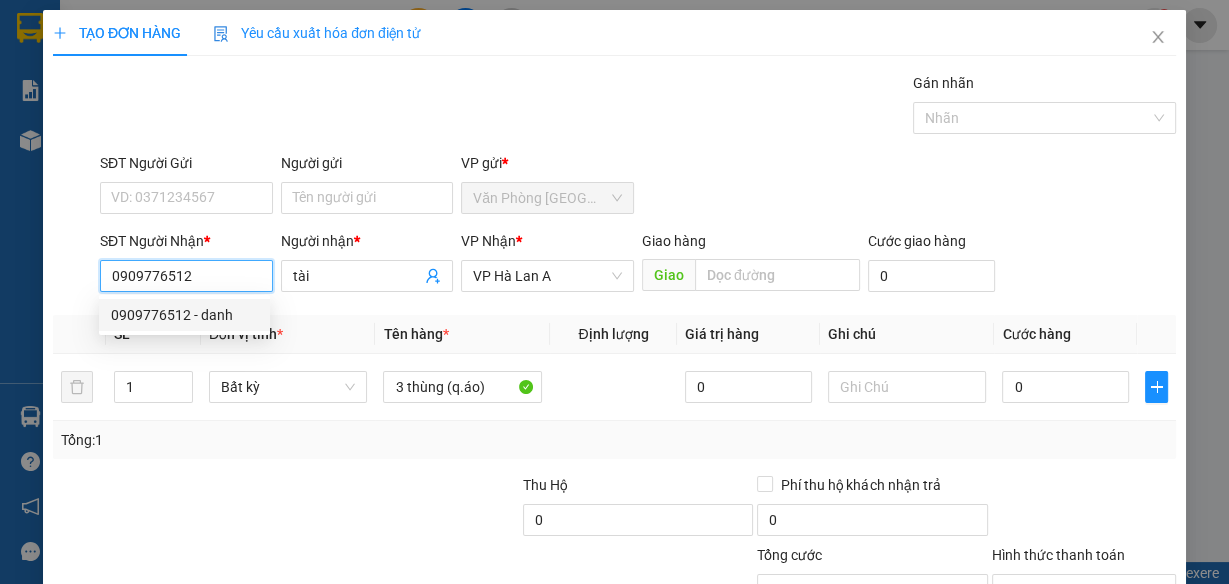 click on "SĐT Người Nhận  * 0909776512 Người nhận  * tài VP Nhận  * VP Hà Lan A Giao hàng Giao Cước giao hàng 0" at bounding box center [614, 265] 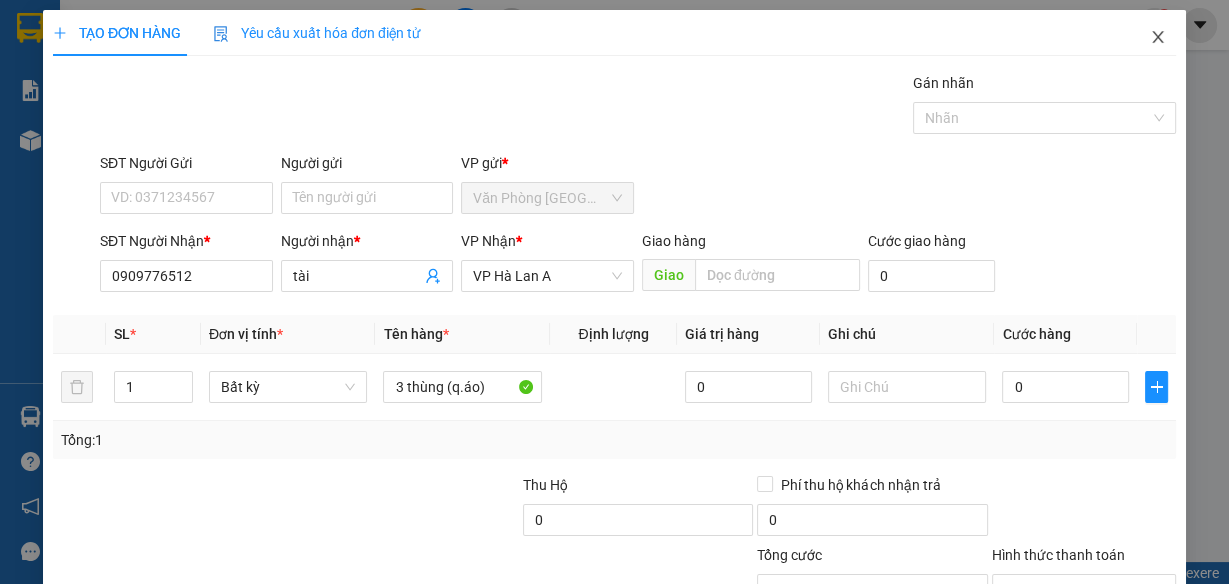 click 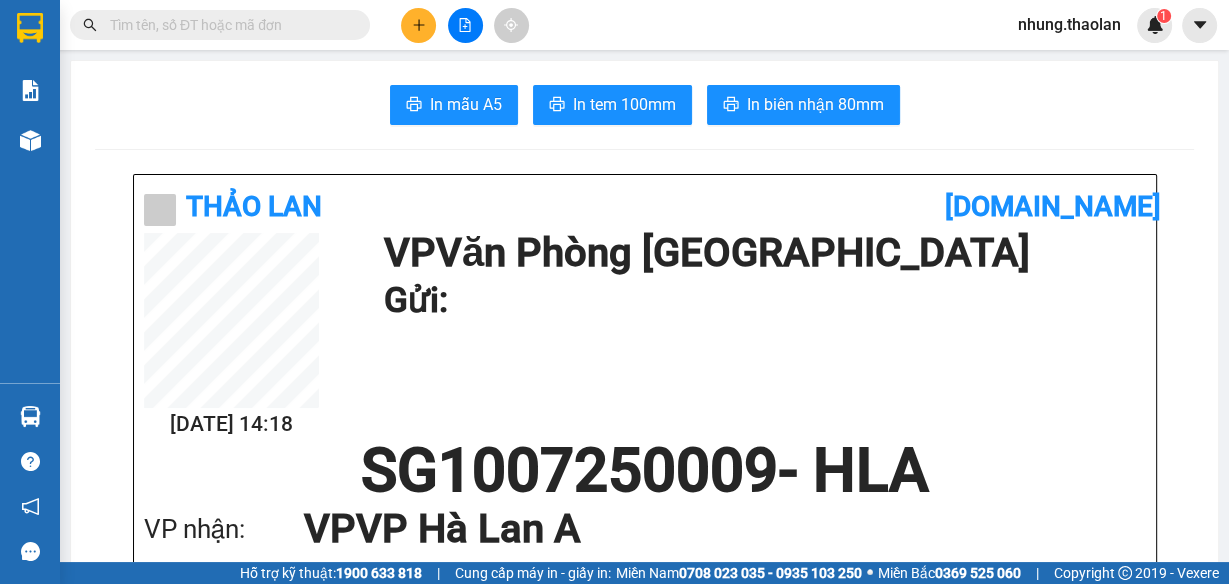paste on "0909776512" 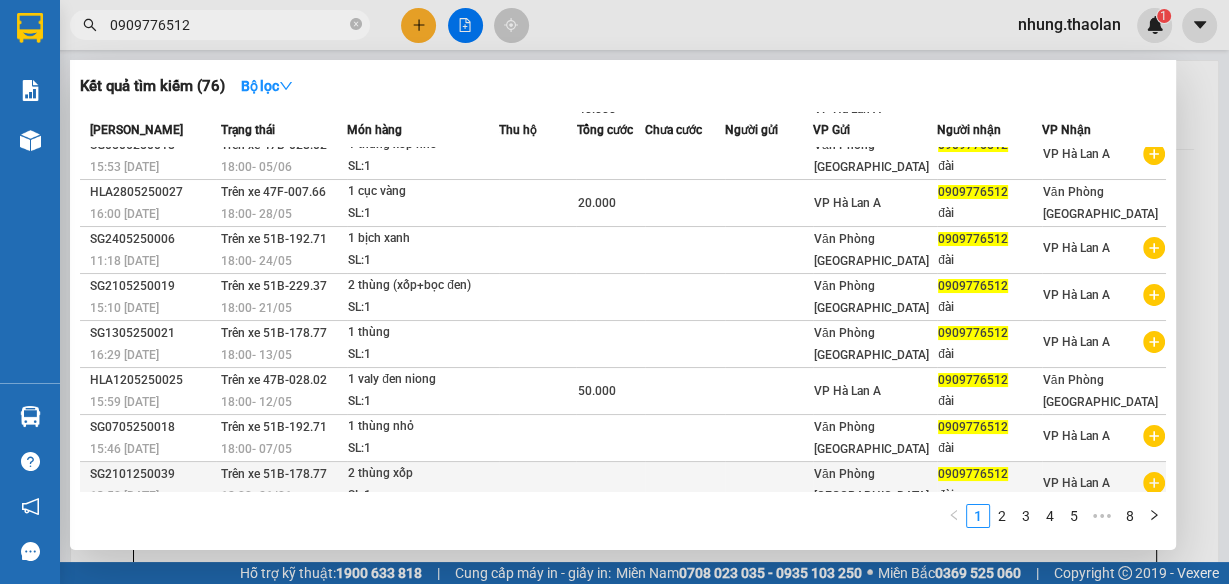 scroll, scrollTop: 128, scrollLeft: 0, axis: vertical 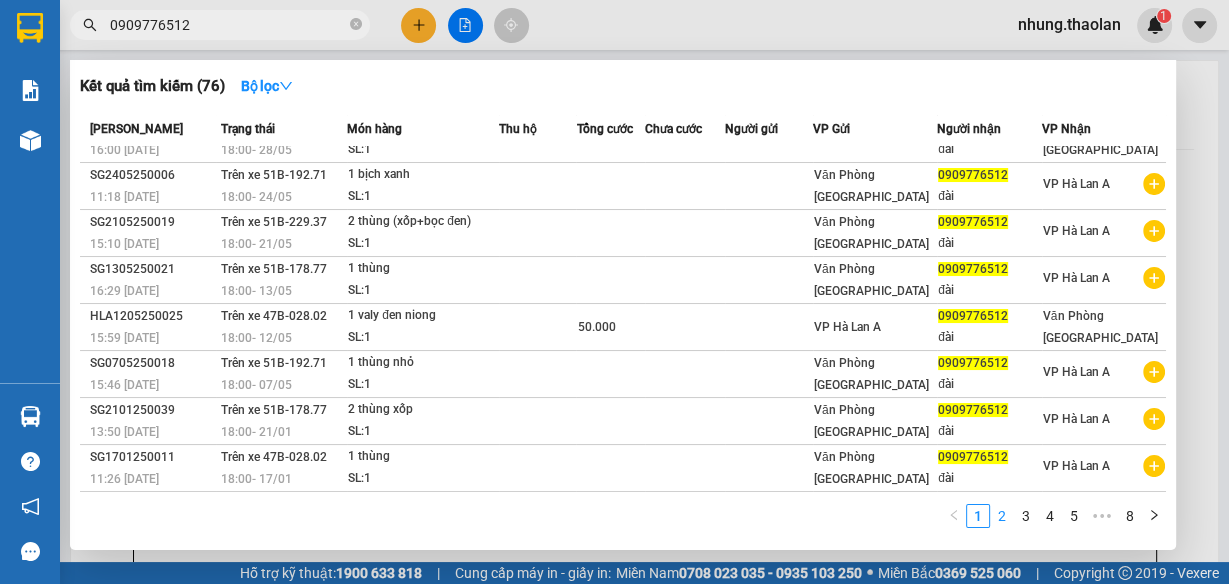 type on "0909776512" 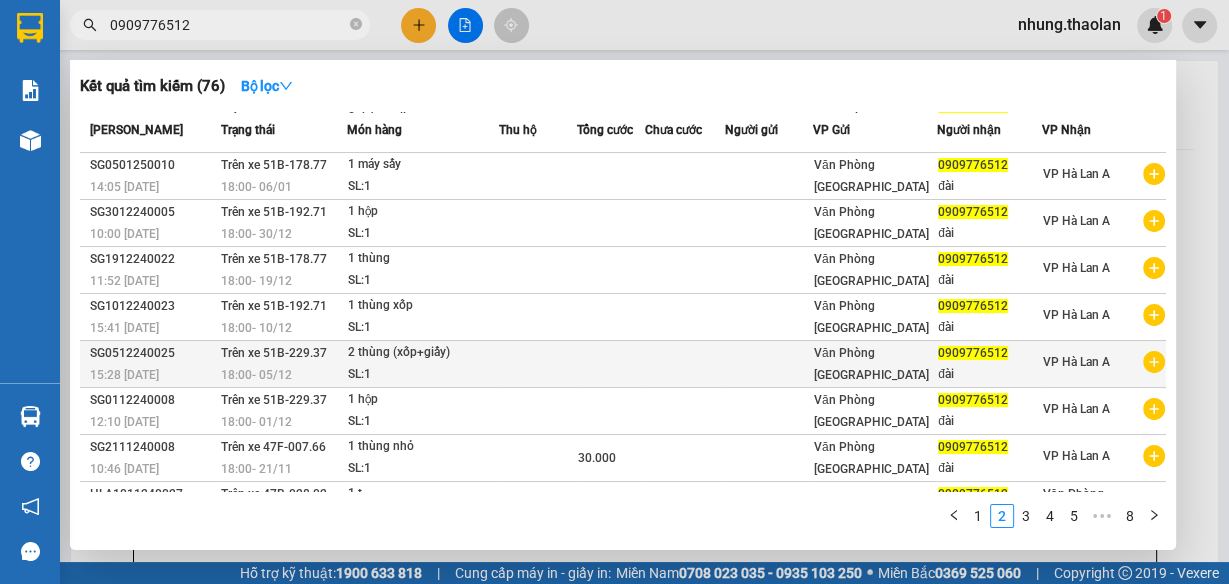 scroll, scrollTop: 0, scrollLeft: 0, axis: both 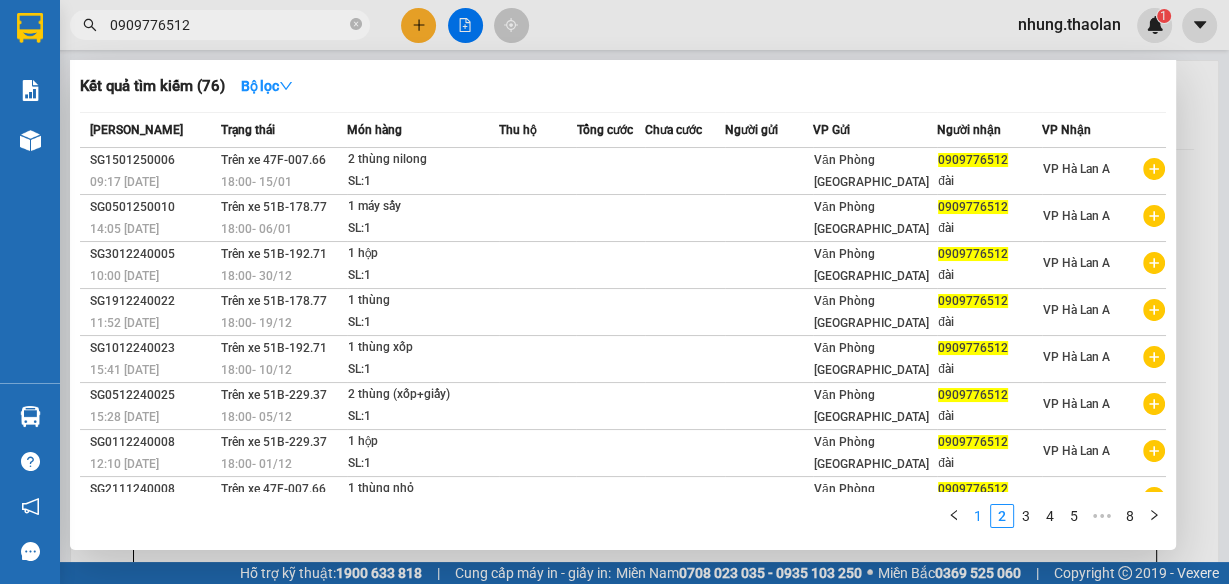 click on "1" at bounding box center (978, 516) 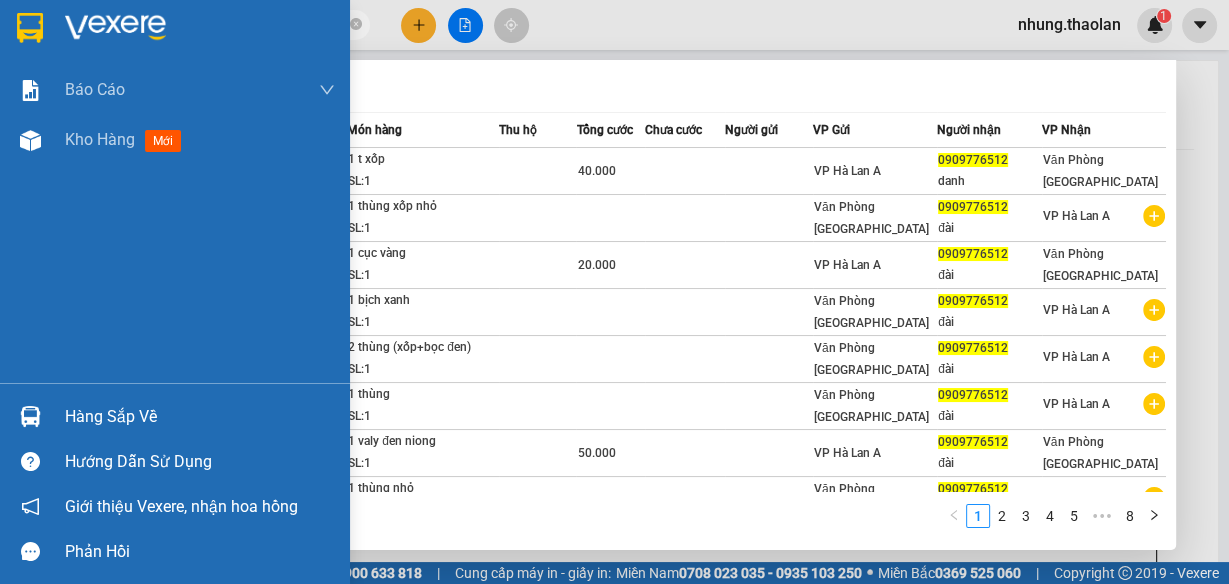 drag, startPoint x: 264, startPoint y: 20, endPoint x: 24, endPoint y: 27, distance: 240.10207 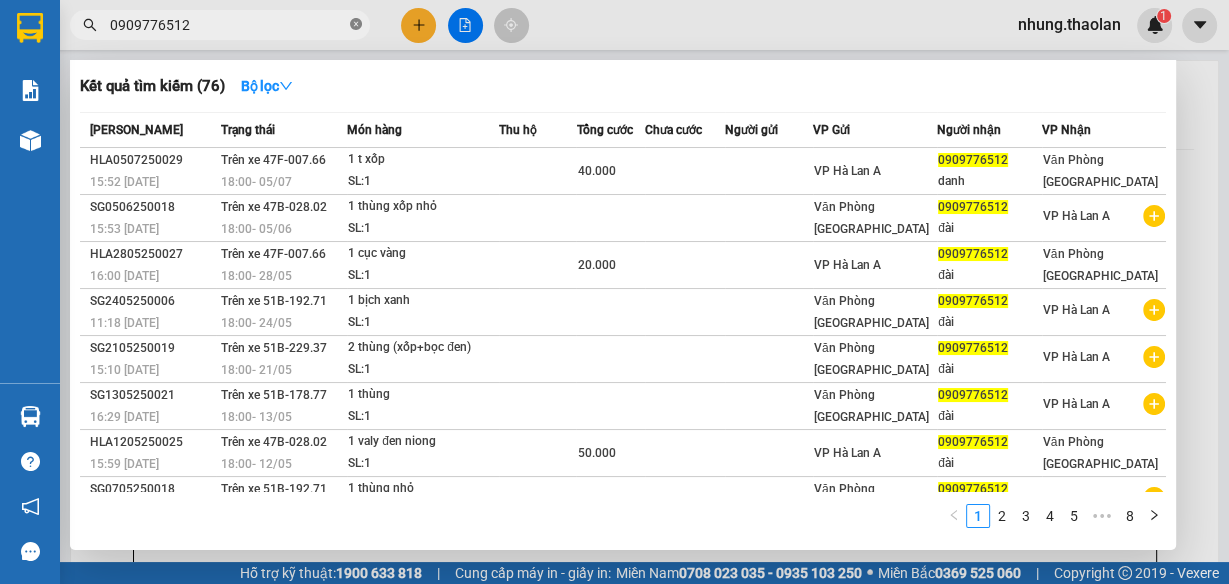 click 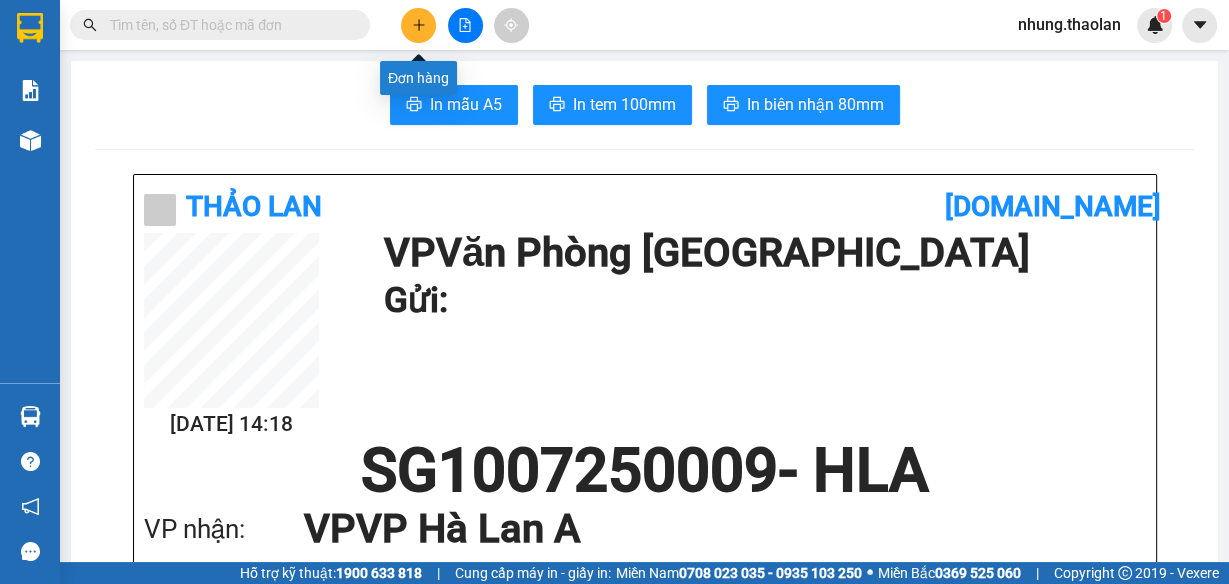 click 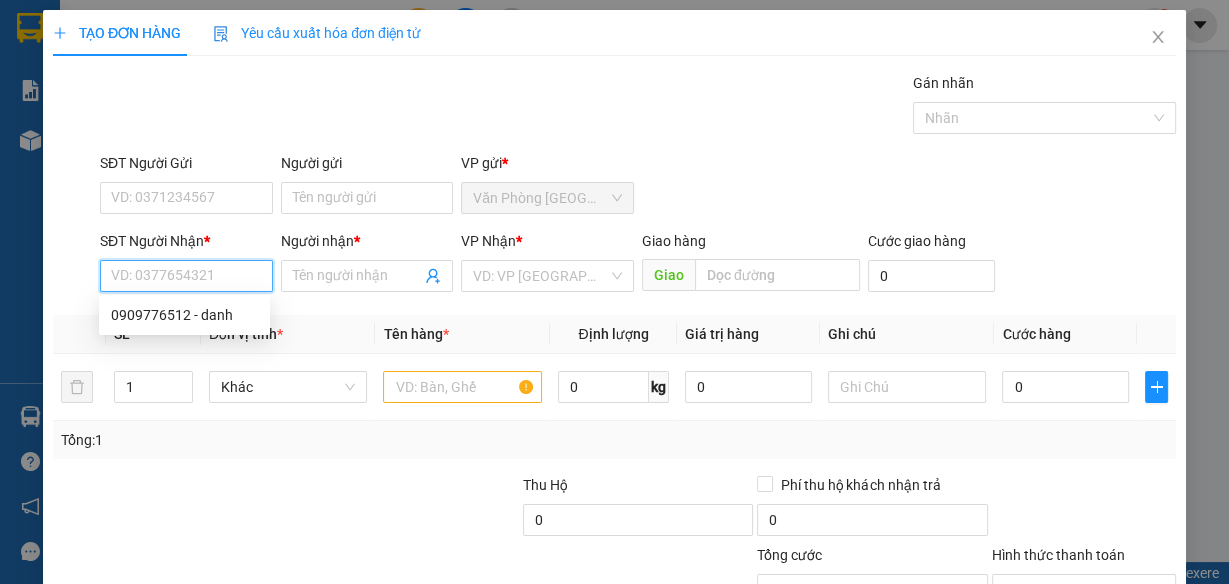 drag, startPoint x: 188, startPoint y: 279, endPoint x: 164, endPoint y: 321, distance: 48.373547 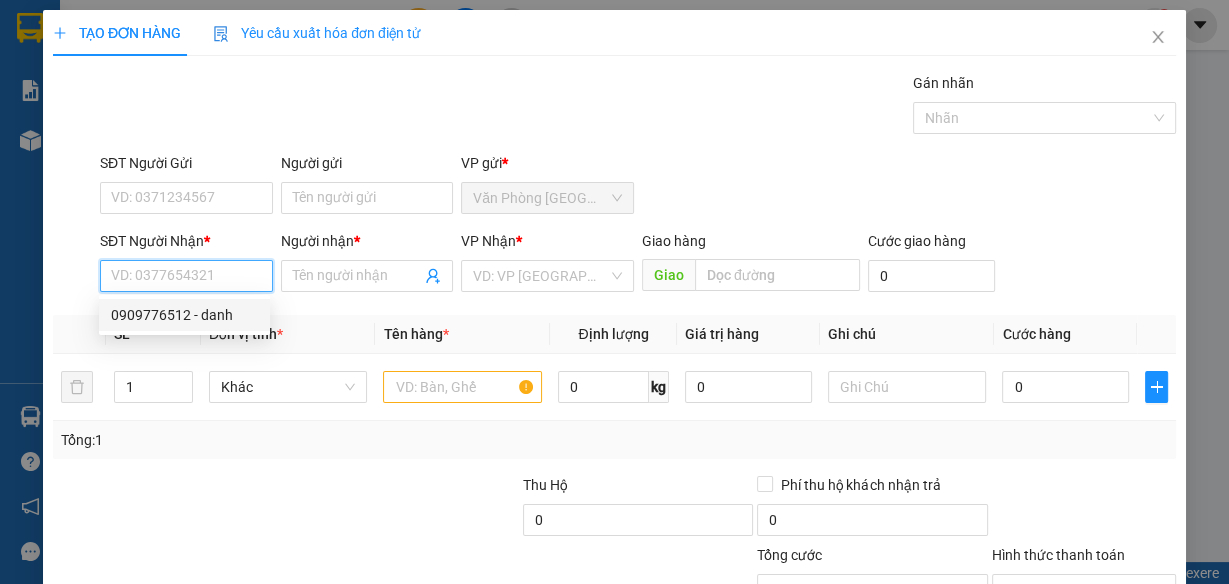 click on "0909776512 - danh" at bounding box center (184, 315) 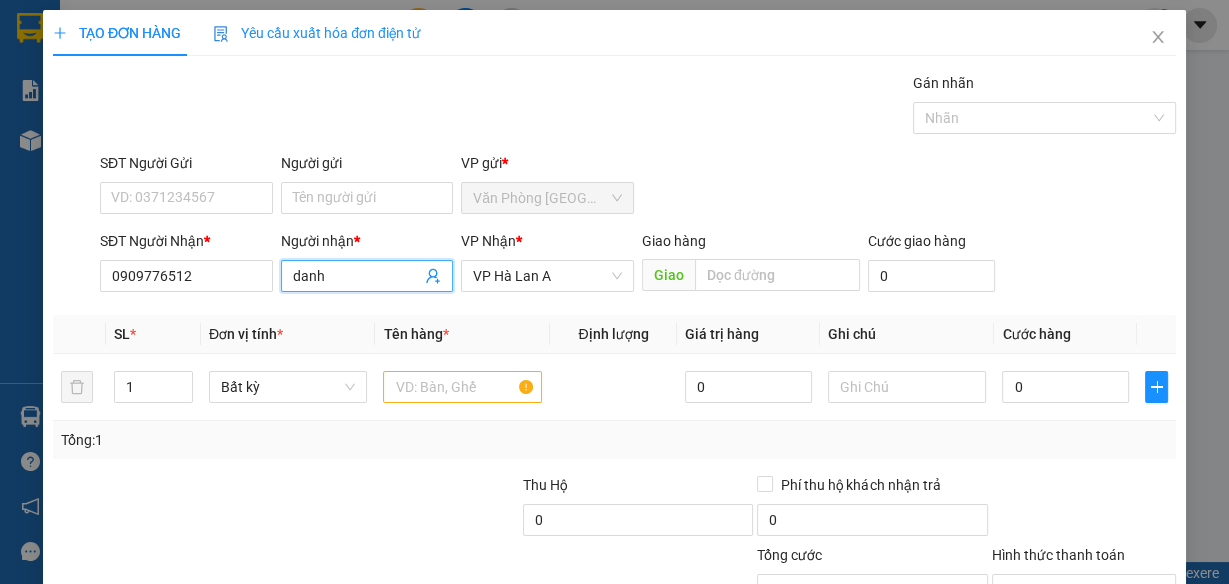 drag, startPoint x: 336, startPoint y: 274, endPoint x: 247, endPoint y: 291, distance: 90.60905 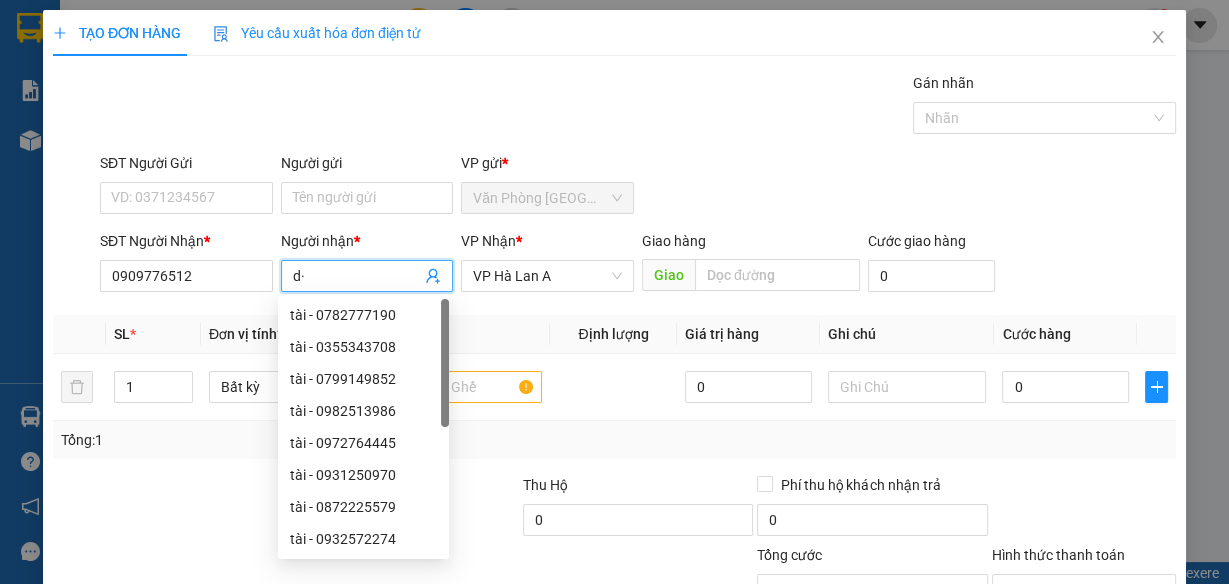 type on "d" 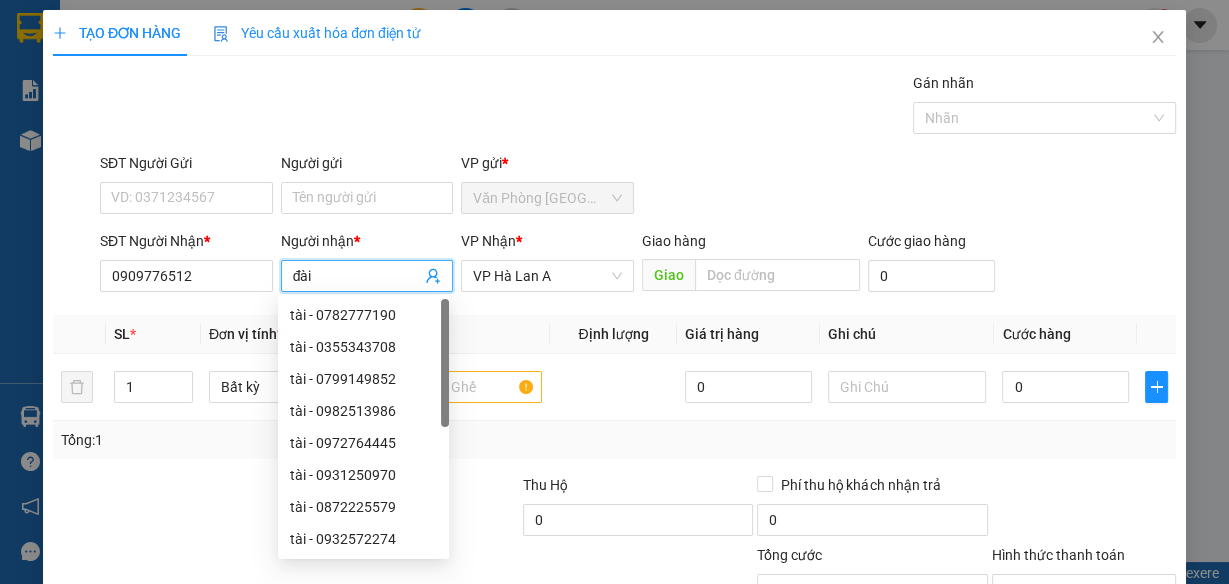 type on "đài" 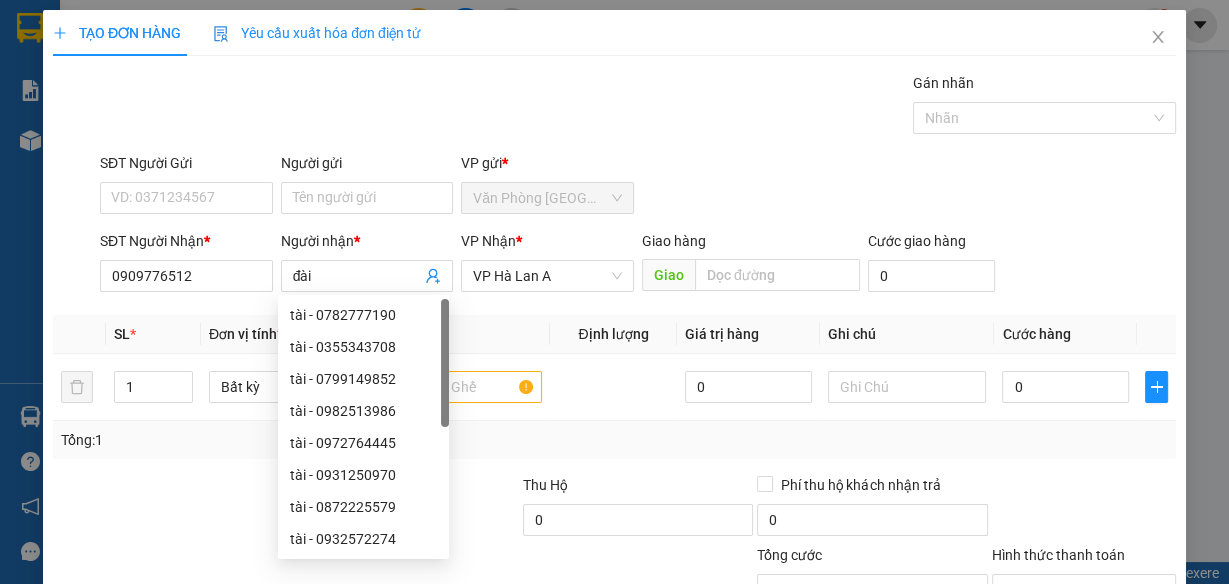 click on "SĐT Người Gửi VD: 0371234567 Người gửi Tên người gửi VP gửi  * Văn Phòng [GEOGRAPHIC_DATA]" at bounding box center [638, 187] 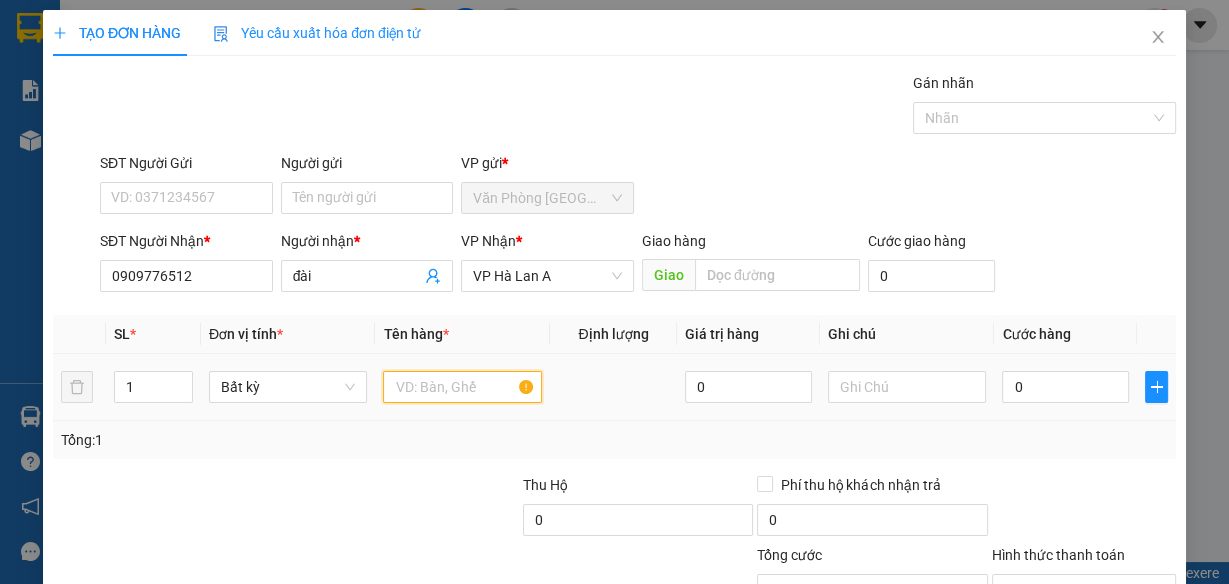 click at bounding box center [462, 387] 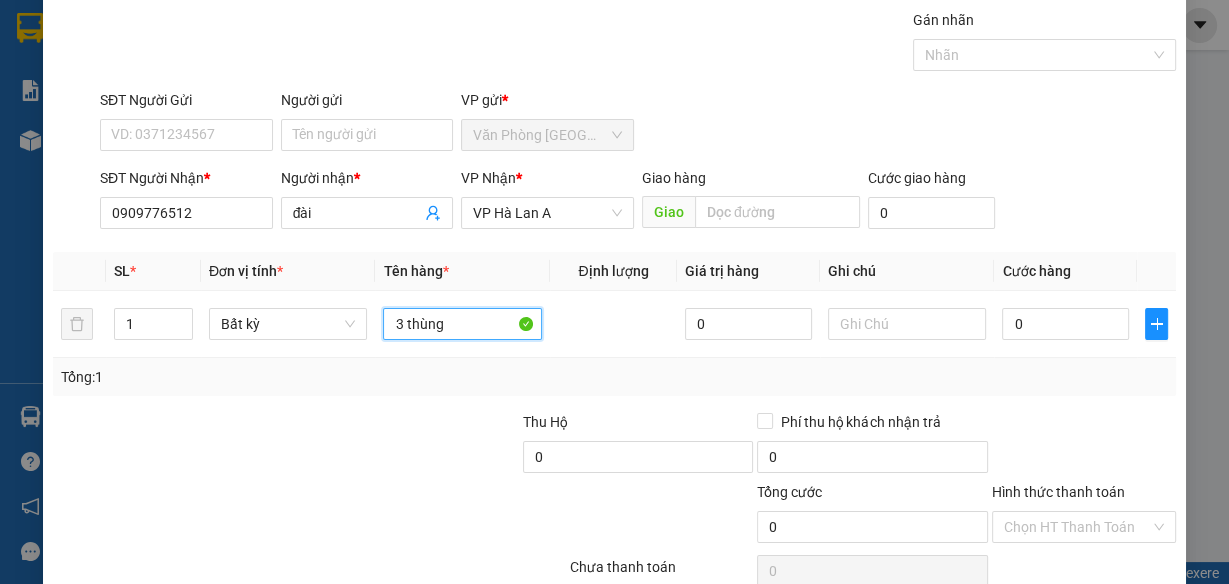 scroll, scrollTop: 153, scrollLeft: 0, axis: vertical 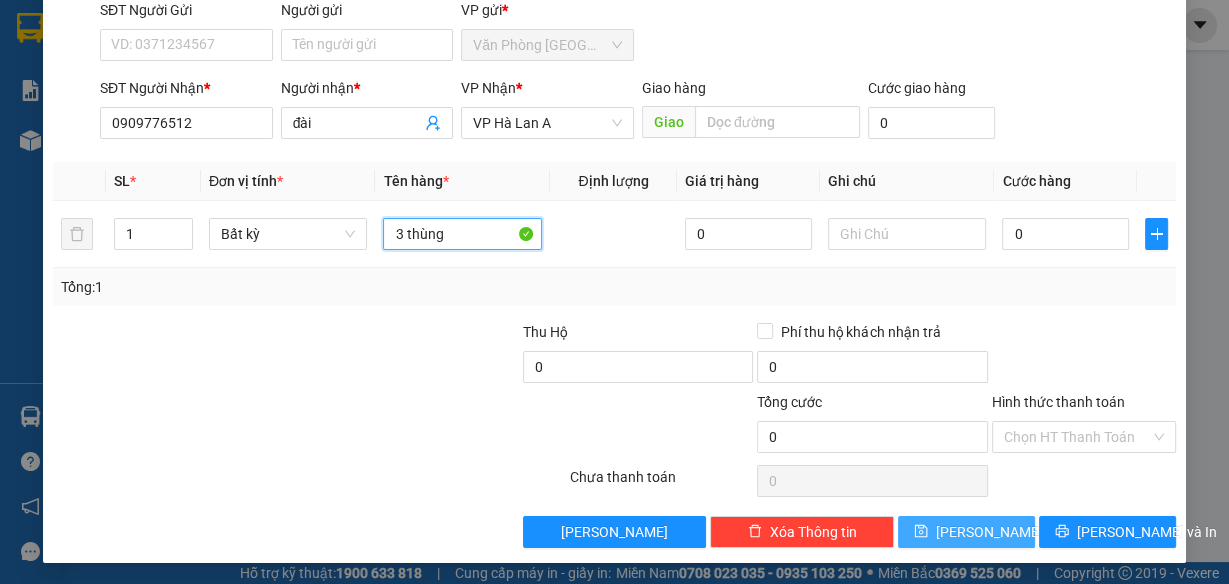 type on "3 thùng" 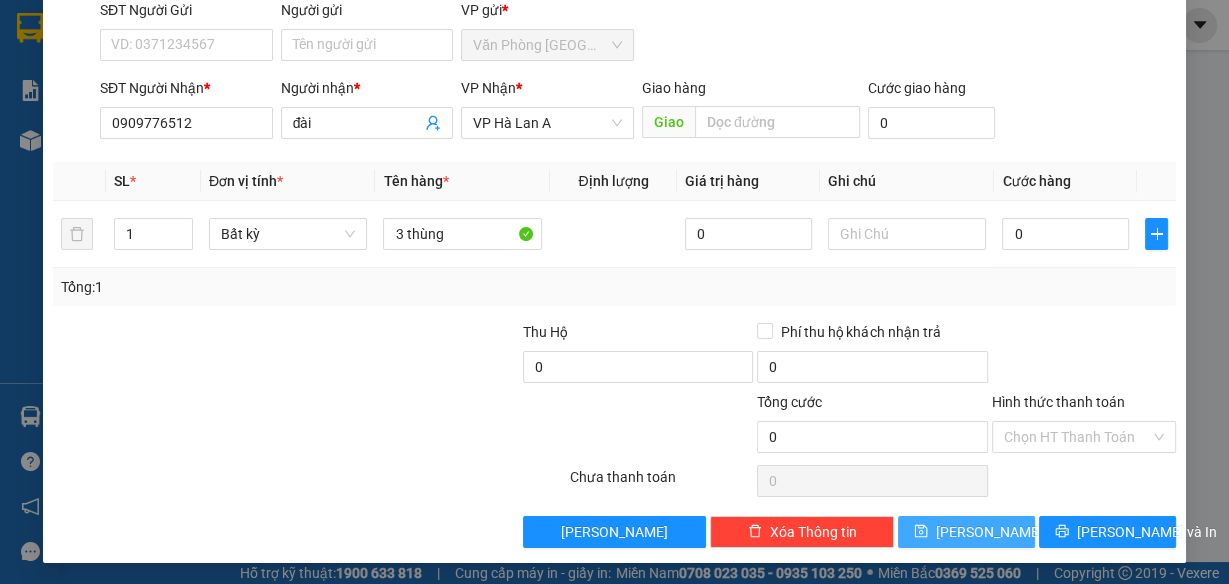 click on "[PERSON_NAME]" at bounding box center [989, 532] 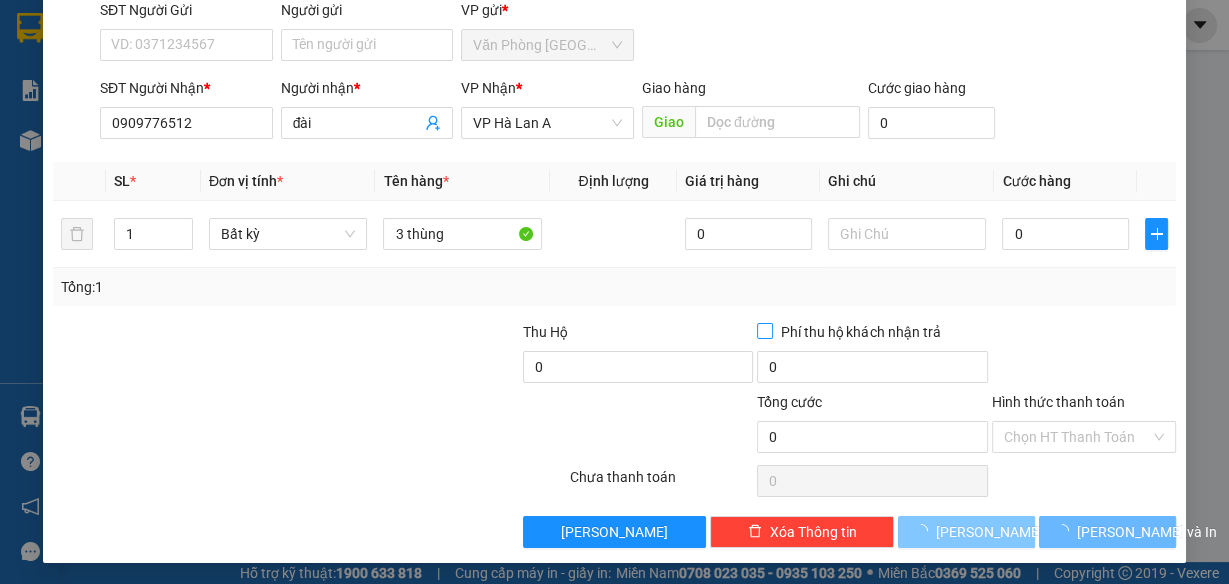 type 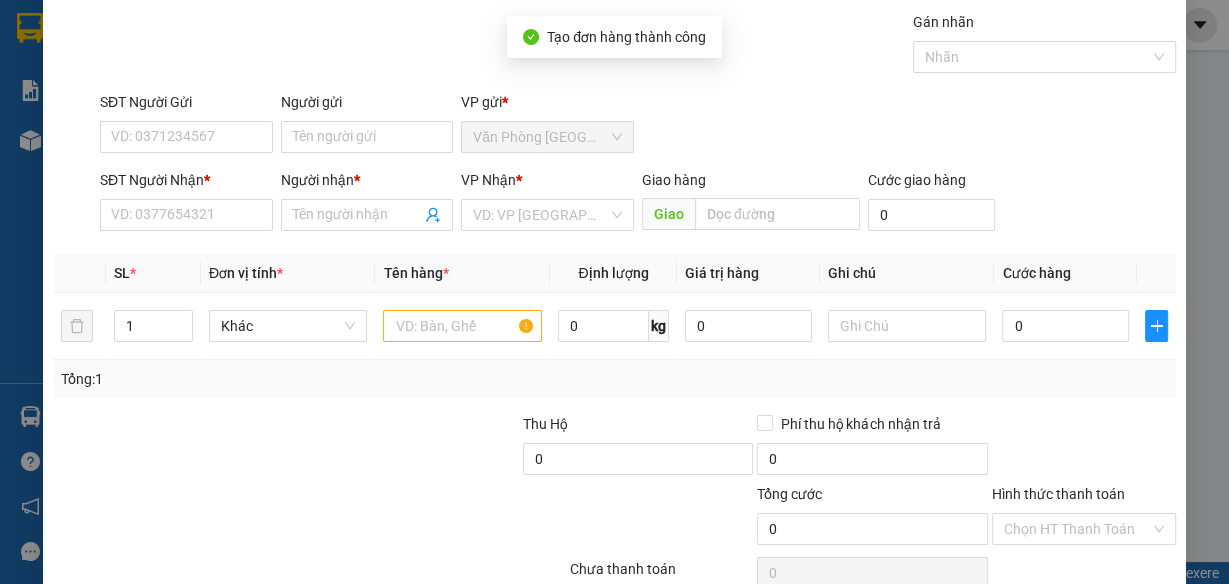 scroll, scrollTop: 0, scrollLeft: 0, axis: both 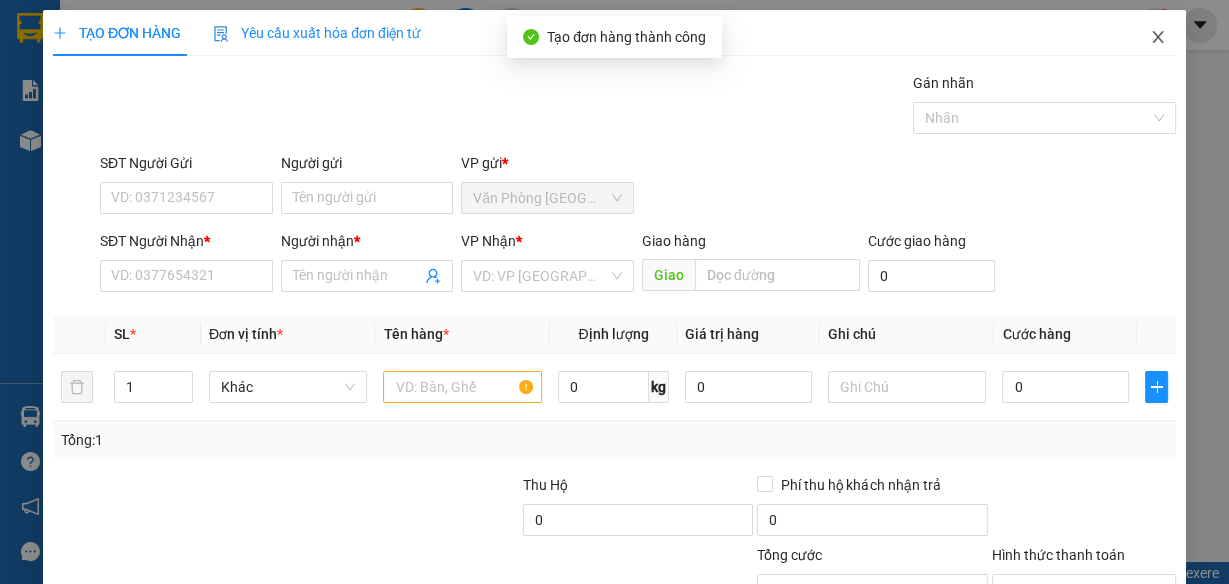 click 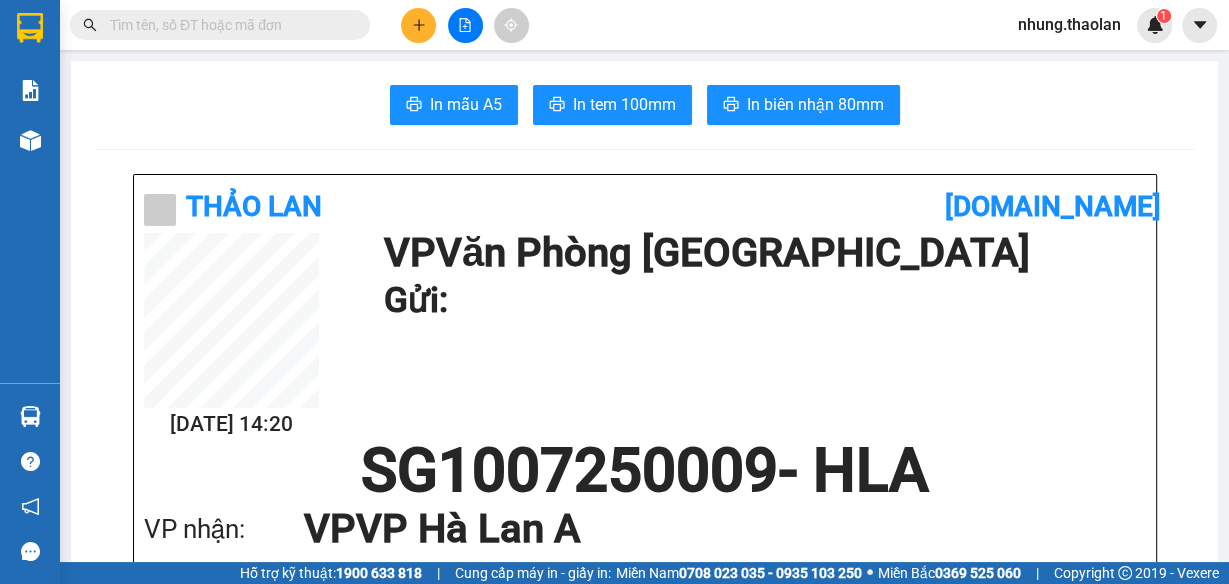 click at bounding box center [228, 25] 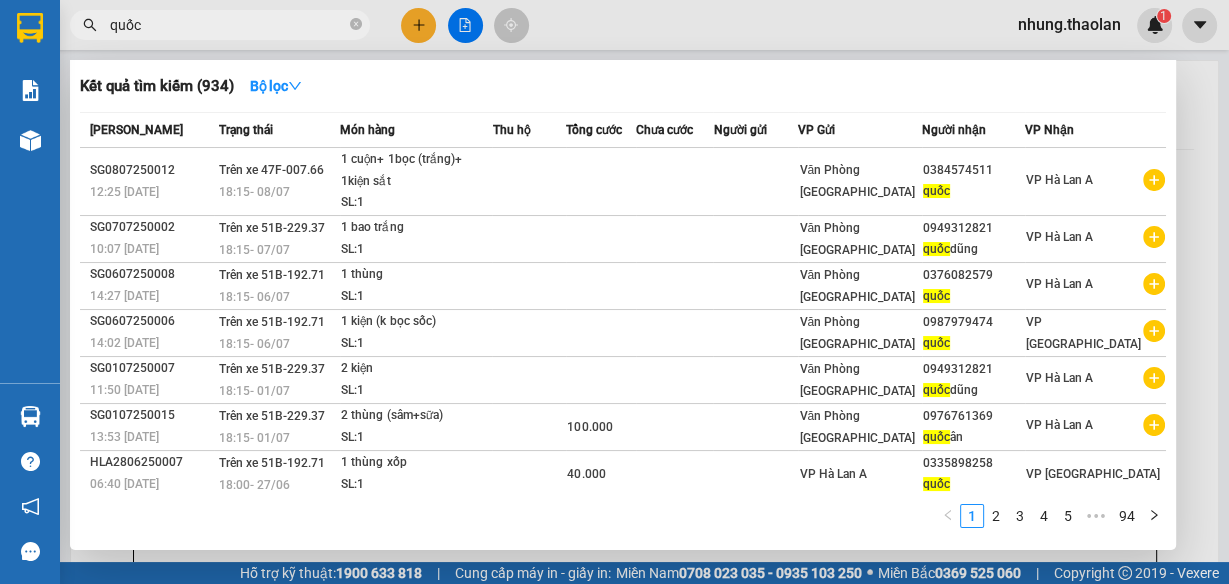 type on "quốc" 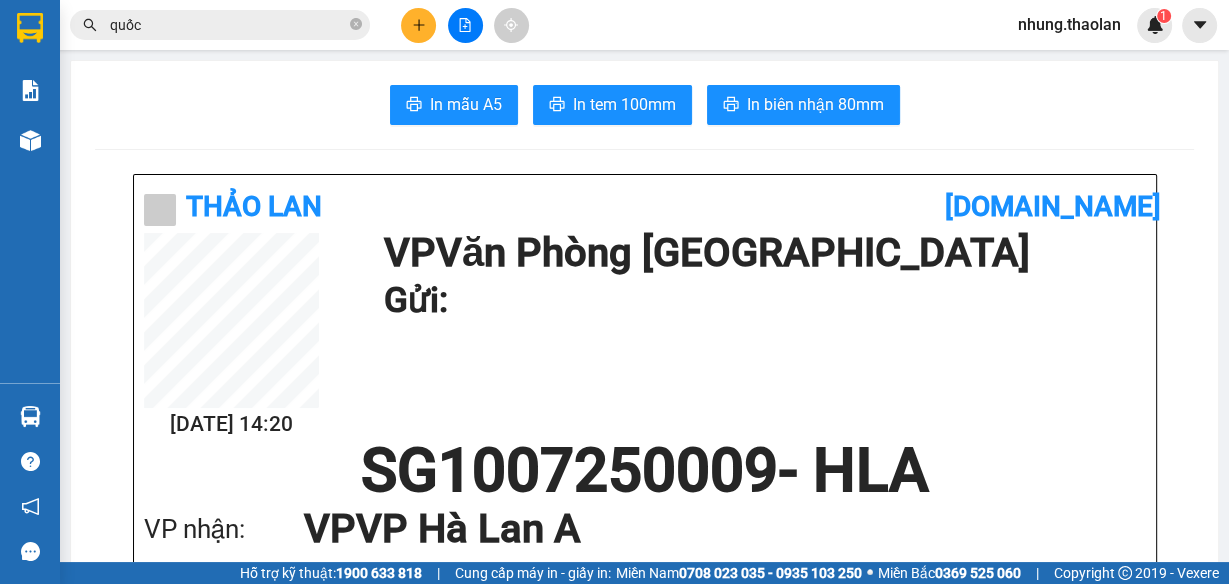 click 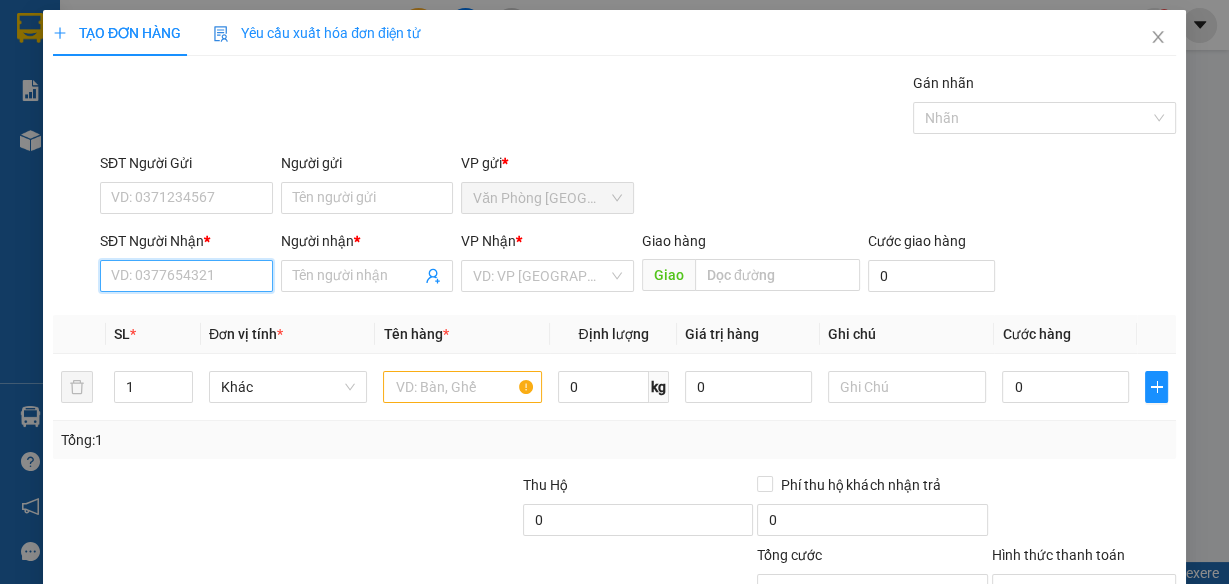 click on "SĐT Người Nhận  *" at bounding box center (186, 276) 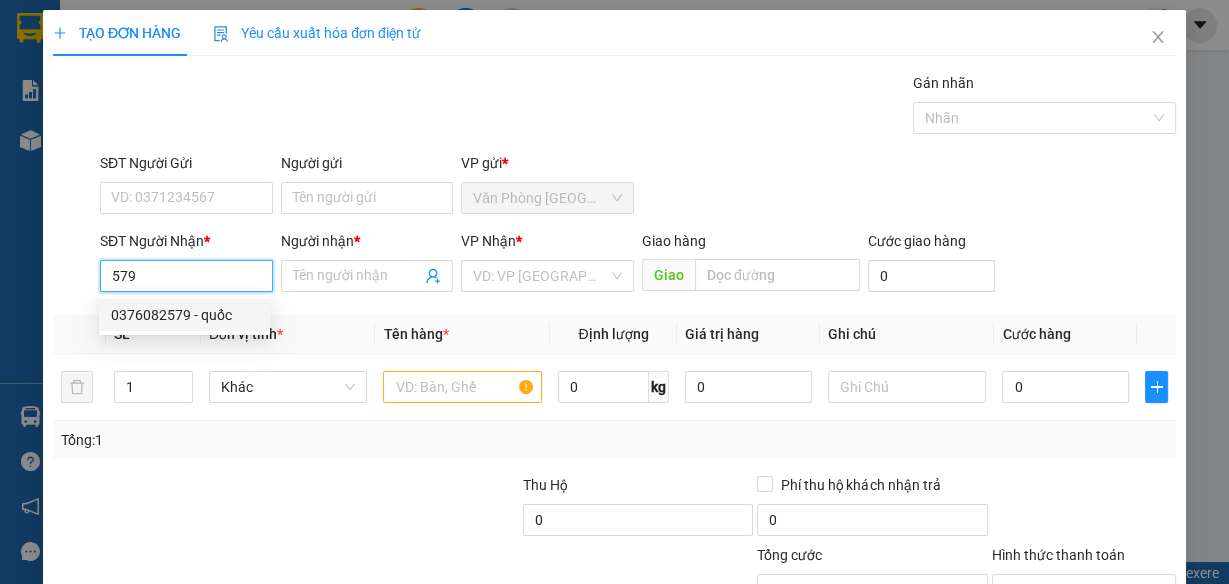 click on "0376082579 - quốc" at bounding box center (184, 315) 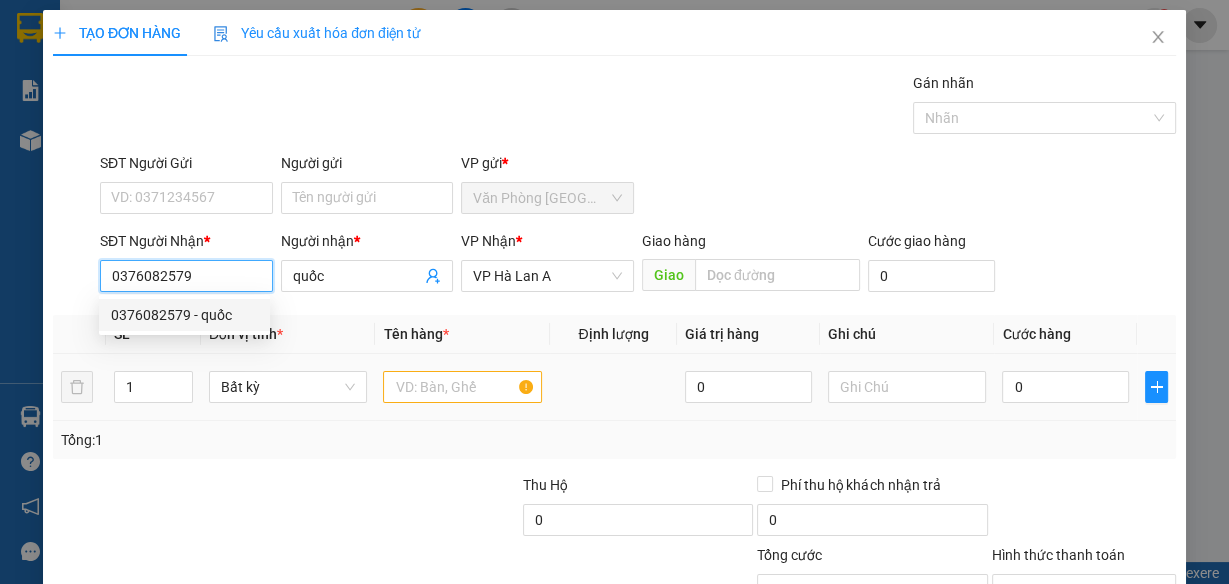 type on "0376082579" 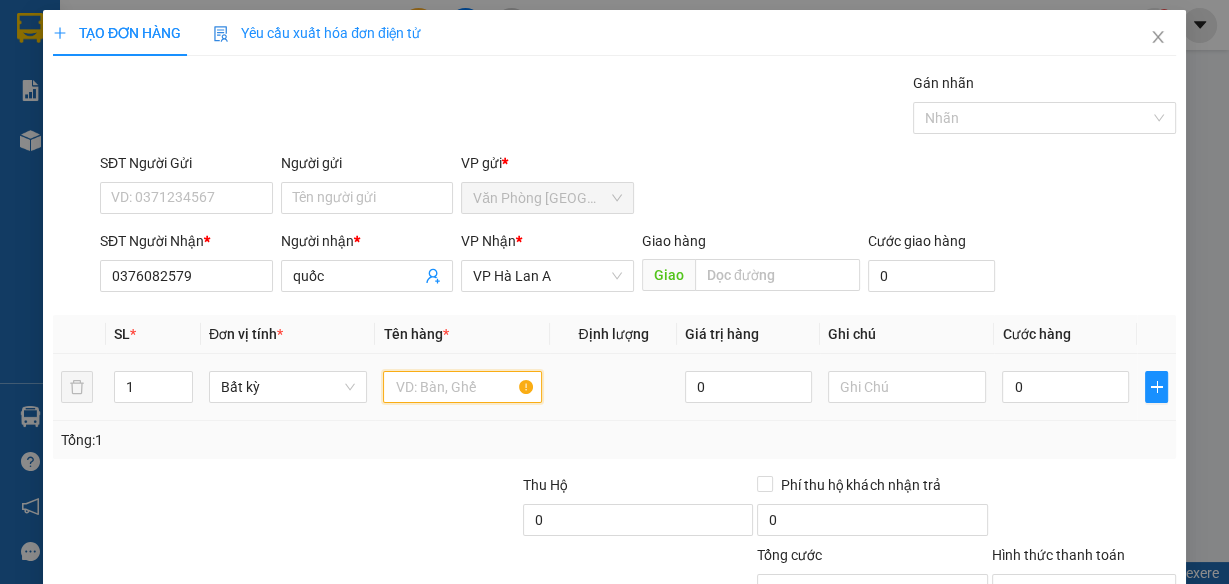 click at bounding box center [462, 387] 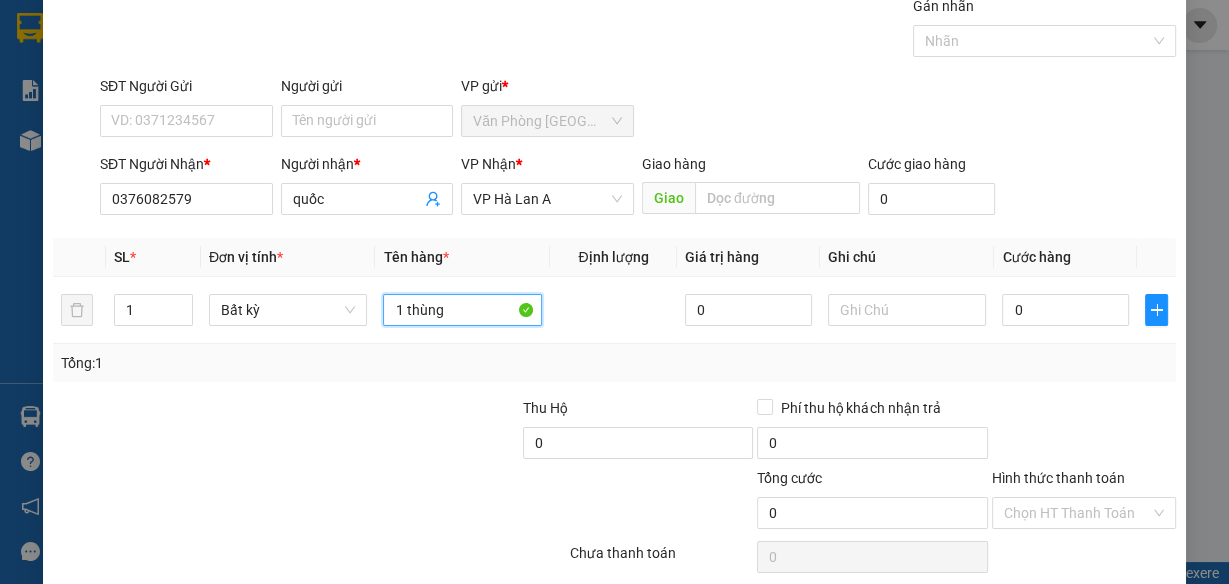 scroll, scrollTop: 153, scrollLeft: 0, axis: vertical 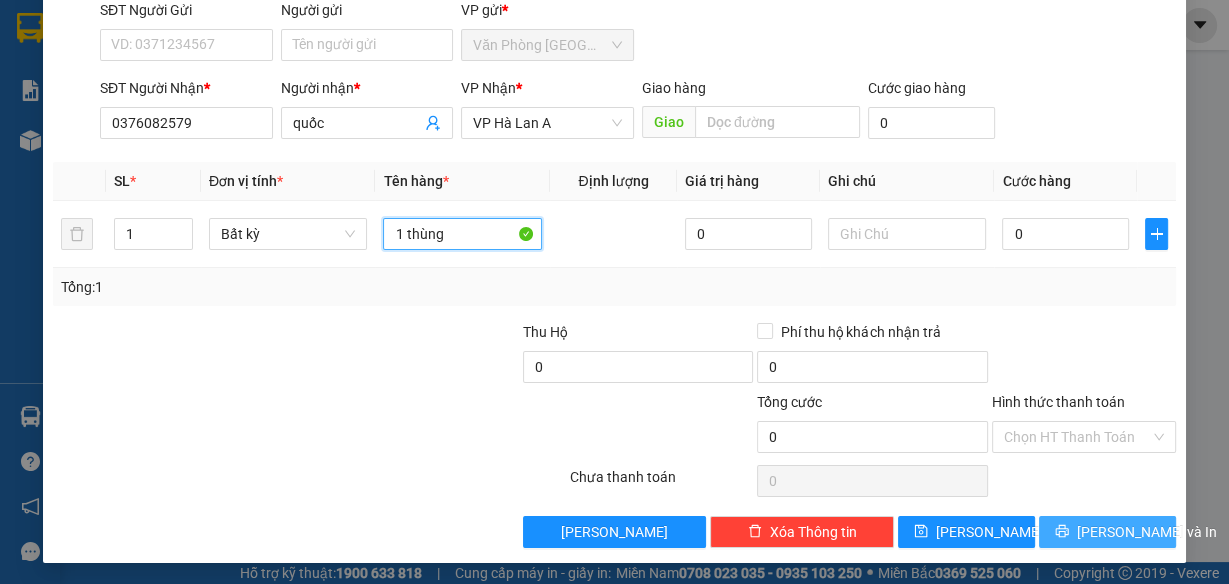 type on "1 thùng" 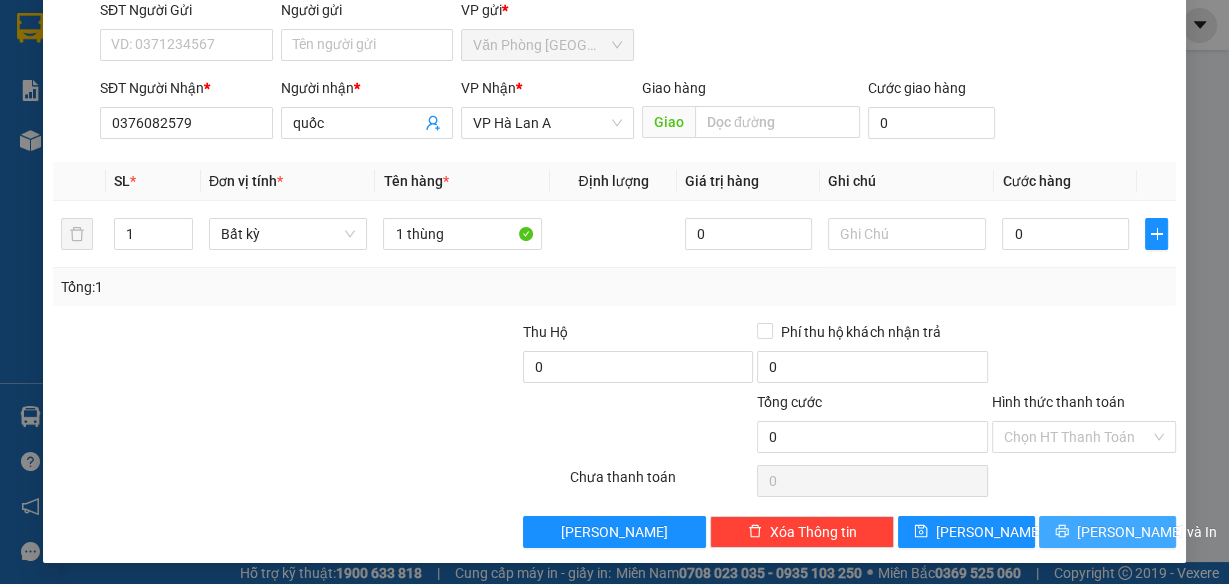 click on "[PERSON_NAME] và In" at bounding box center [1147, 532] 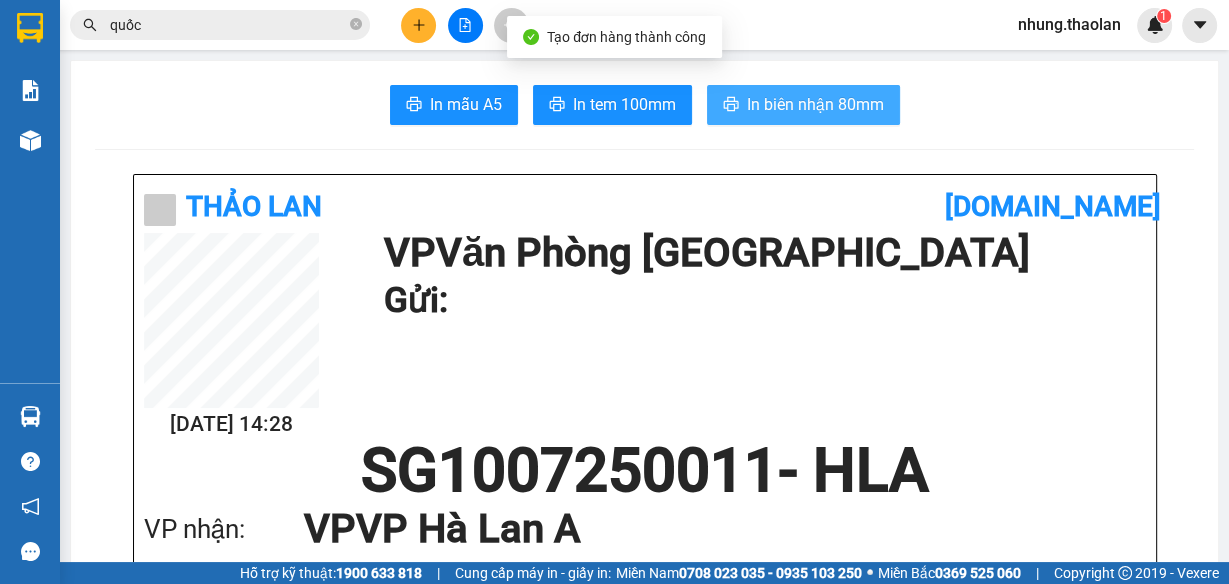click on "In biên nhận 80mm" at bounding box center [815, 104] 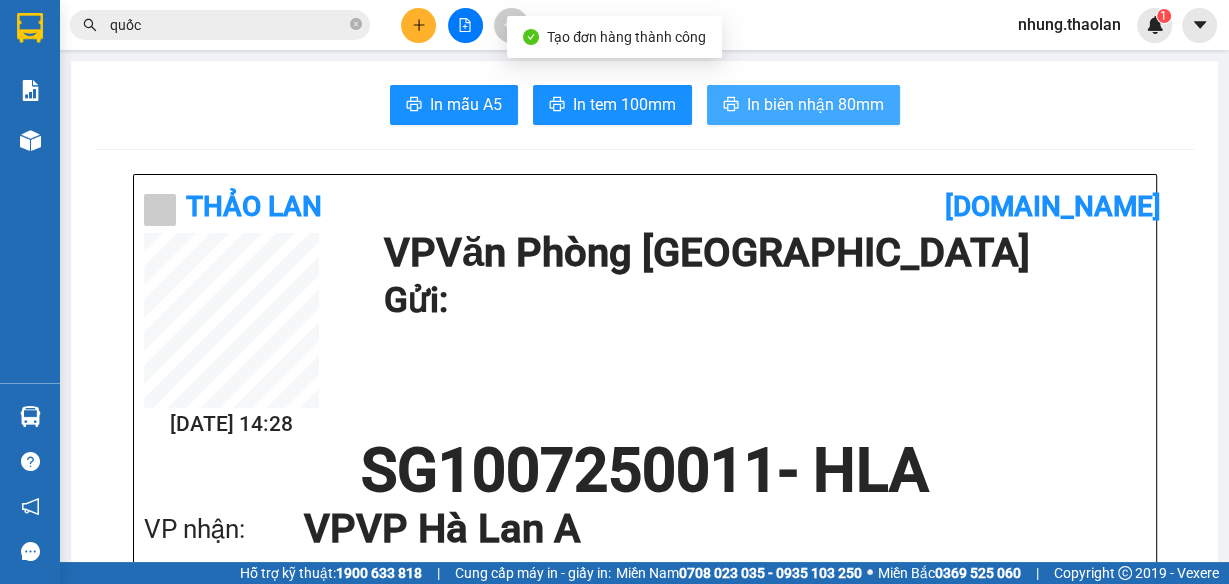 scroll, scrollTop: 0, scrollLeft: 0, axis: both 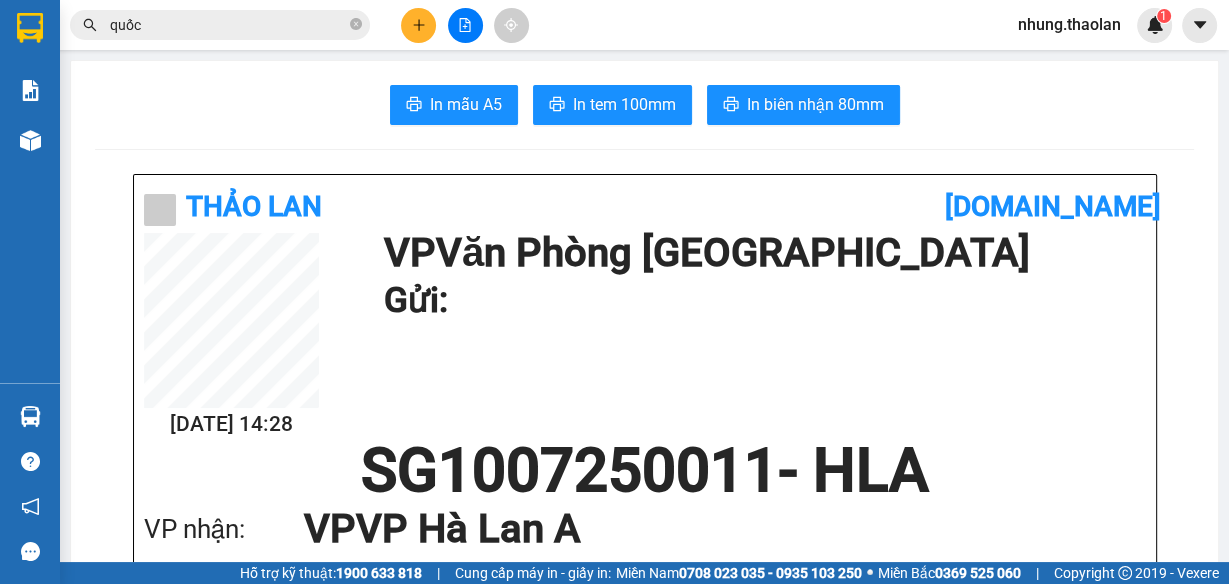 click at bounding box center [418, 25] 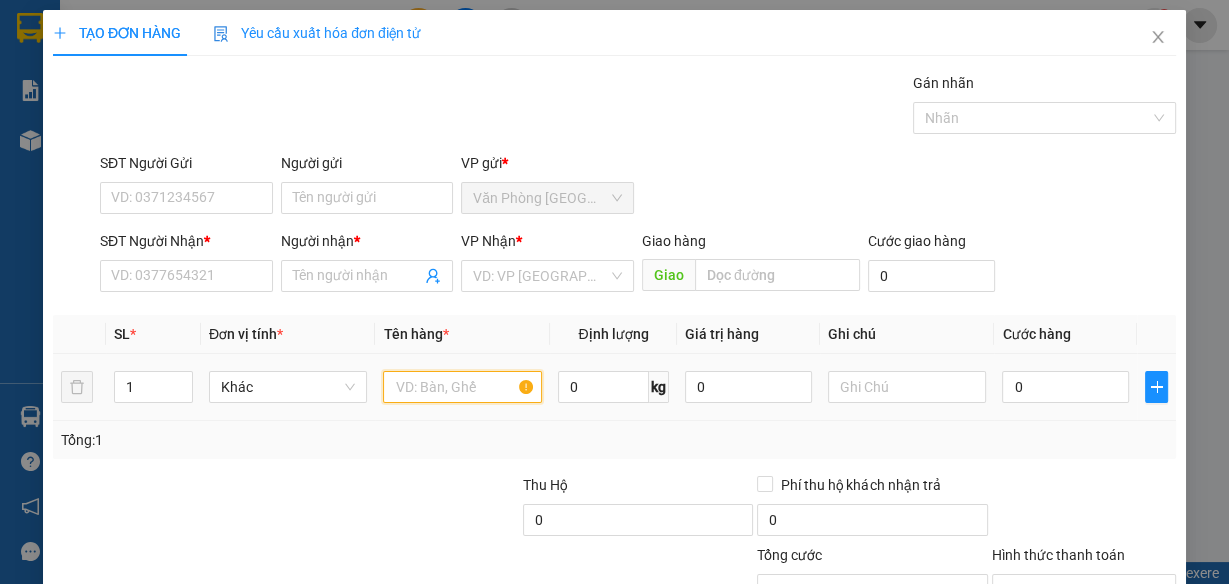click at bounding box center (462, 387) 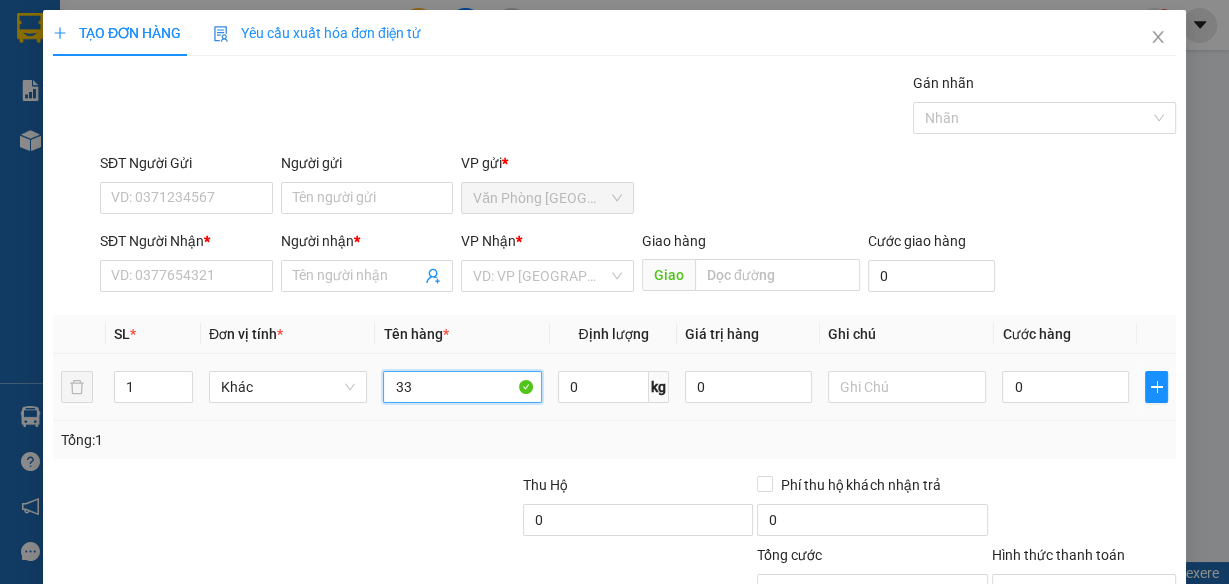 type on "330" 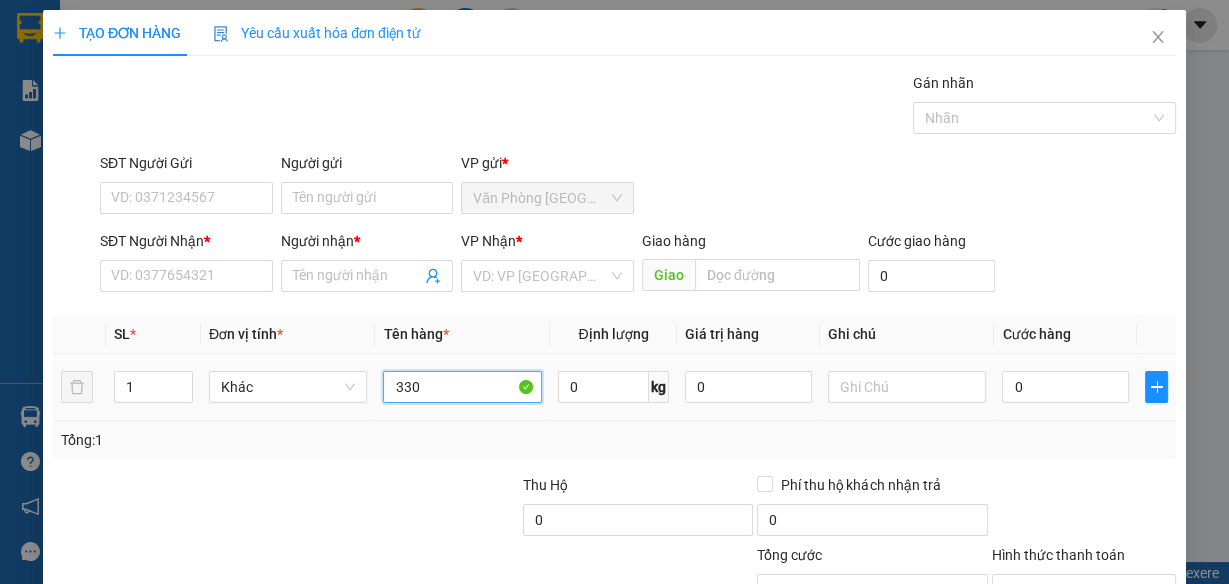 drag, startPoint x: 442, startPoint y: 396, endPoint x: 291, endPoint y: 405, distance: 151.26797 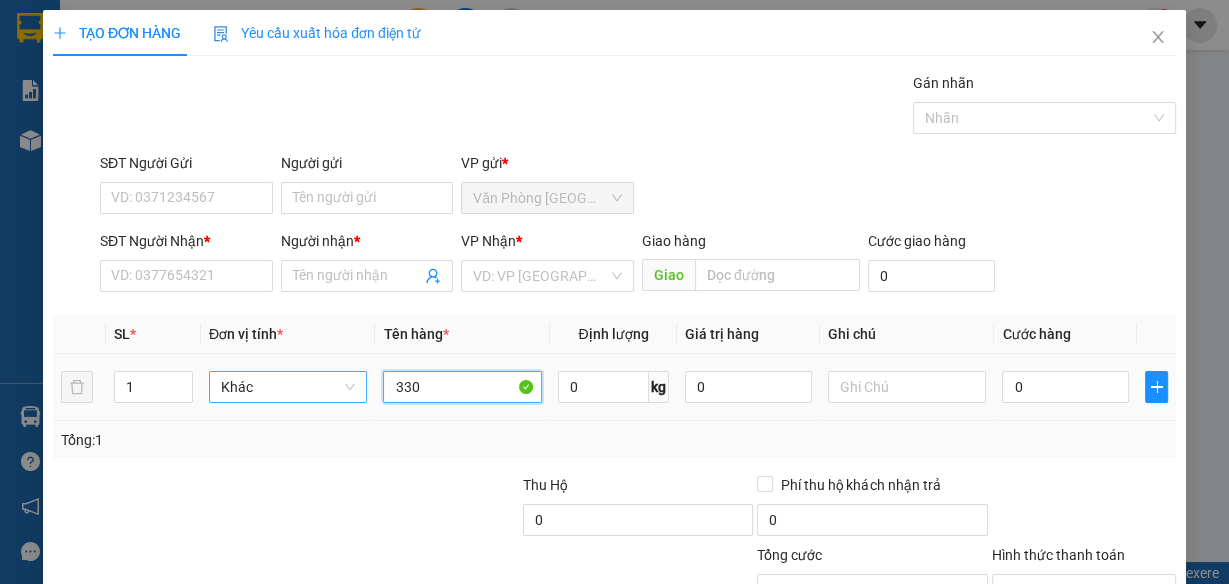 type 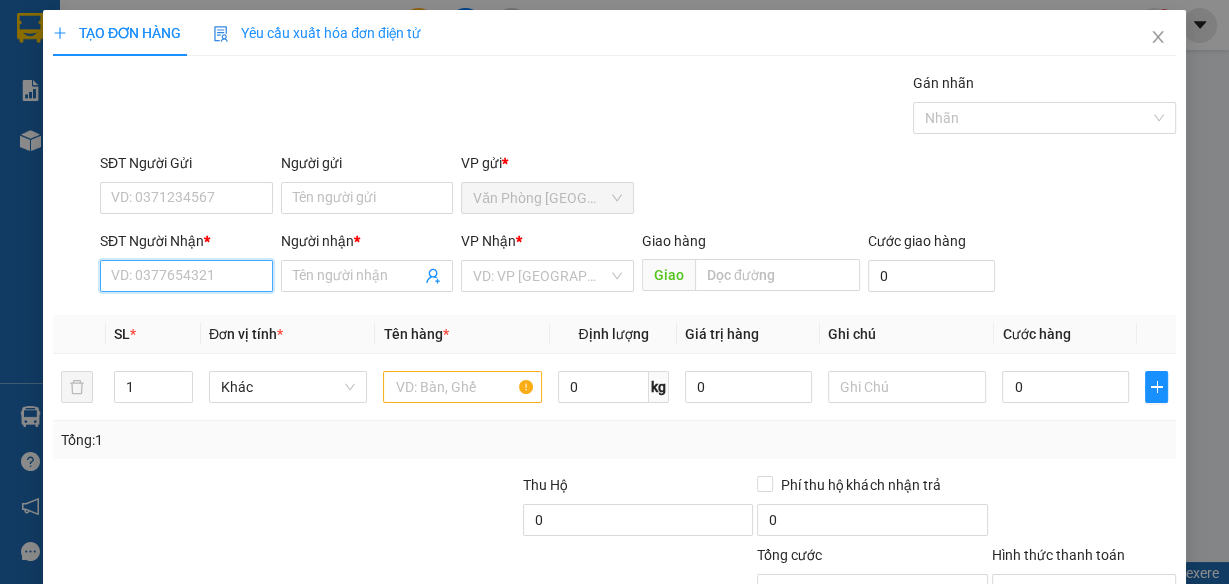 click on "SĐT Người Nhận  *" at bounding box center (186, 276) 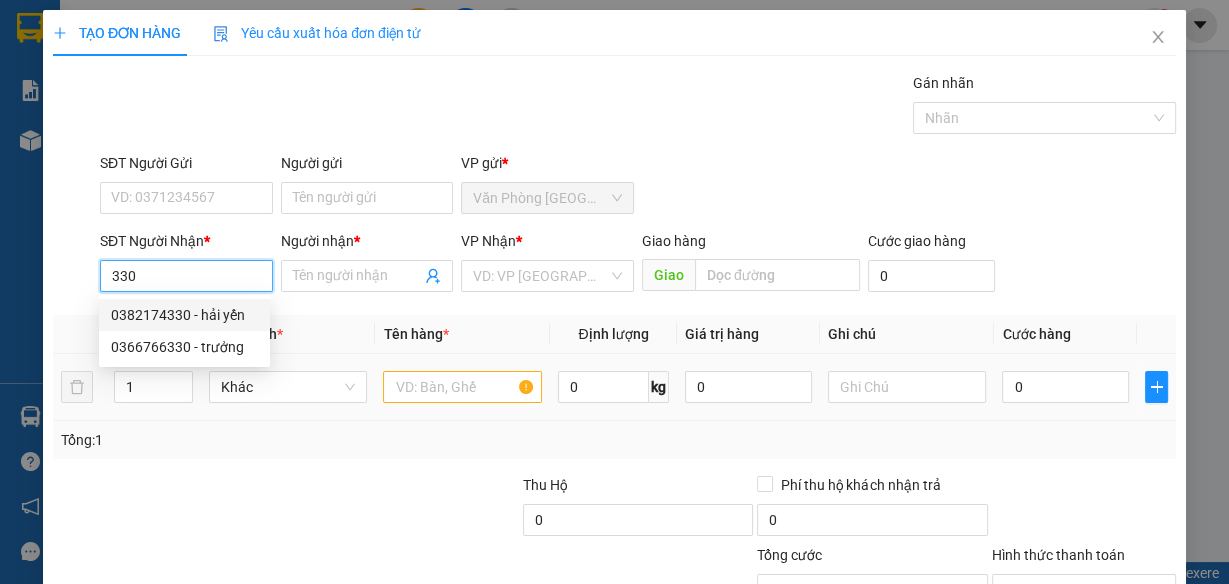 drag, startPoint x: 227, startPoint y: 311, endPoint x: 448, endPoint y: 362, distance: 226.80829 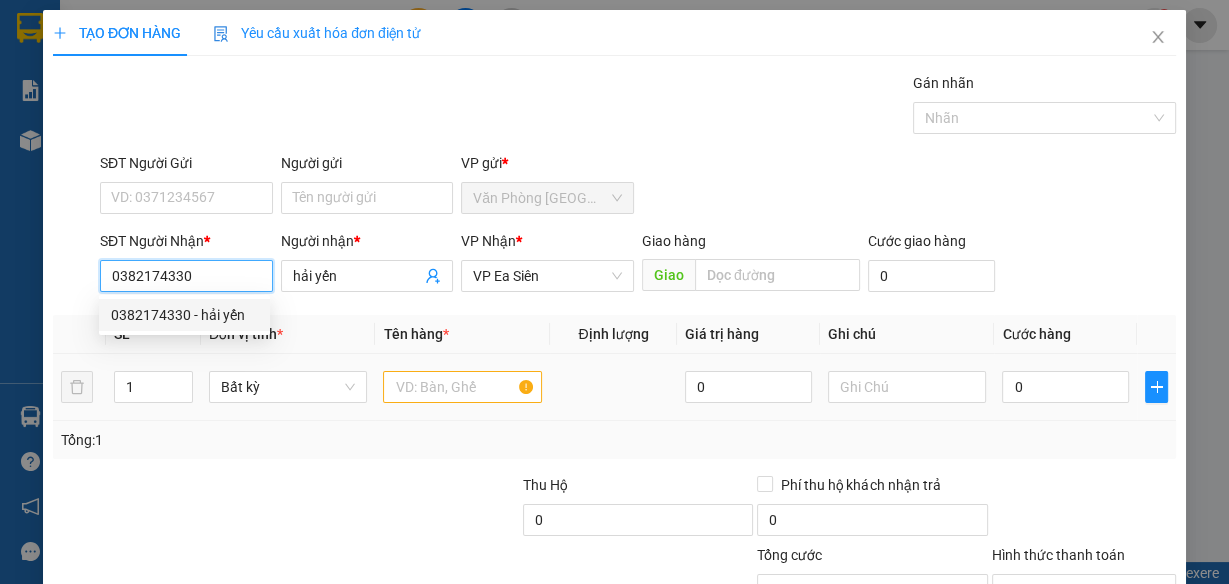 type on "0382174330" 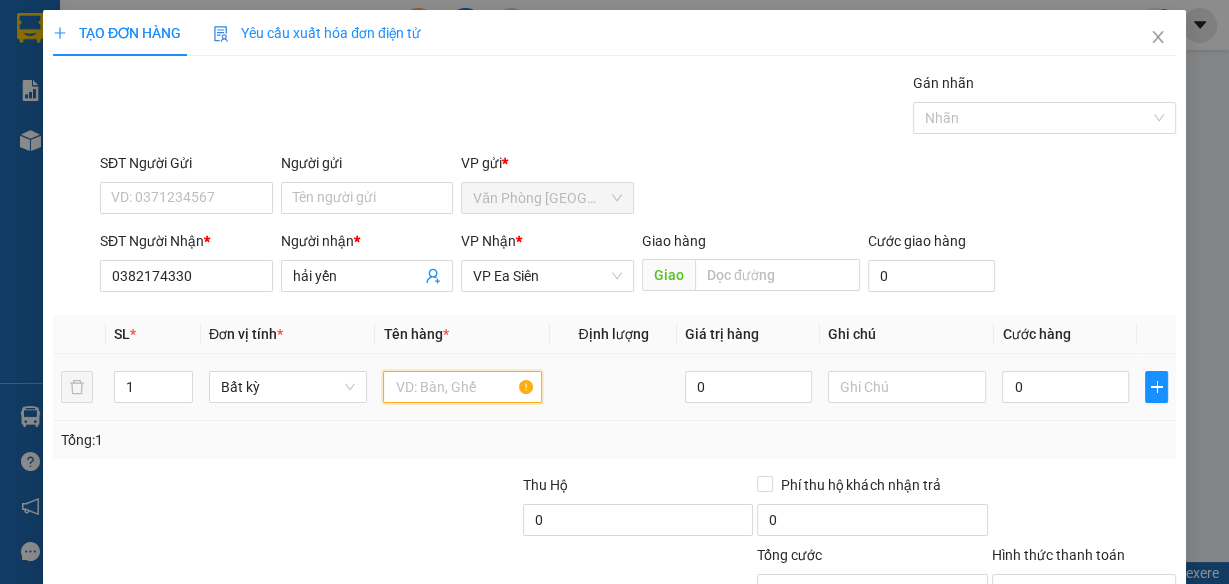 click at bounding box center [462, 387] 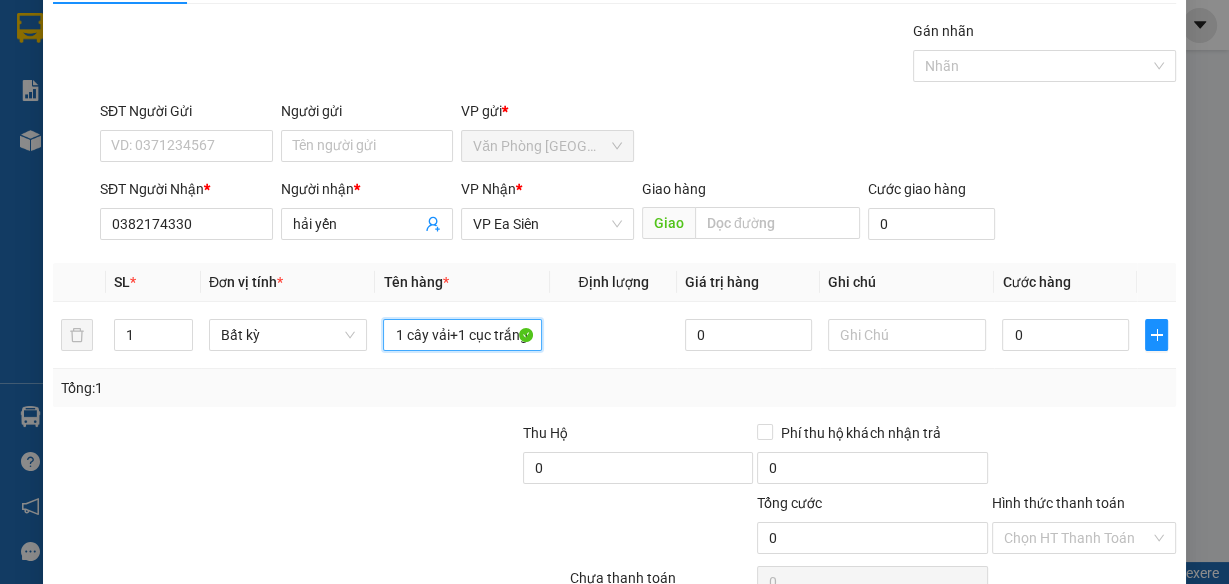 scroll, scrollTop: 153, scrollLeft: 0, axis: vertical 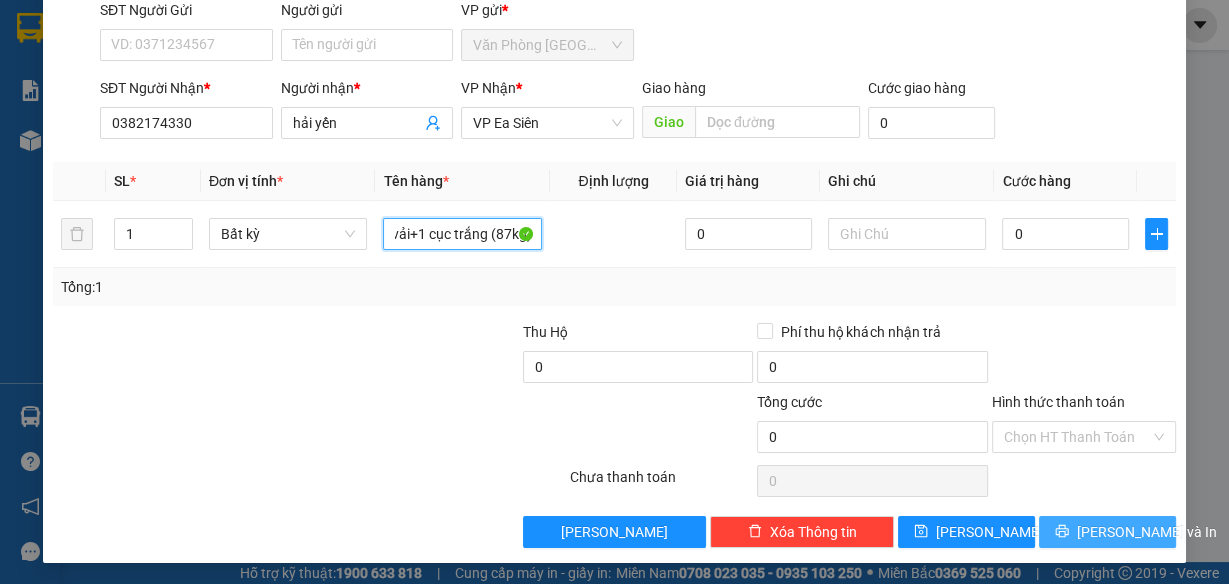 type on "1 cây vải+1 cục trắng (87kg)" 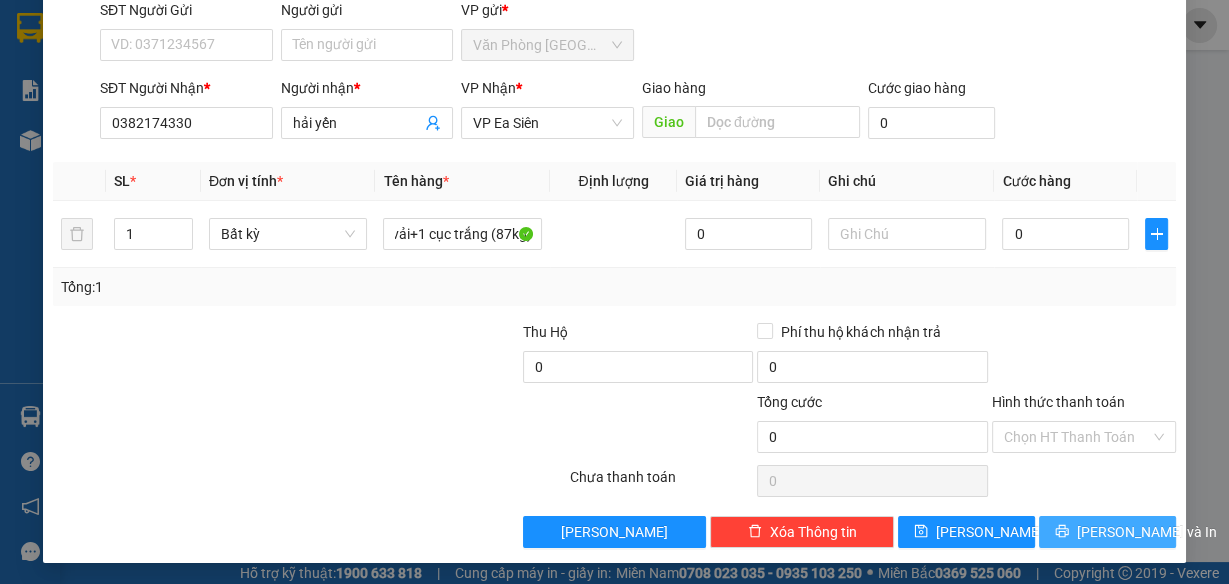 click on "[PERSON_NAME] và In" at bounding box center (1147, 532) 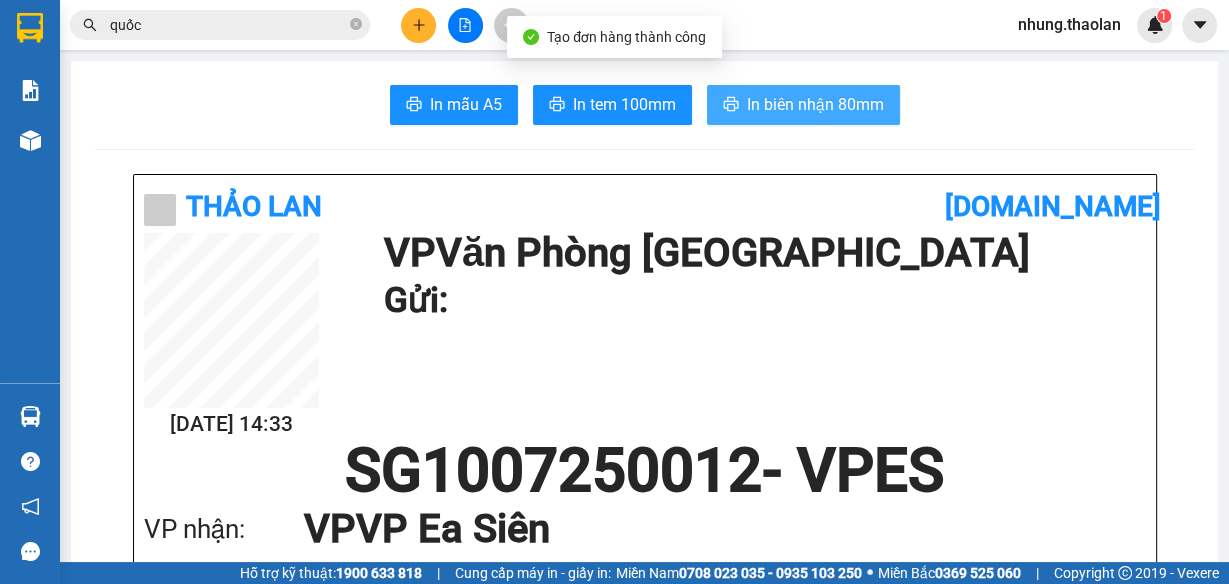 click on "In biên nhận 80mm" at bounding box center (803, 105) 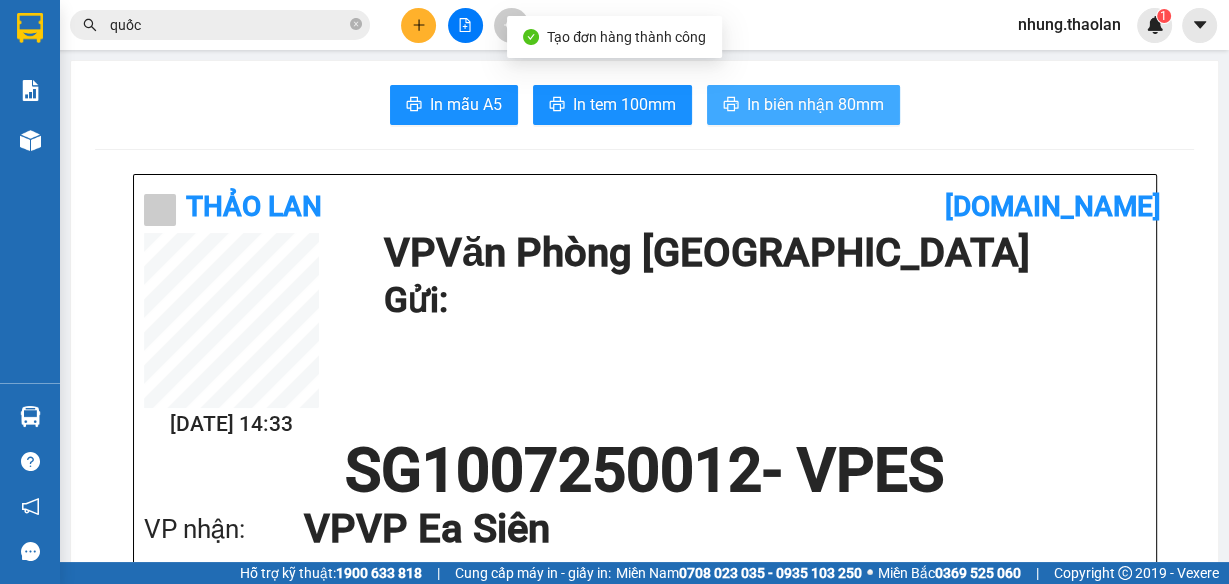 scroll, scrollTop: 0, scrollLeft: 0, axis: both 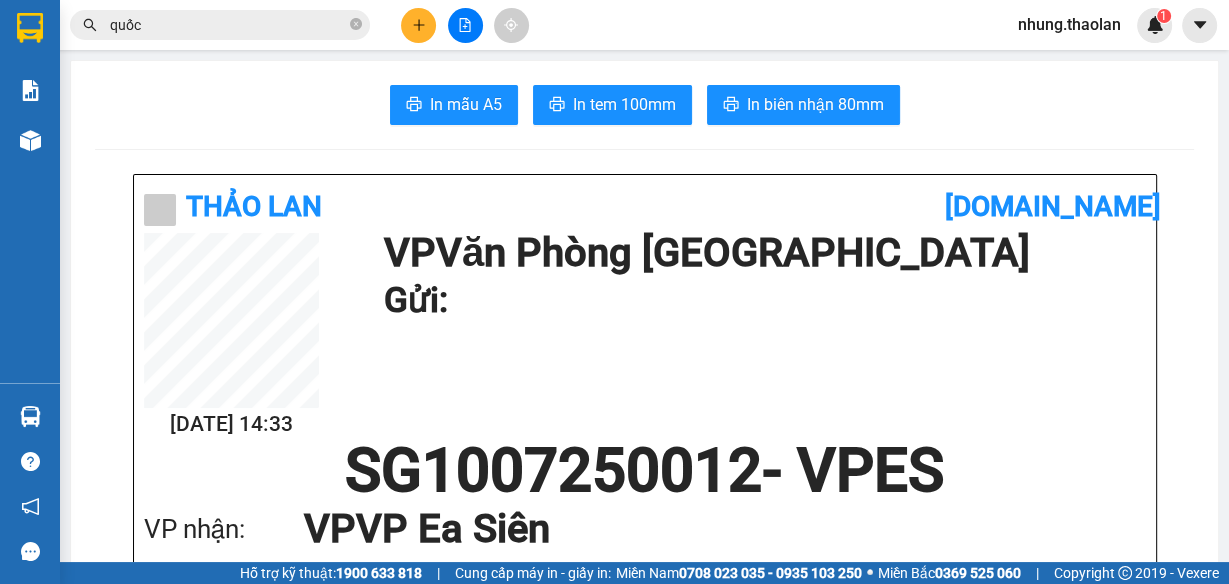 click on "quốc" at bounding box center [220, 25] 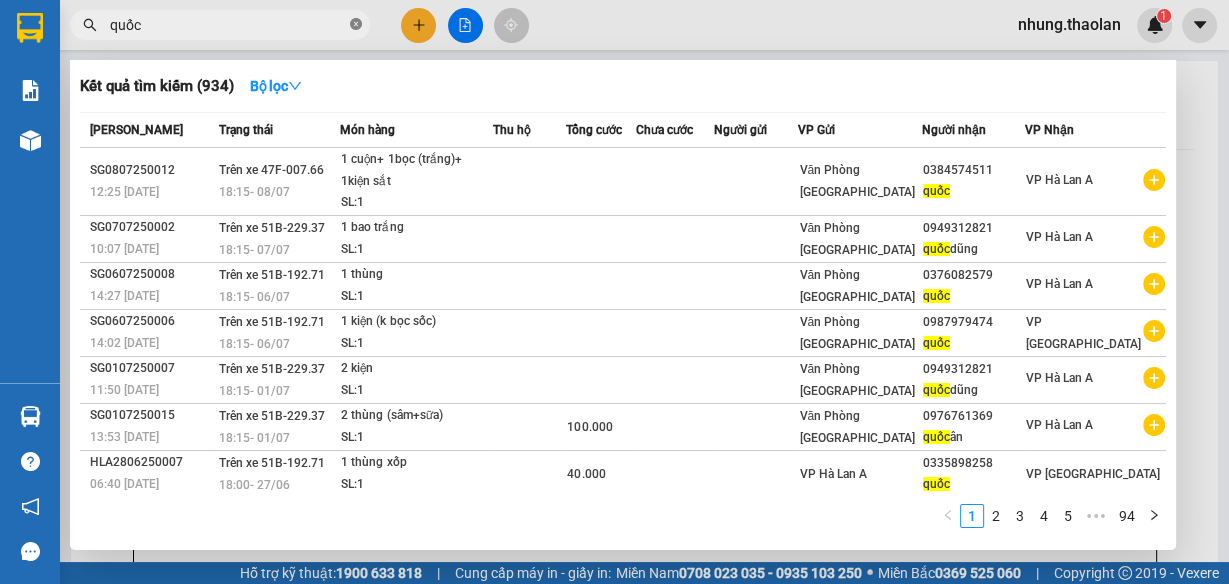 click 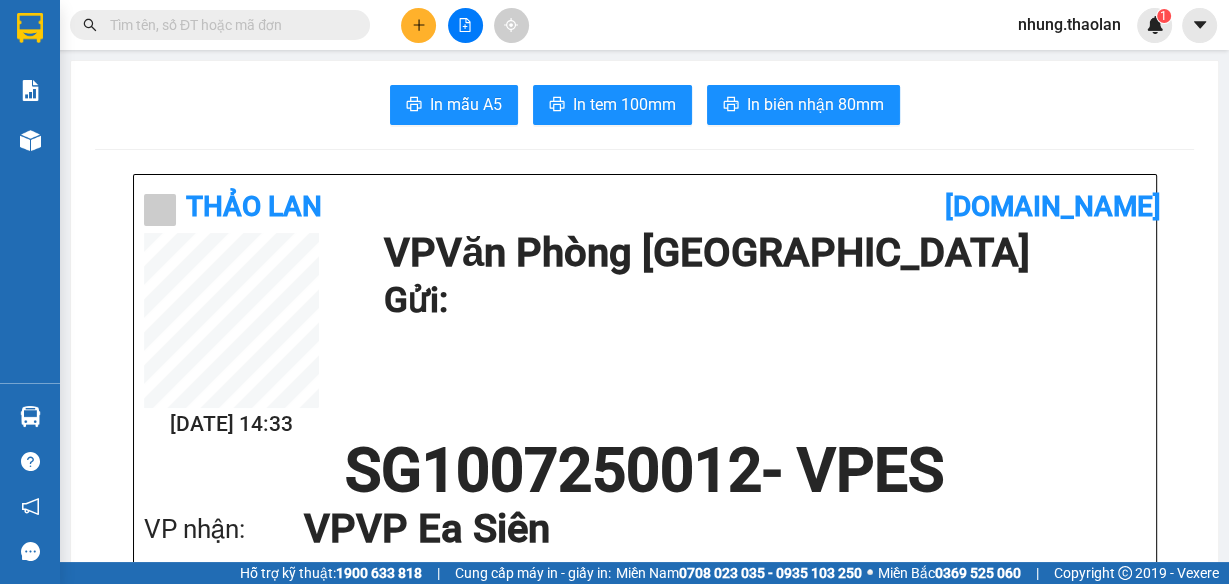 click 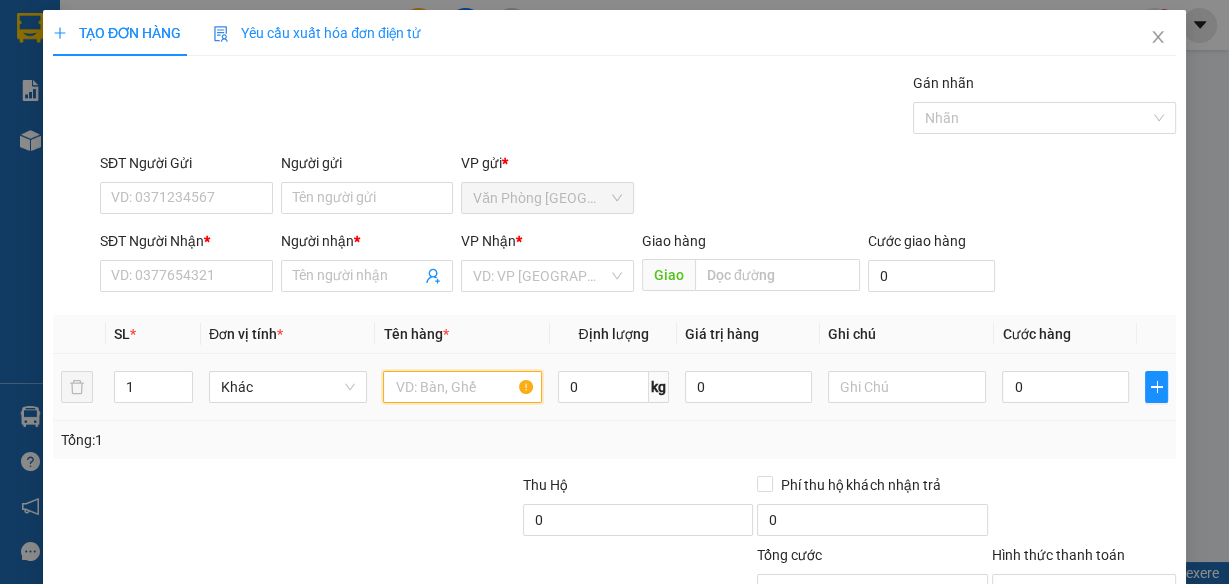 click at bounding box center [462, 387] 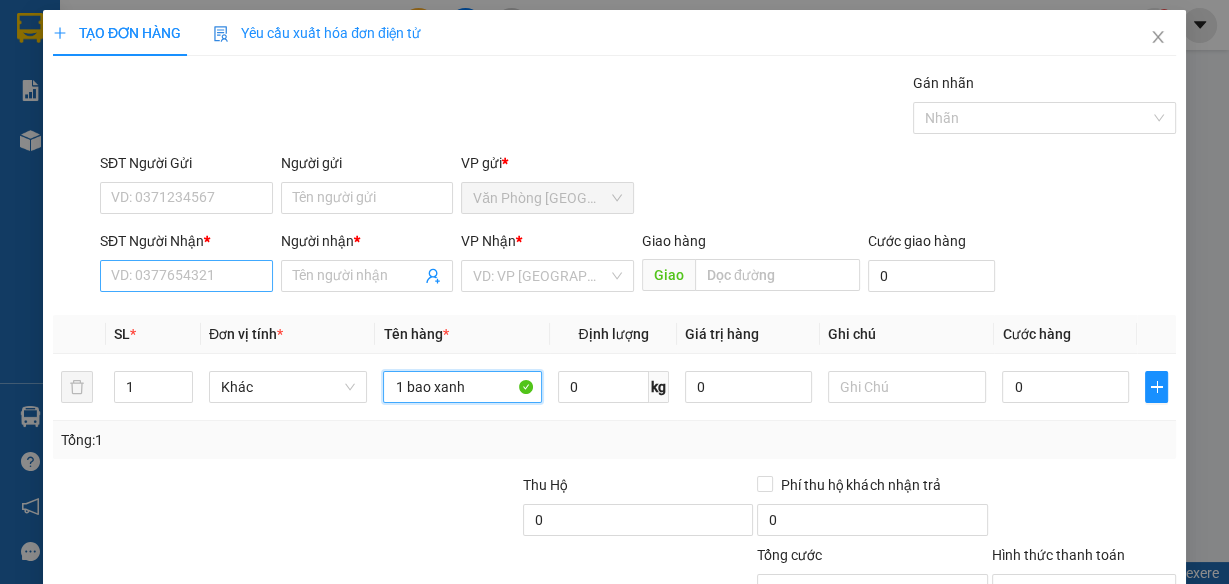 type on "1 bao xanh" 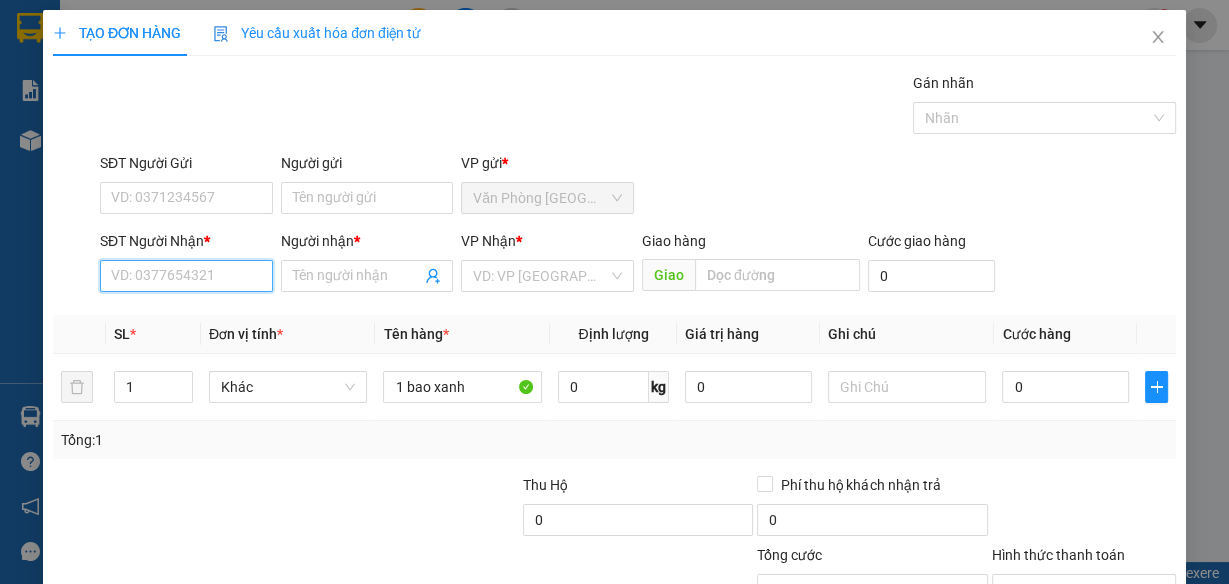 click on "SĐT Người Nhận  *" at bounding box center [186, 276] 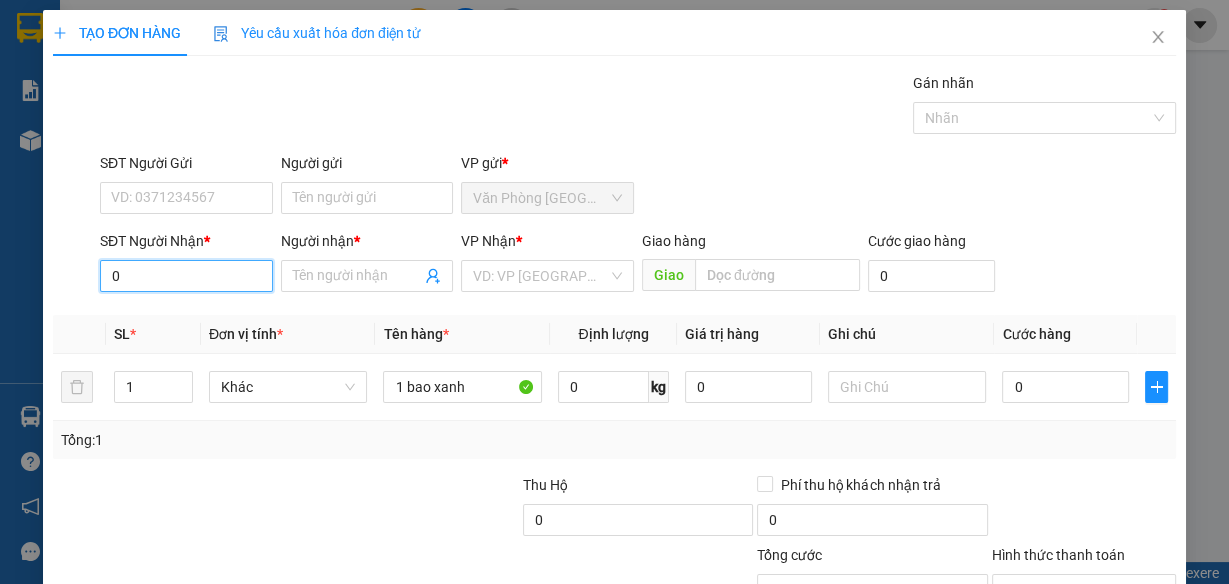 drag, startPoint x: 163, startPoint y: 278, endPoint x: 46, endPoint y: 280, distance: 117.01709 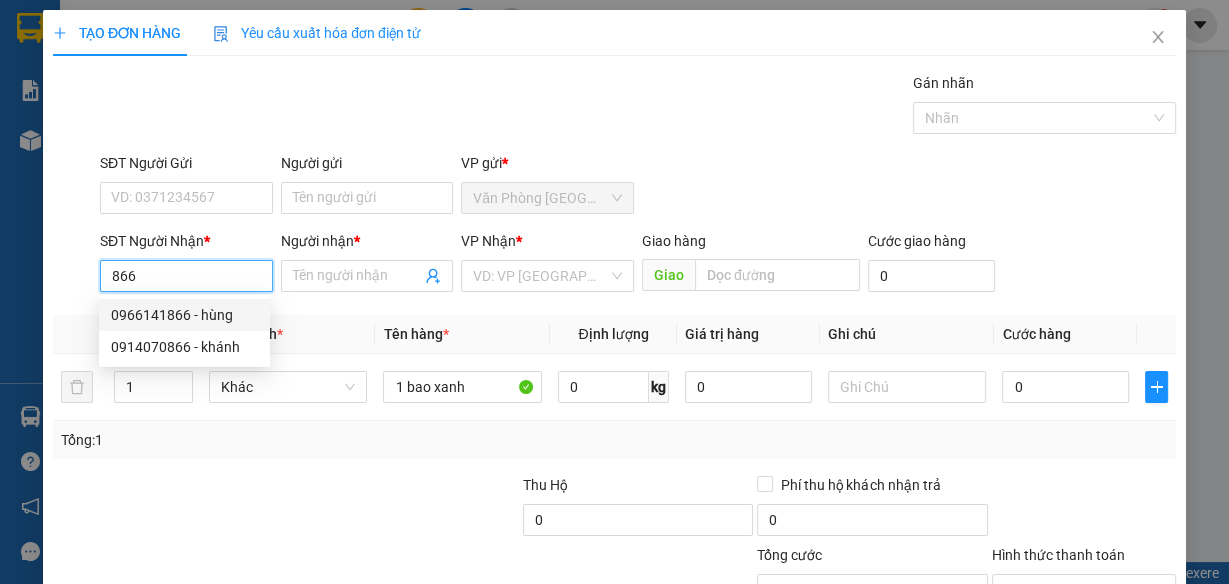 drag, startPoint x: 168, startPoint y: 279, endPoint x: 82, endPoint y: 272, distance: 86.28442 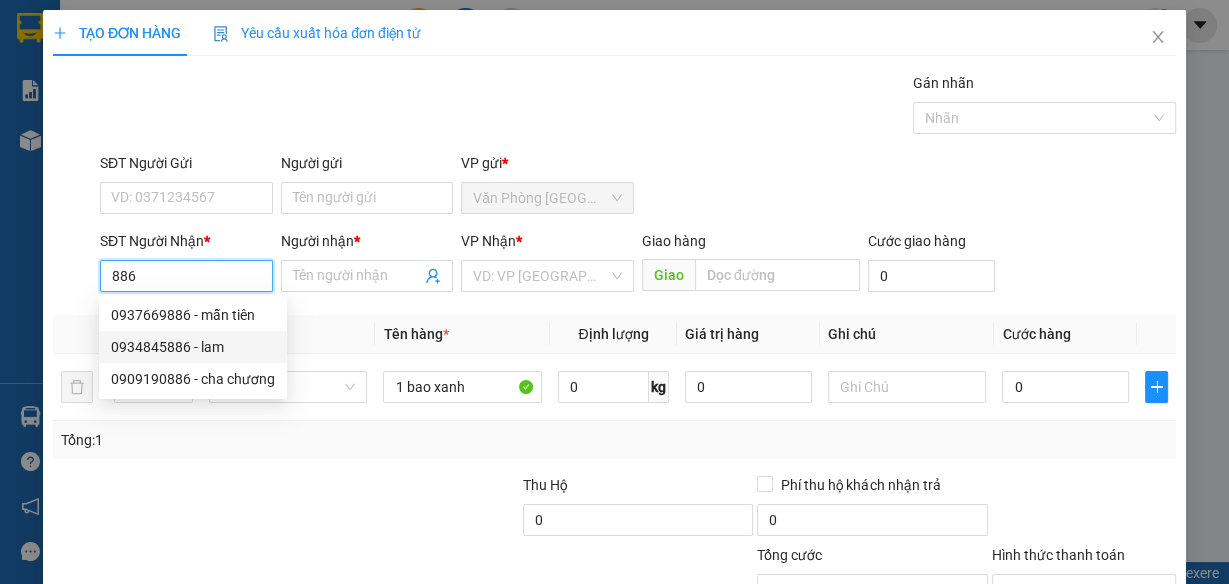 click on "0934845886 - lam" at bounding box center (193, 347) 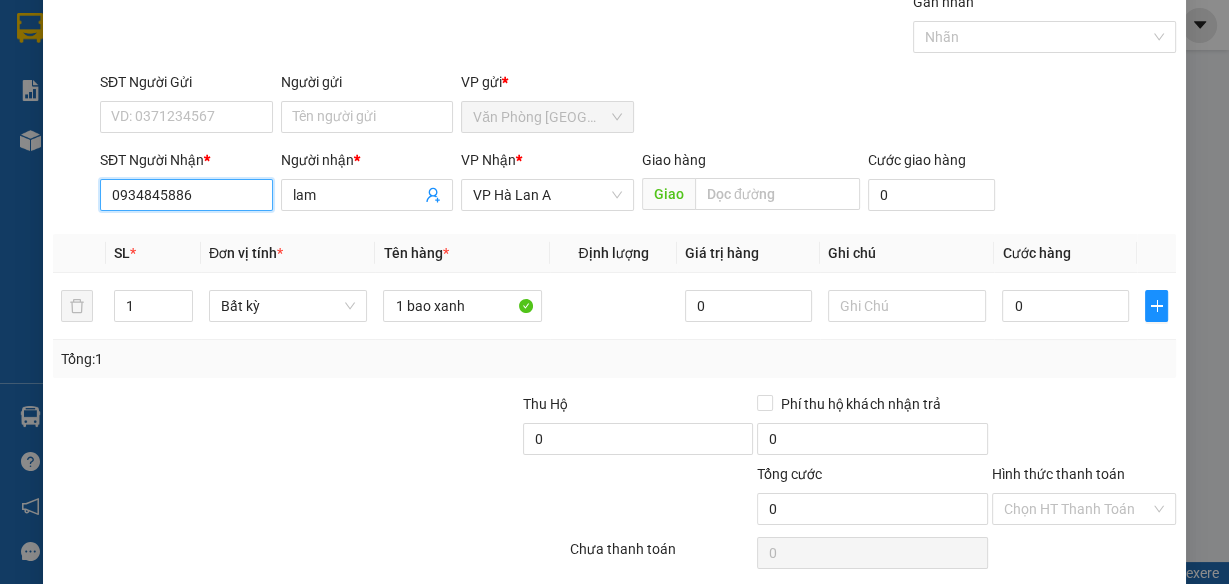 scroll, scrollTop: 153, scrollLeft: 0, axis: vertical 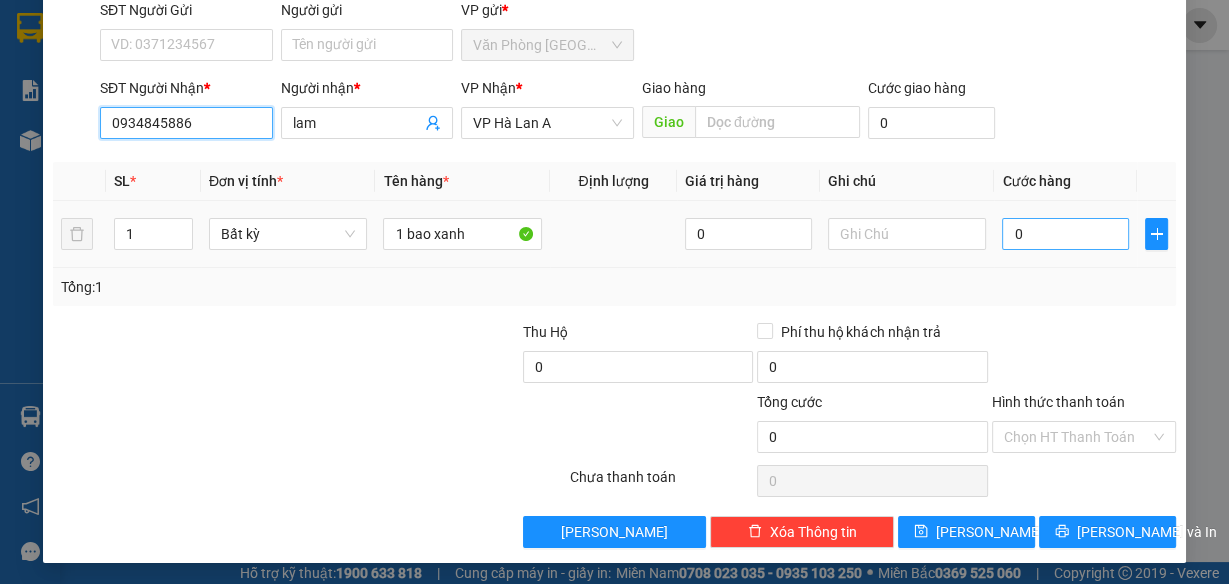 type on "0934845886" 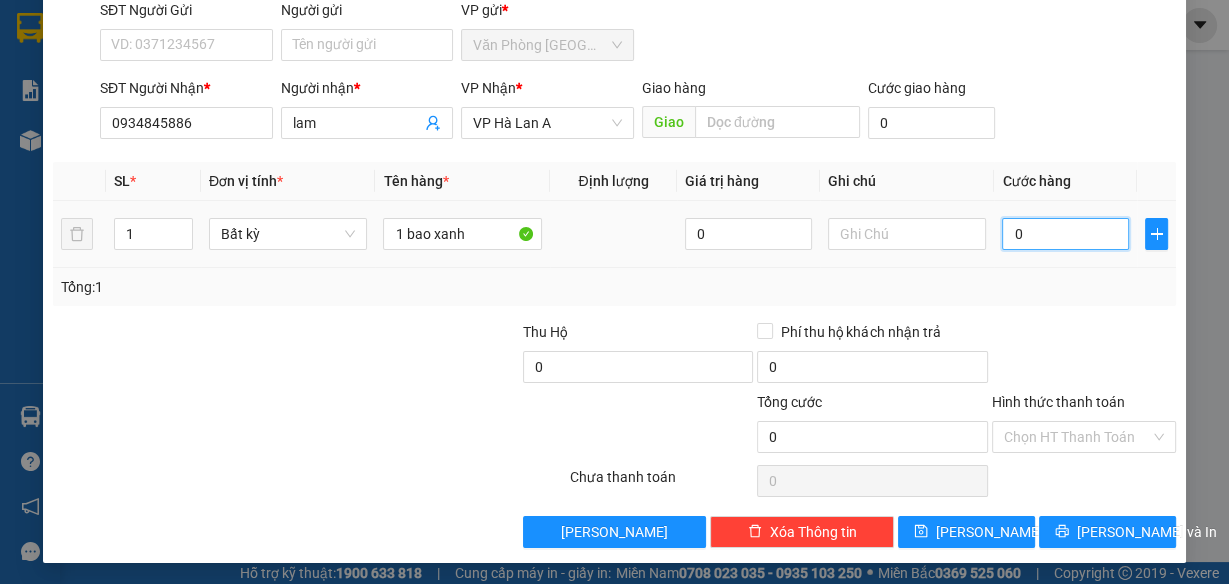 click on "0" at bounding box center (1065, 234) 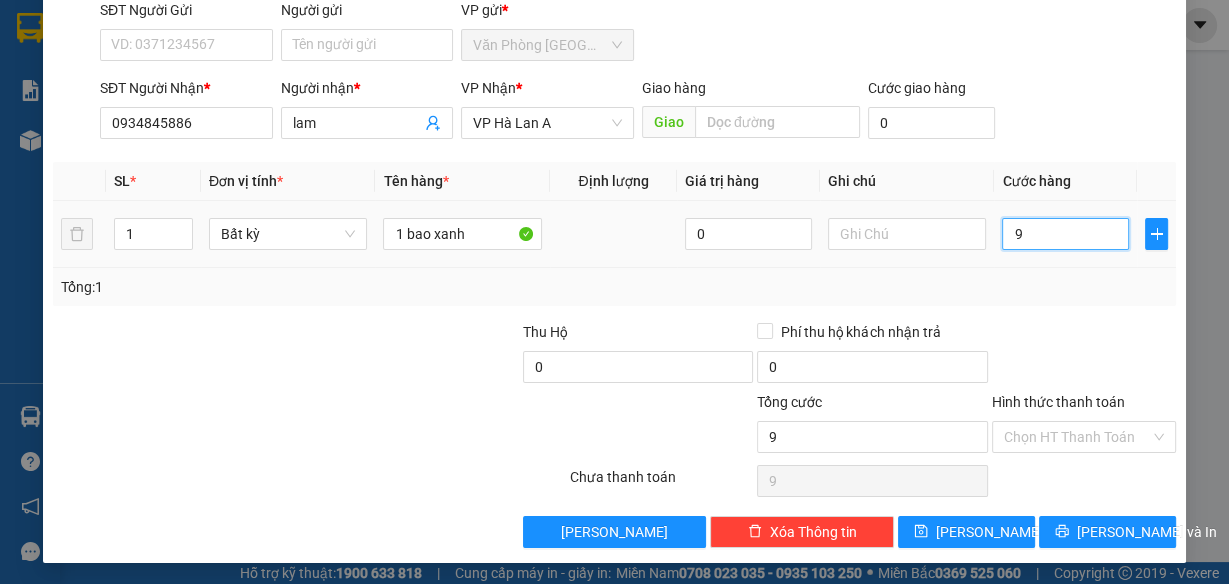 type on "90" 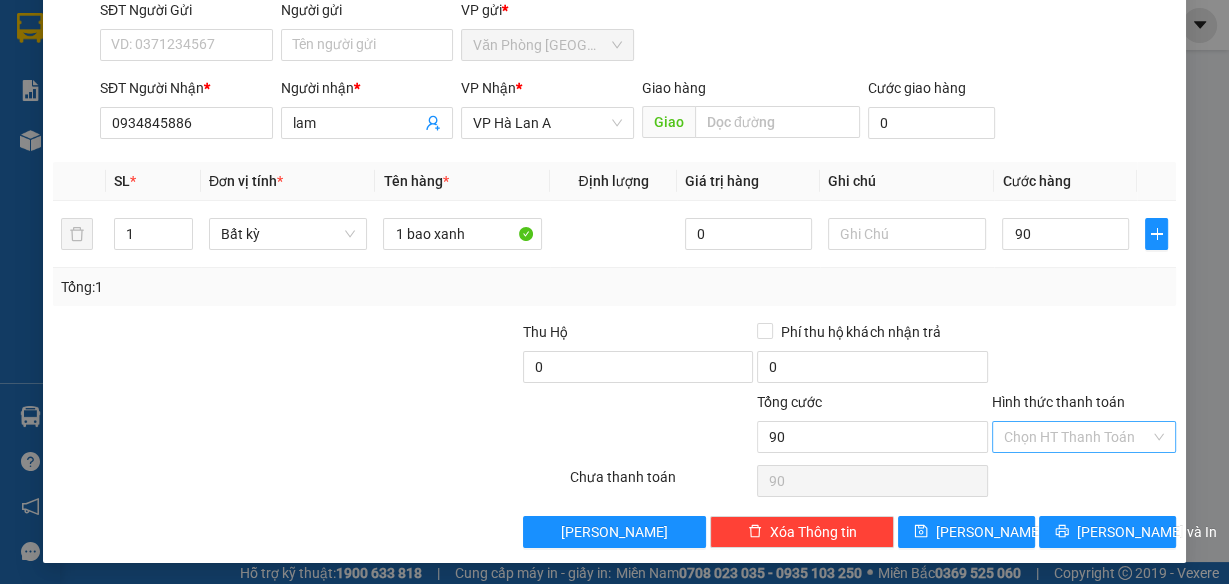 type on "90.000" 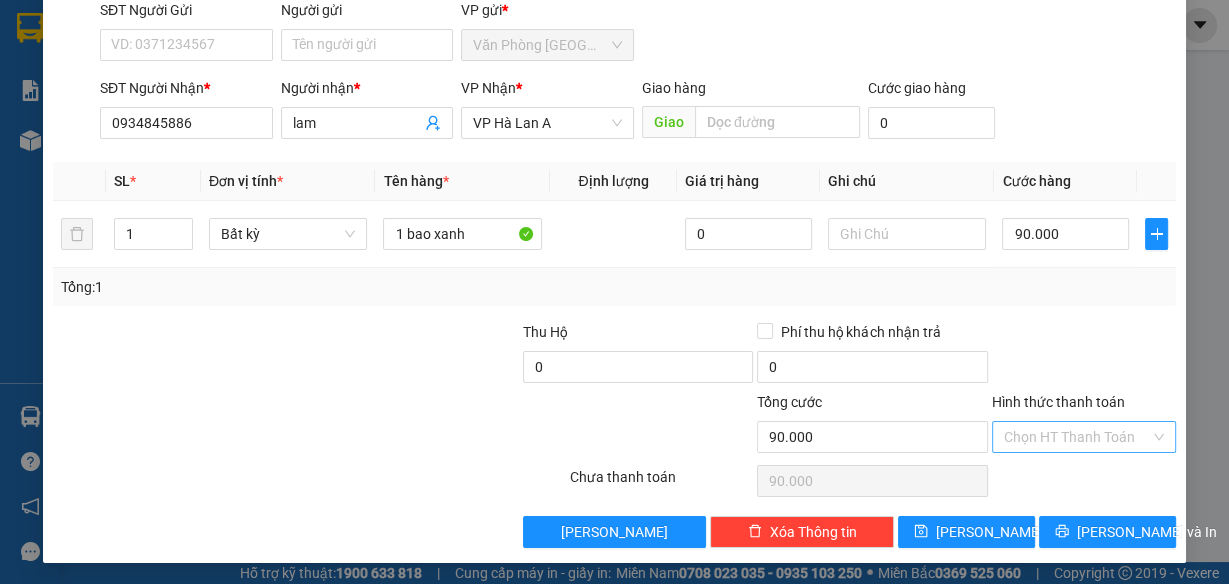 click on "Hình thức thanh toán" at bounding box center [1077, 437] 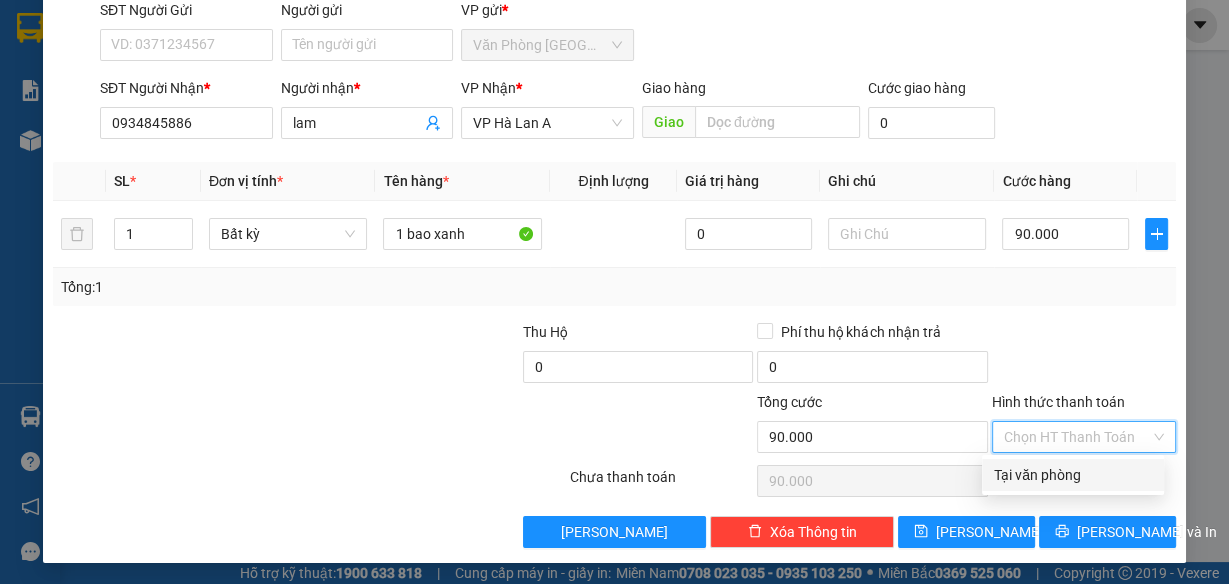 click on "Tại văn phòng" at bounding box center (1073, 475) 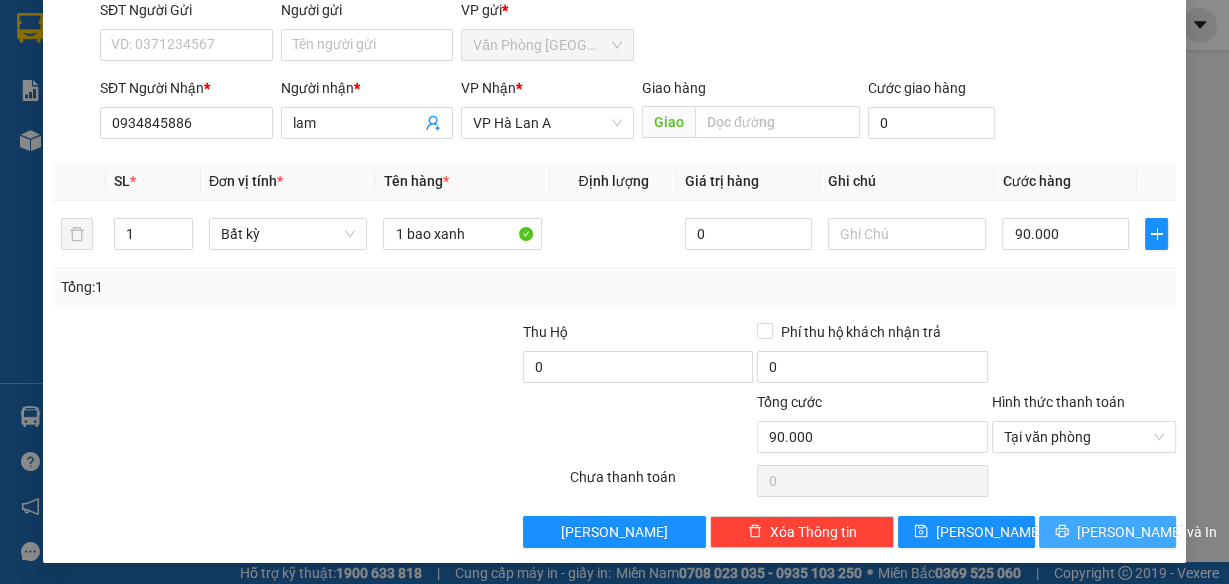 drag, startPoint x: 1113, startPoint y: 520, endPoint x: 1223, endPoint y: 265, distance: 277.71387 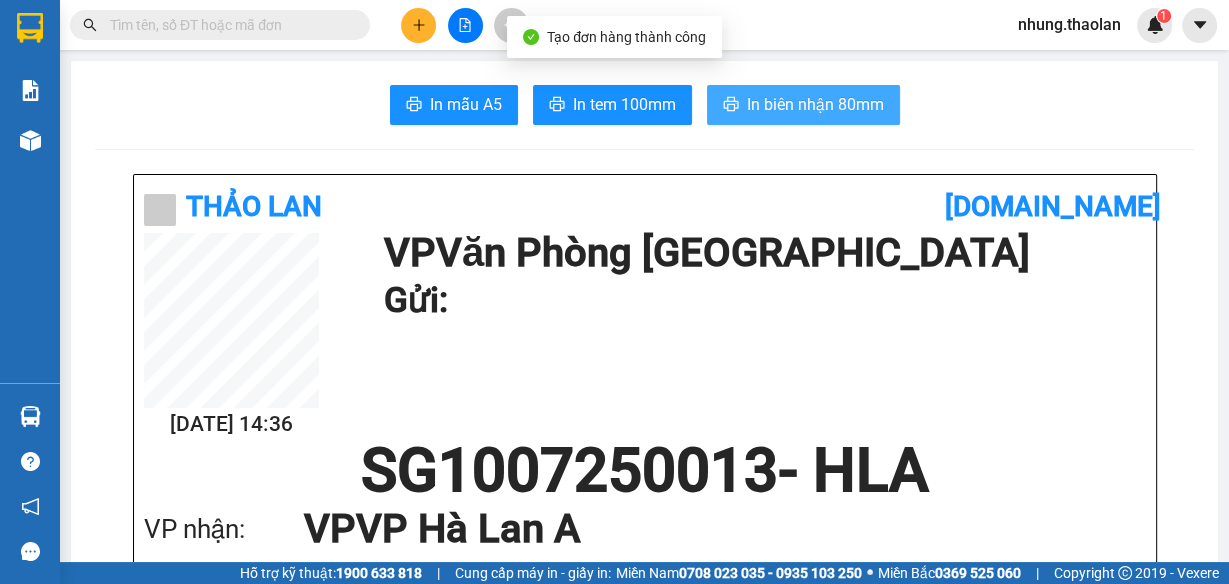 click on "In biên nhận 80mm" at bounding box center [815, 104] 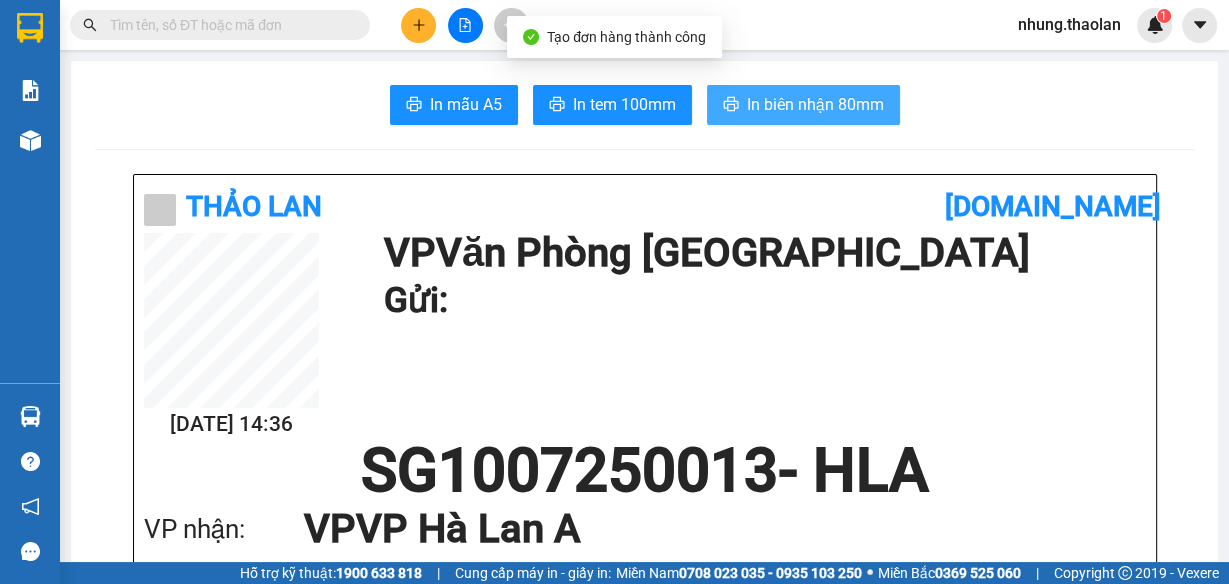 scroll, scrollTop: 0, scrollLeft: 0, axis: both 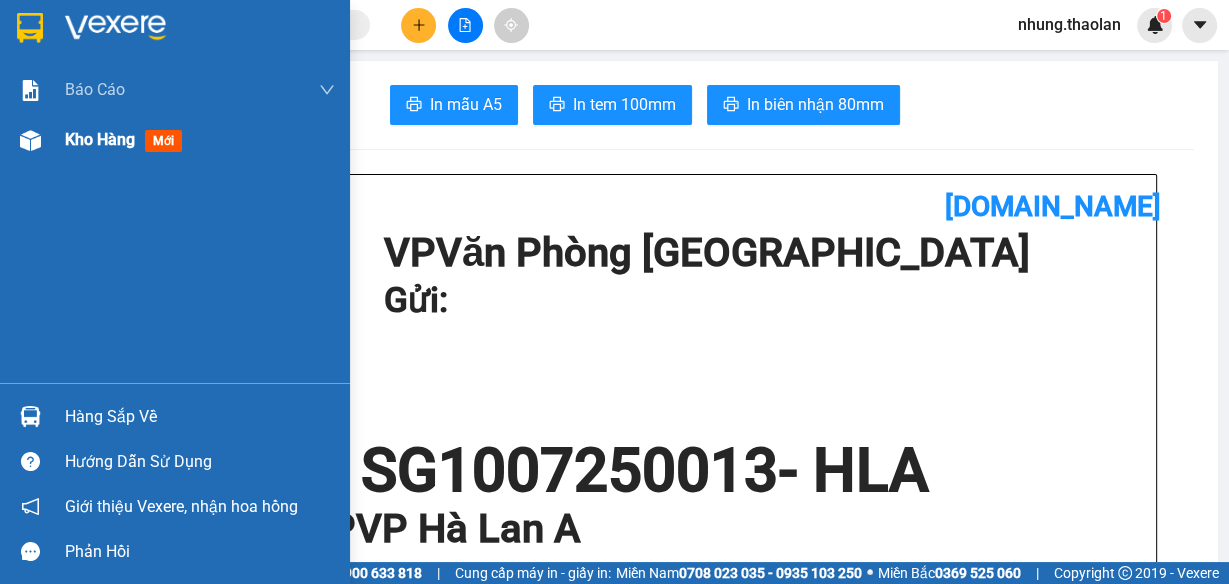 click on "Kho hàng" at bounding box center (100, 139) 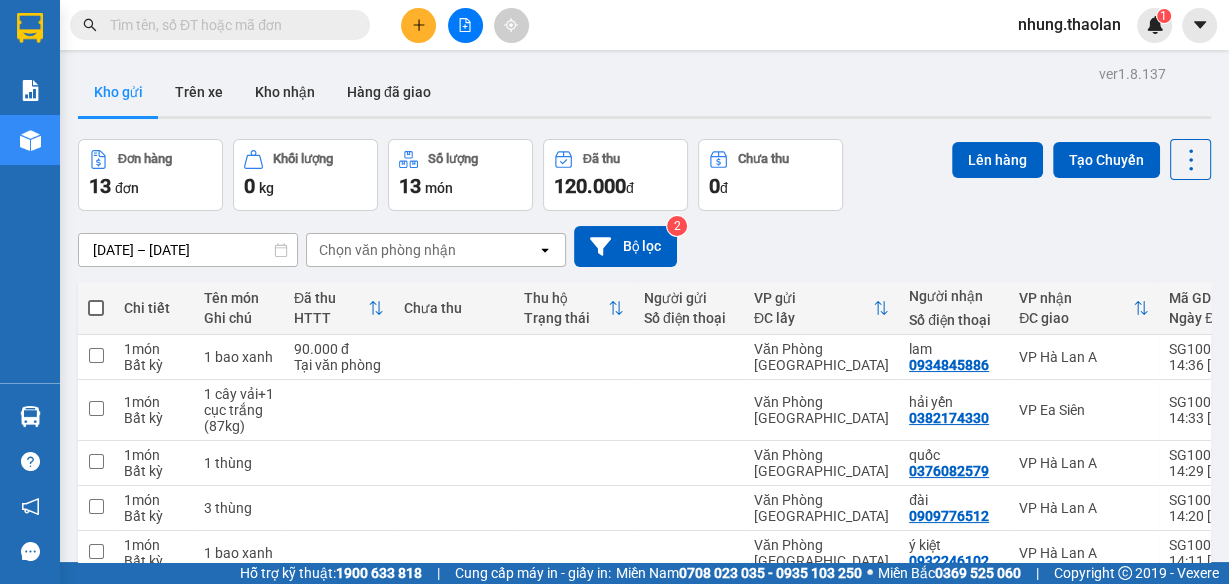 click 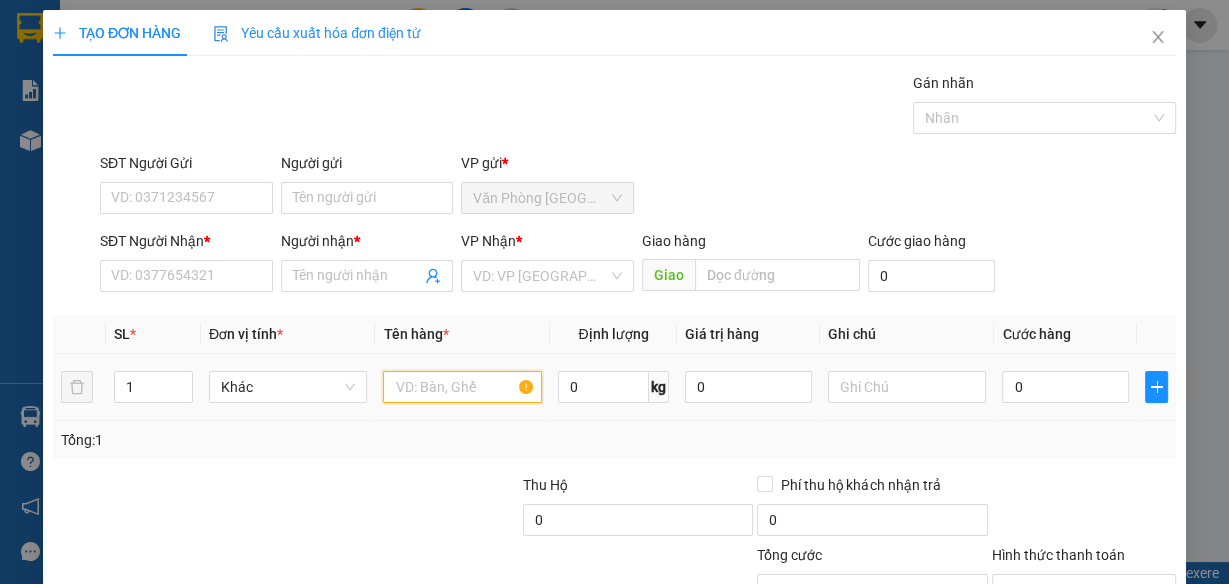 click at bounding box center (462, 387) 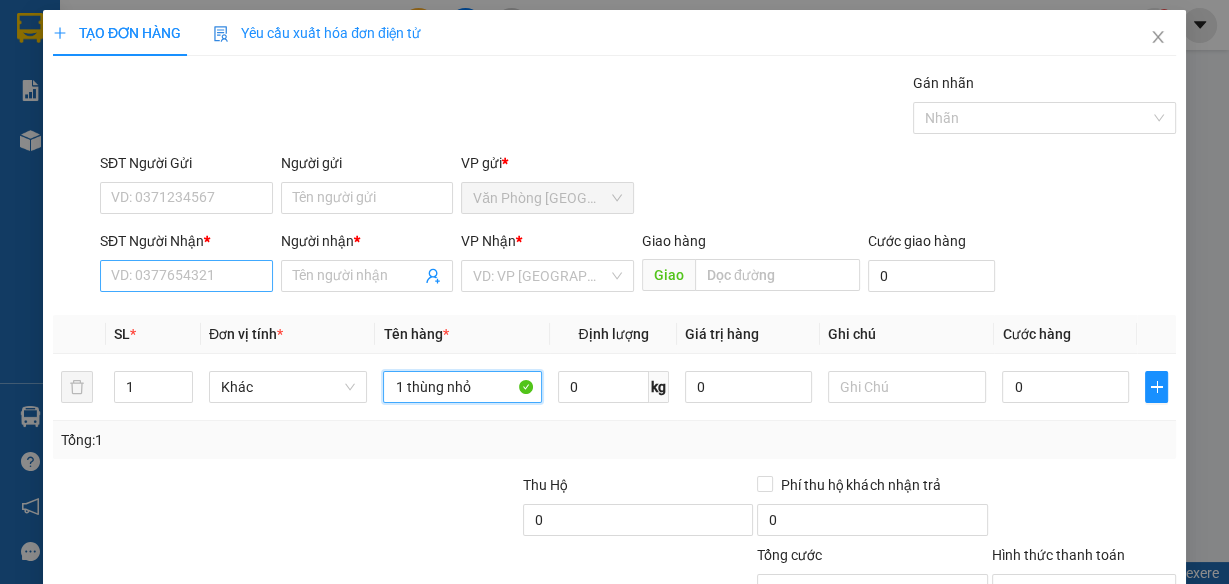 type on "1 thùng nhỏ" 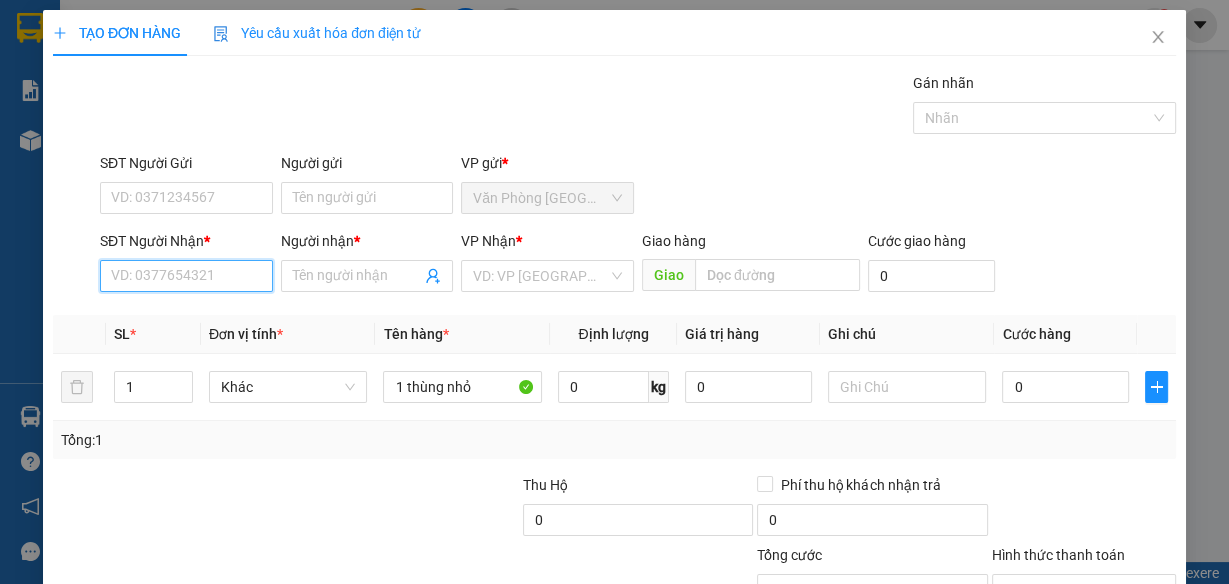click on "SĐT Người Nhận  *" at bounding box center [186, 276] 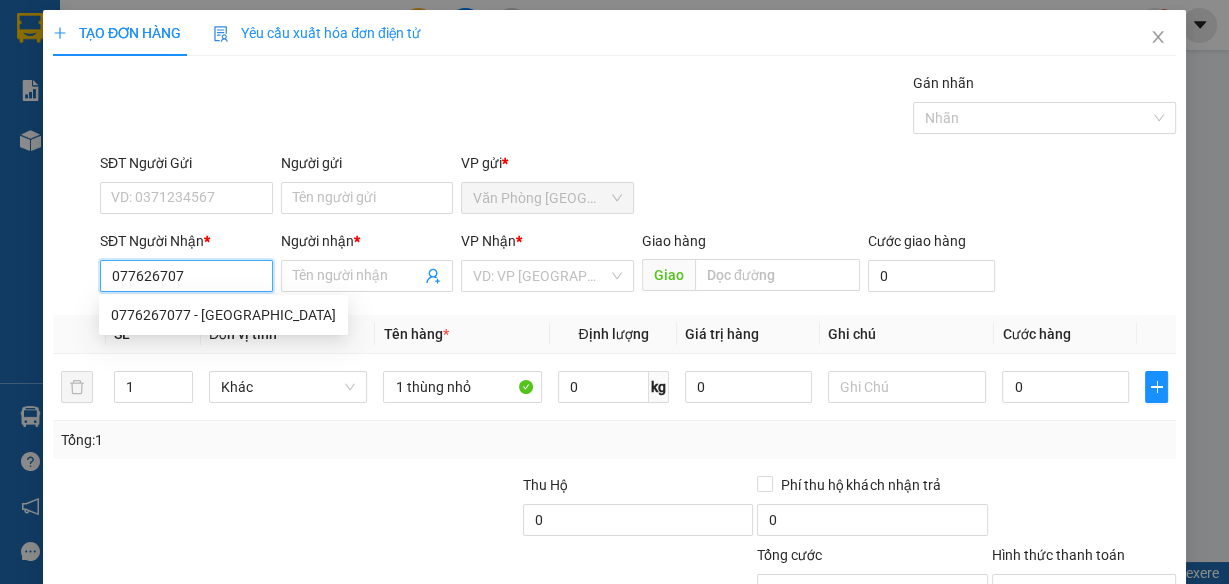 type on "0776267077" 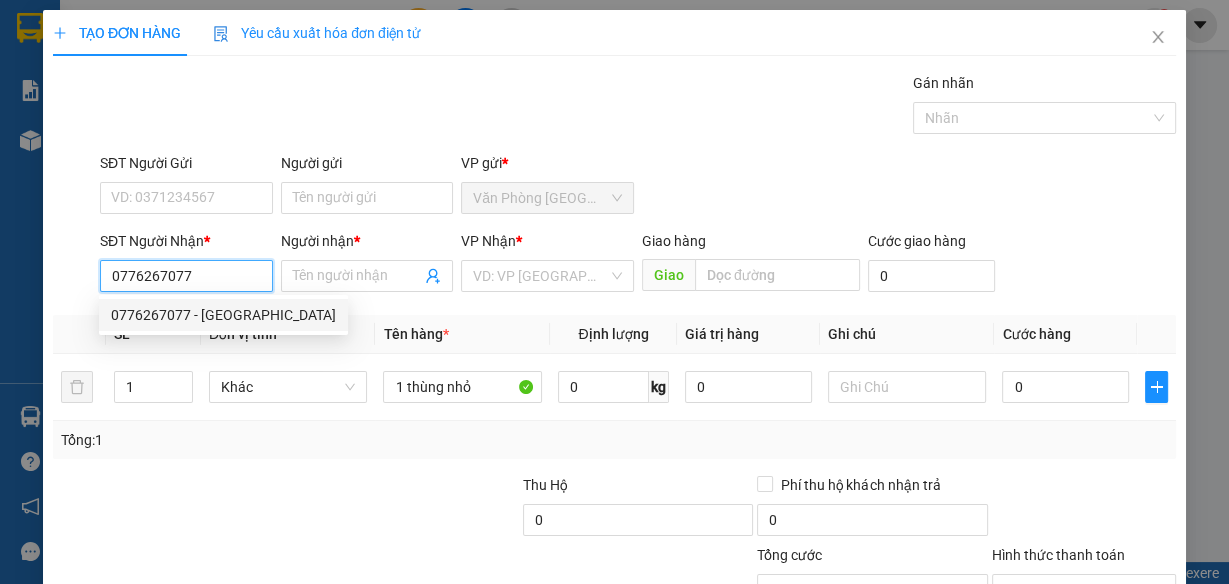 click on "0776267077 - [GEOGRAPHIC_DATA]" at bounding box center (223, 315) 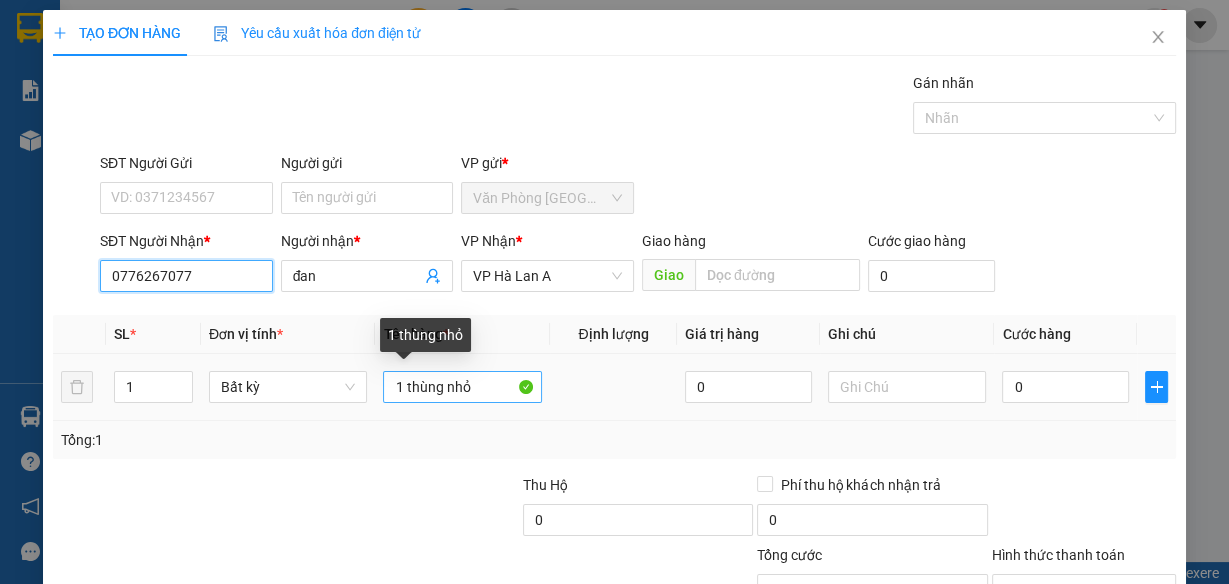 type on "0776267077" 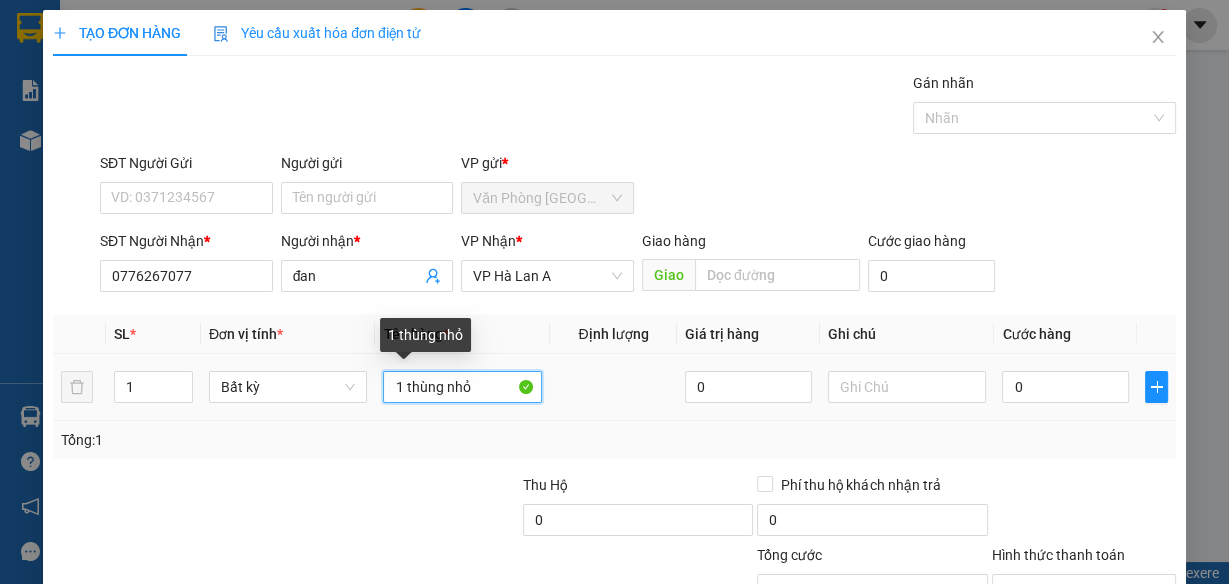 click on "1 thùng nhỏ" at bounding box center (462, 387) 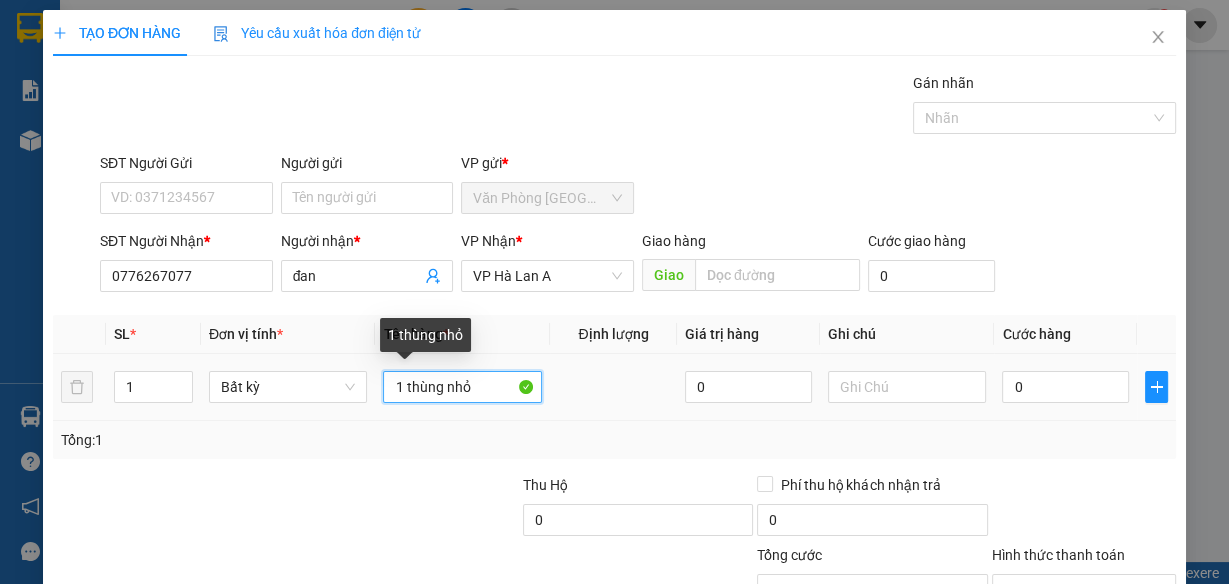 type on "1 thùng nhỏ" 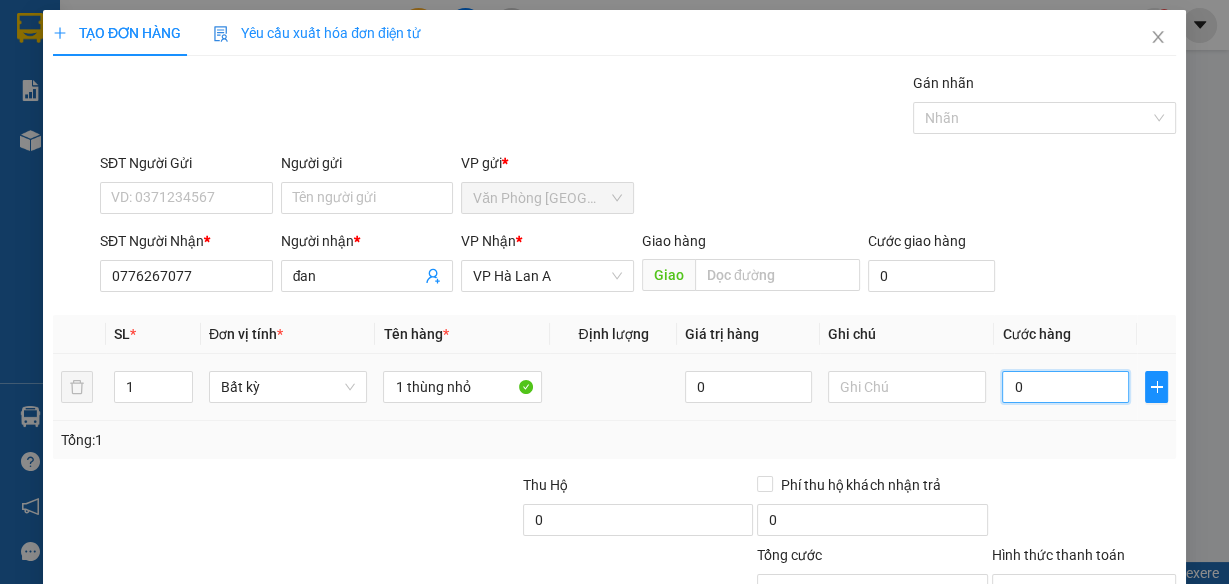 click on "0" at bounding box center (1065, 387) 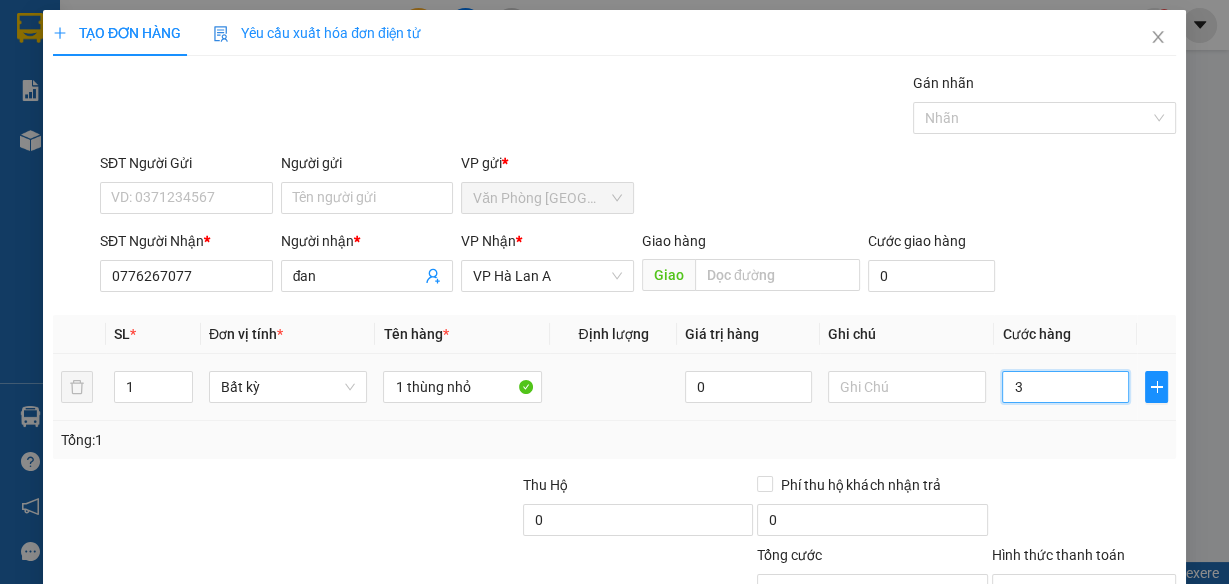 type on "30" 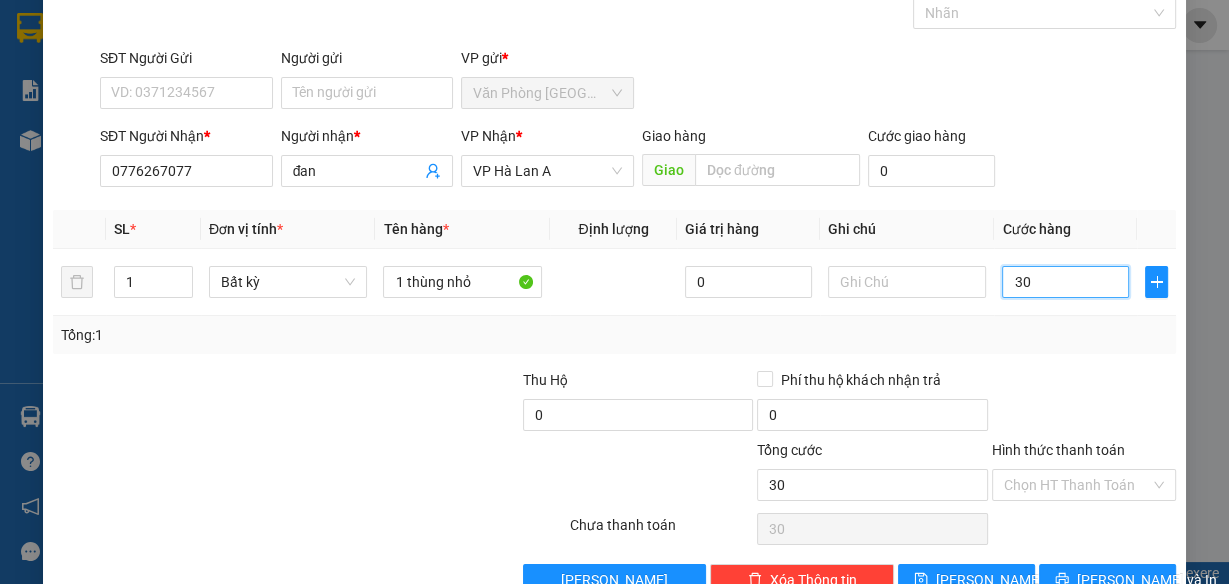 scroll, scrollTop: 153, scrollLeft: 0, axis: vertical 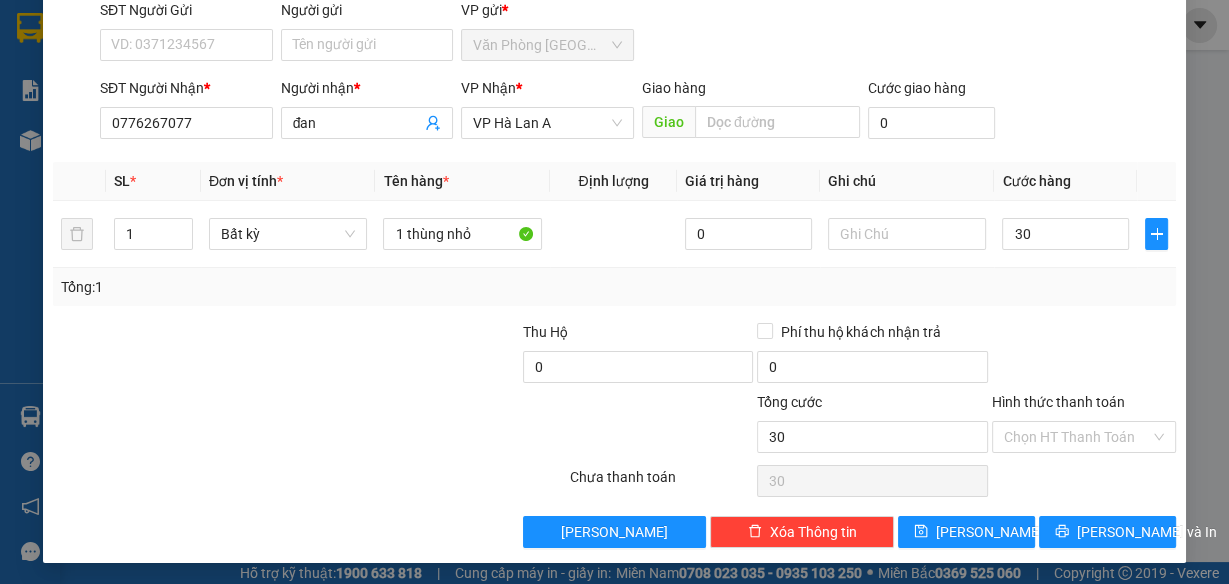 type on "30.000" 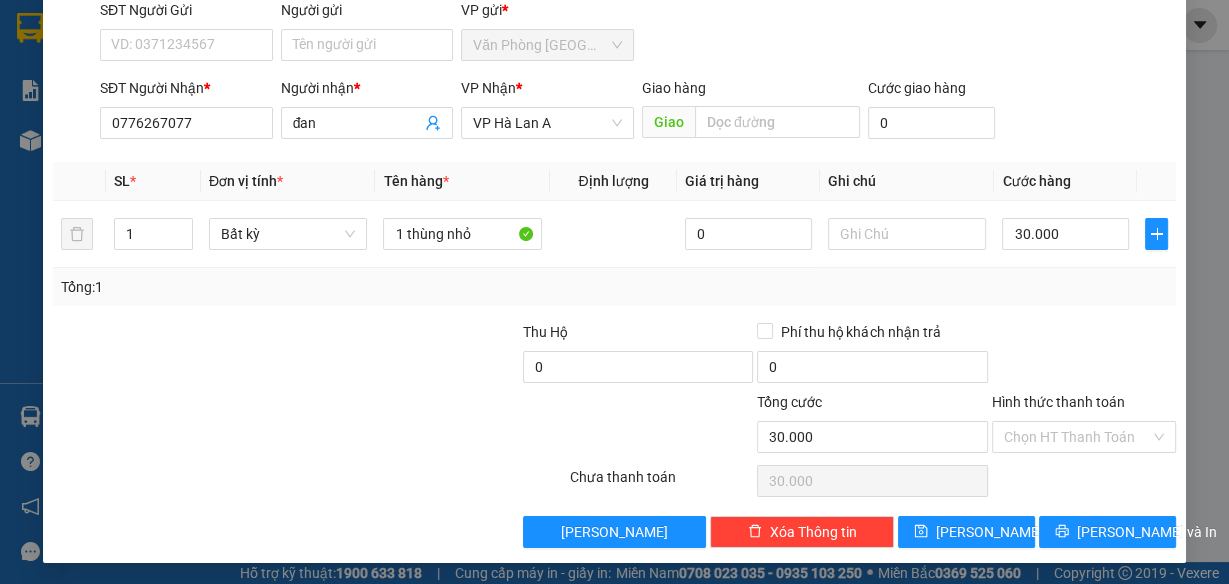click on "Hình thức thanh toán" at bounding box center [1077, 437] 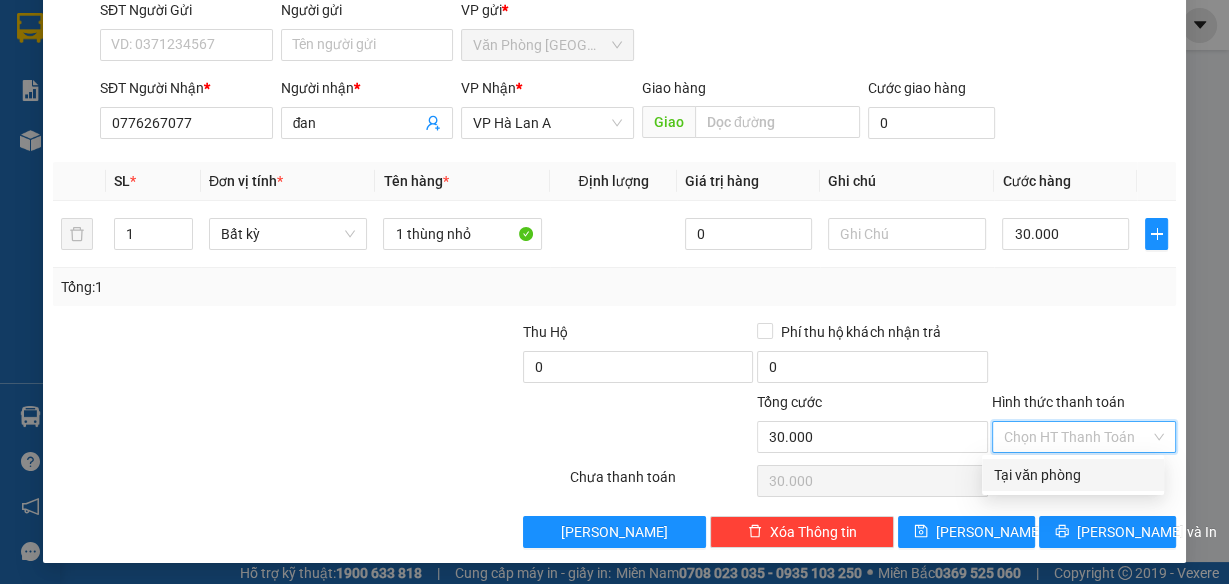 click on "Tại văn phòng" at bounding box center [1073, 475] 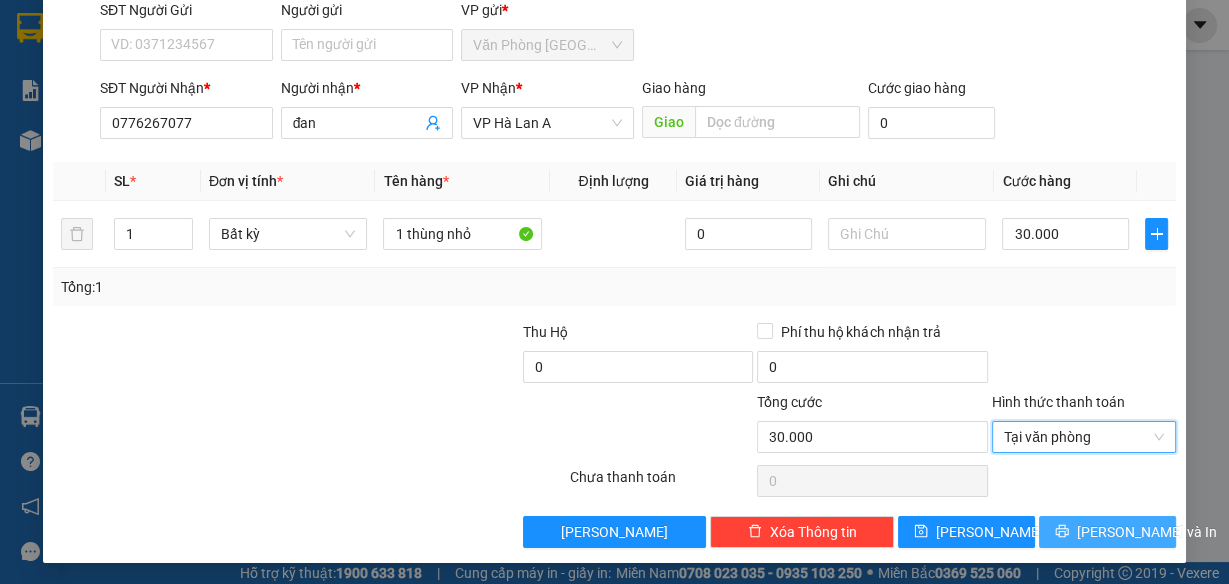 click on "[PERSON_NAME] và In" at bounding box center (1147, 532) 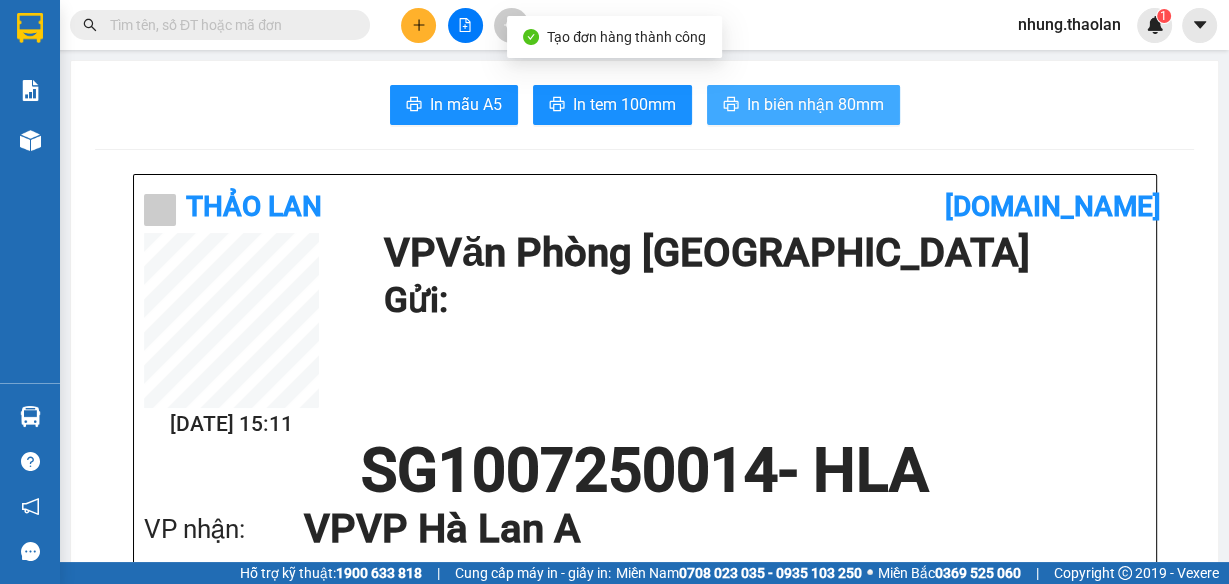 click on "In biên nhận 80mm" at bounding box center (815, 104) 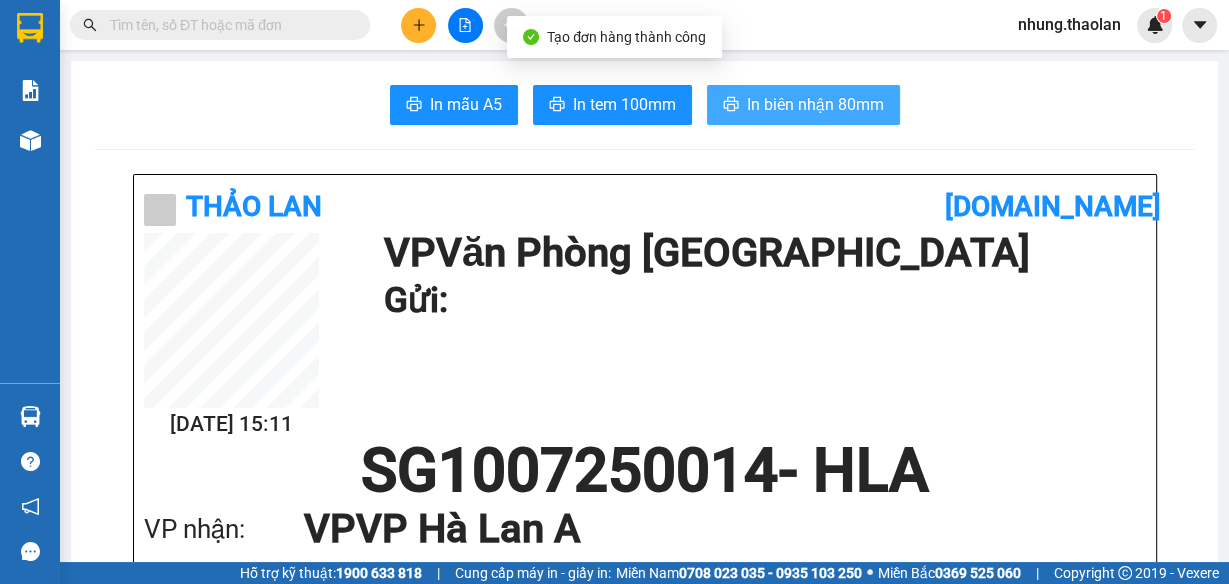 scroll, scrollTop: 0, scrollLeft: 0, axis: both 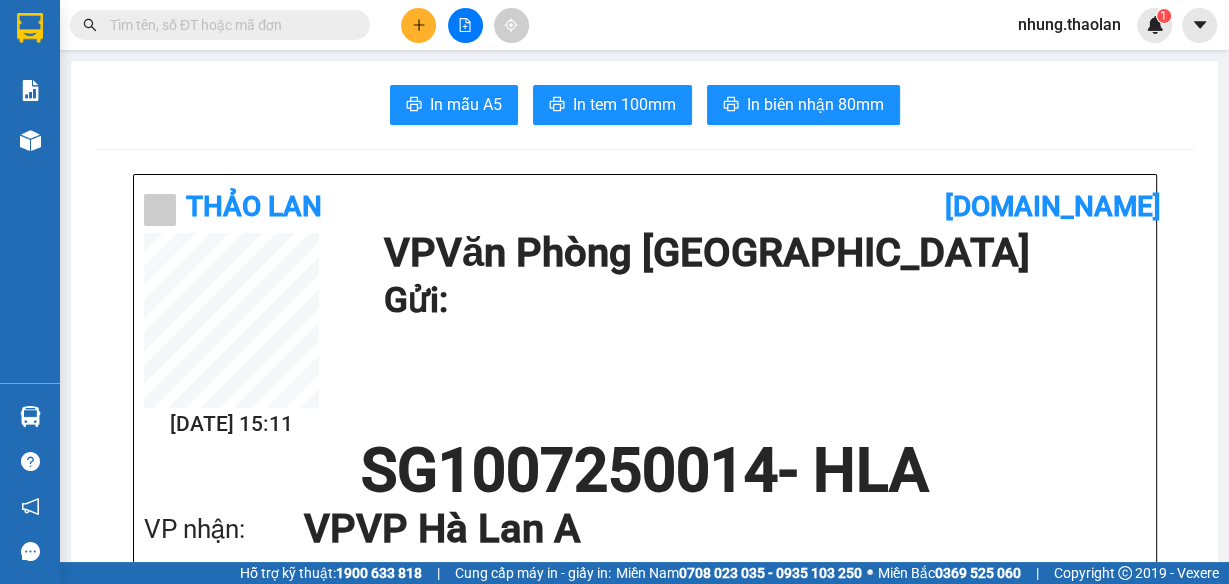 click at bounding box center [418, 25] 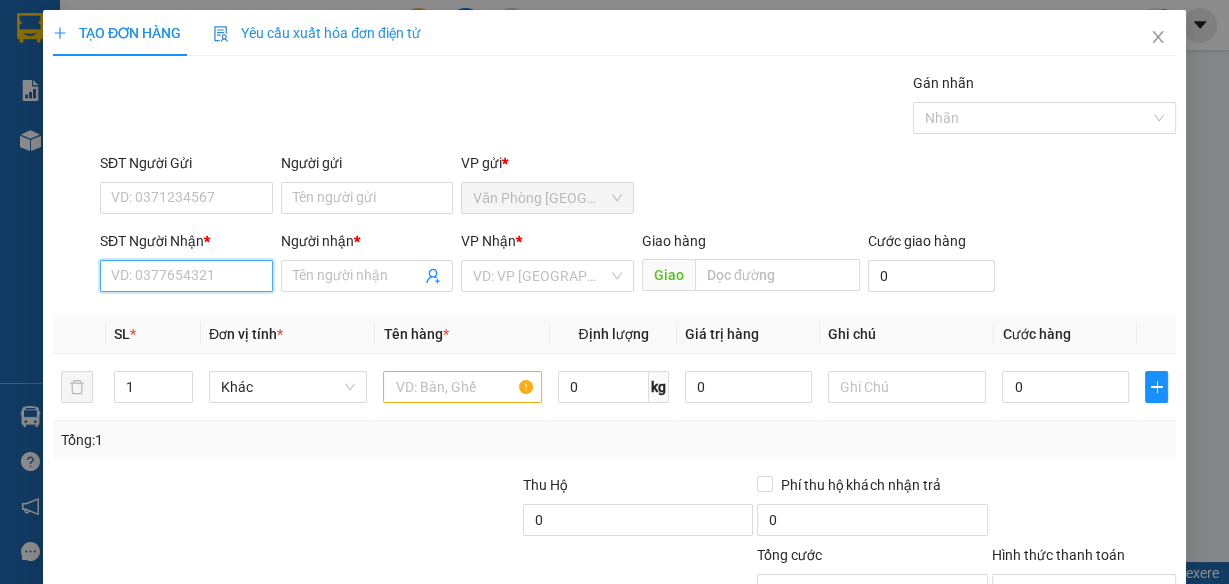 click on "SĐT Người Nhận  *" at bounding box center [186, 276] 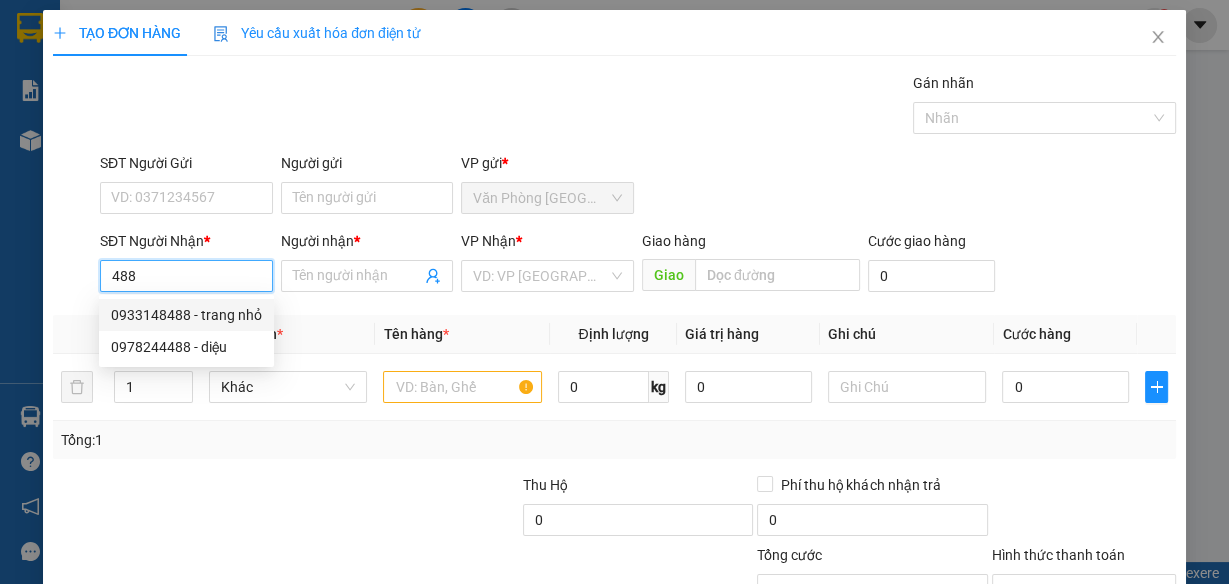 drag, startPoint x: 218, startPoint y: 322, endPoint x: 244, endPoint y: 331, distance: 27.513634 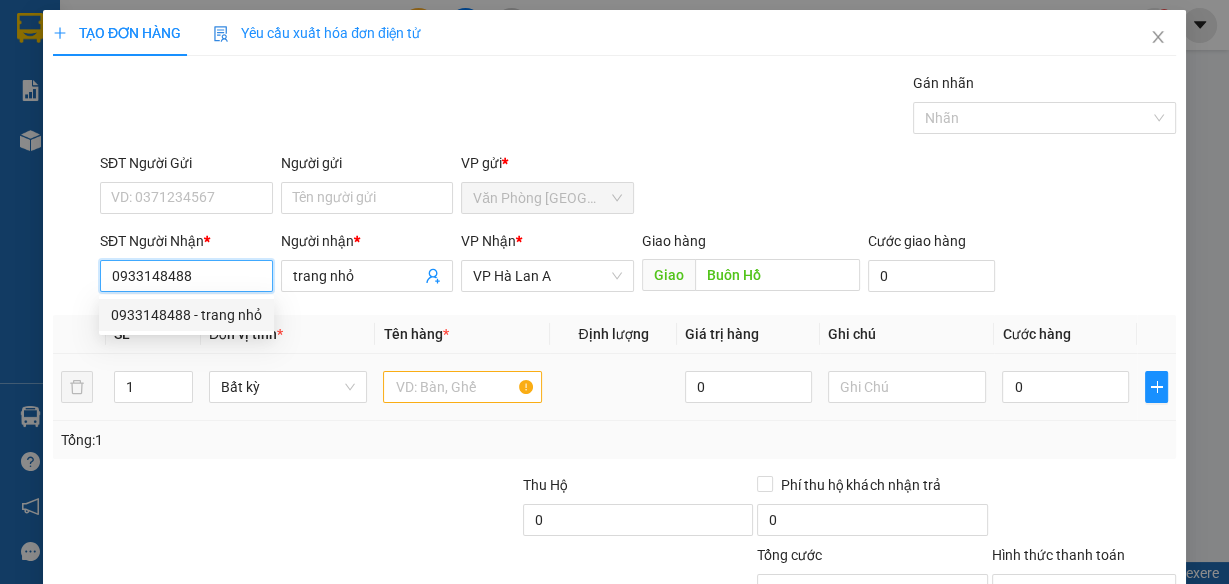 type on "0933148488" 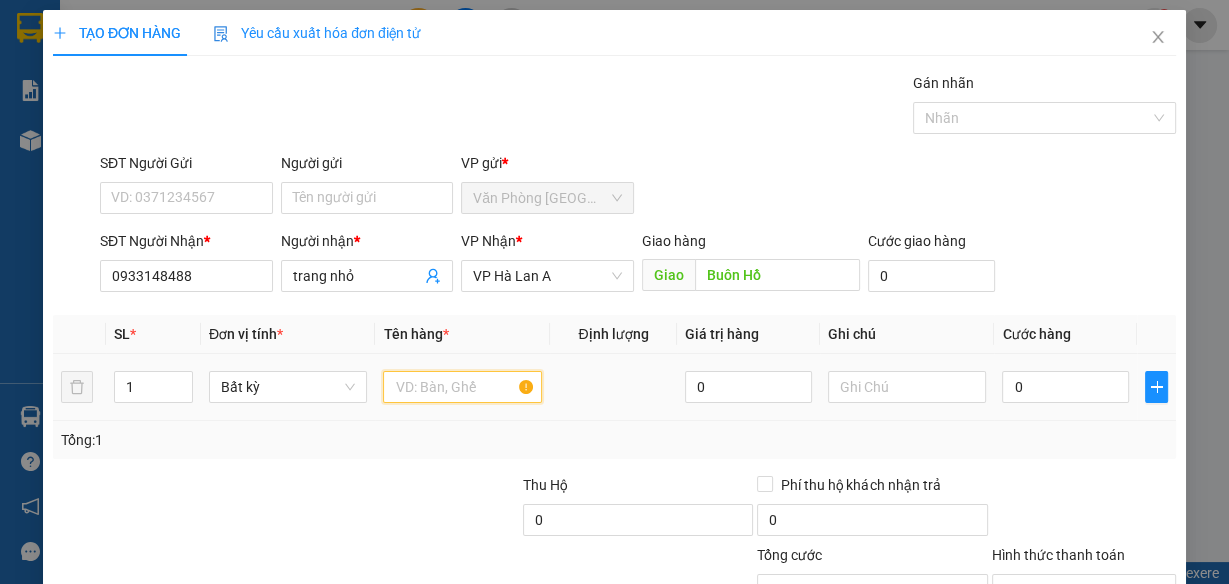 drag, startPoint x: 430, startPoint y: 382, endPoint x: 427, endPoint y: 363, distance: 19.235384 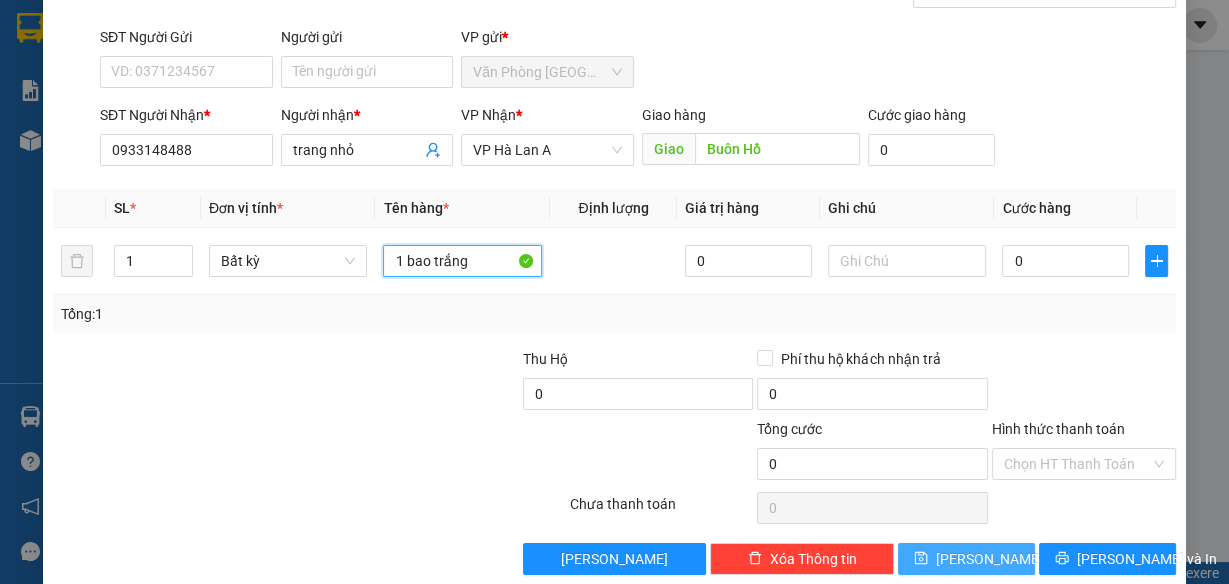 scroll, scrollTop: 153, scrollLeft: 0, axis: vertical 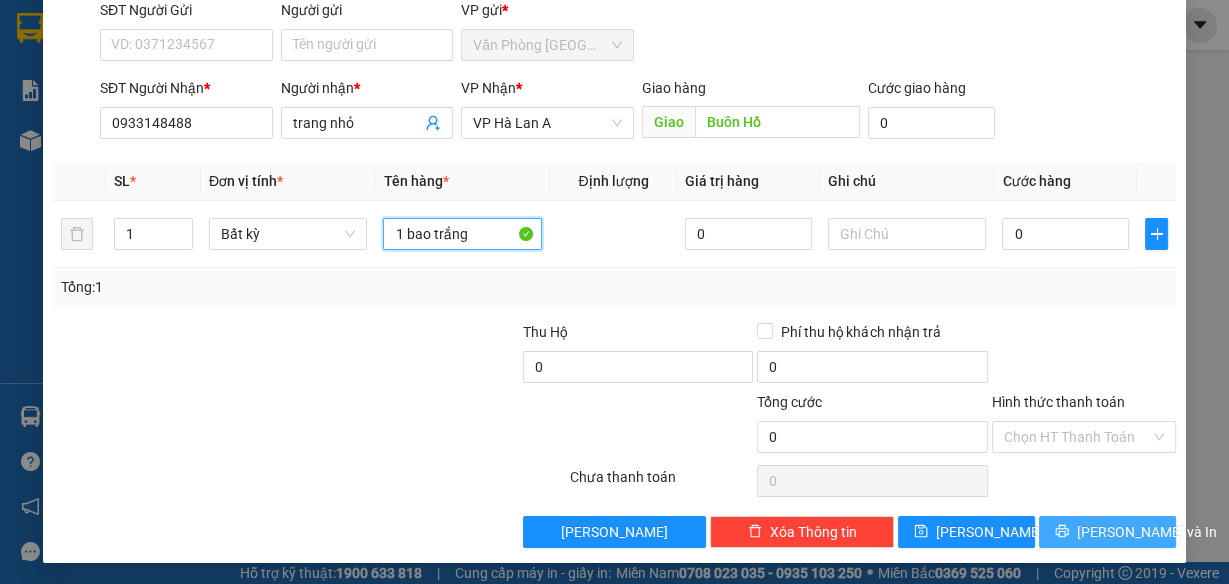 type on "1 bao trắng" 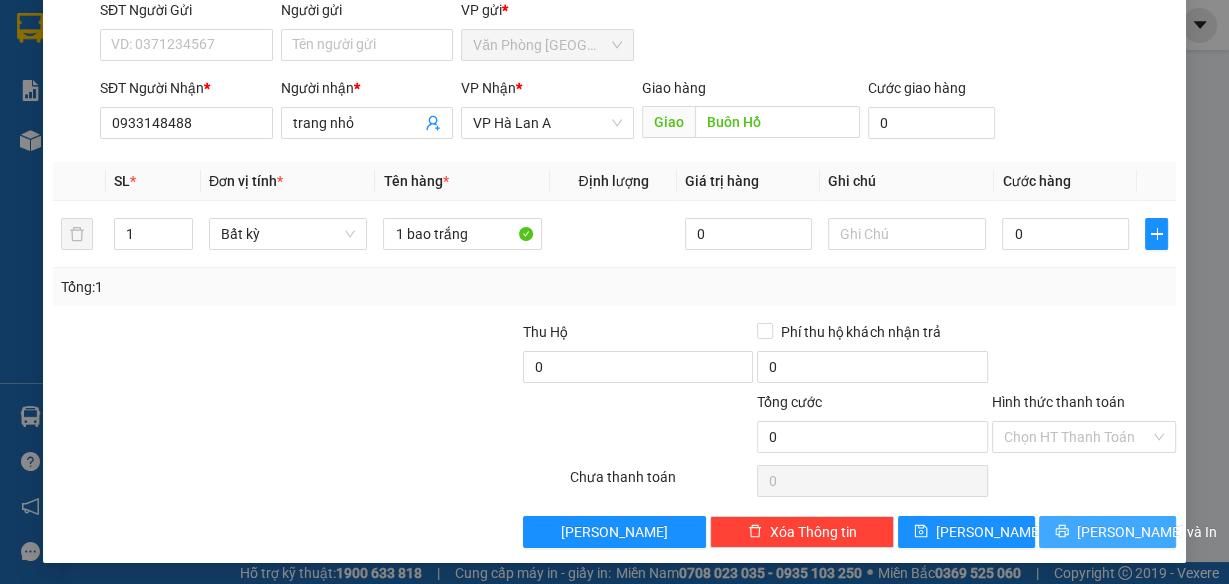 click on "[PERSON_NAME] và In" at bounding box center [1107, 532] 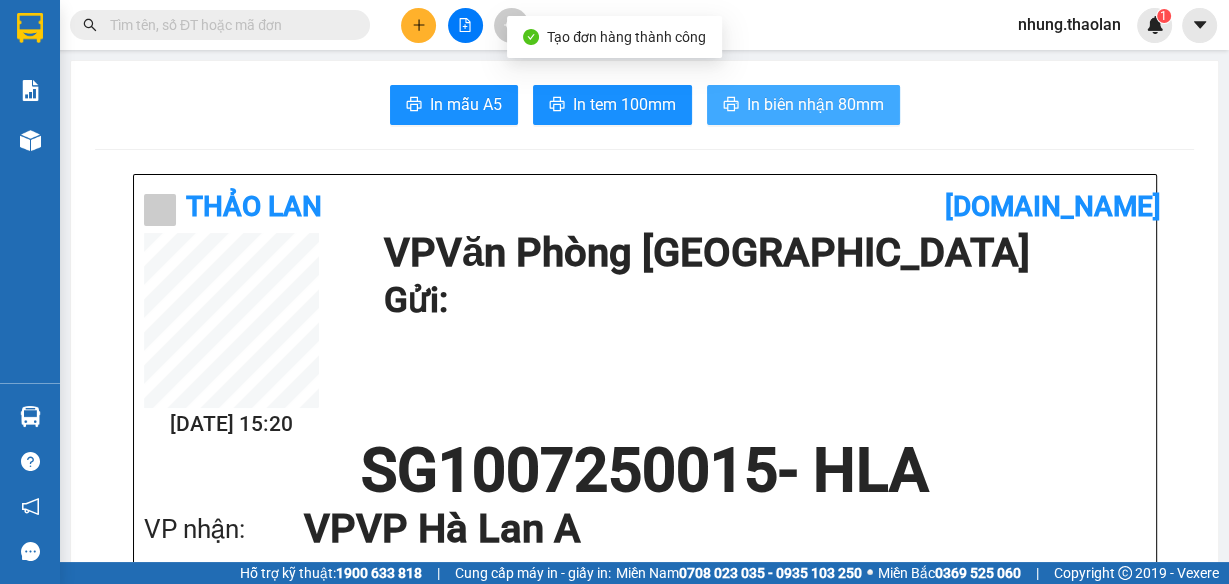 click on "In biên nhận 80mm" at bounding box center [803, 105] 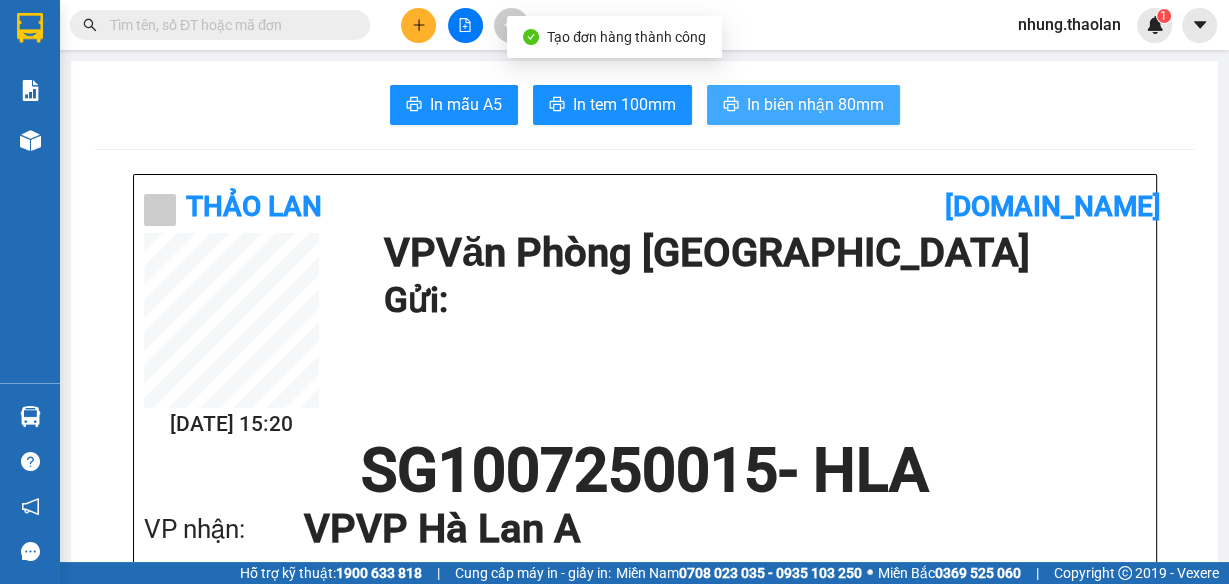scroll, scrollTop: 0, scrollLeft: 0, axis: both 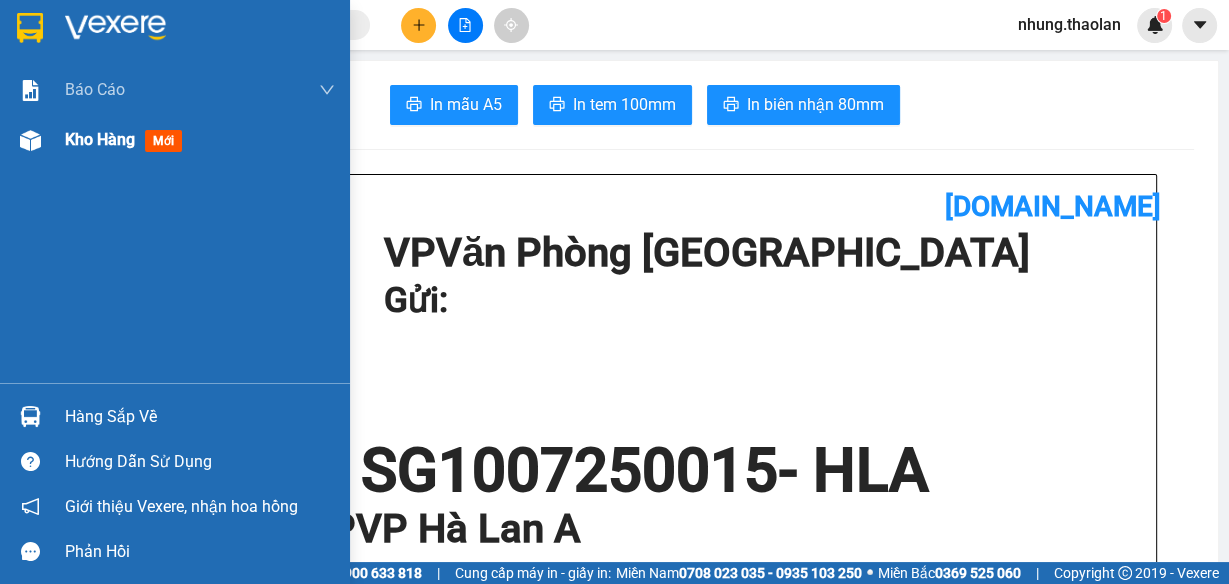 click on "Kho hàng" at bounding box center [100, 139] 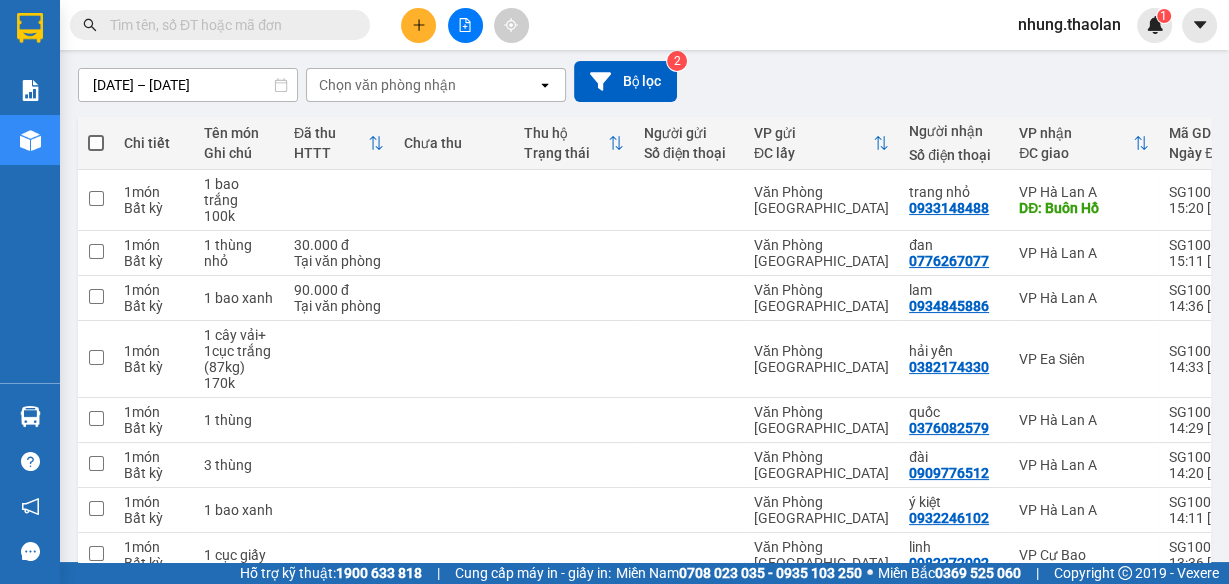 scroll, scrollTop: 80, scrollLeft: 0, axis: vertical 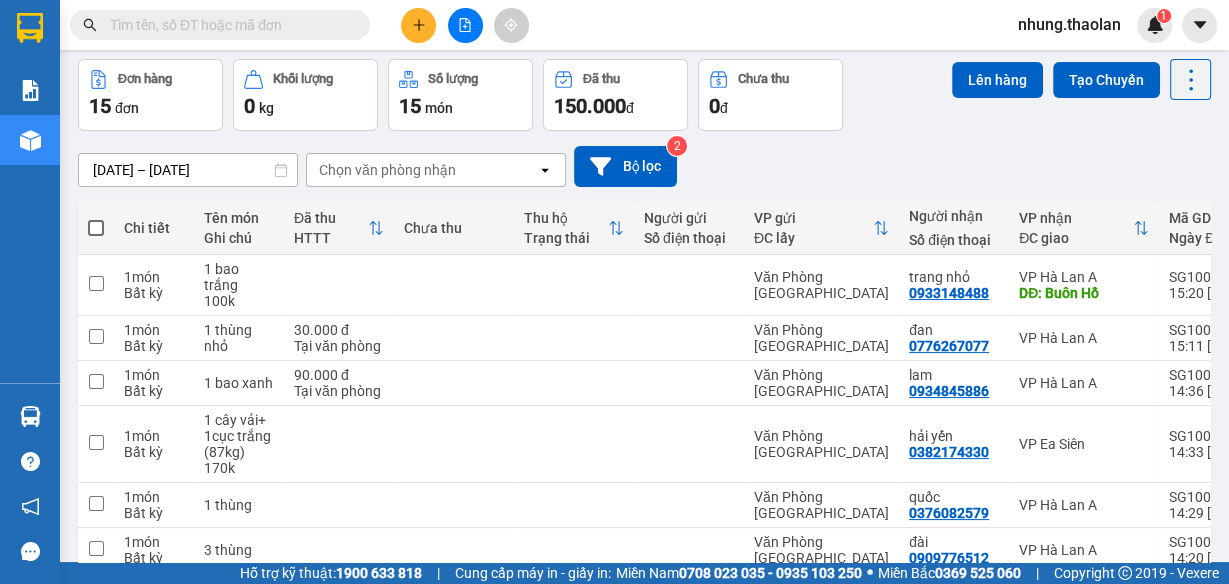 click on "Chọn văn phòng nhận" at bounding box center [422, 170] 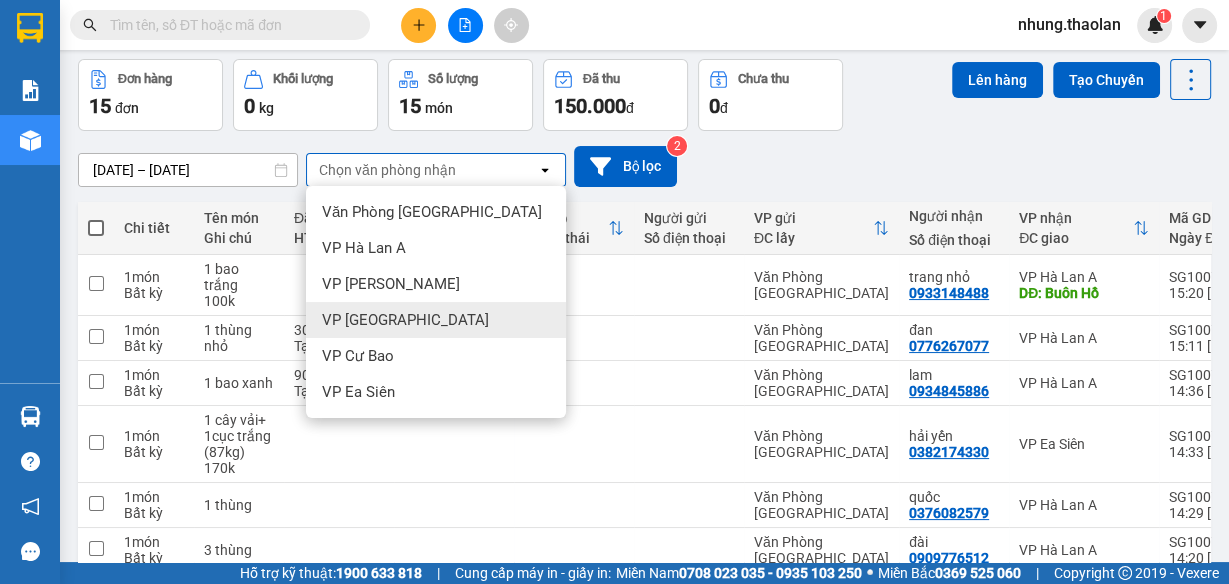 click on "VP [GEOGRAPHIC_DATA]" at bounding box center (405, 320) 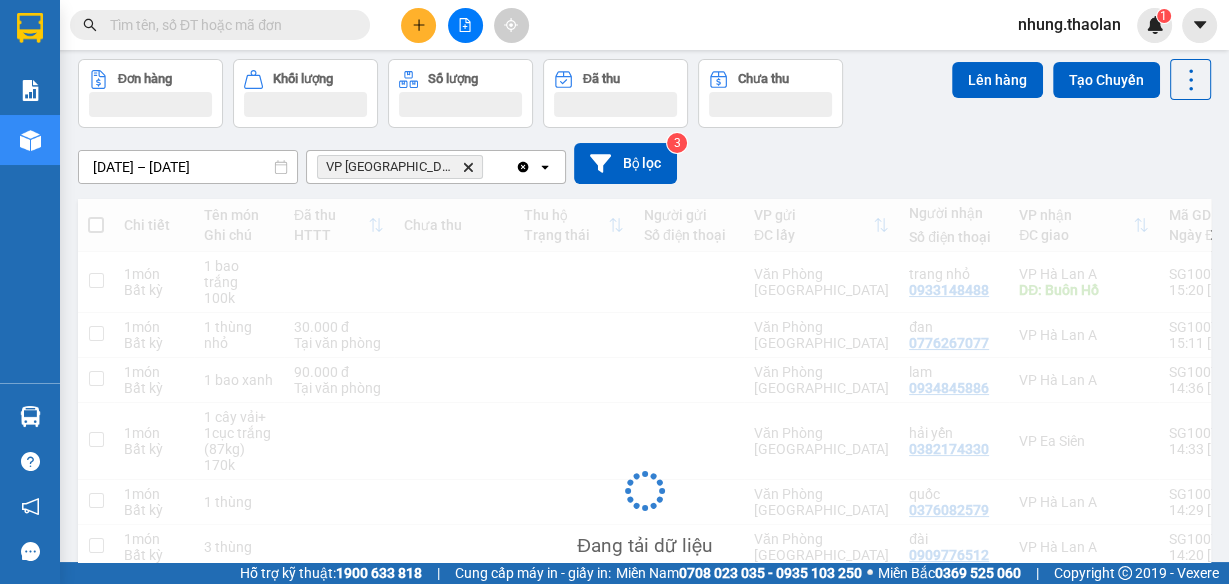 click on "VP Bình Hòa Delete" at bounding box center (411, 167) 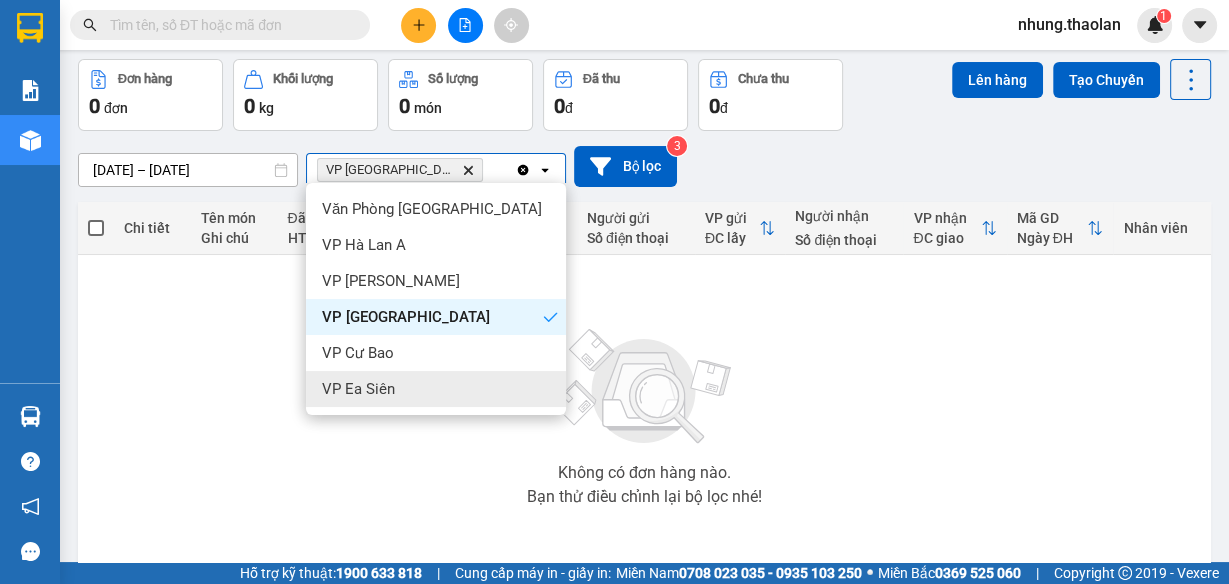 click on "VP Ea Siên" at bounding box center (358, 389) 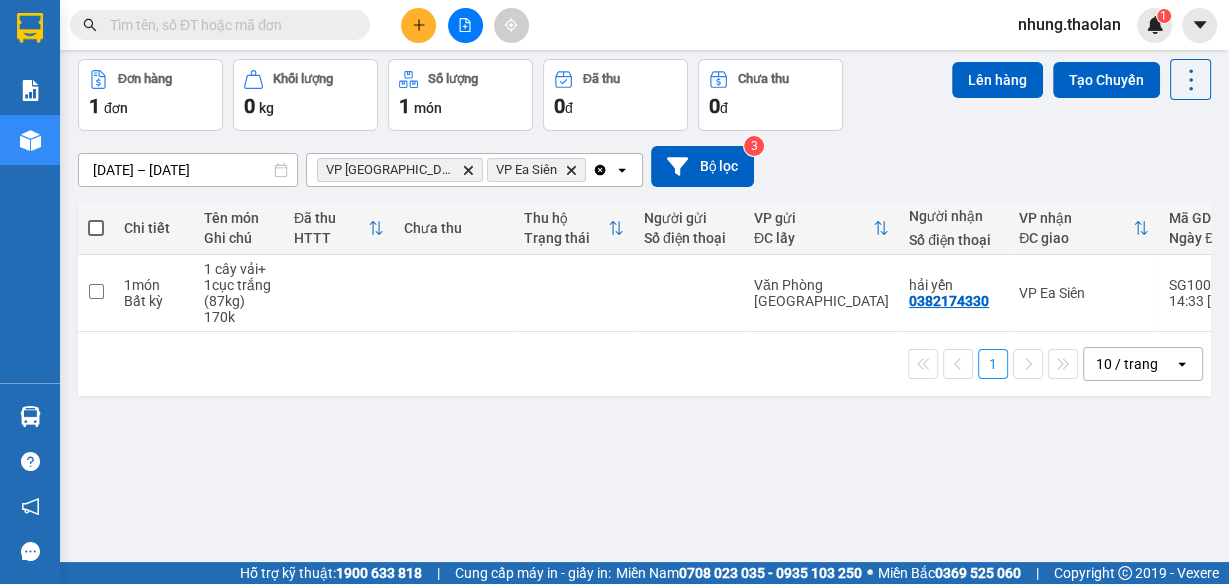 click 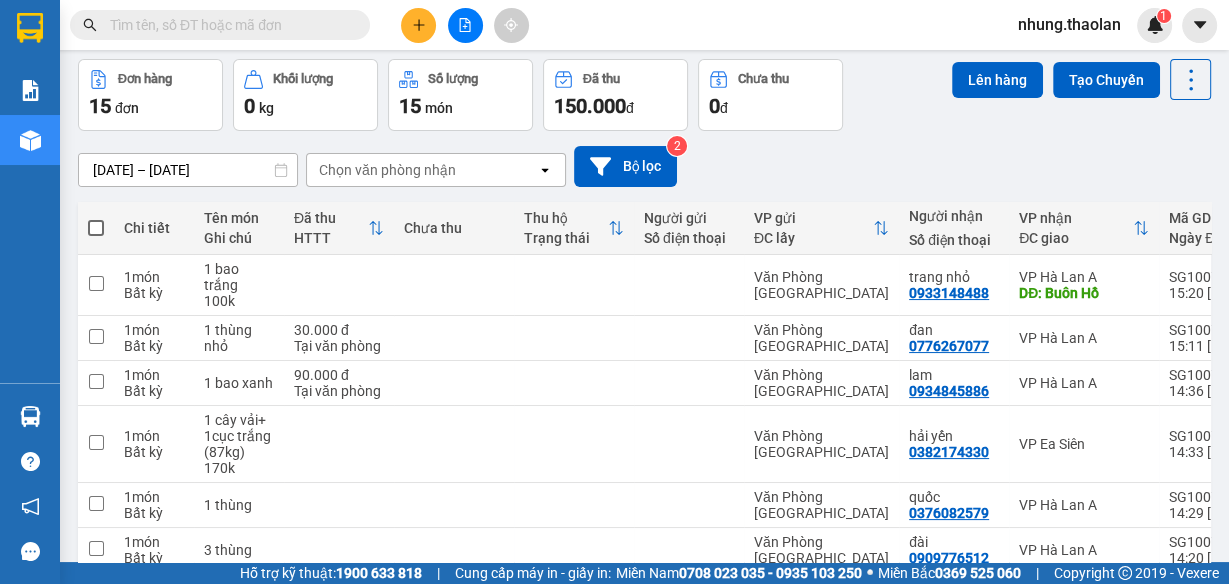 click at bounding box center (228, 25) 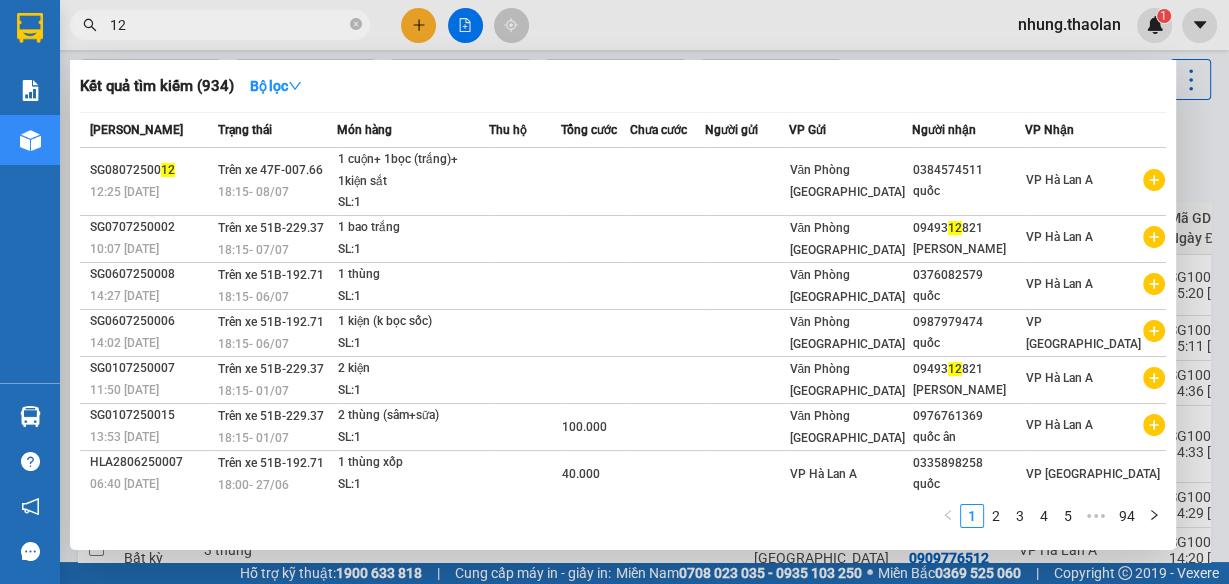 type on "1" 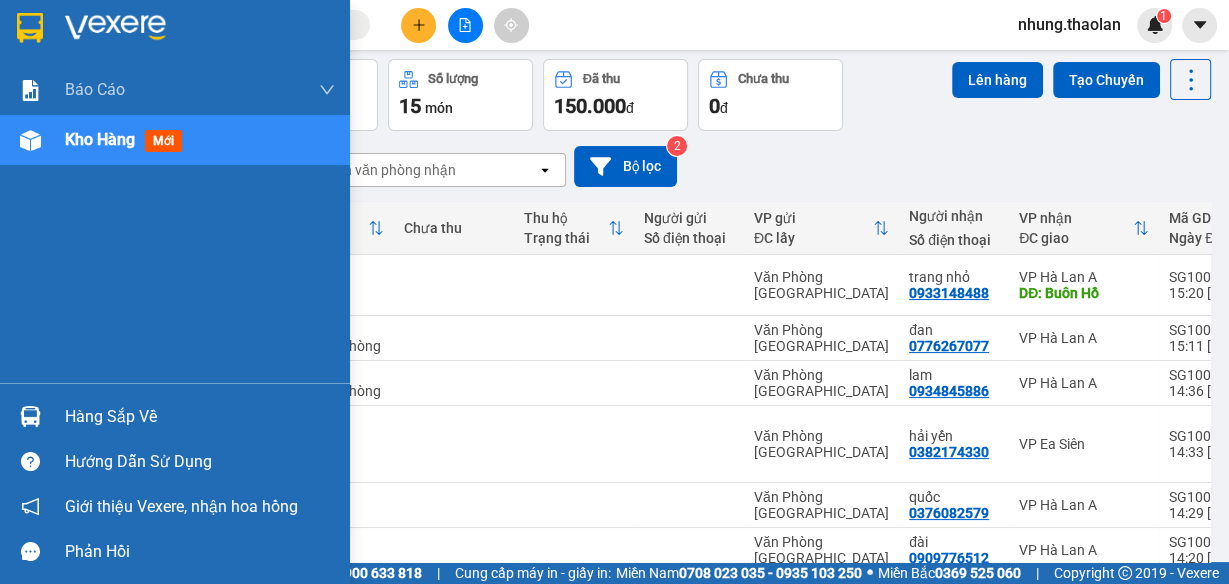 click on "Kho hàng" at bounding box center [100, 139] 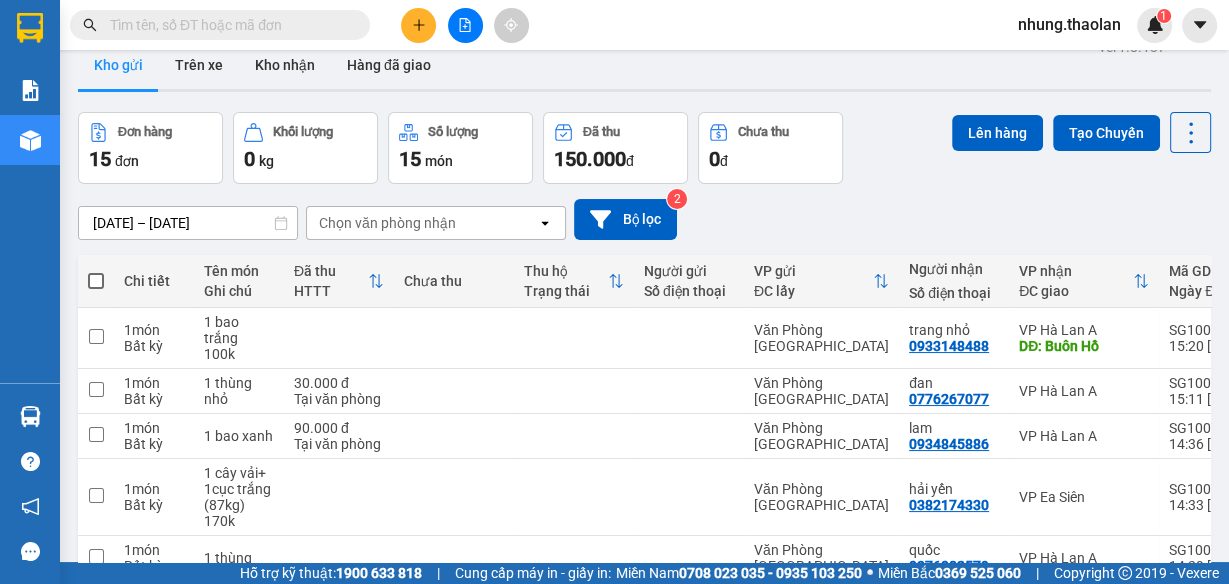 scroll, scrollTop: 0, scrollLeft: 0, axis: both 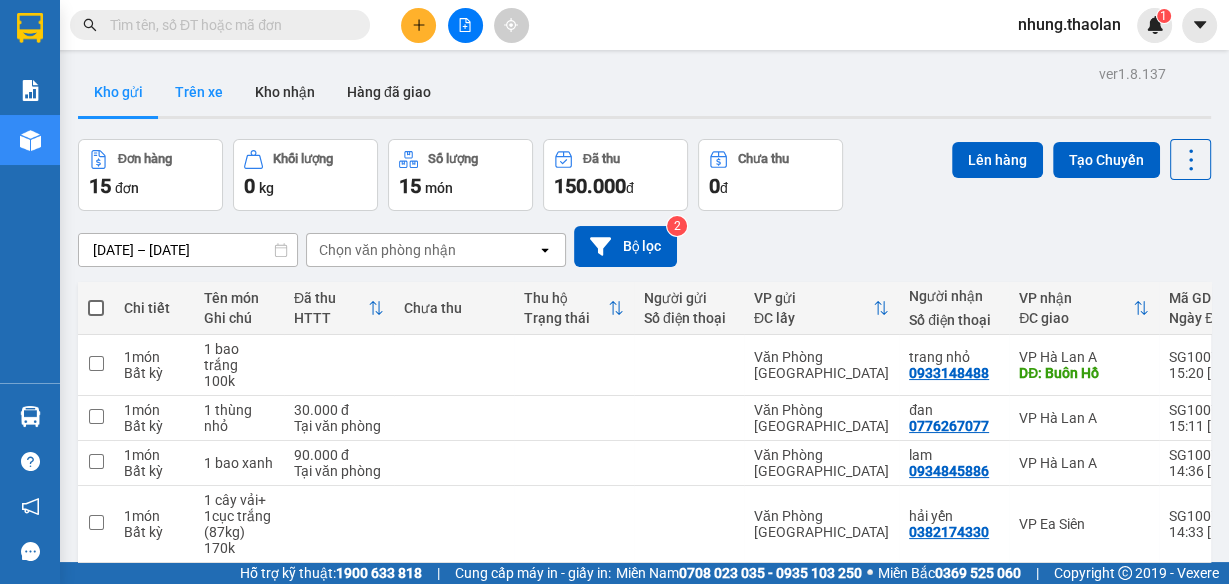 click on "Trên xe" at bounding box center (199, 92) 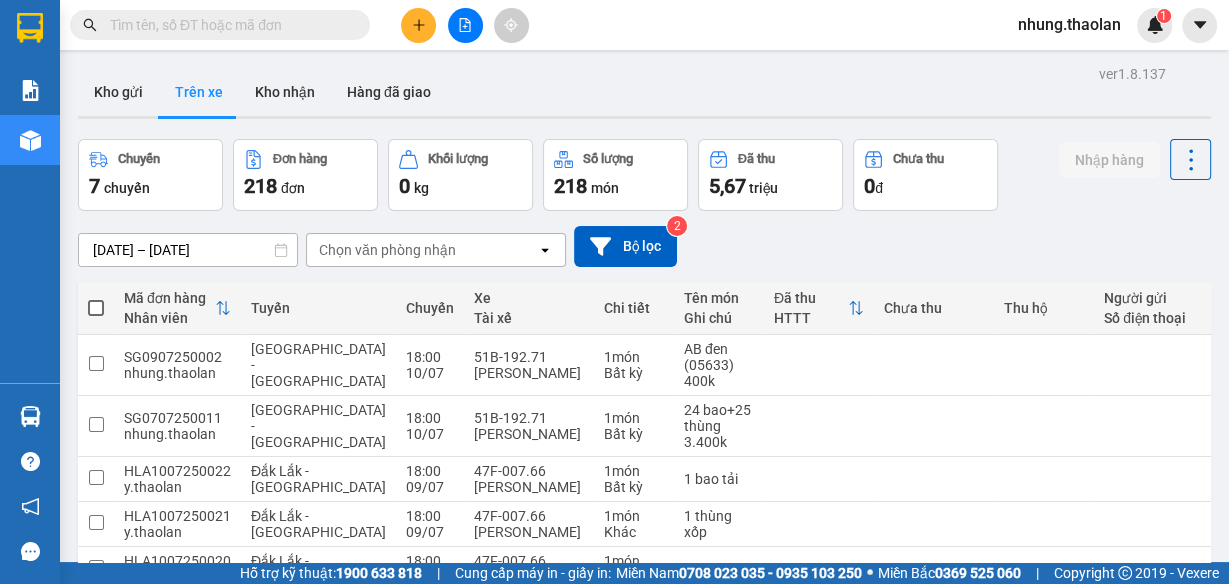 click at bounding box center [228, 25] 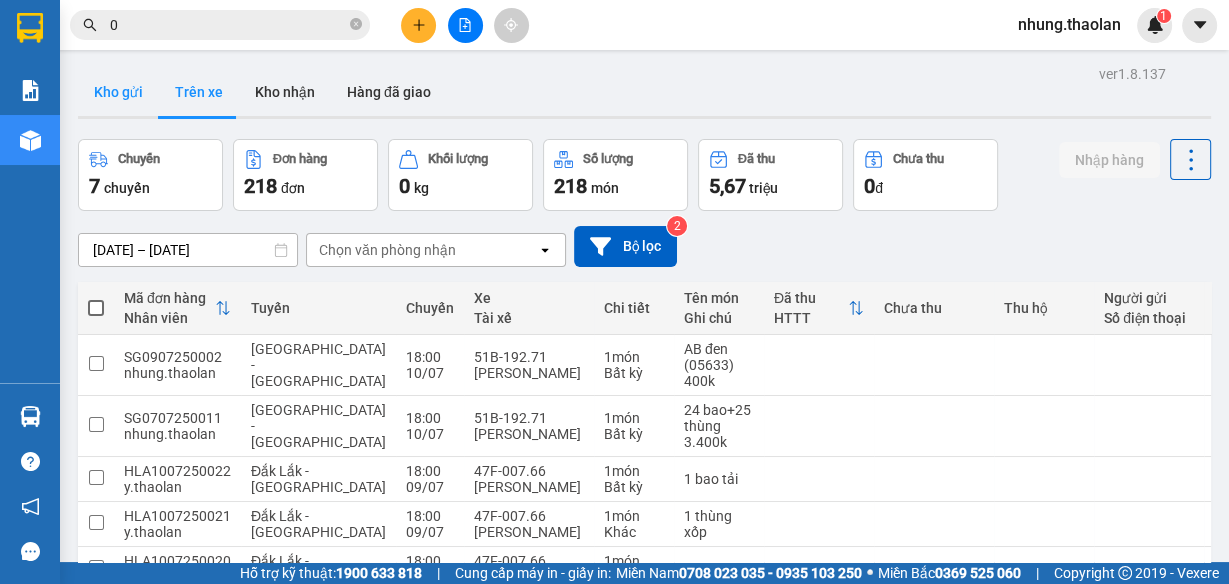 type on "0" 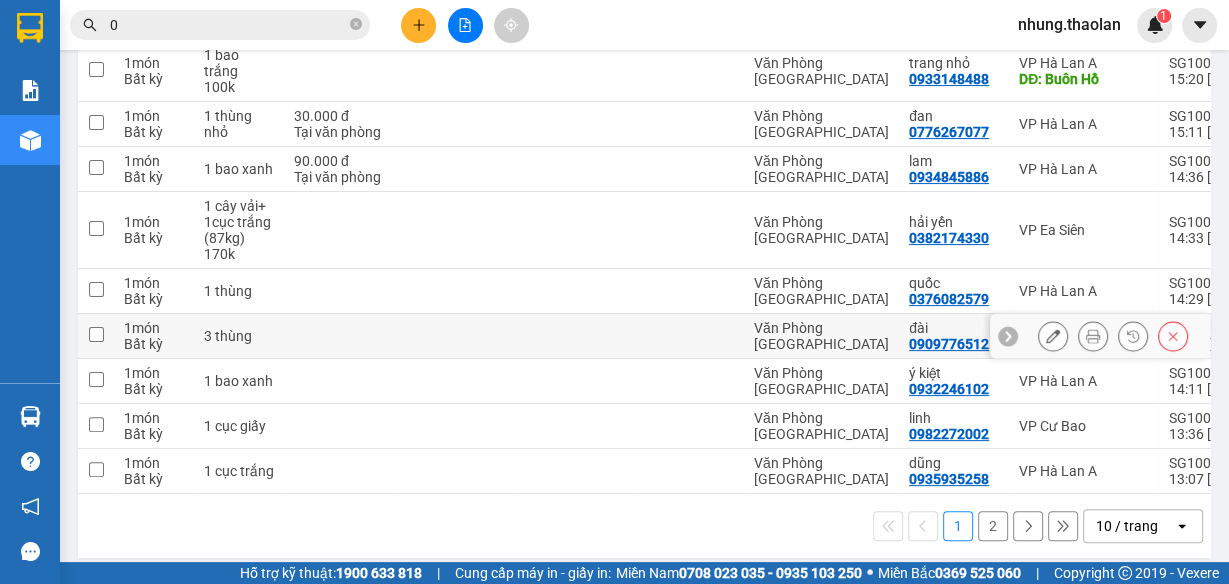 scroll, scrollTop: 394, scrollLeft: 0, axis: vertical 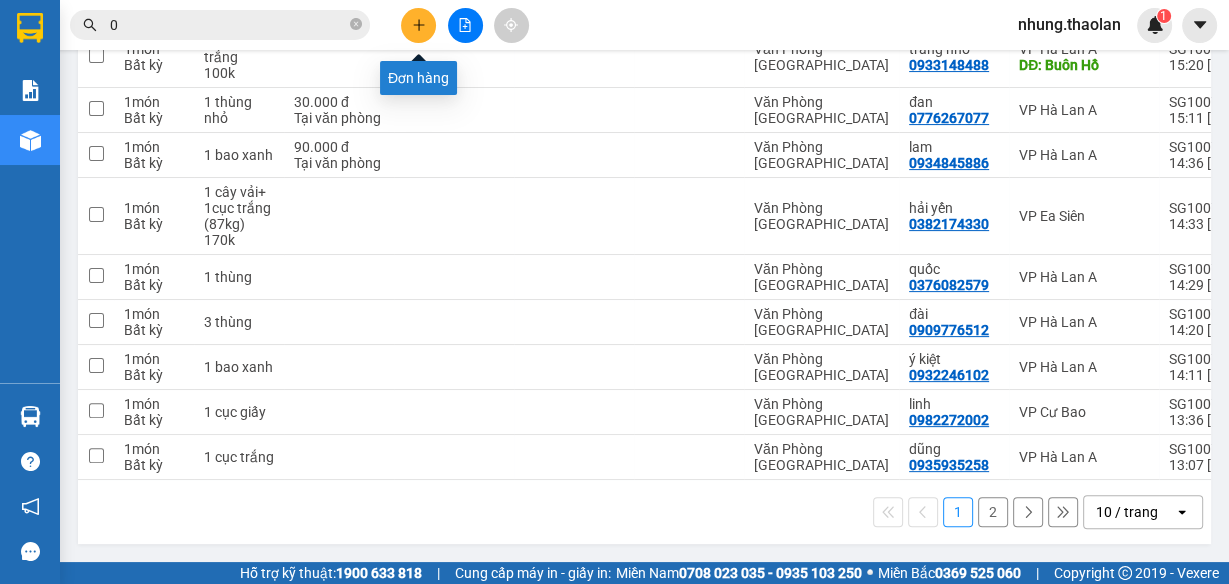 click at bounding box center (418, 25) 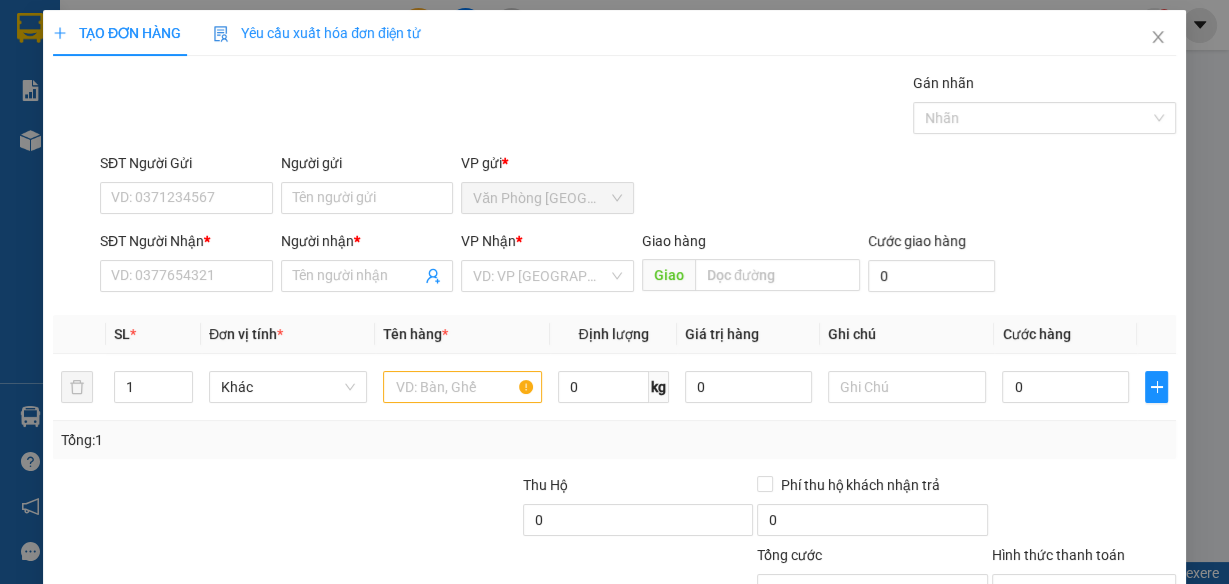 scroll, scrollTop: 0, scrollLeft: 0, axis: both 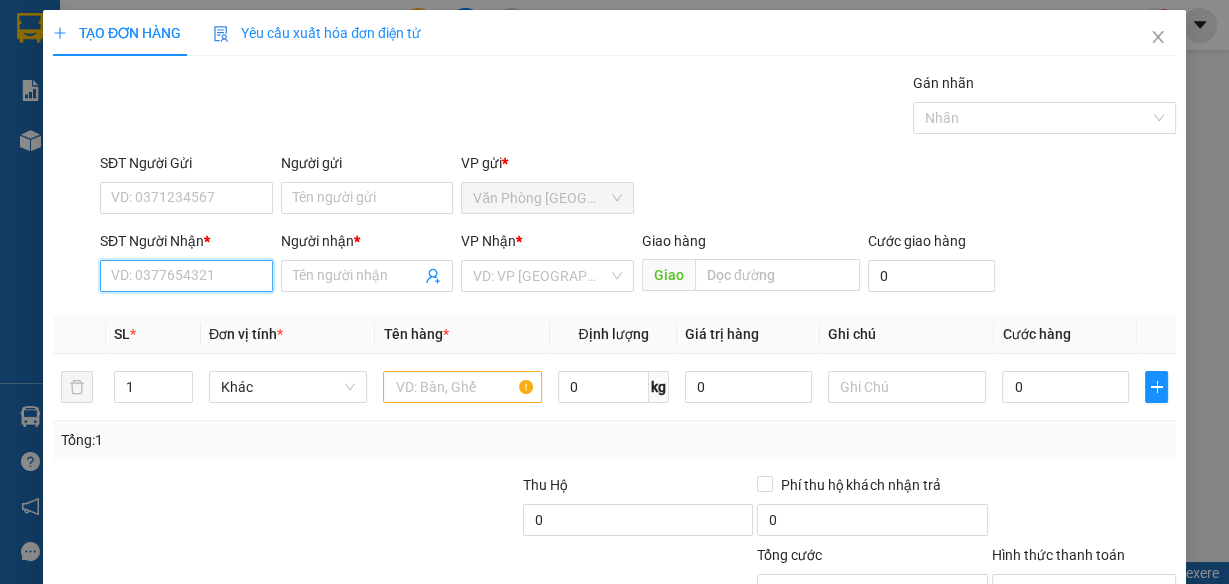 click on "SĐT Người Nhận  *" at bounding box center (186, 276) 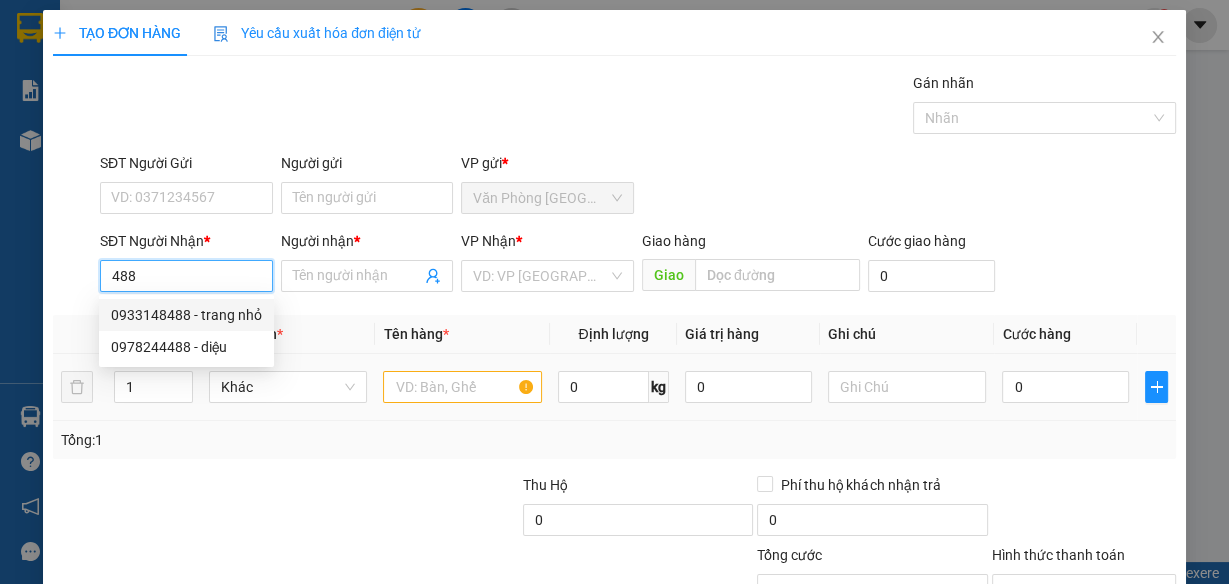 drag, startPoint x: 224, startPoint y: 315, endPoint x: 420, endPoint y: 378, distance: 205.87617 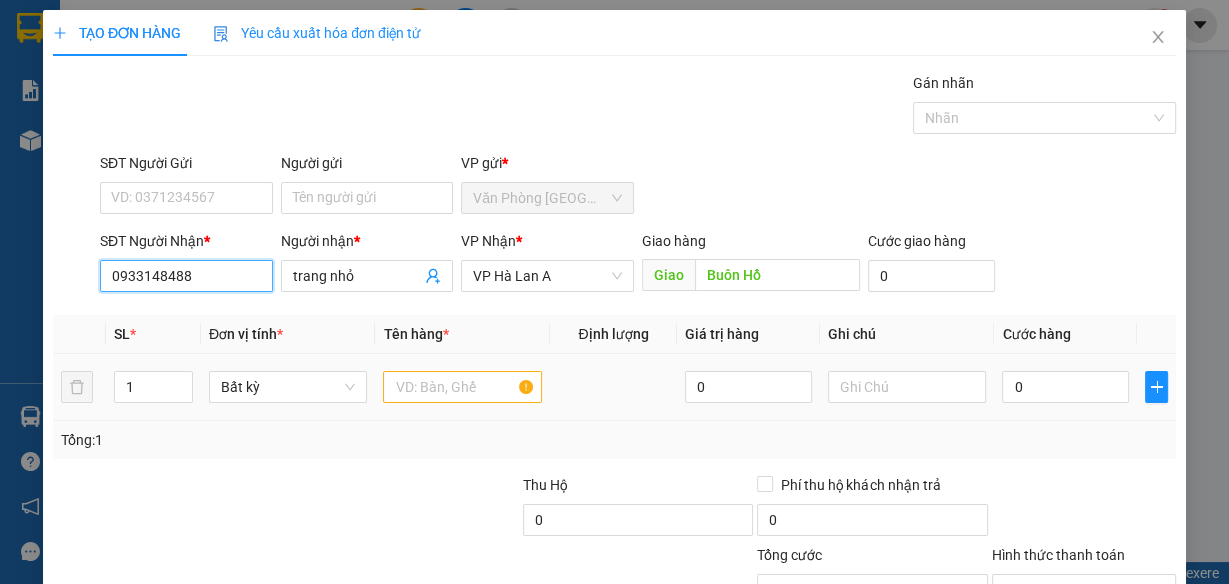 type on "0933148488" 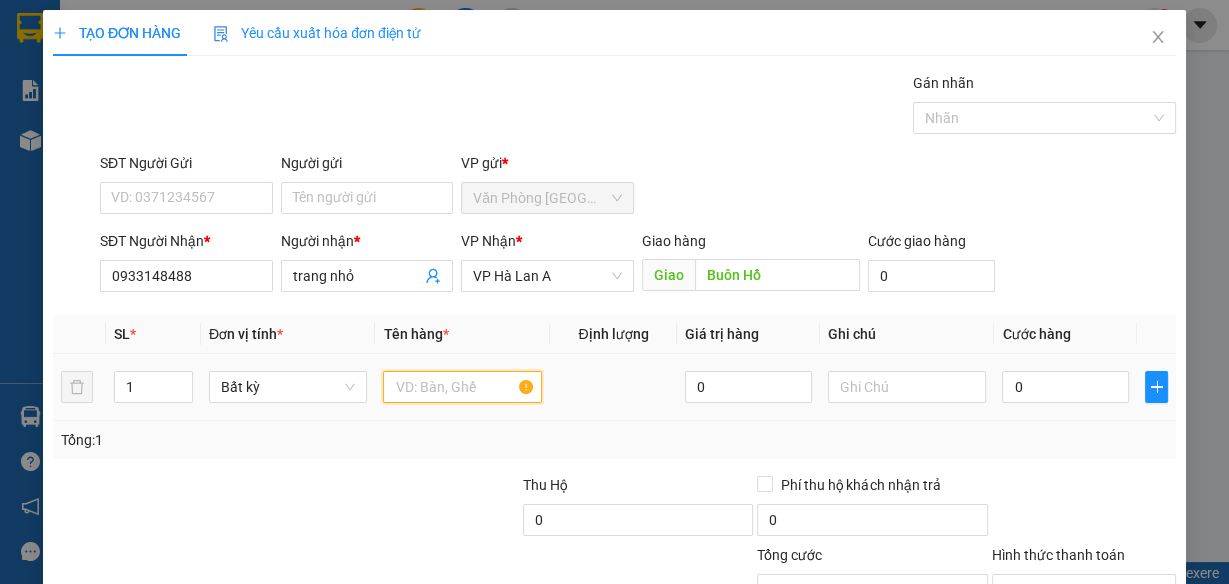 click at bounding box center [462, 387] 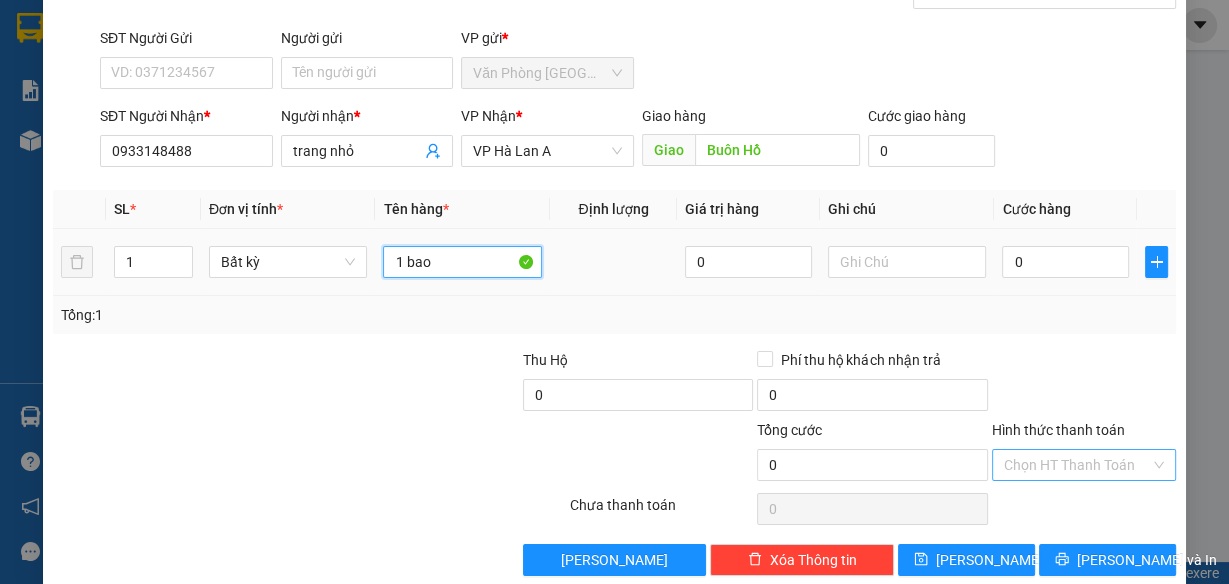 scroll, scrollTop: 153, scrollLeft: 0, axis: vertical 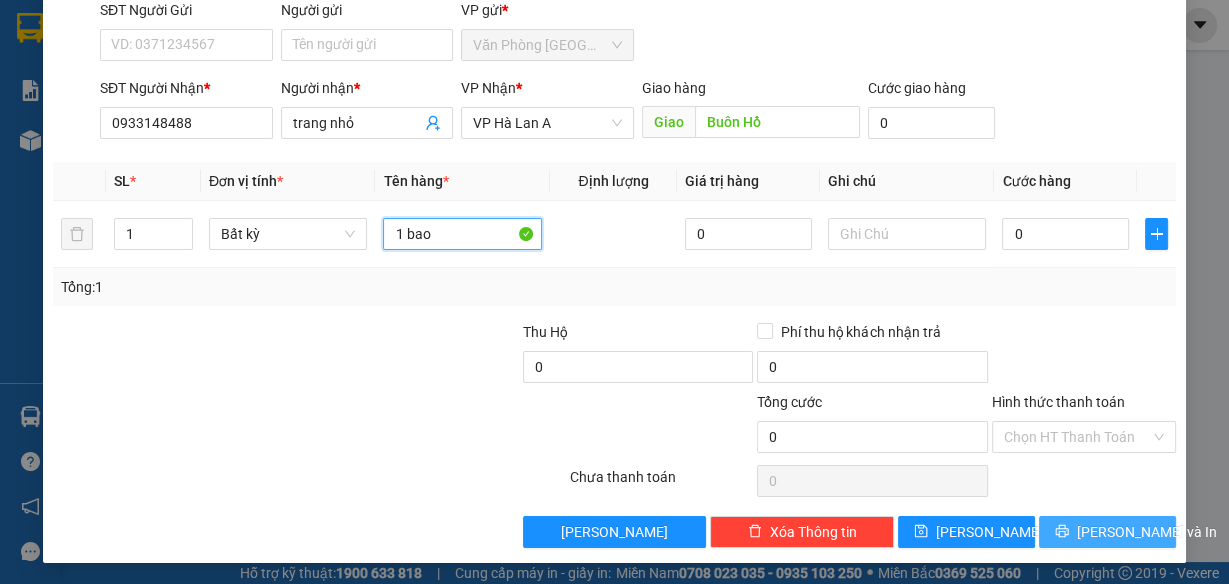 type on "1 bao" 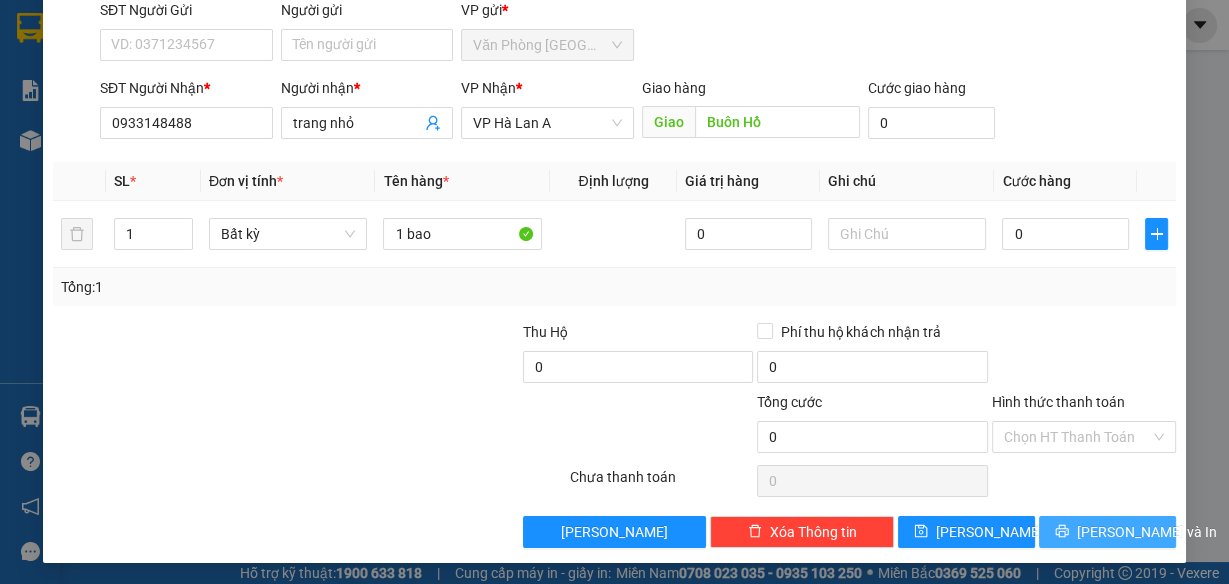 drag, startPoint x: 1128, startPoint y: 523, endPoint x: 1228, endPoint y: 466, distance: 115.1043 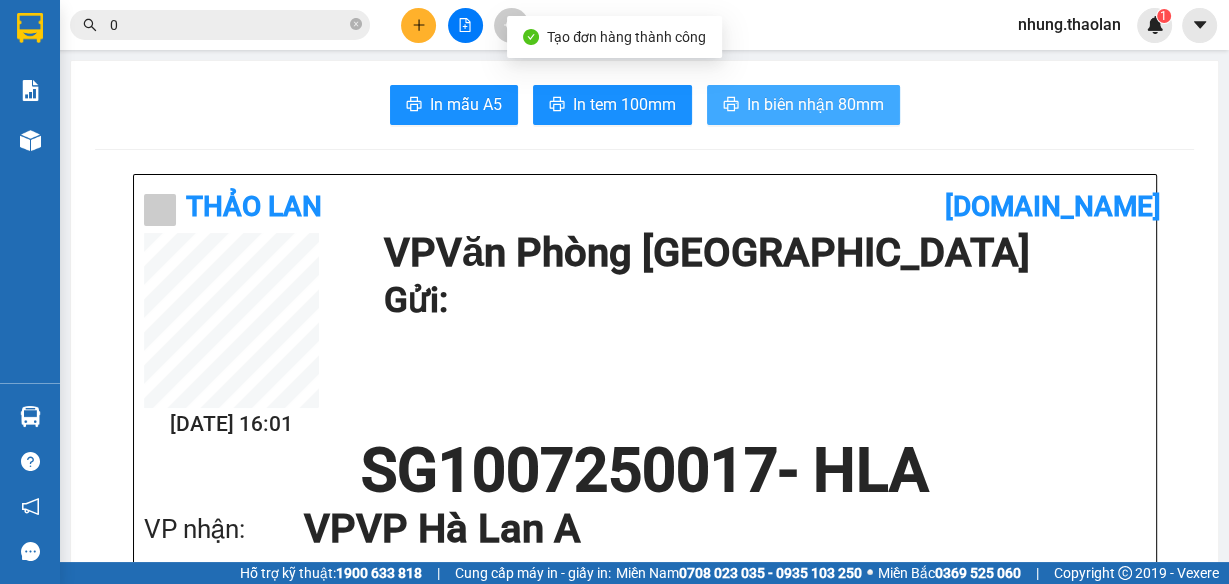 click on "In biên nhận 80mm" at bounding box center [815, 104] 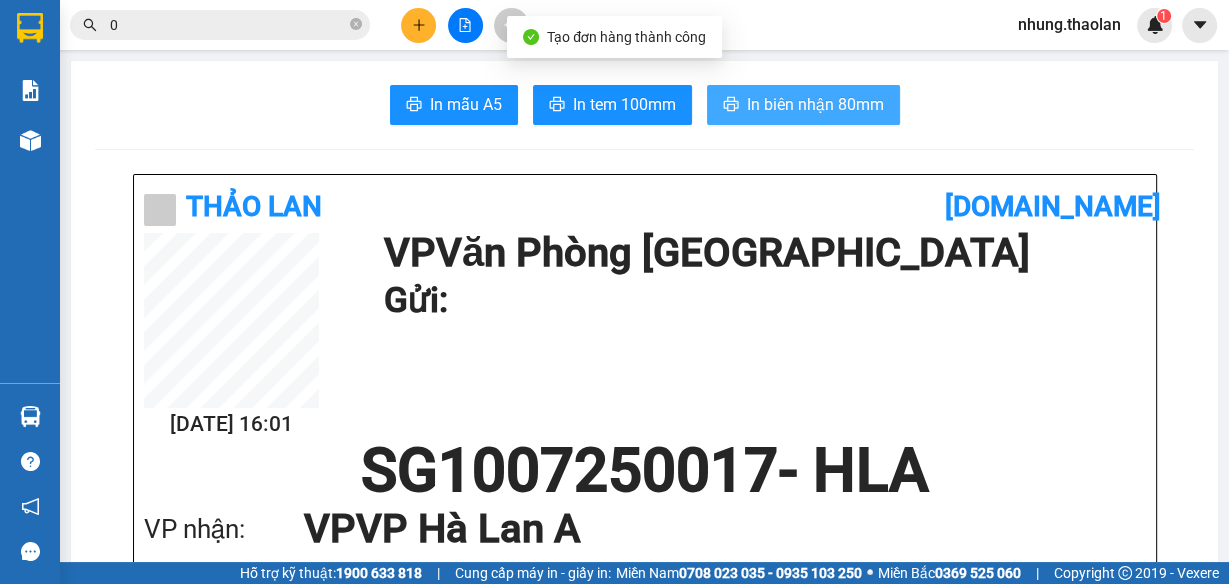 scroll, scrollTop: 0, scrollLeft: 0, axis: both 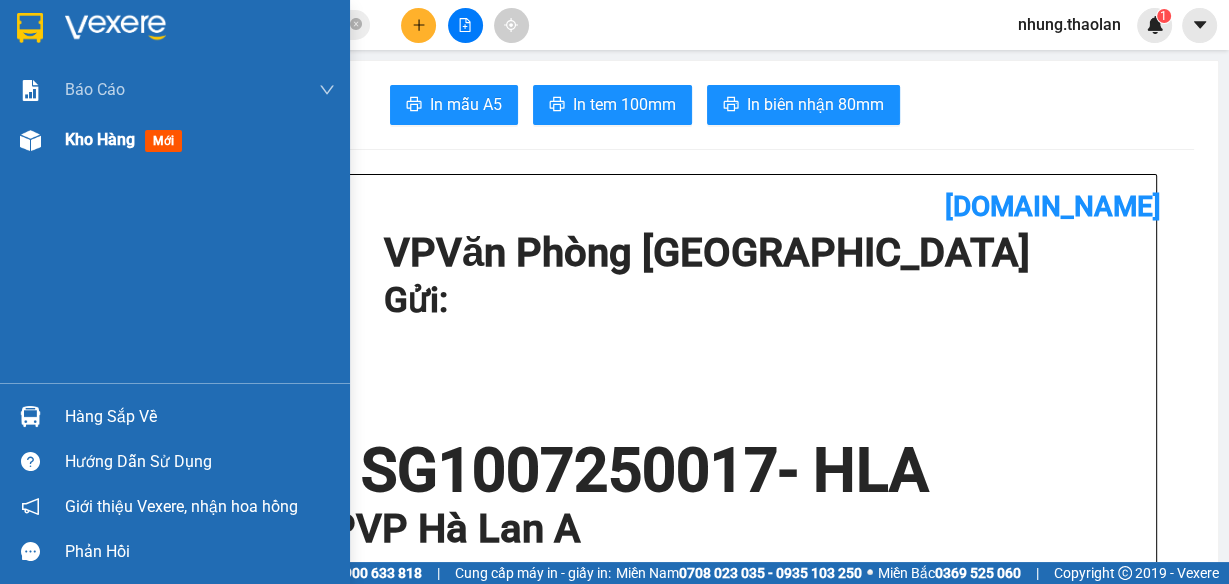 drag, startPoint x: 119, startPoint y: 155, endPoint x: 137, endPoint y: 152, distance: 18.248287 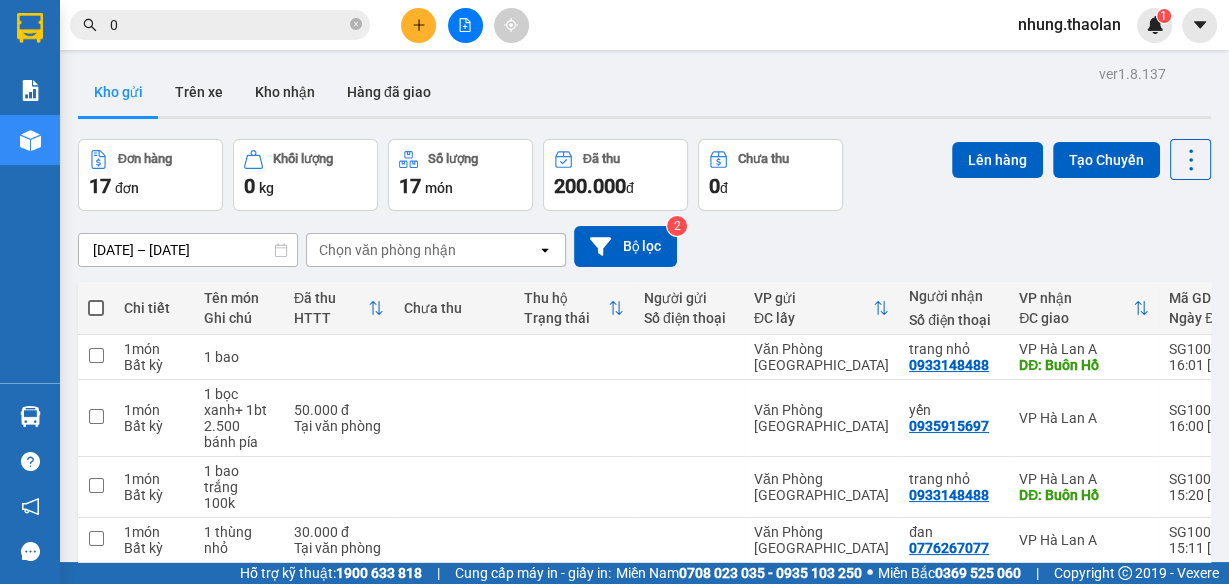 click at bounding box center (418, 25) 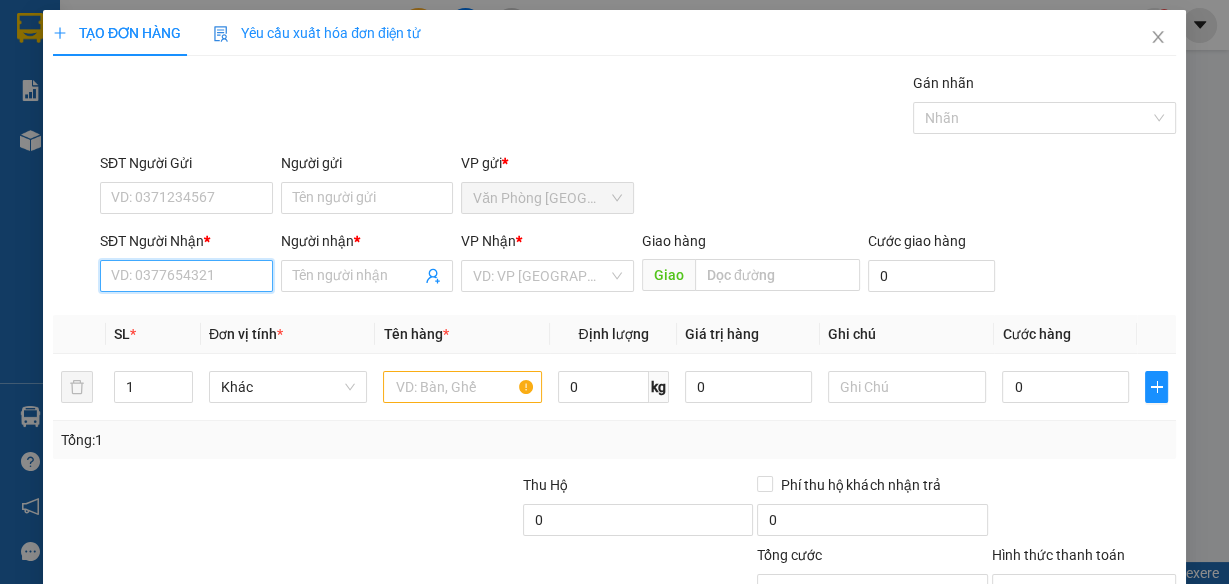 click on "SĐT Người Nhận  *" at bounding box center (186, 276) 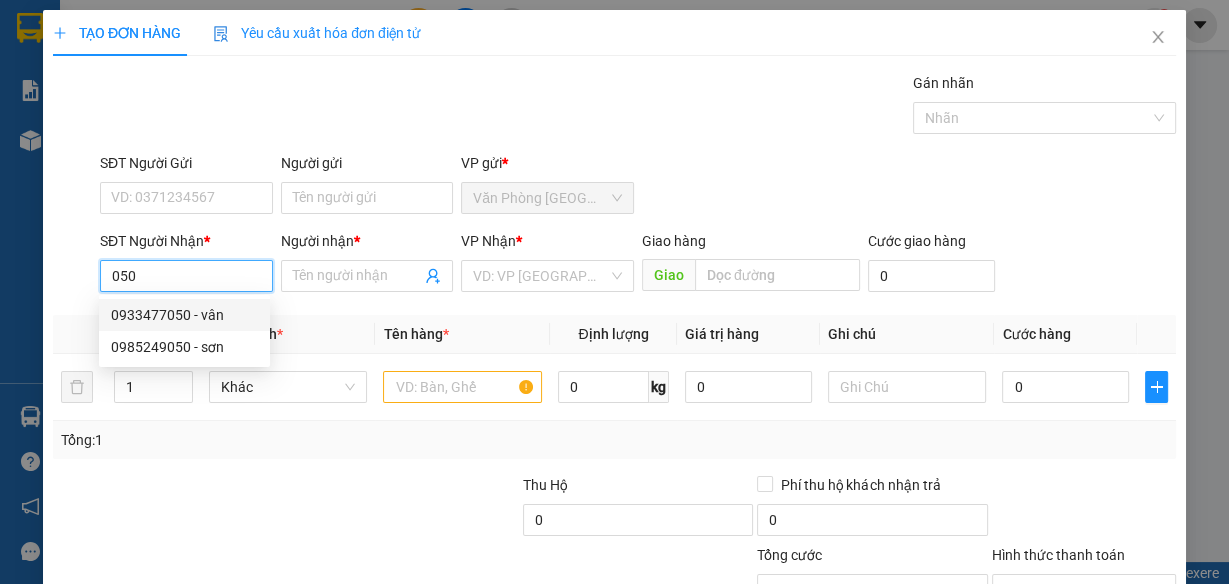 click on "0933477050 - vân" at bounding box center [184, 315] 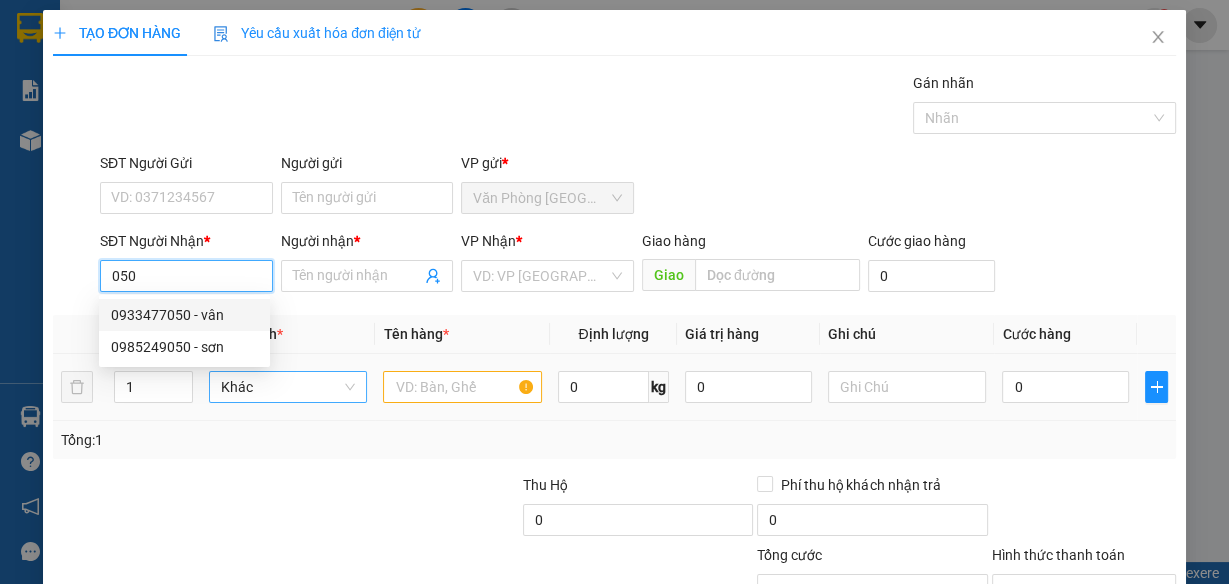 type on "0933477050" 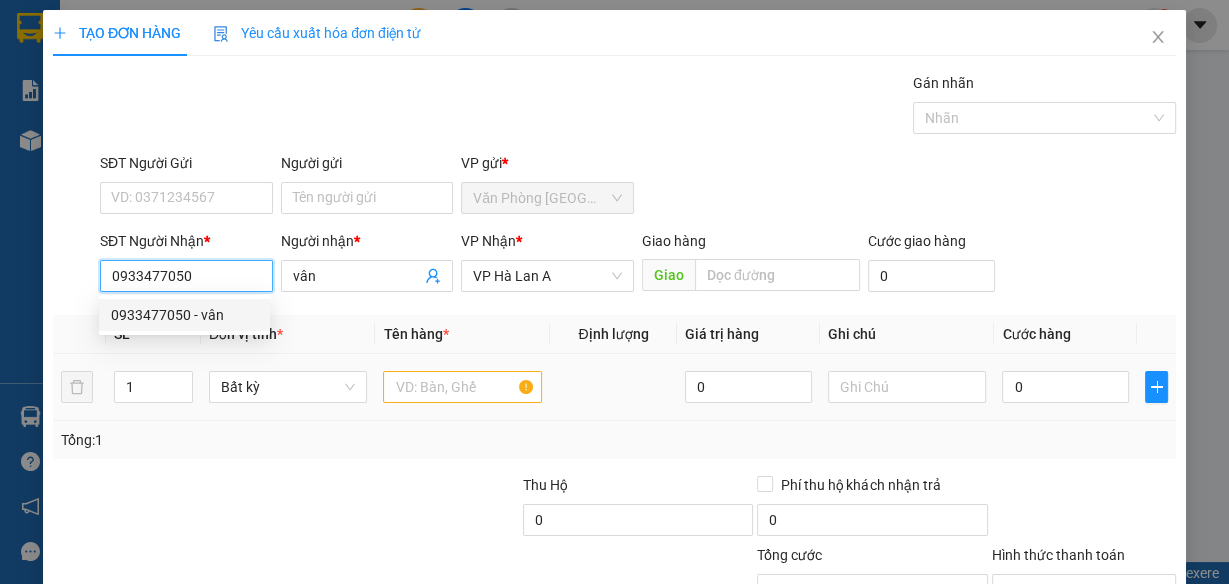 type on "0933477050" 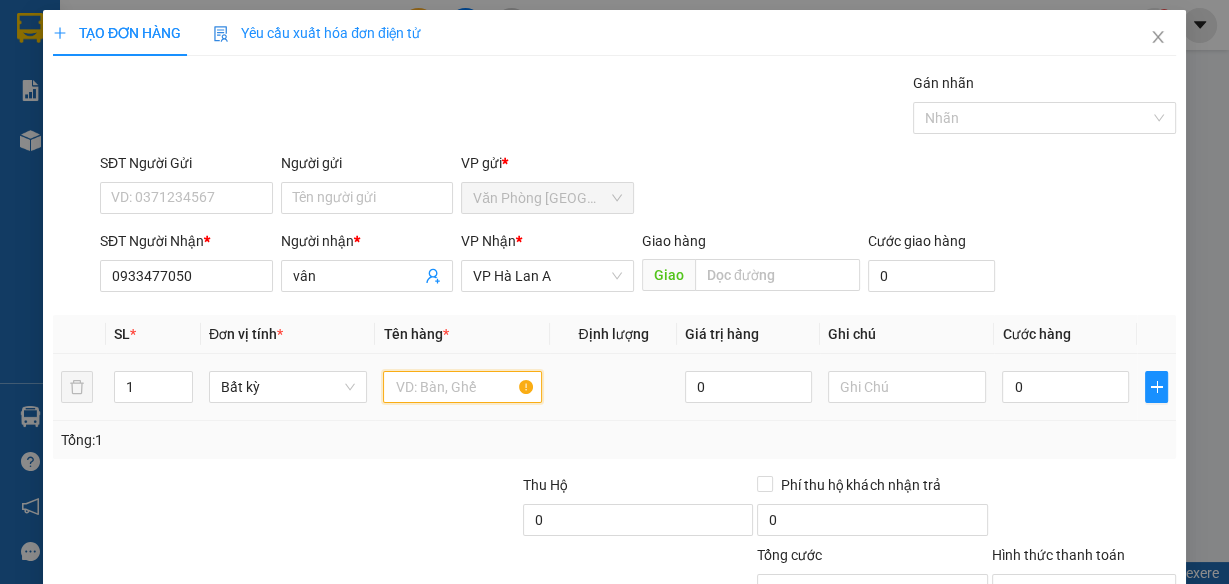 click at bounding box center [462, 387] 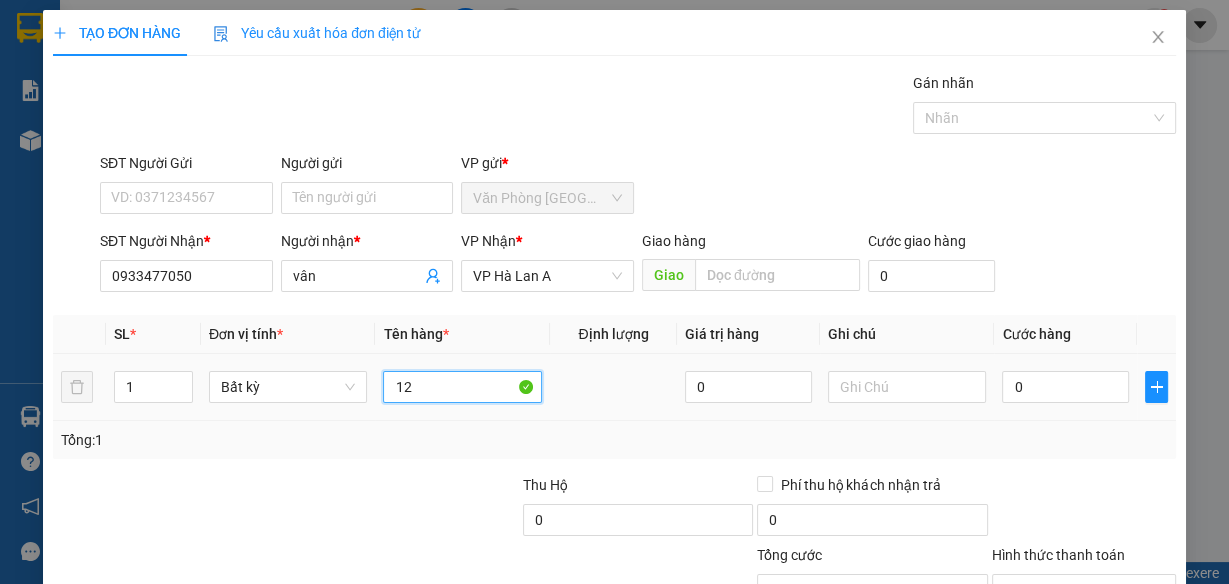 type on "1" 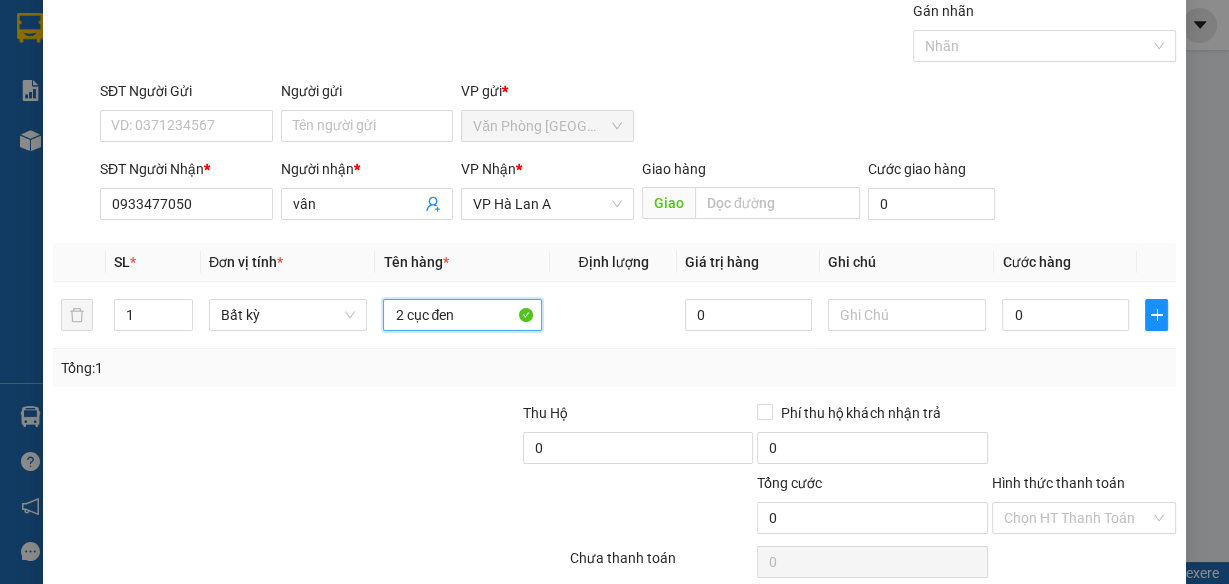 scroll, scrollTop: 153, scrollLeft: 0, axis: vertical 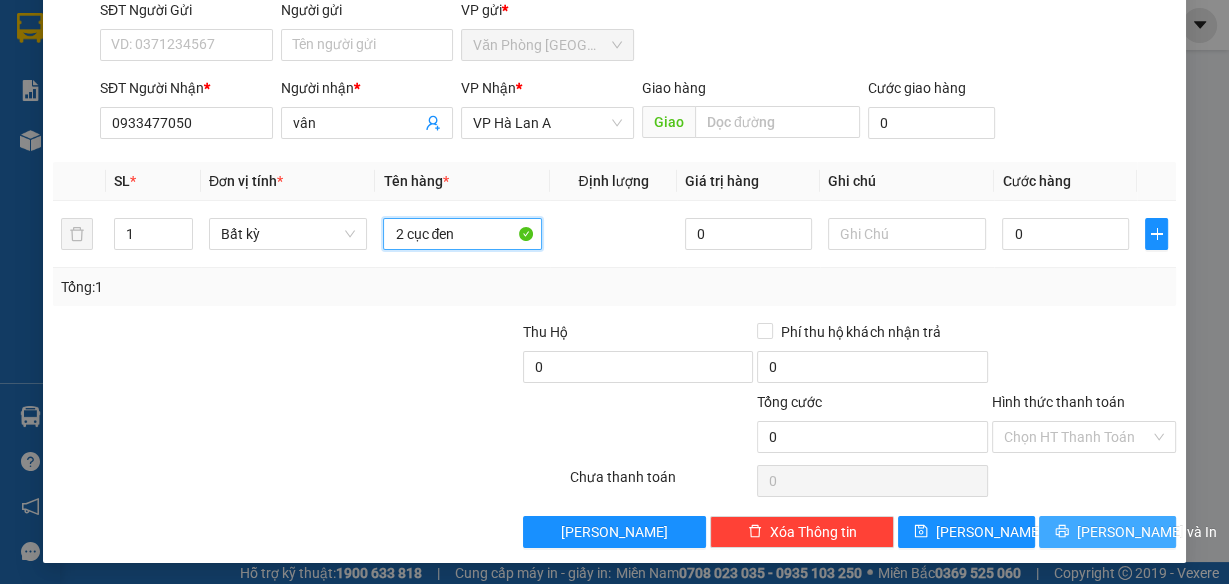 type on "2 cục đen" 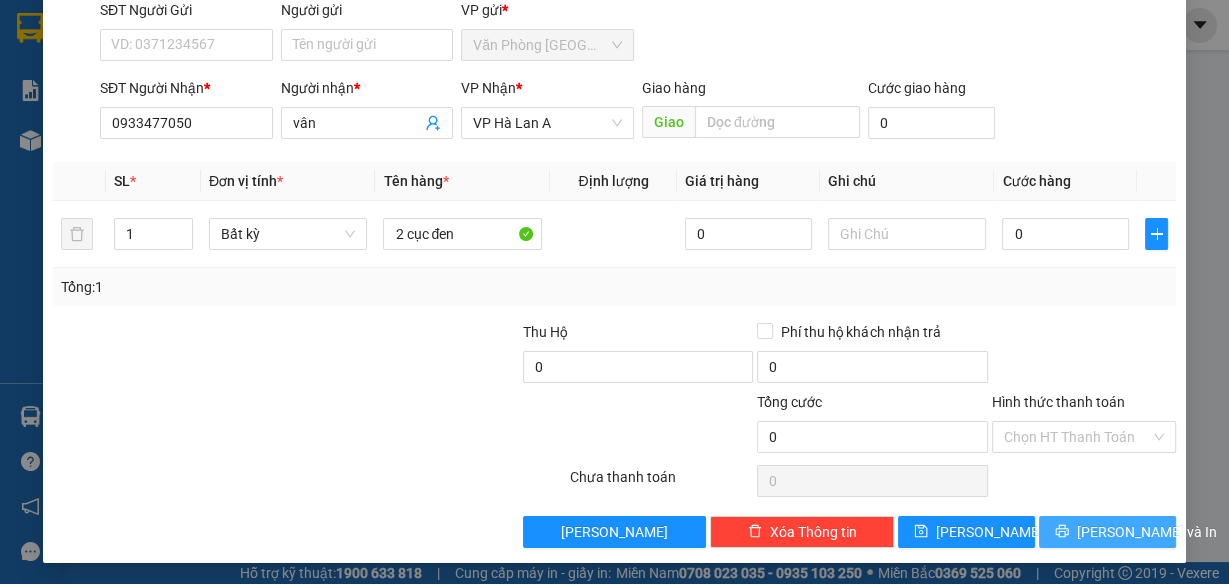 drag, startPoint x: 1070, startPoint y: 521, endPoint x: 1085, endPoint y: 500, distance: 25.806976 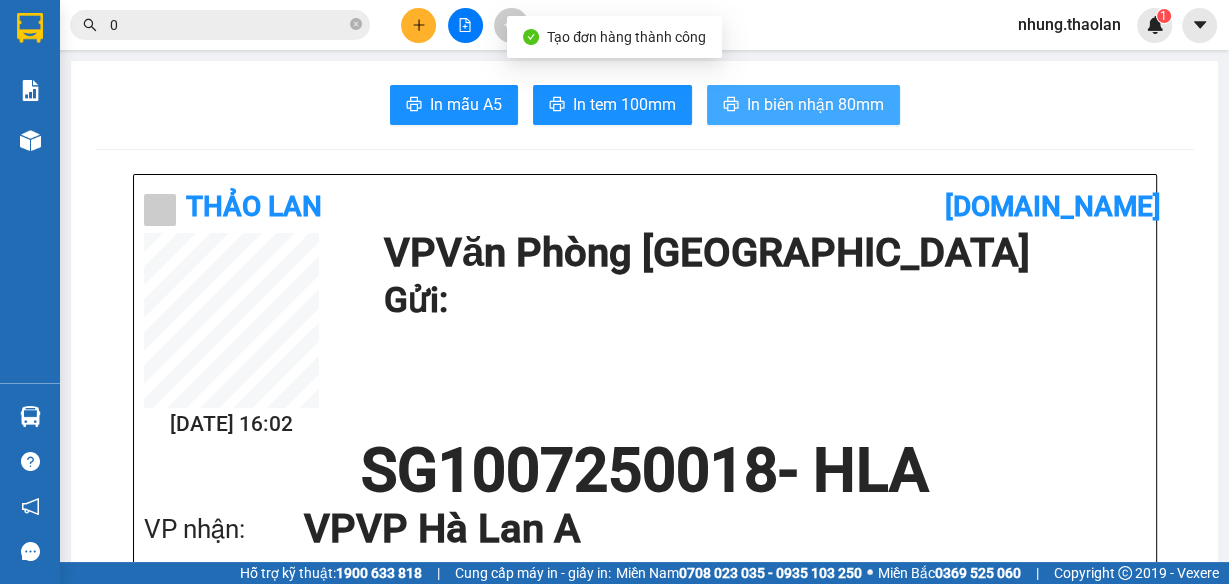 click on "In biên nhận 80mm" at bounding box center [815, 104] 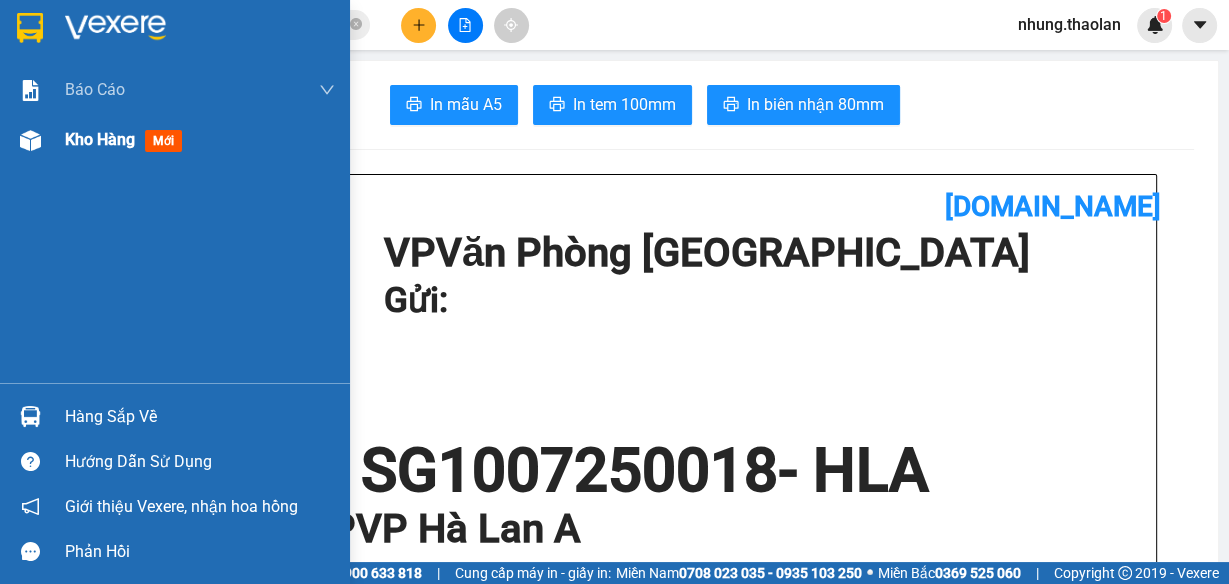 click on "Kho hàng mới" at bounding box center [200, 140] 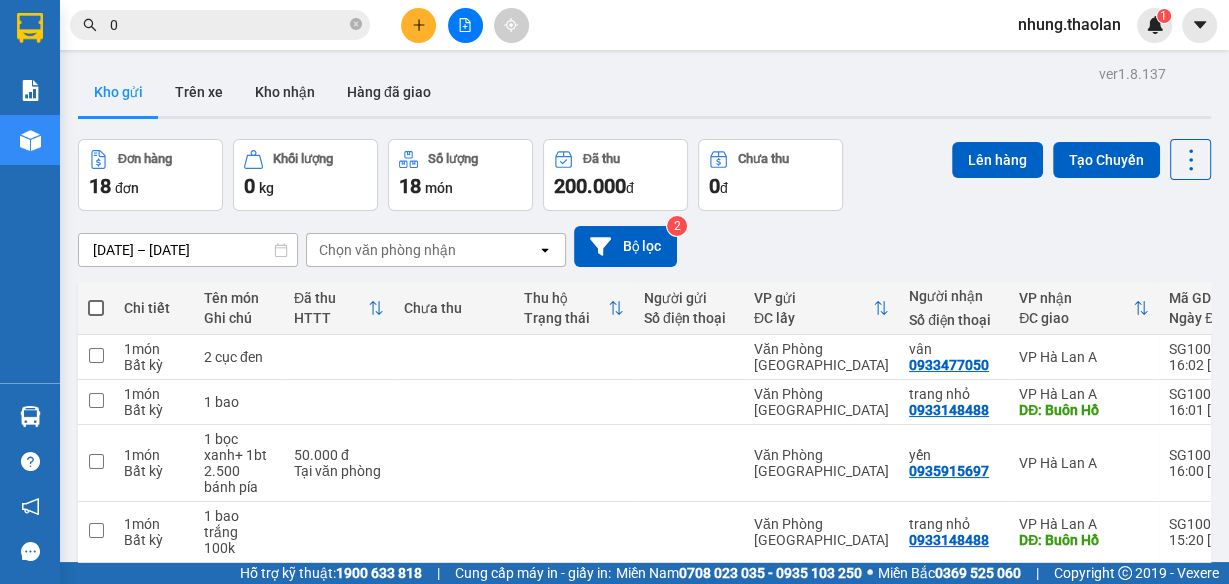 click 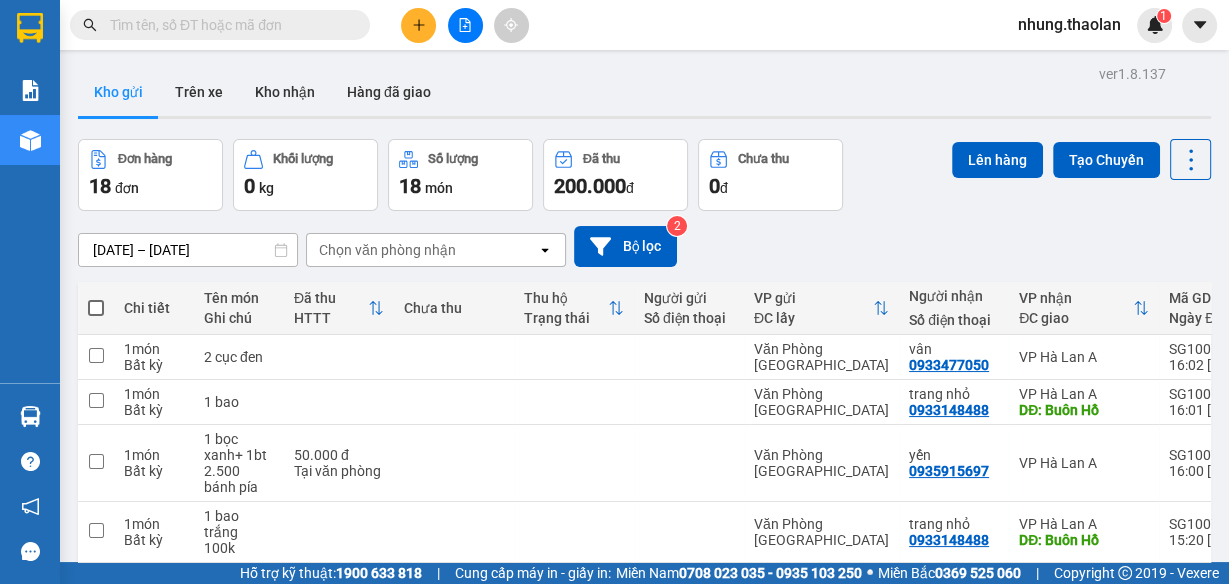 click at bounding box center (228, 25) 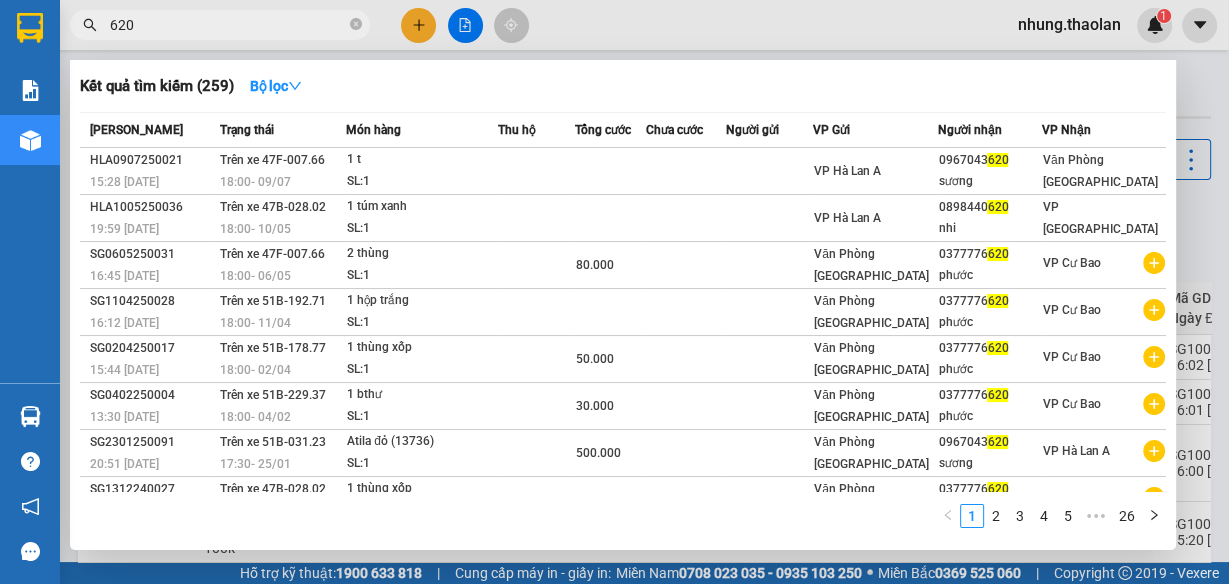 type on "620" 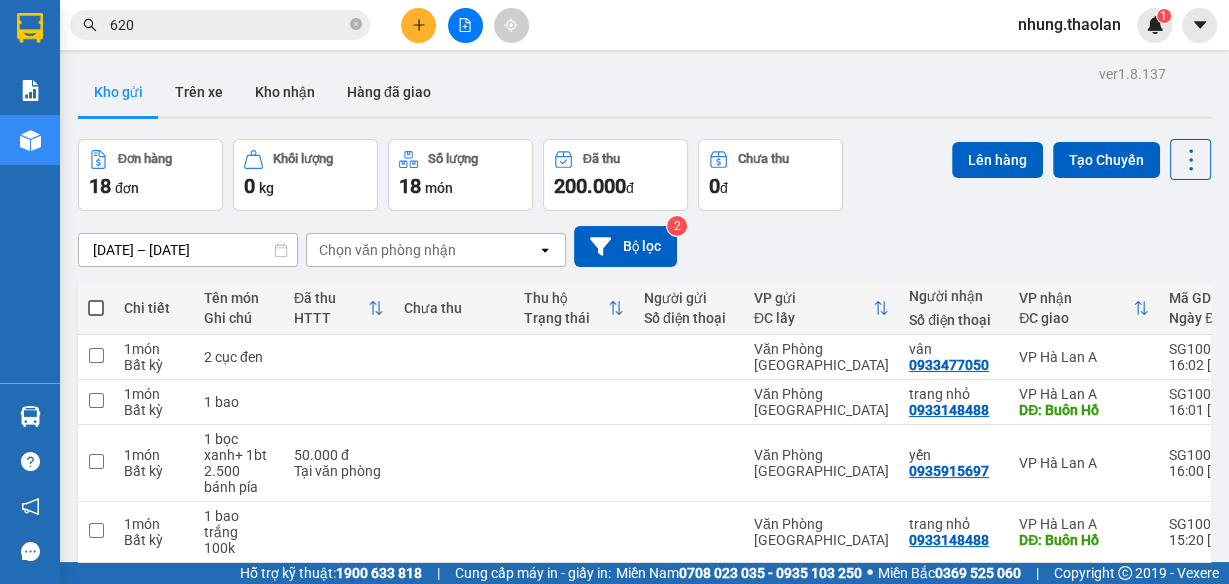 click on "620" at bounding box center (228, 25) 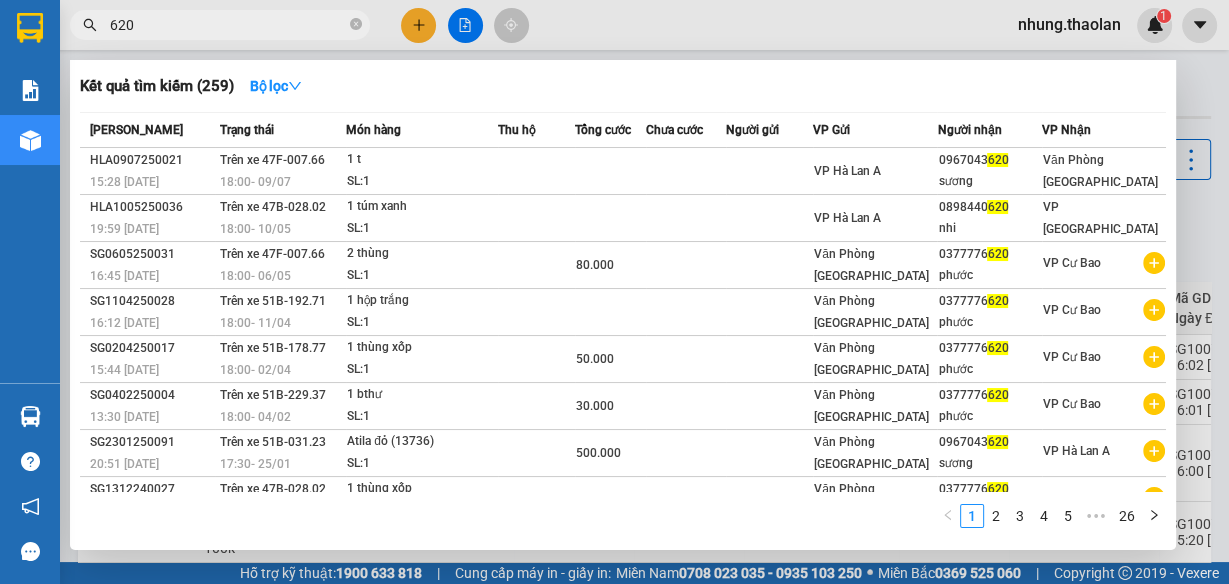 click at bounding box center (614, 292) 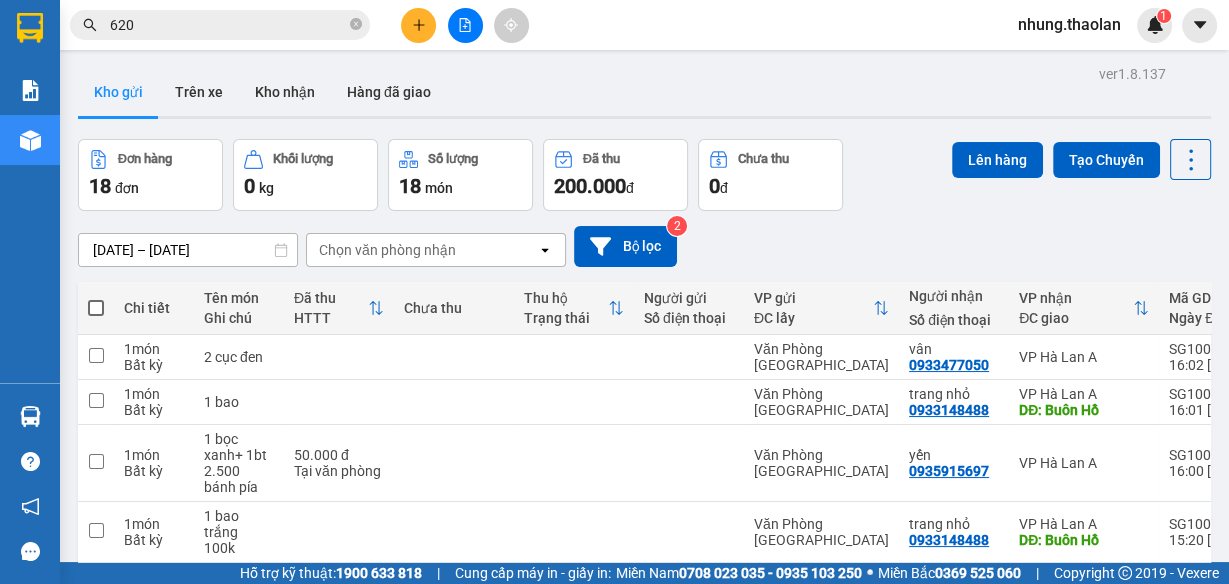 click 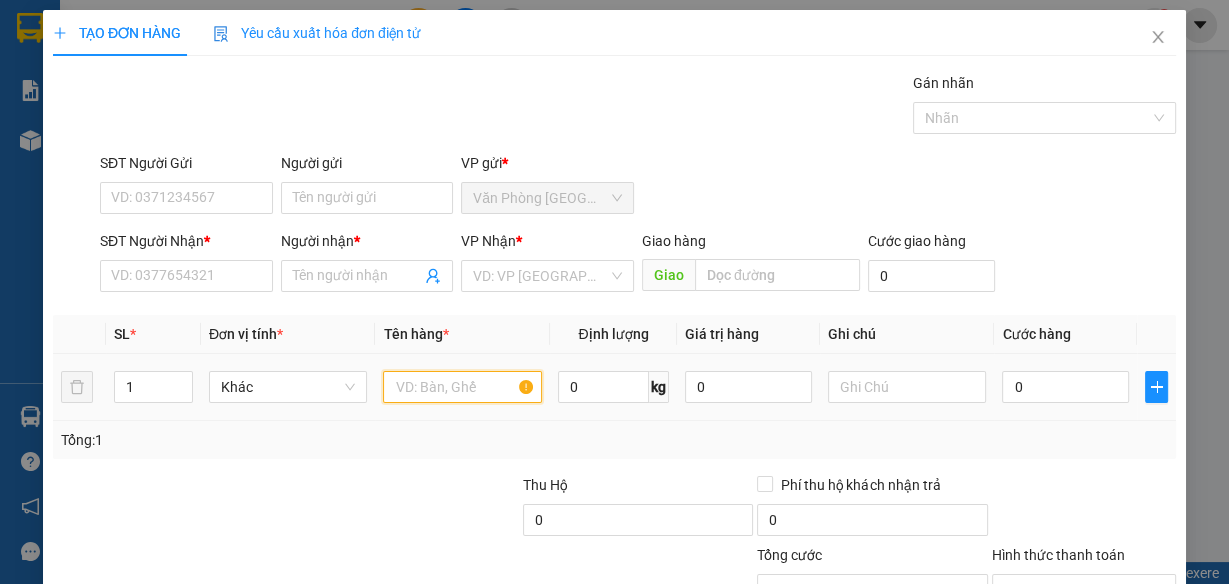 drag, startPoint x: 425, startPoint y: 394, endPoint x: 419, endPoint y: 383, distance: 12.529964 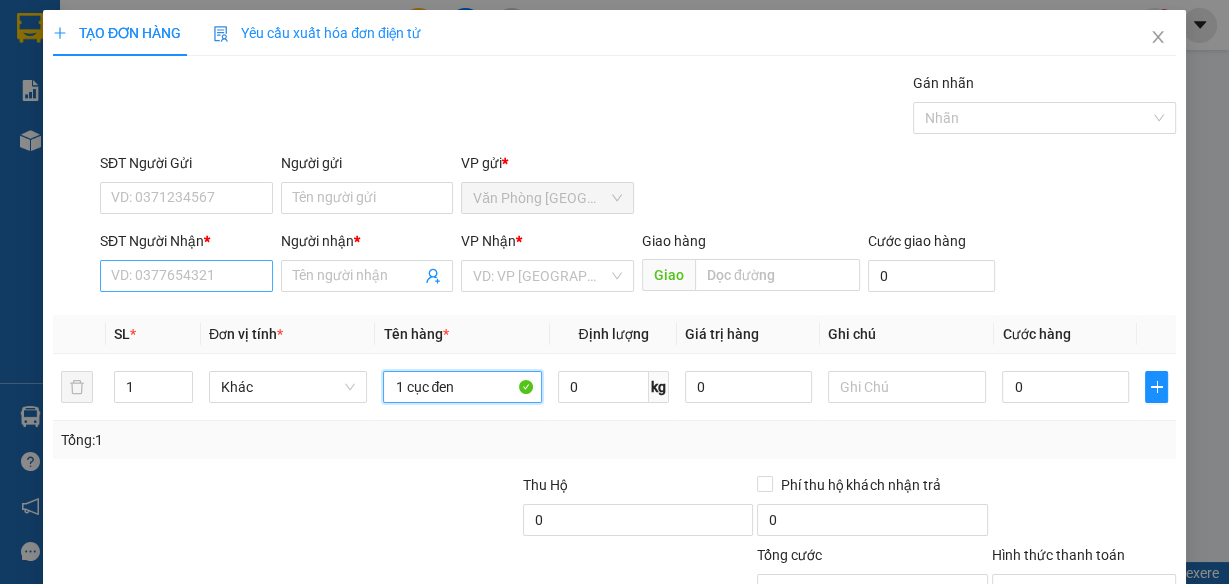 type on "1 cục đen" 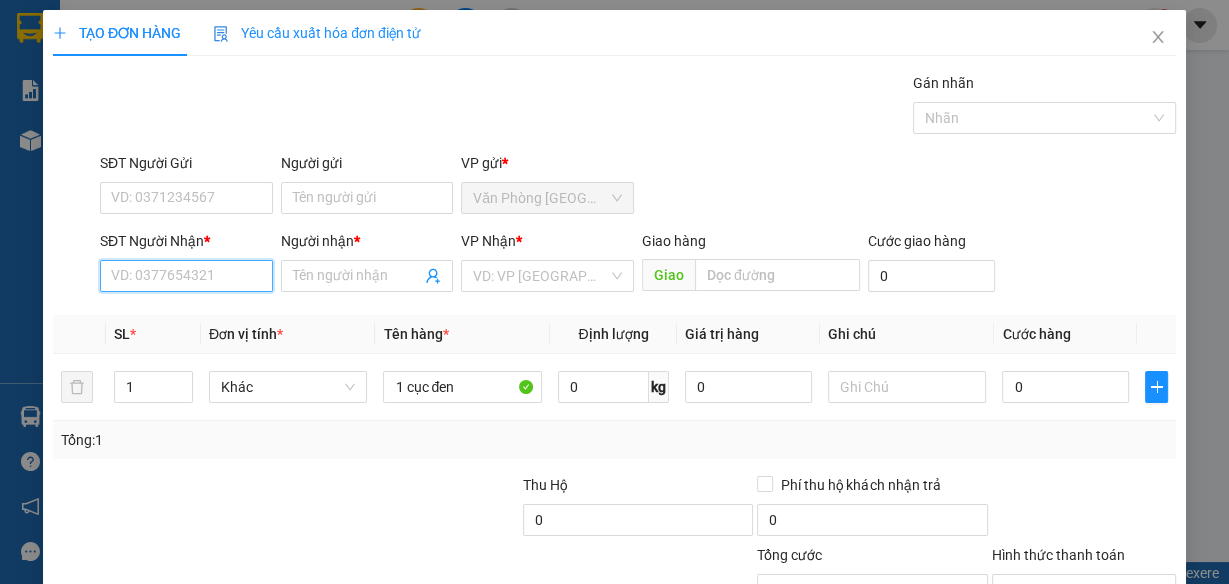 drag, startPoint x: 222, startPoint y: 261, endPoint x: 222, endPoint y: 272, distance: 11 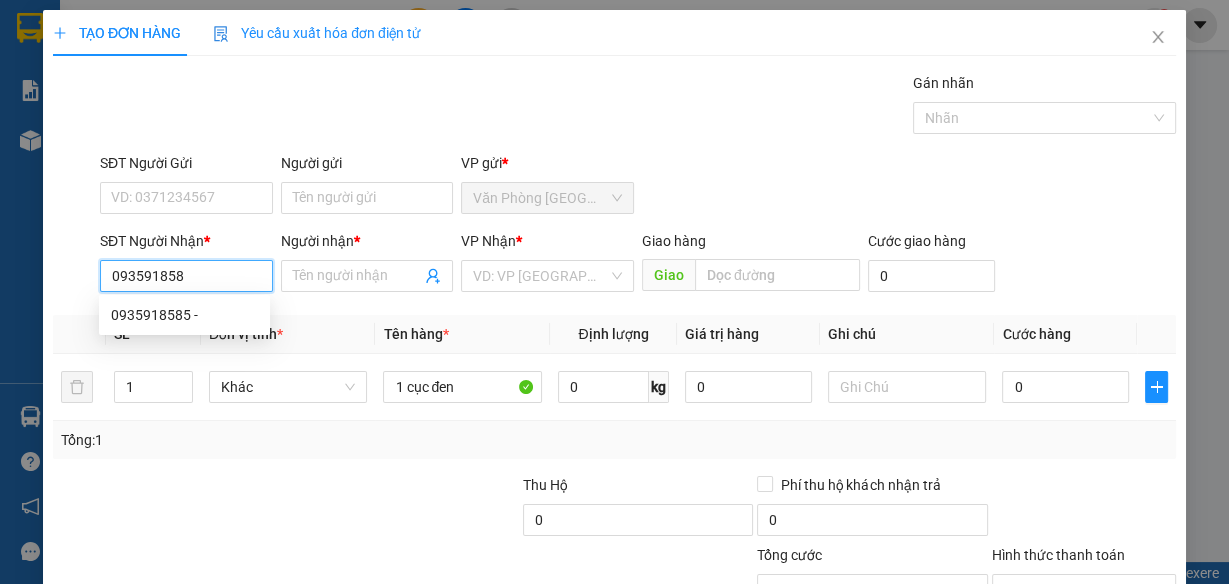 type on "0935918585" 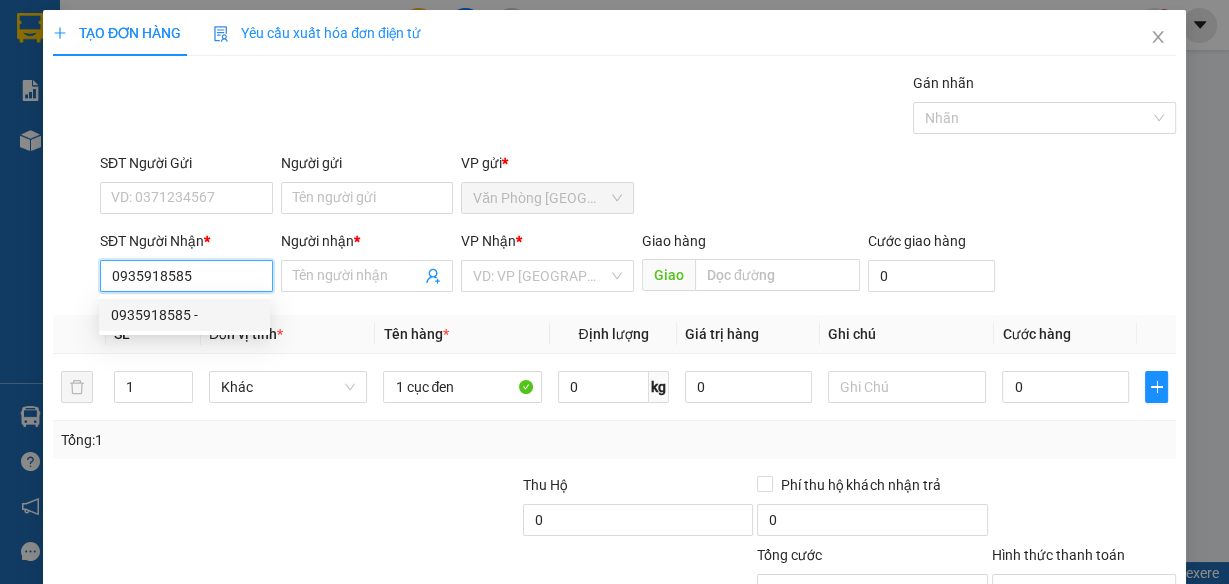 click on "0935918585 -" at bounding box center [184, 315] 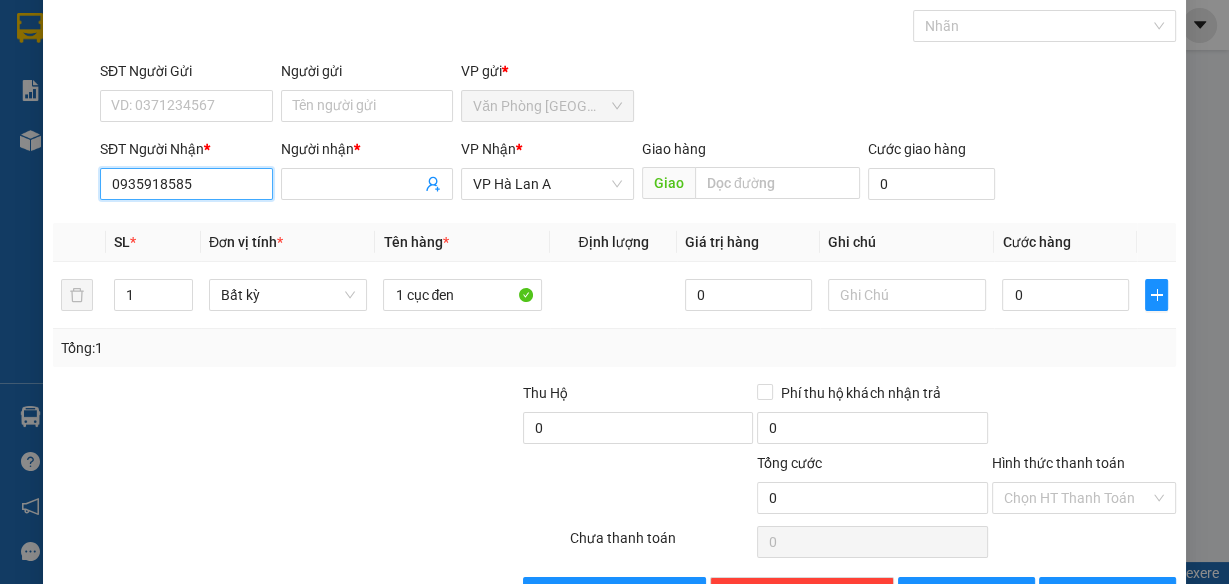 scroll, scrollTop: 153, scrollLeft: 0, axis: vertical 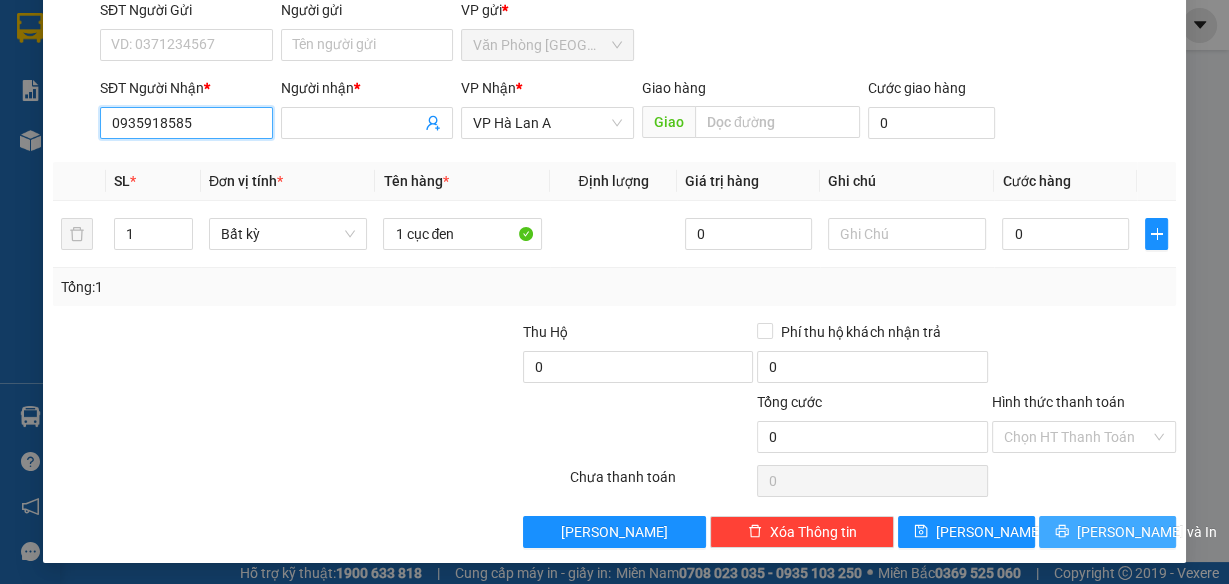 type on "0935918585" 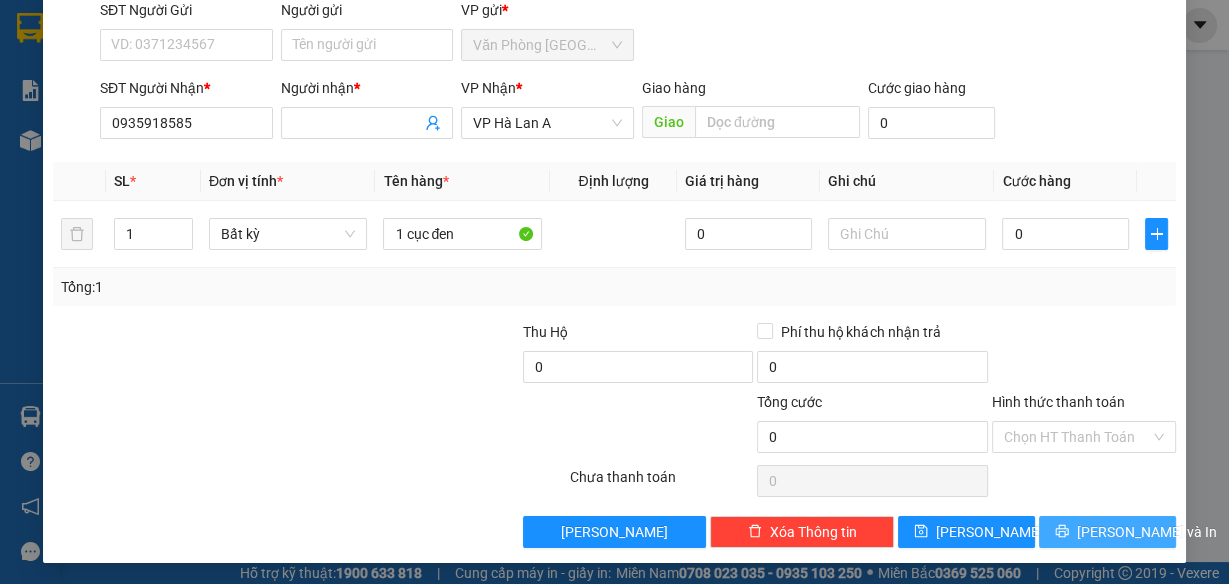 click on "[PERSON_NAME] và In" at bounding box center (1147, 532) 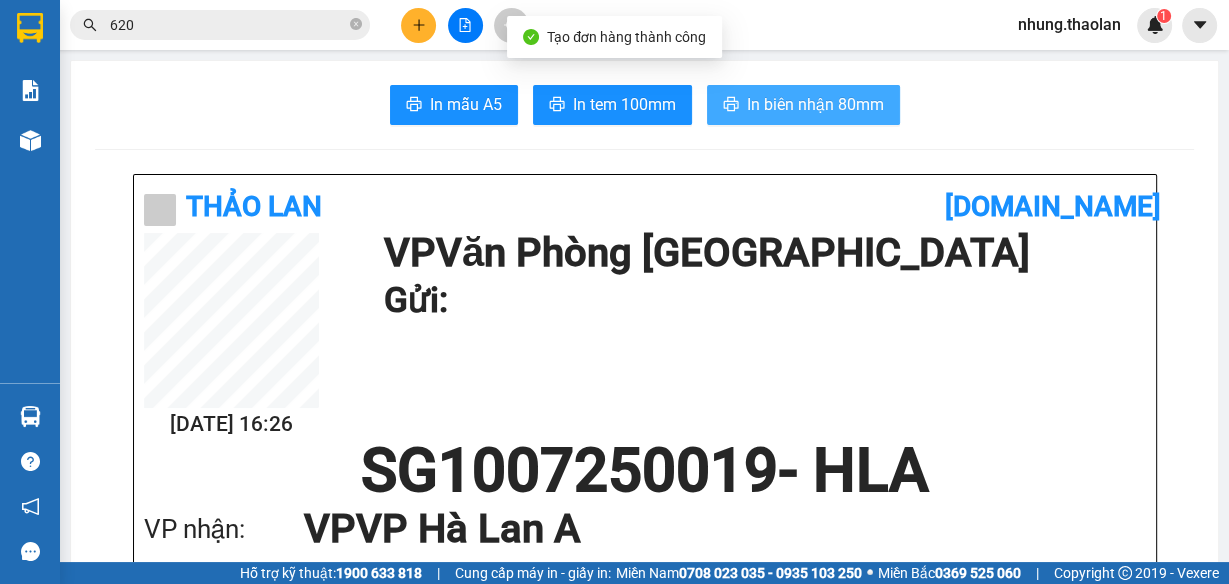 click on "In biên nhận 80mm" at bounding box center (815, 104) 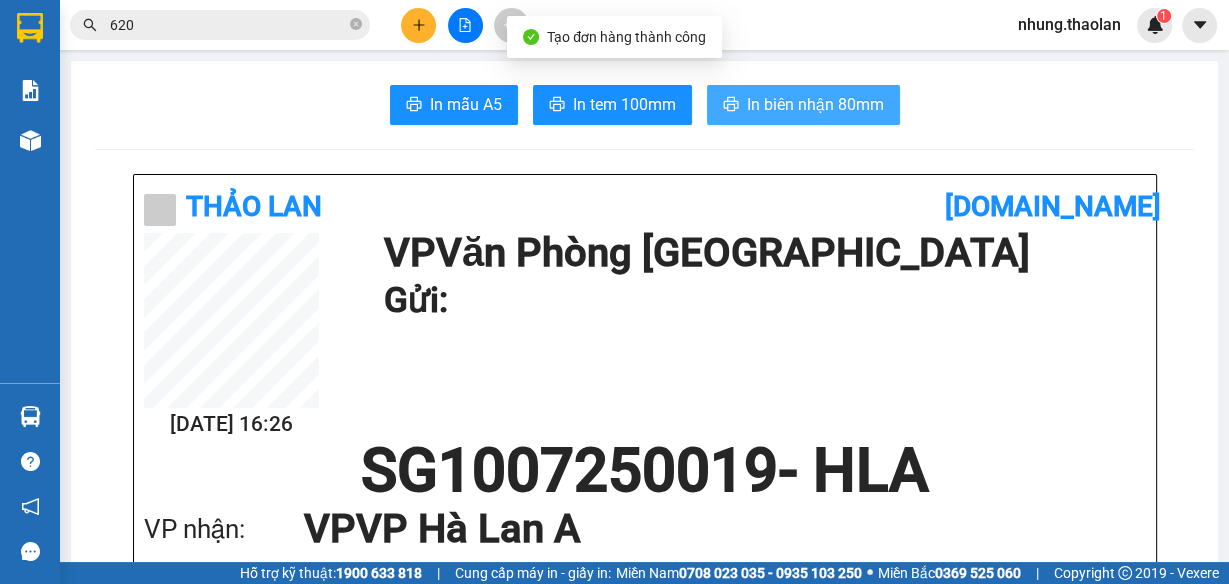 scroll, scrollTop: 0, scrollLeft: 0, axis: both 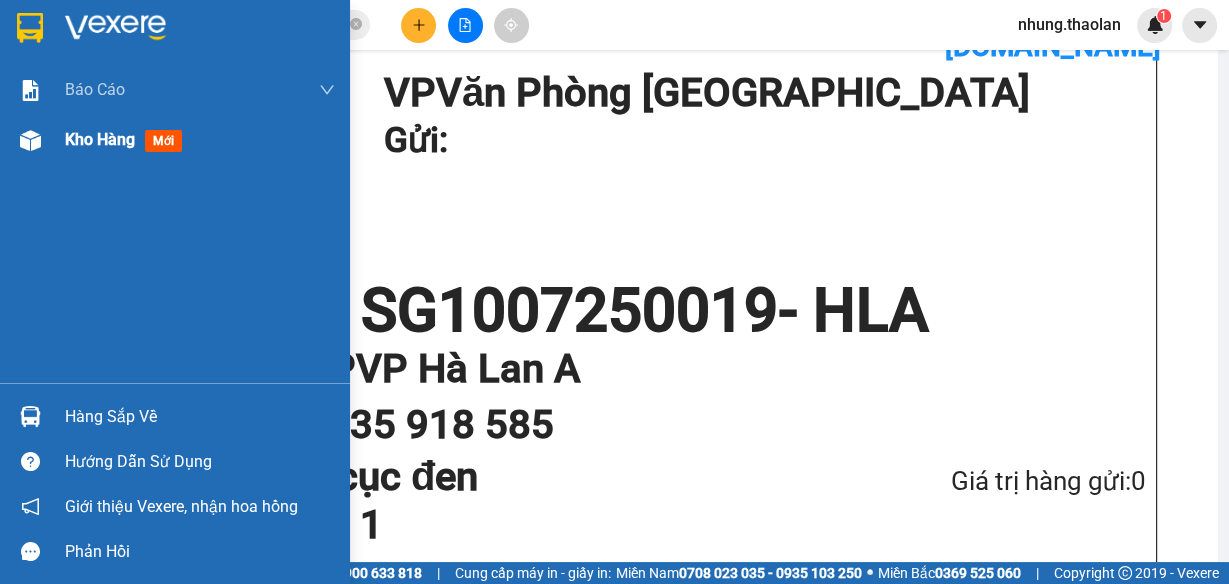 click on "Kho hàng mới" at bounding box center (200, 140) 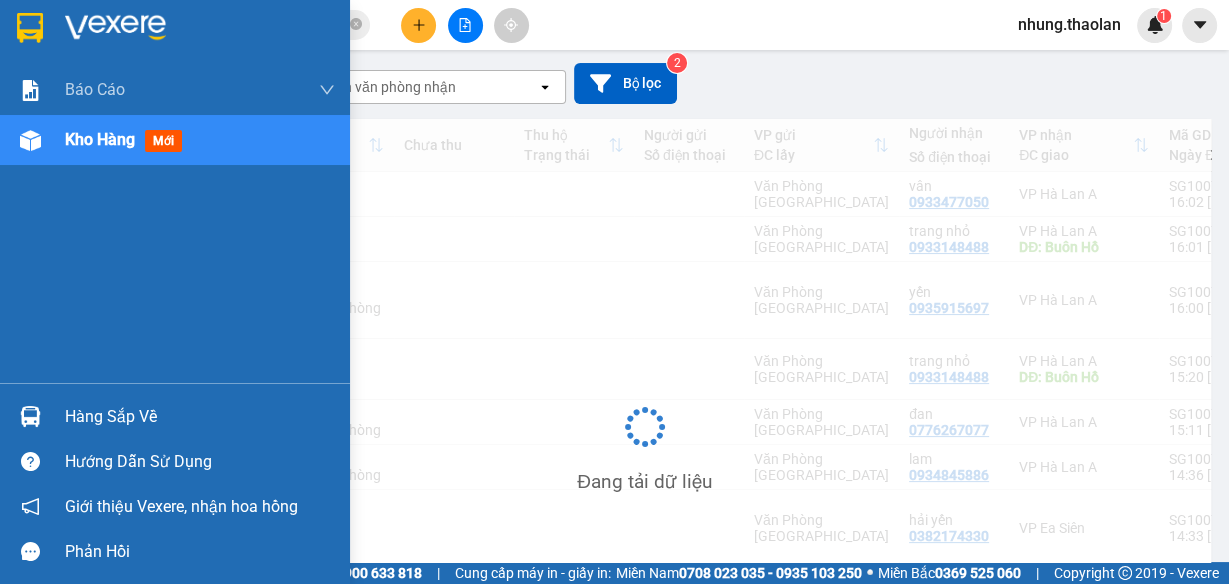 click on "Kho hàng" at bounding box center (100, 139) 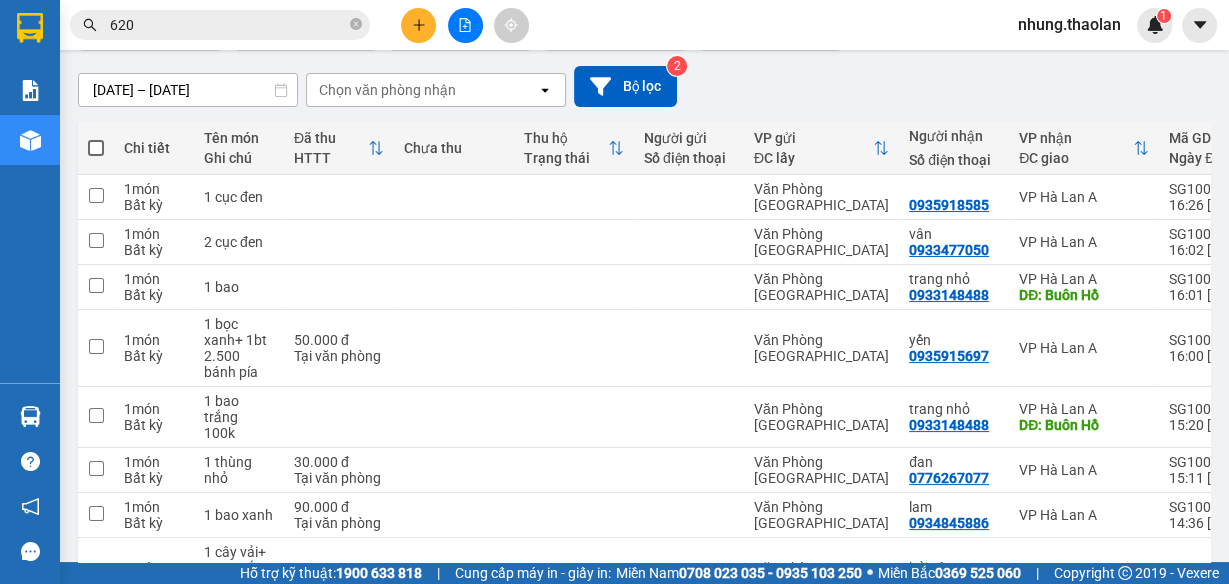 click on "Chọn văn phòng nhận" at bounding box center (387, 90) 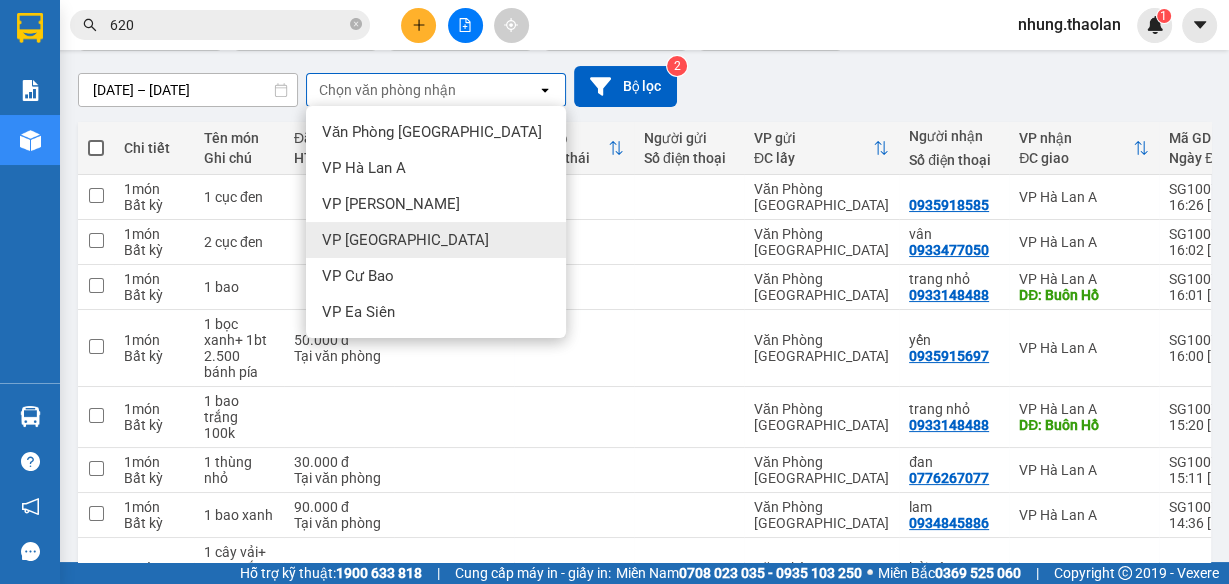 click on "VP [GEOGRAPHIC_DATA]" at bounding box center [405, 240] 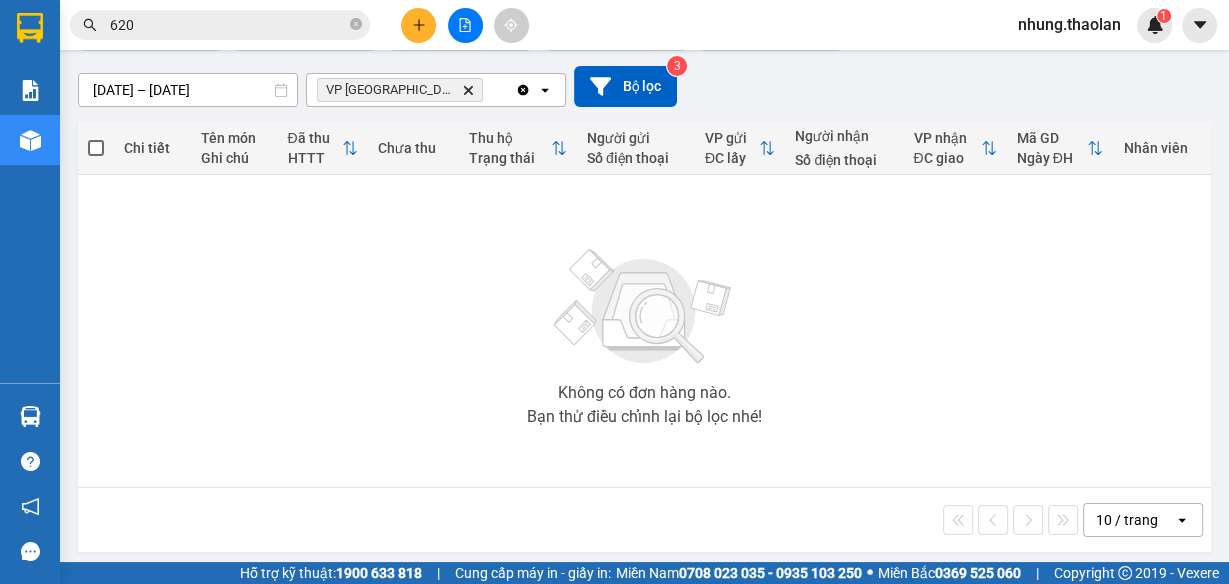 click on "VP Bình Hòa Delete" at bounding box center (411, 90) 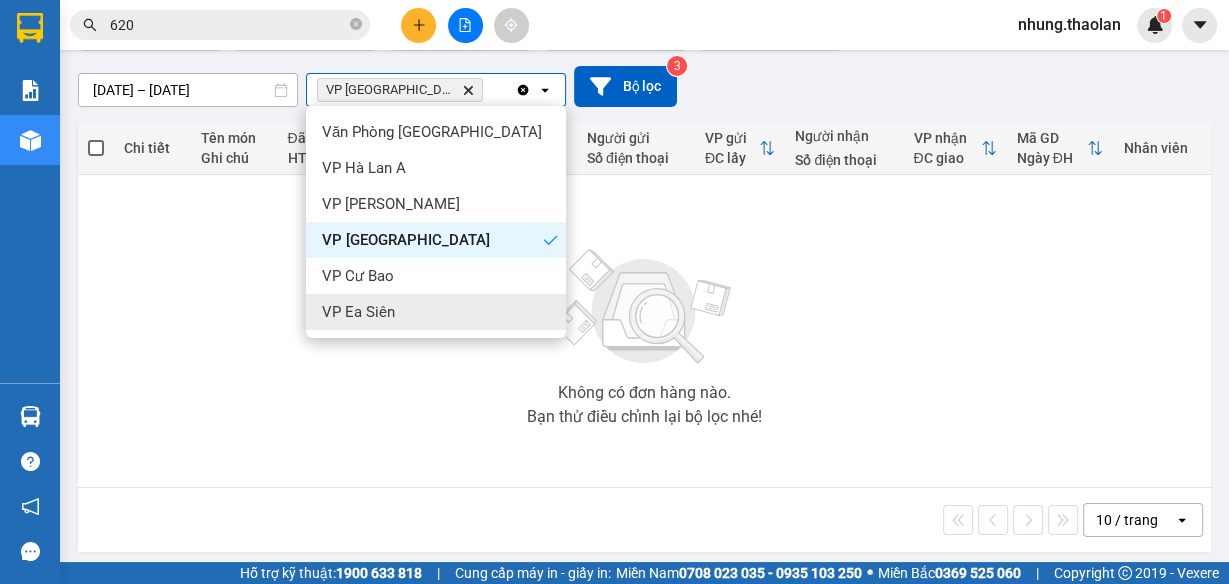 click on "VP Ea Siên" at bounding box center [436, 312] 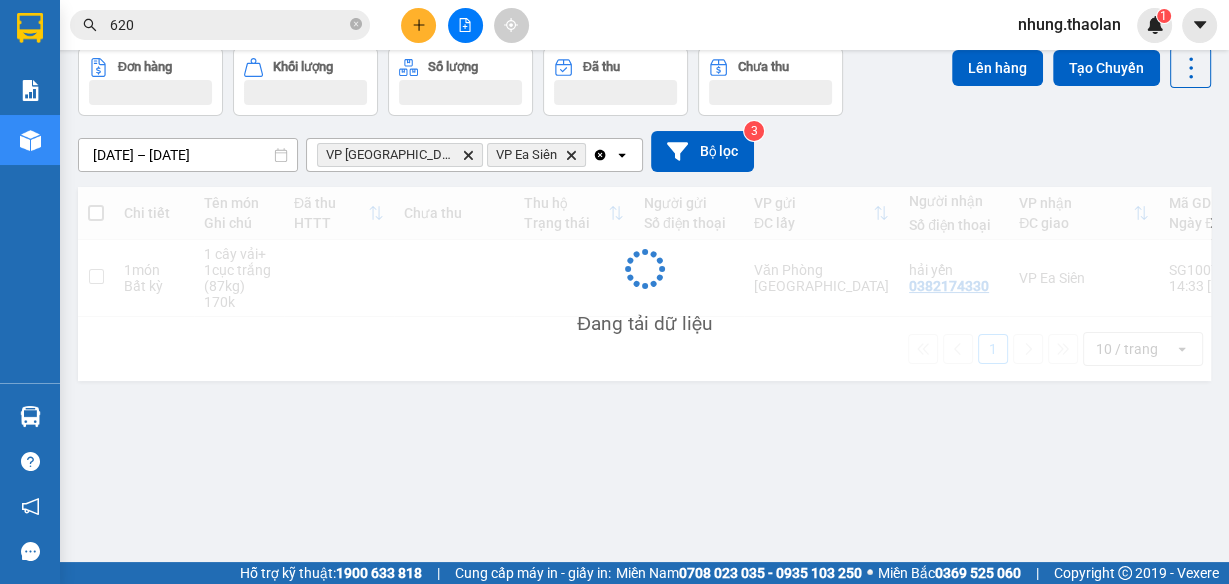 scroll, scrollTop: 91, scrollLeft: 0, axis: vertical 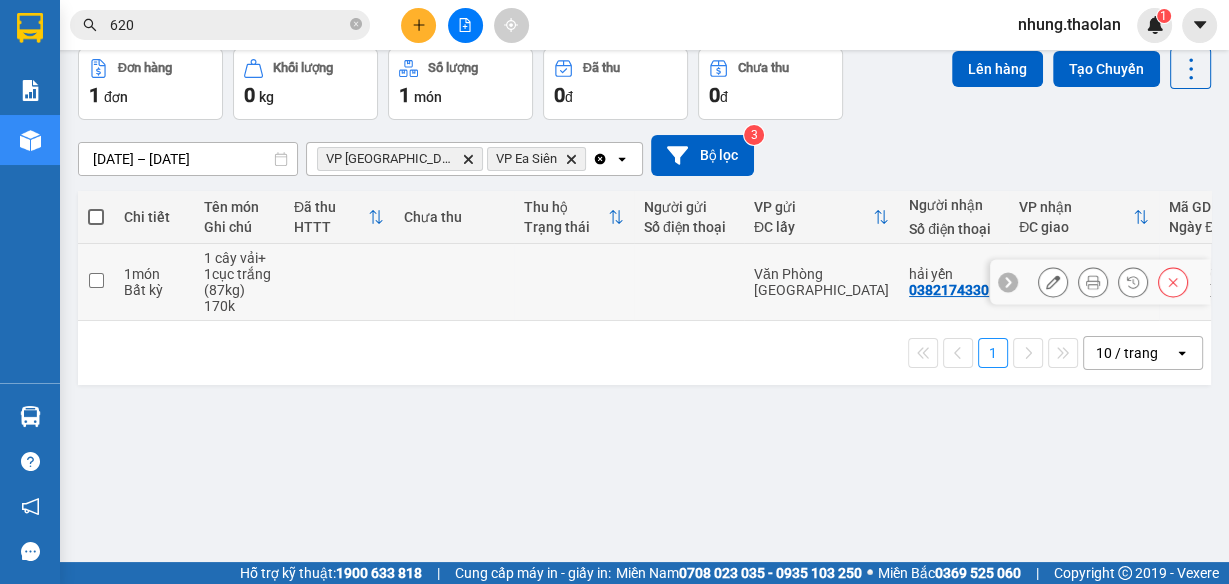 click at bounding box center [689, 282] 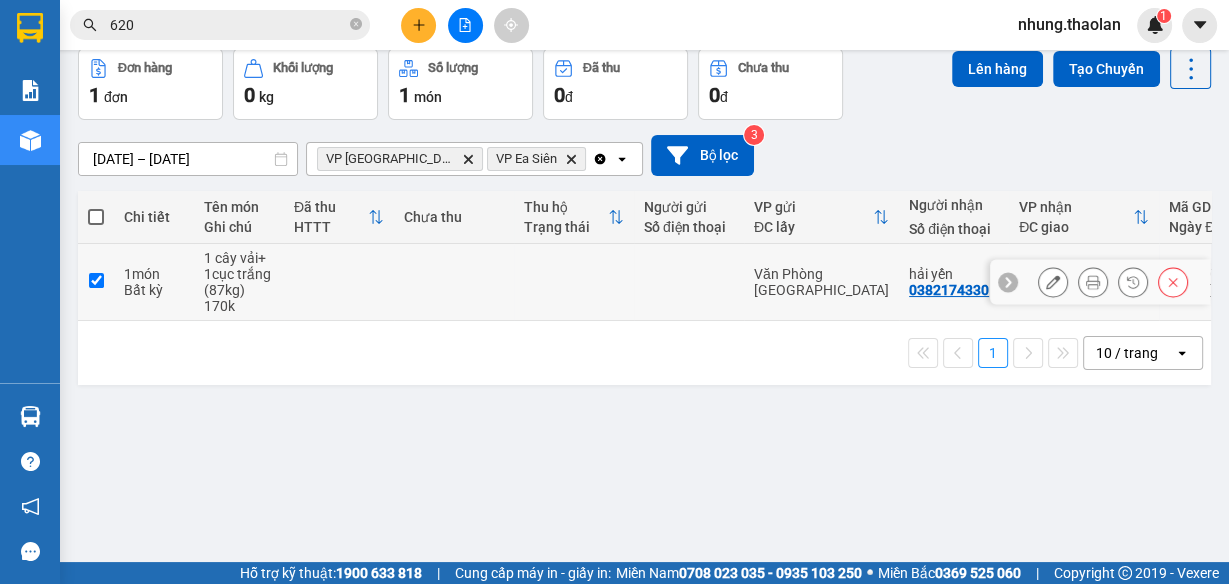 checkbox on "true" 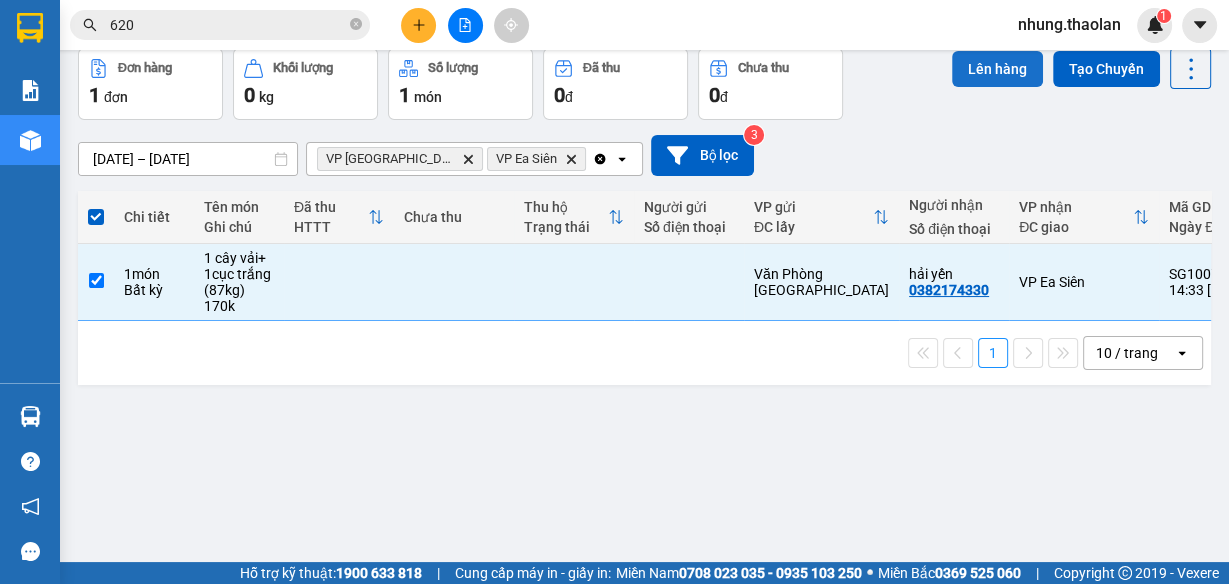 click on "Lên hàng" at bounding box center (997, 69) 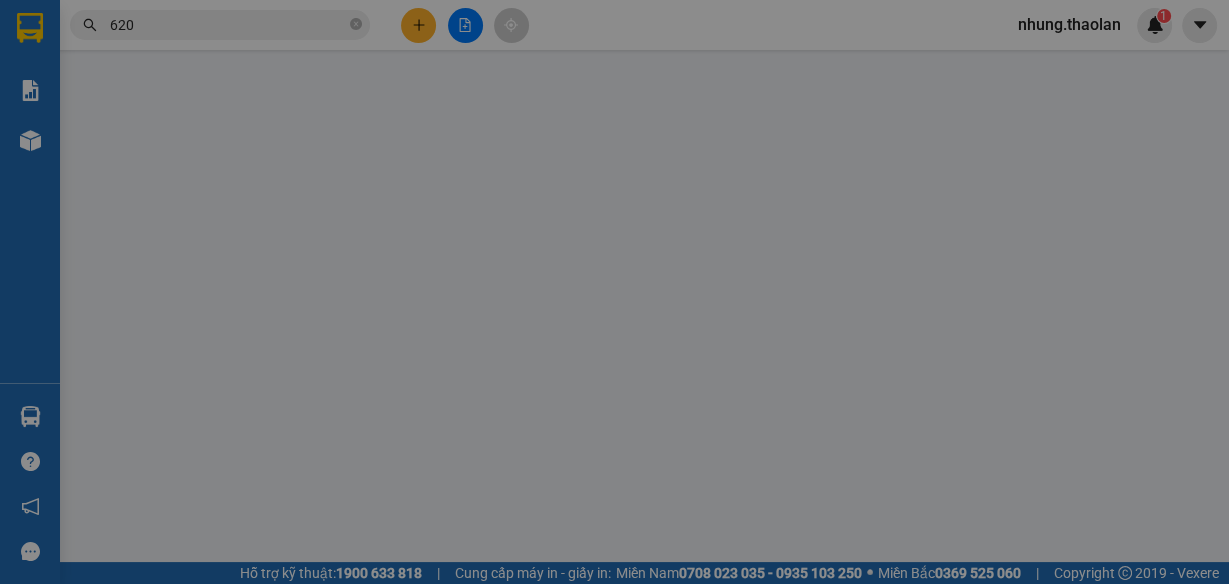 scroll, scrollTop: 0, scrollLeft: 0, axis: both 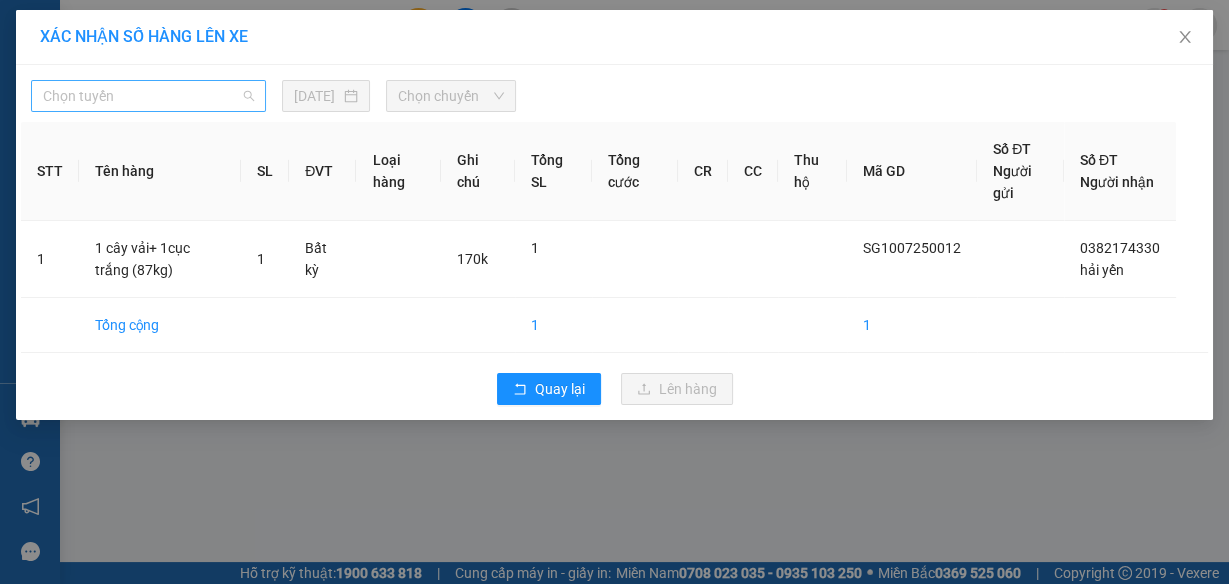 drag, startPoint x: 211, startPoint y: 92, endPoint x: 232, endPoint y: 139, distance: 51.47815 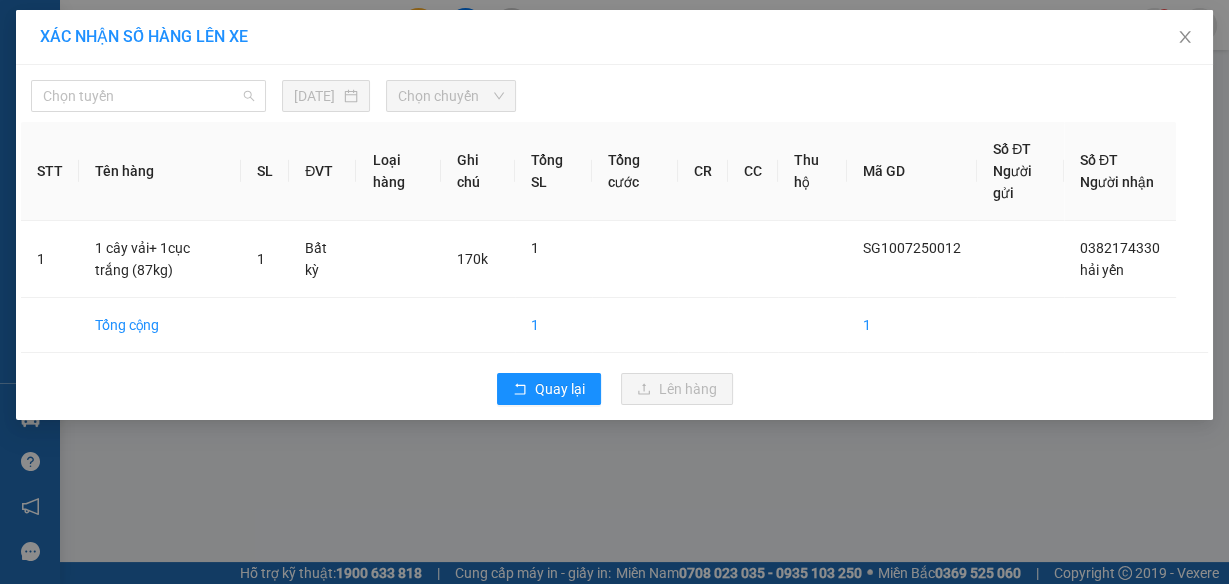 click on "Chọn tuyến" at bounding box center (148, 96) 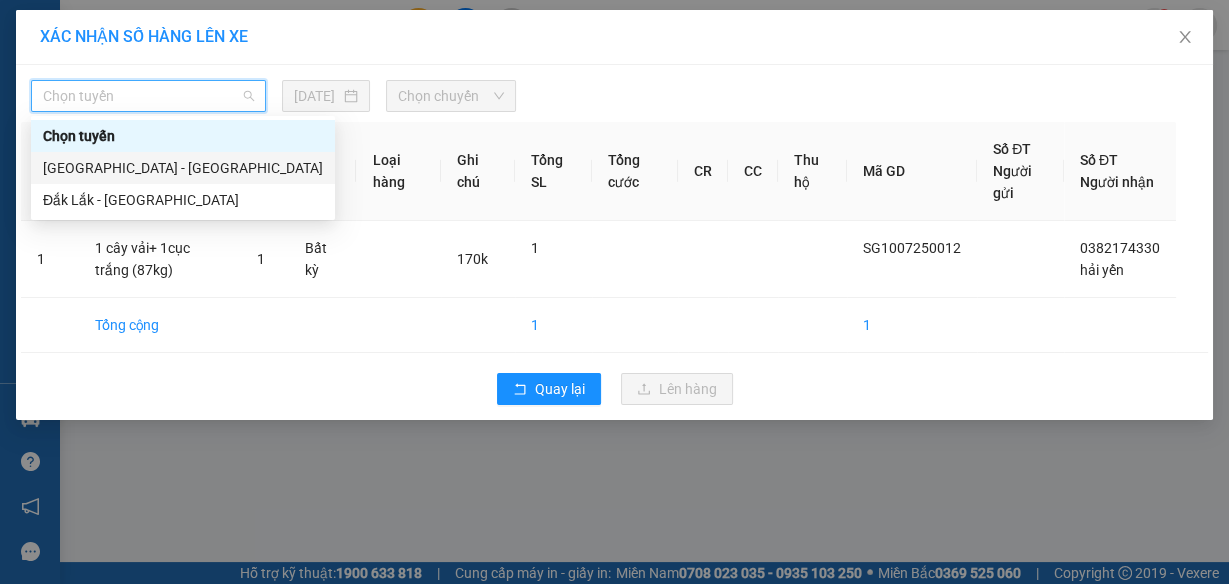 click on "[GEOGRAPHIC_DATA] - [GEOGRAPHIC_DATA]" at bounding box center [183, 168] 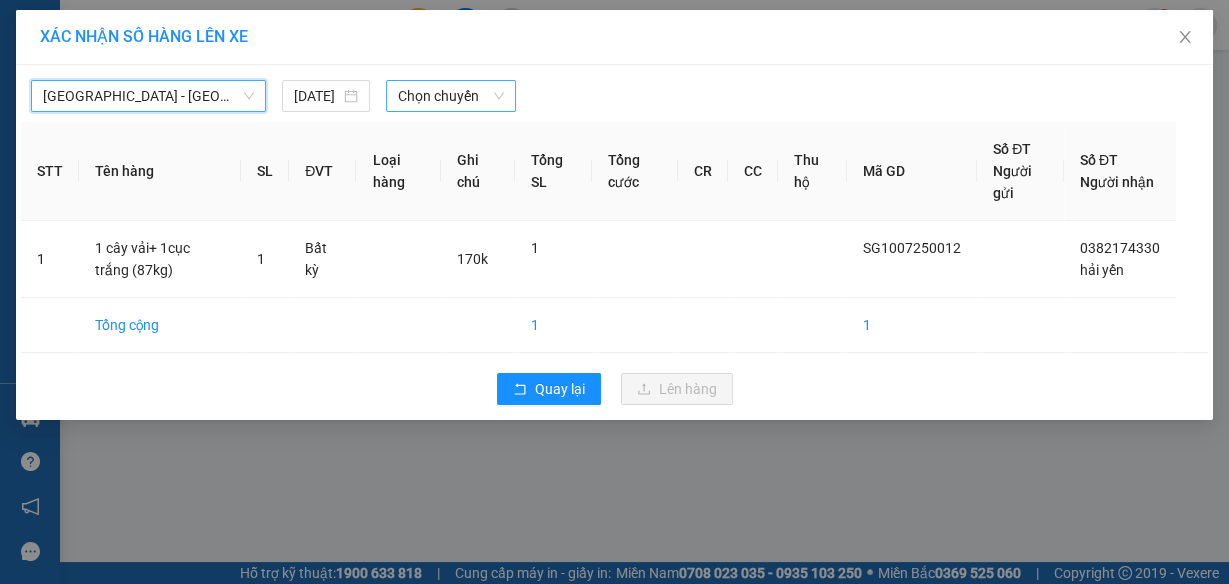 click on "Chọn chuyến" at bounding box center (451, 96) 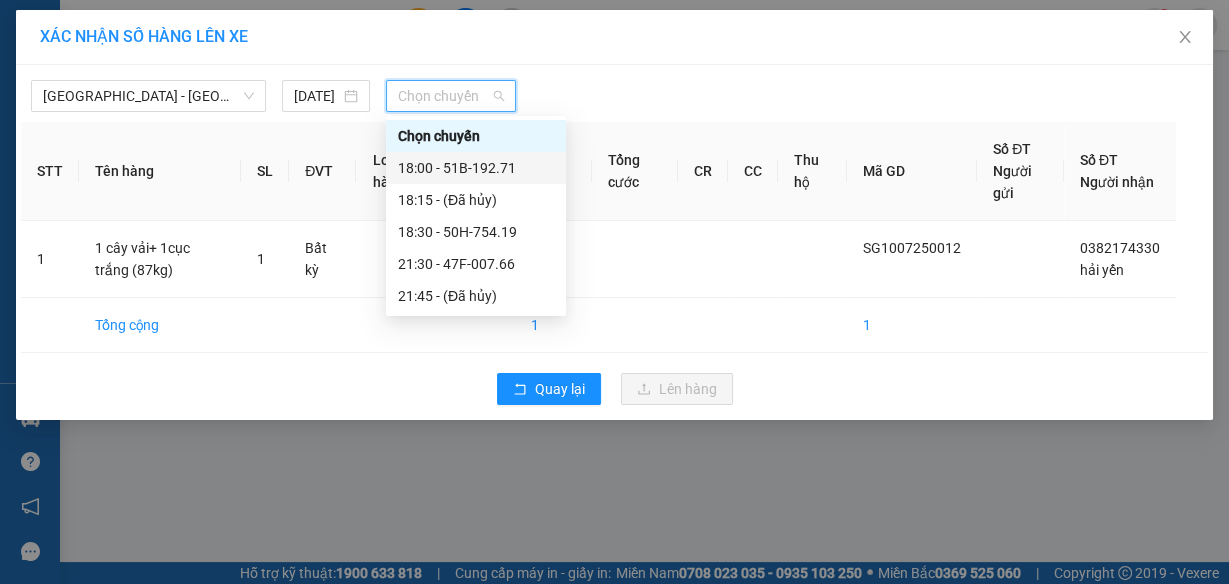 click on "18:00     - 51B-192.71" at bounding box center [476, 168] 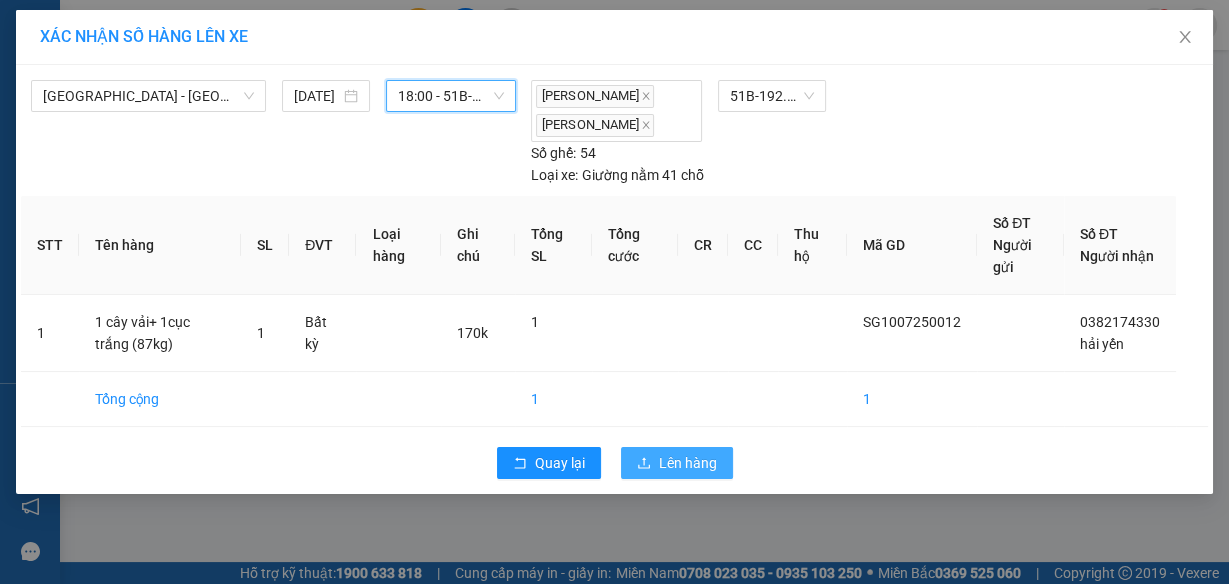 click on "Lên hàng" at bounding box center (688, 463) 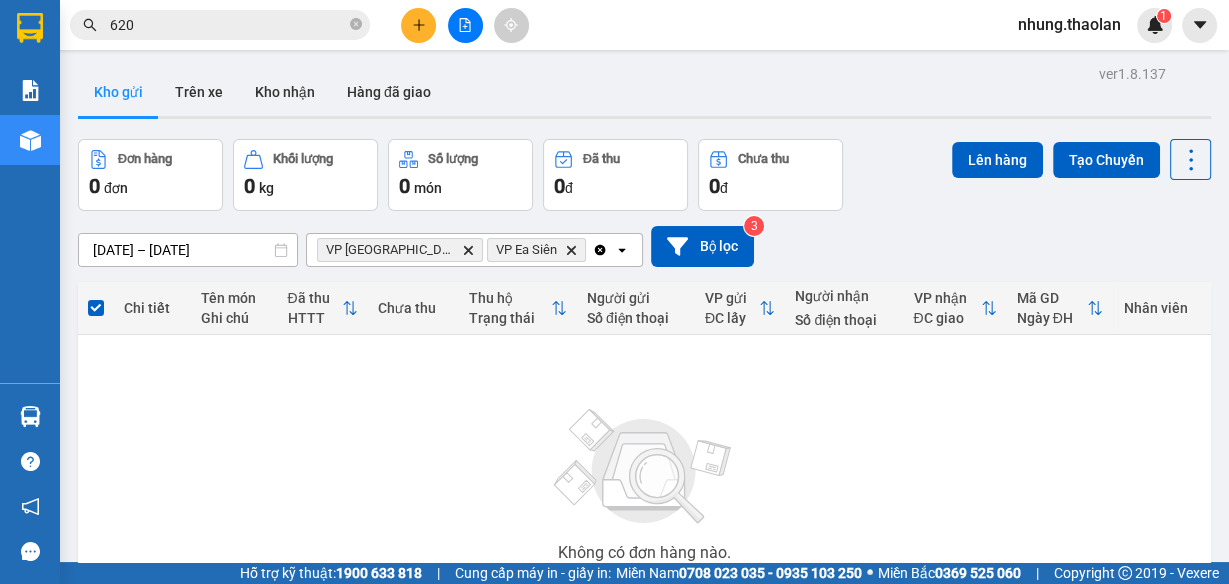 click on "Clear all" 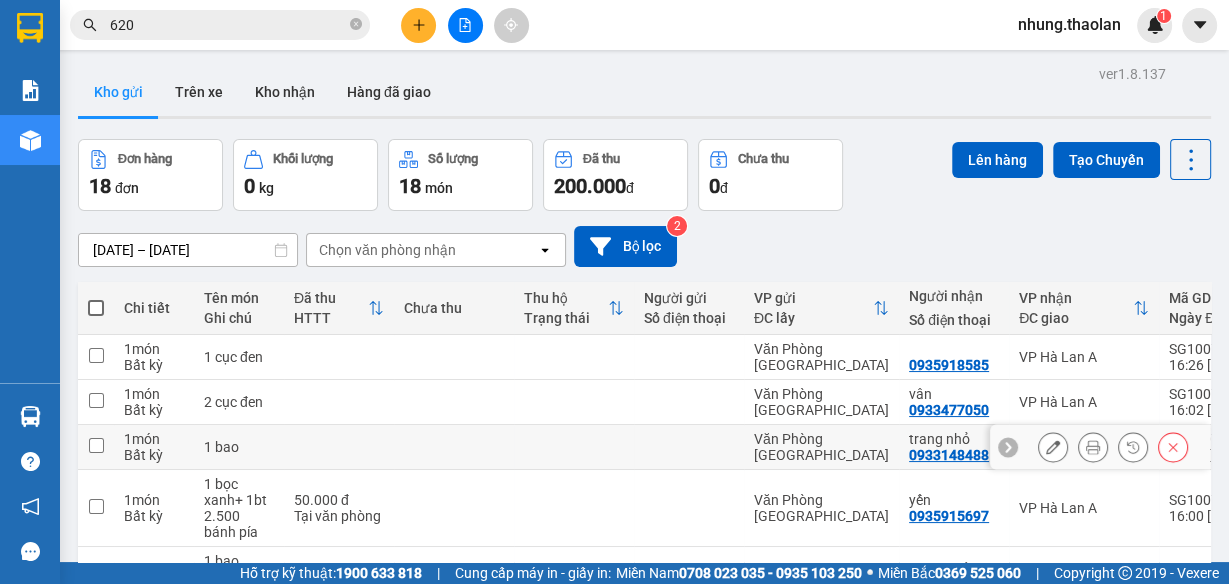 scroll, scrollTop: 160, scrollLeft: 0, axis: vertical 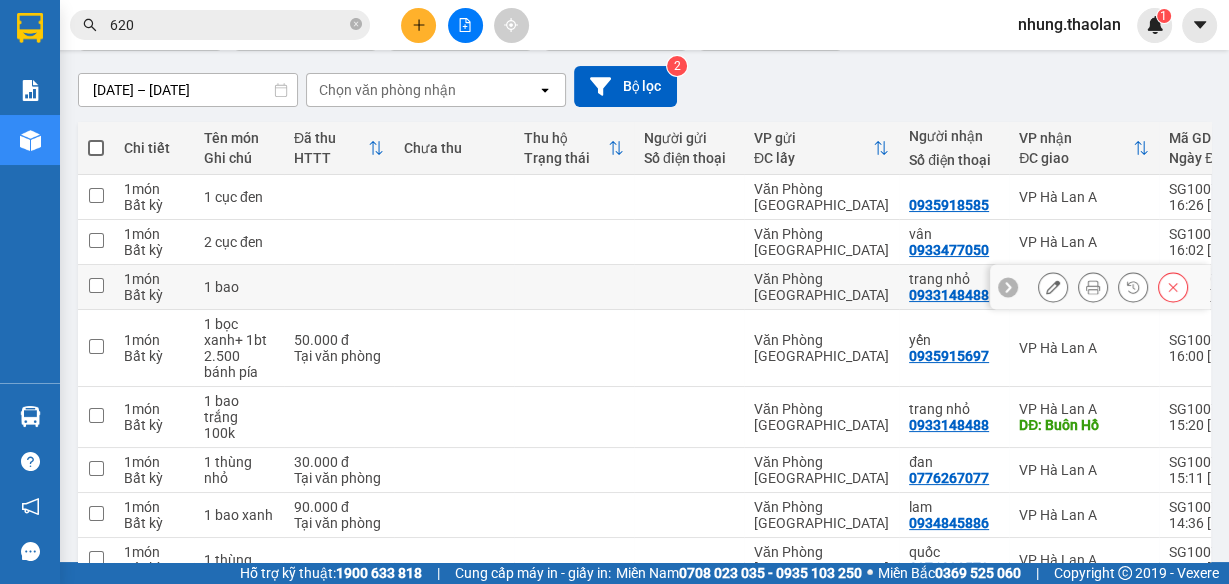 click at bounding box center (1100, 287) 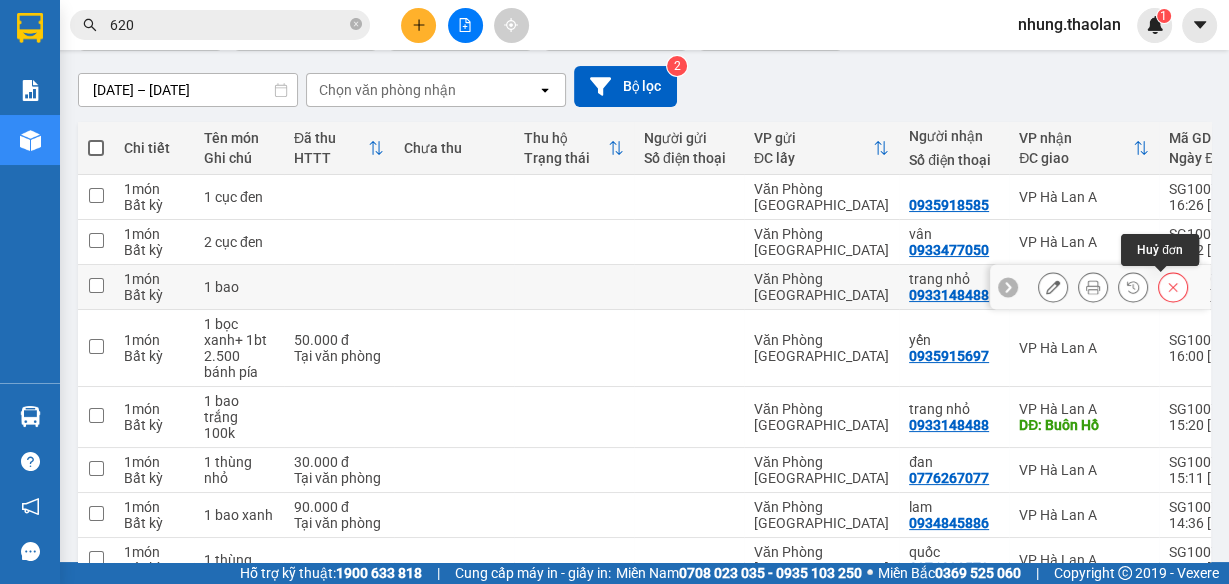 click at bounding box center [1173, 287] 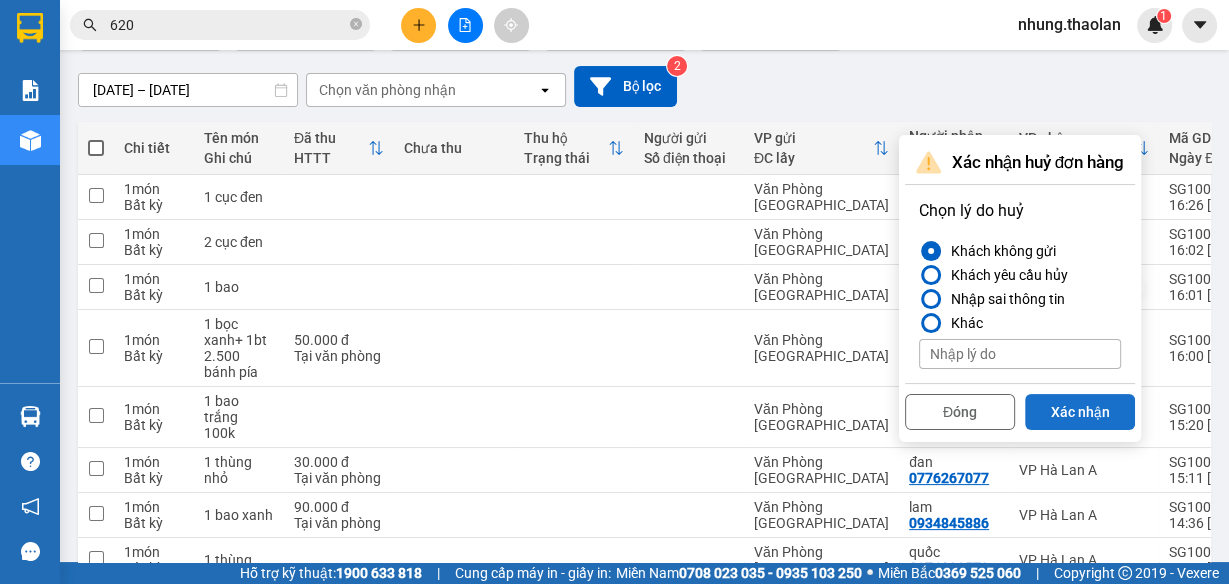 drag, startPoint x: 1120, startPoint y: 409, endPoint x: 1114, endPoint y: 418, distance: 10.816654 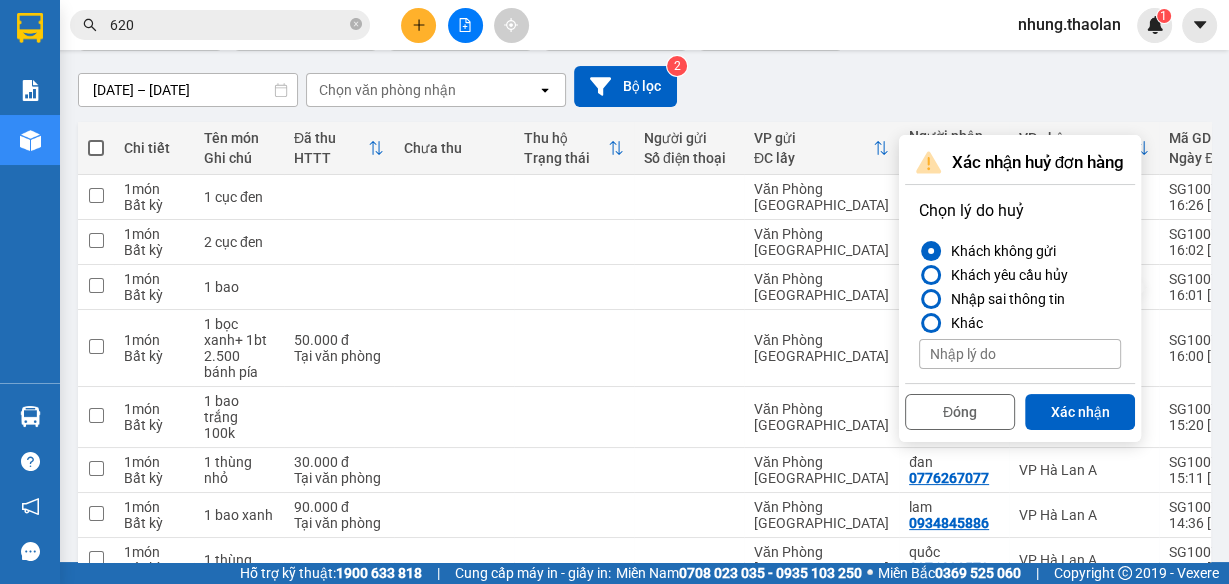 click on "Xác nhận" at bounding box center (1080, 412) 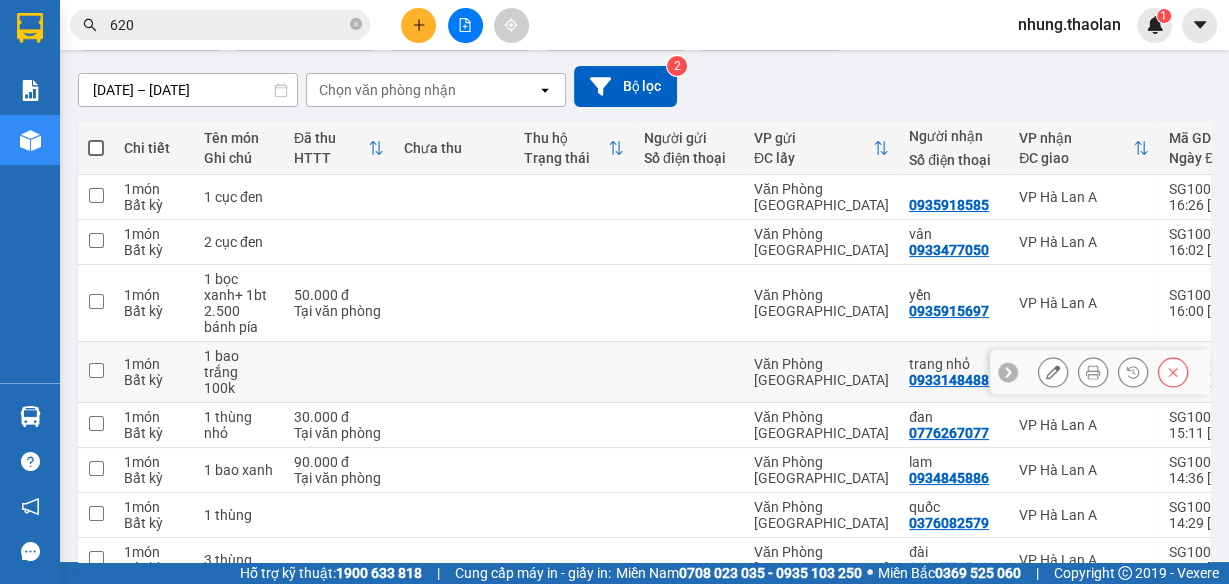 click at bounding box center [1053, 372] 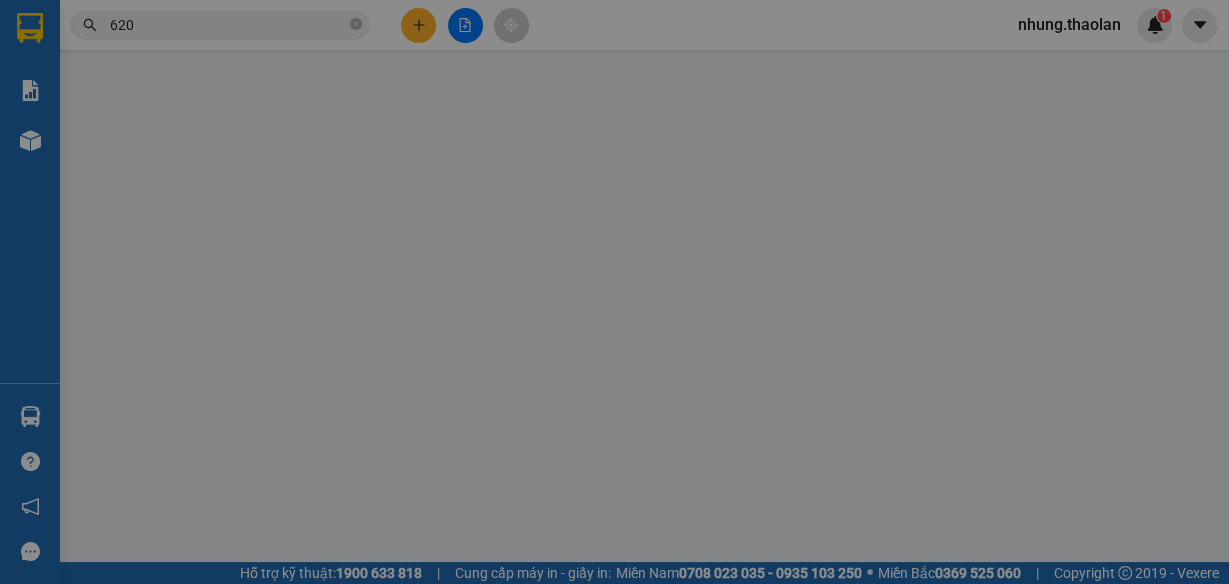 scroll, scrollTop: 0, scrollLeft: 0, axis: both 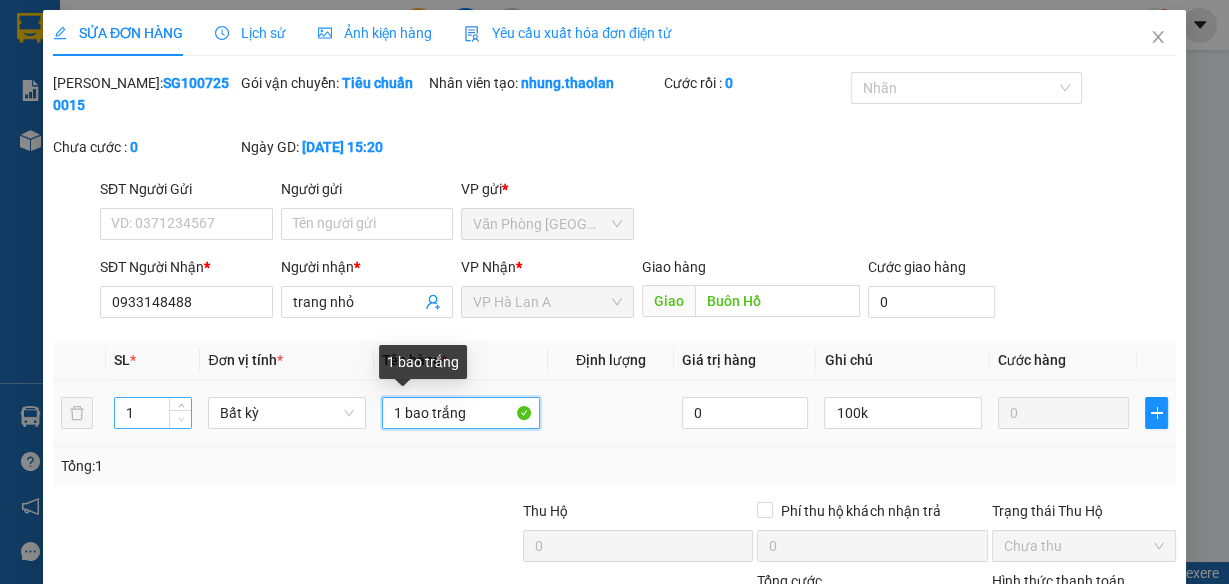 drag, startPoint x: 485, startPoint y: 415, endPoint x: 169, endPoint y: 417, distance: 316.00632 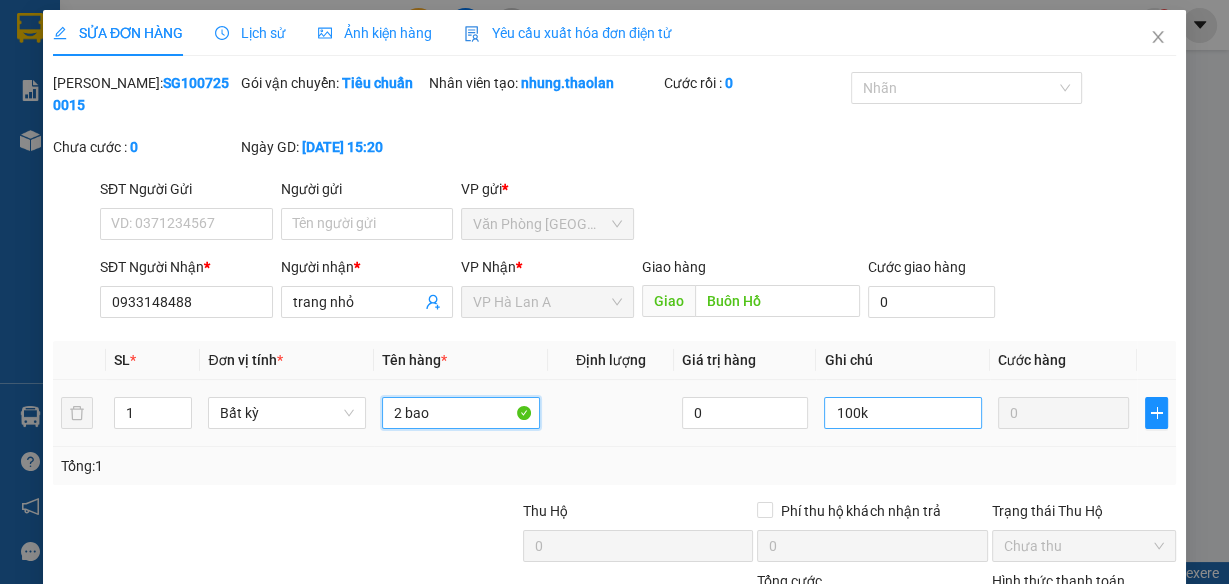 type on "2 bao" 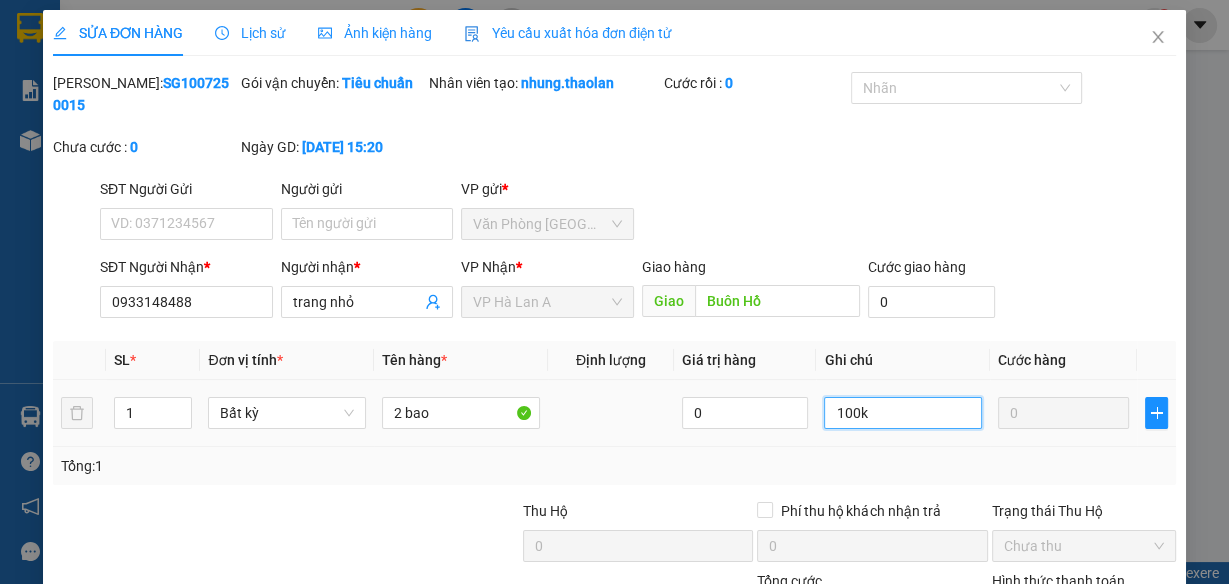 drag, startPoint x: 912, startPoint y: 427, endPoint x: 767, endPoint y: 430, distance: 145.03104 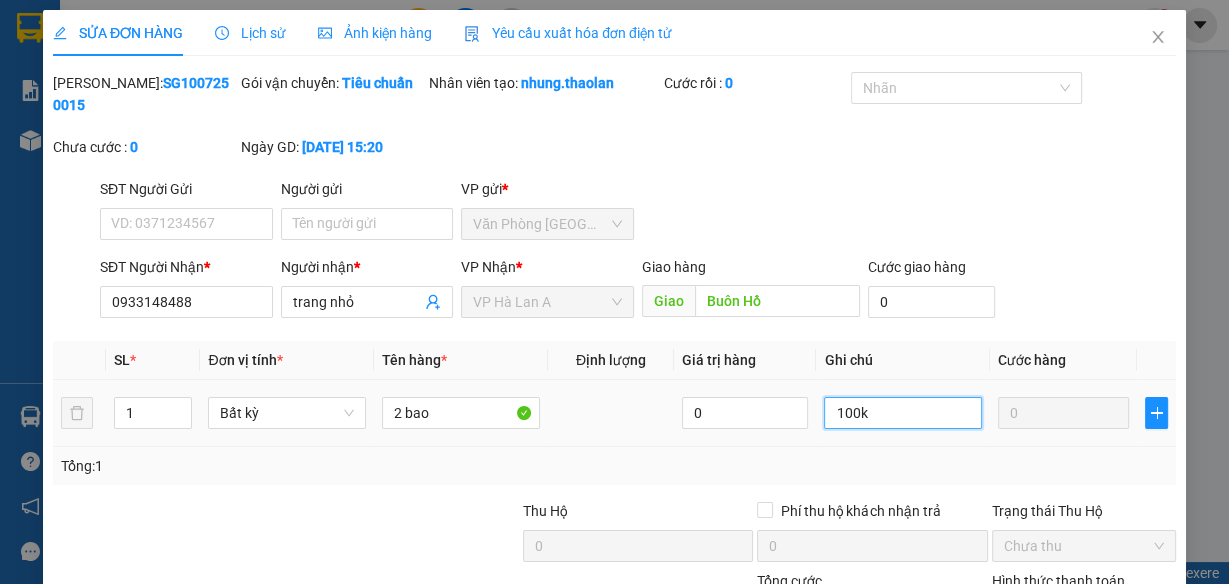 click on "1 Bất kỳ 2 bao 0 100k 0" at bounding box center (614, 413) 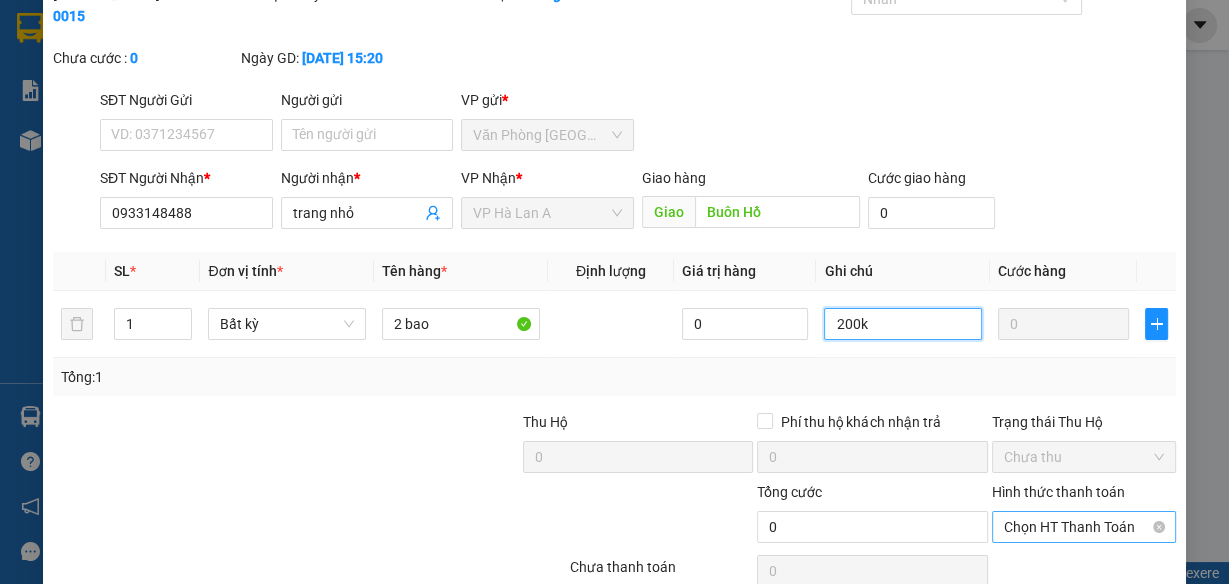 scroll, scrollTop: 181, scrollLeft: 0, axis: vertical 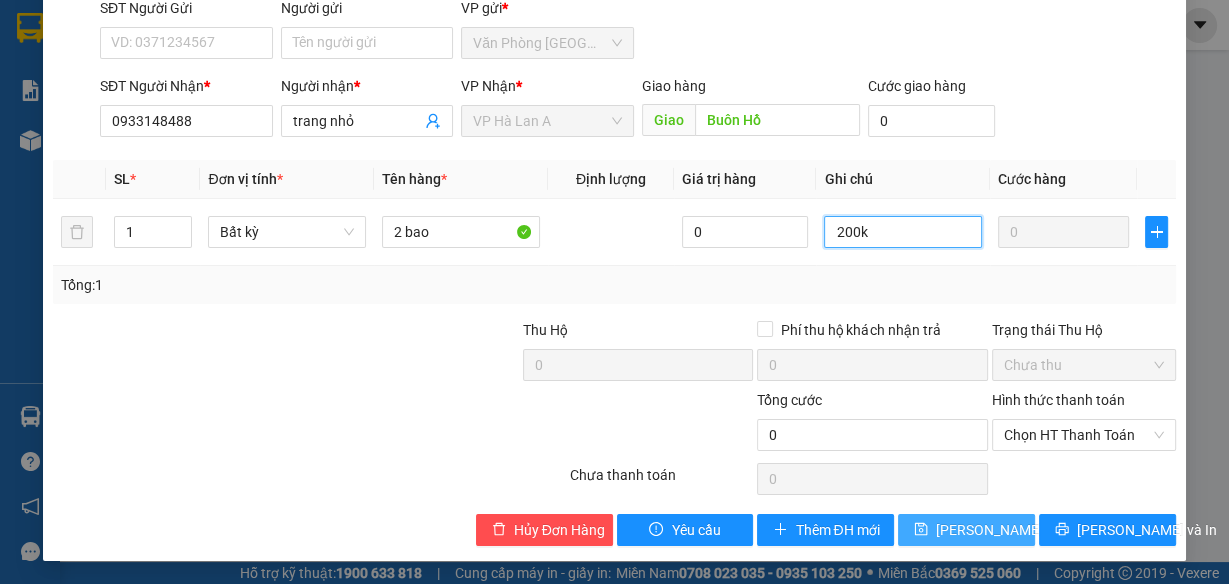 type on "200k" 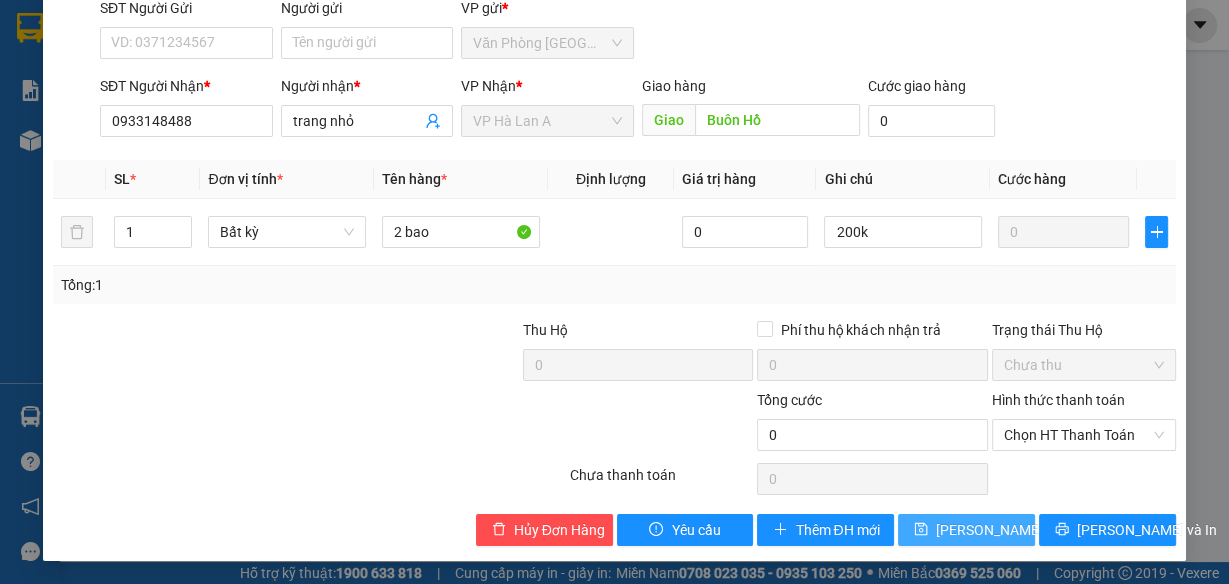 click on "[PERSON_NAME] thay đổi" at bounding box center (1016, 530) 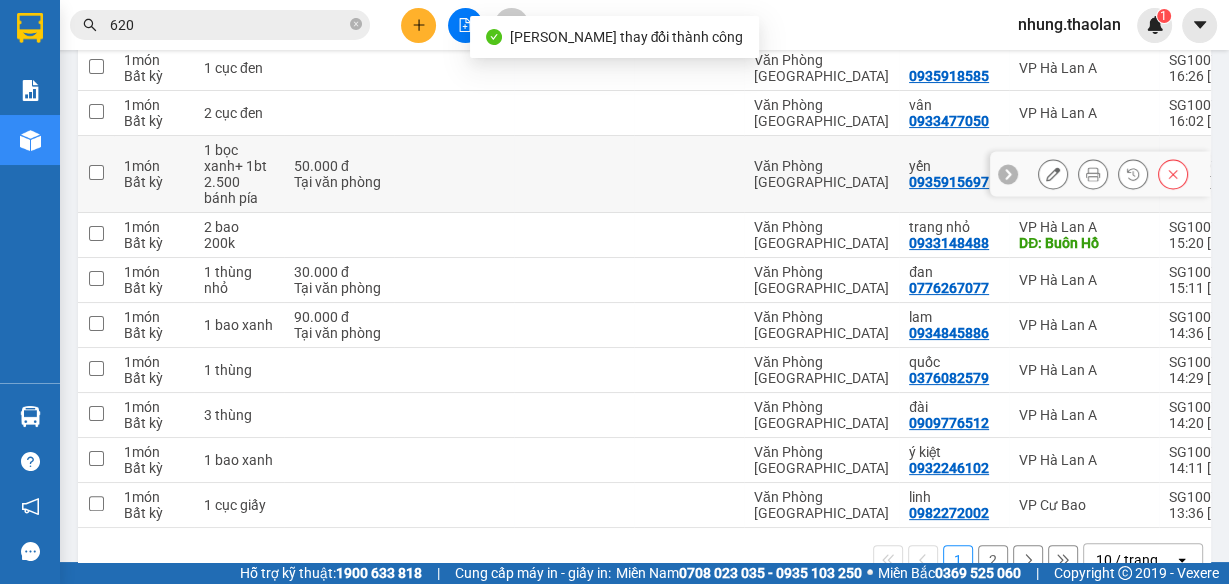 scroll, scrollTop: 346, scrollLeft: 0, axis: vertical 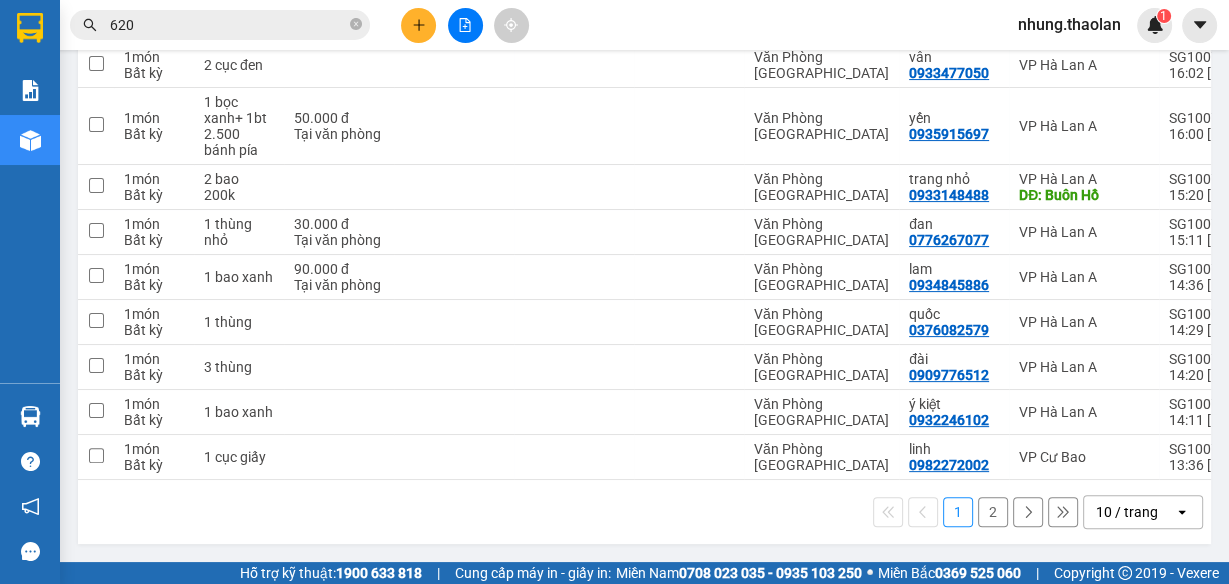 click on "1 2 10 / trang open" at bounding box center [644, 512] 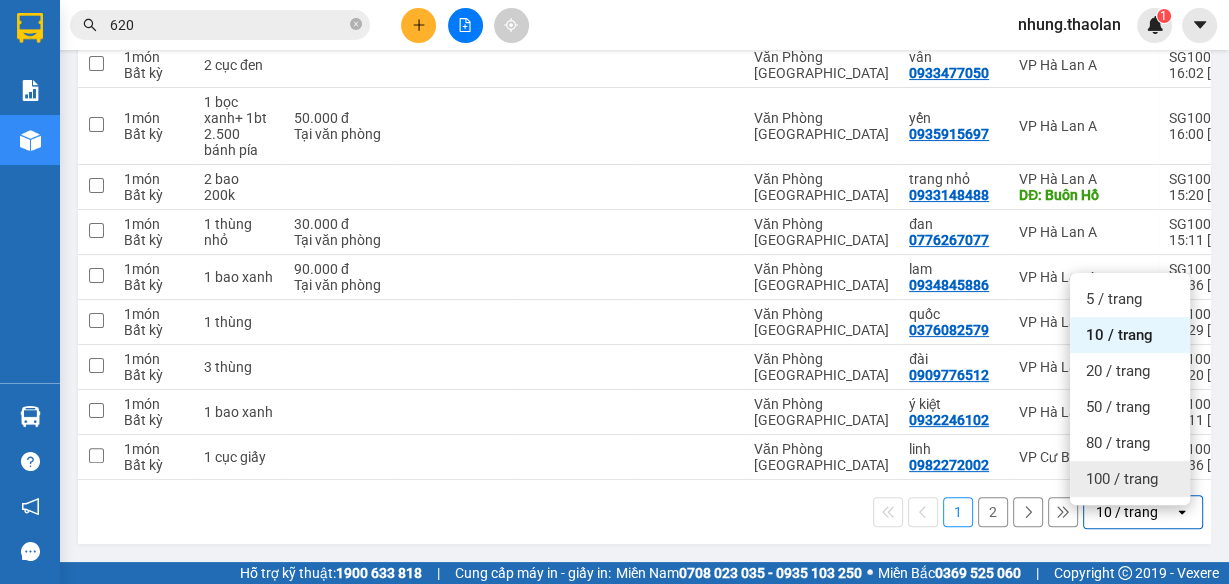 click on "100 / trang" at bounding box center (1122, 479) 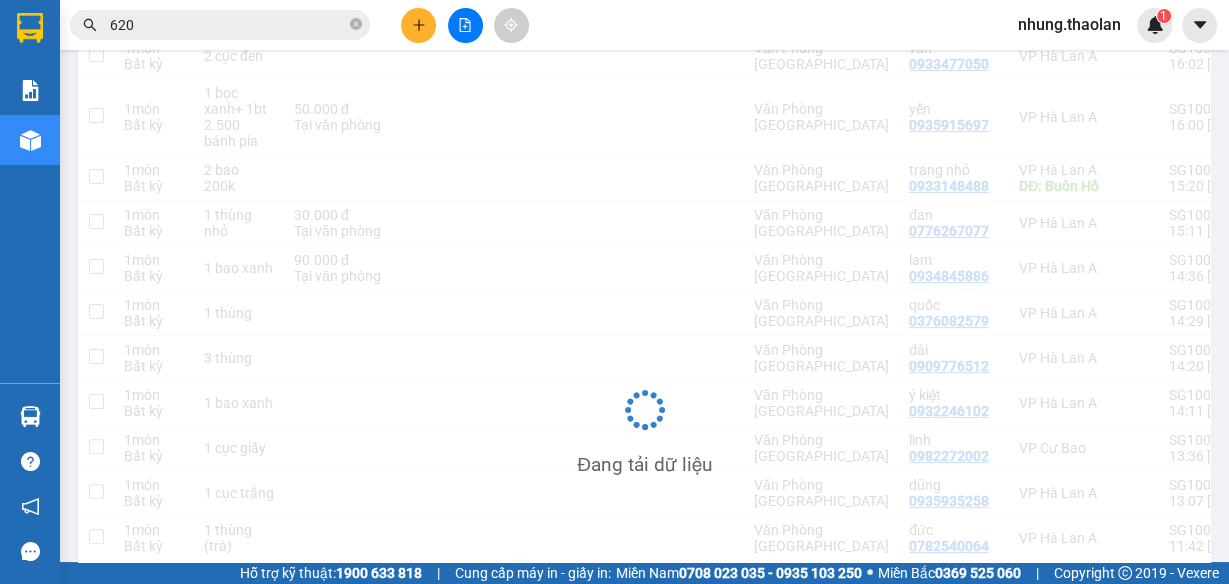 scroll, scrollTop: 346, scrollLeft: 0, axis: vertical 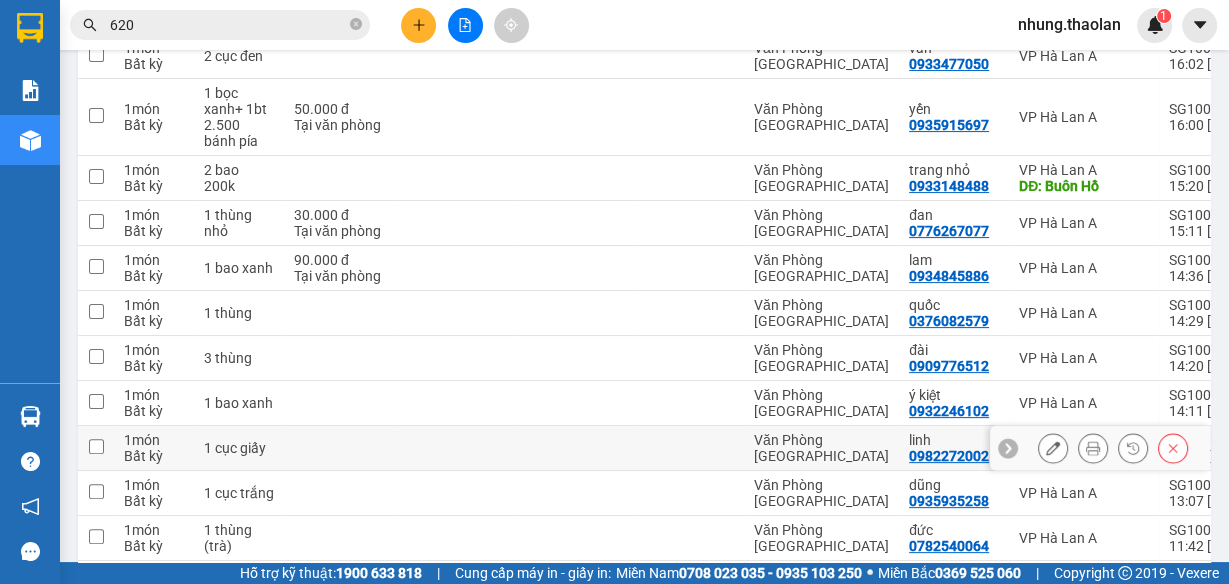 click 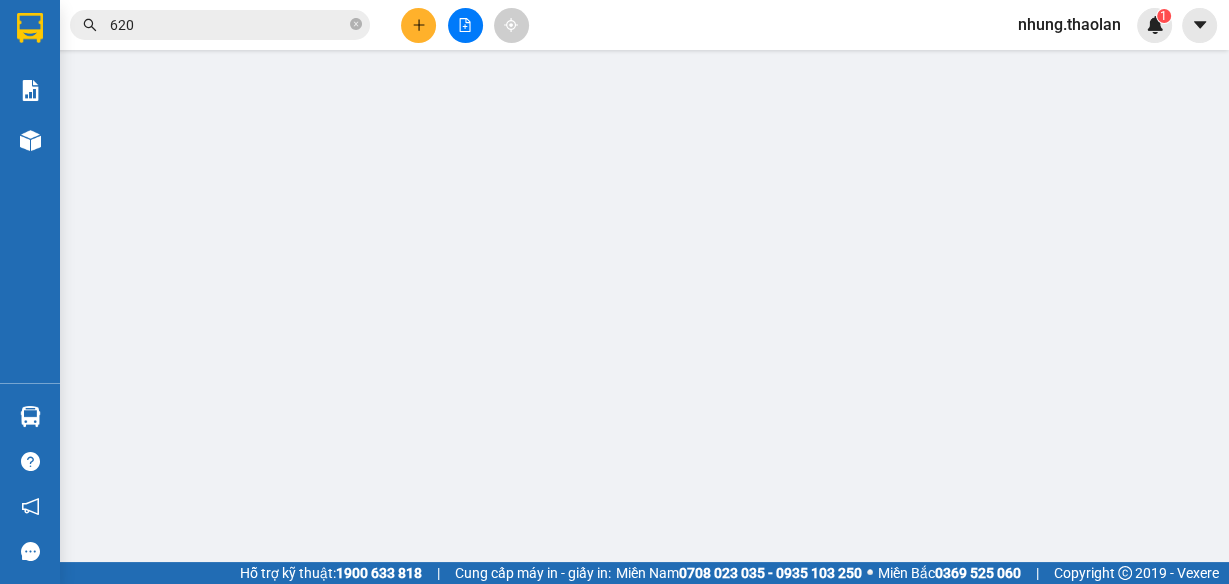 scroll, scrollTop: 0, scrollLeft: 0, axis: both 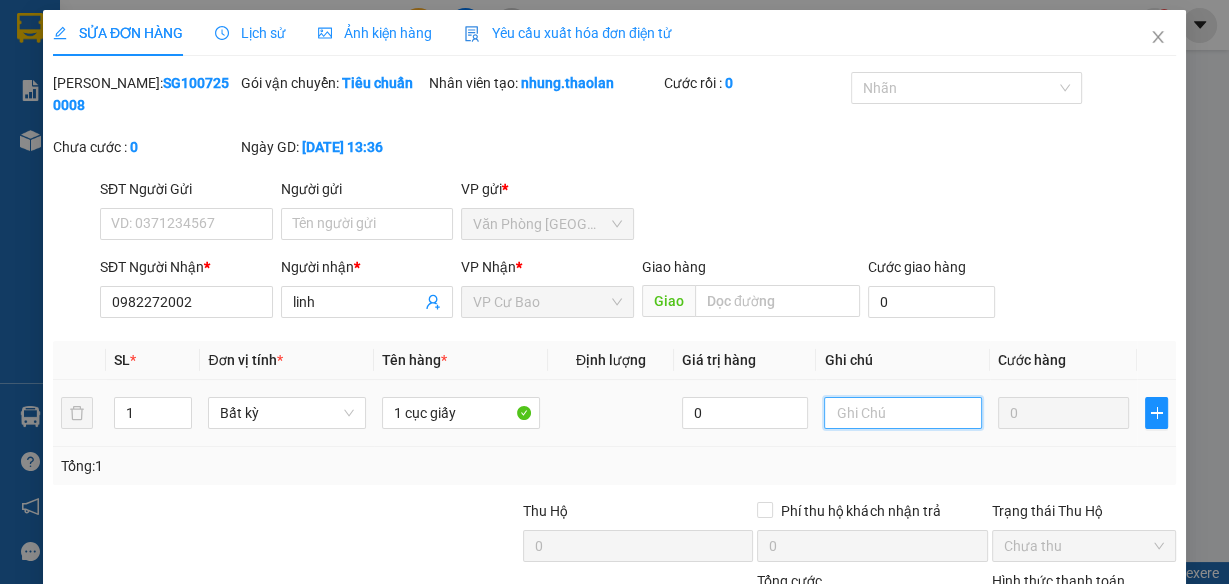 click at bounding box center (903, 413) 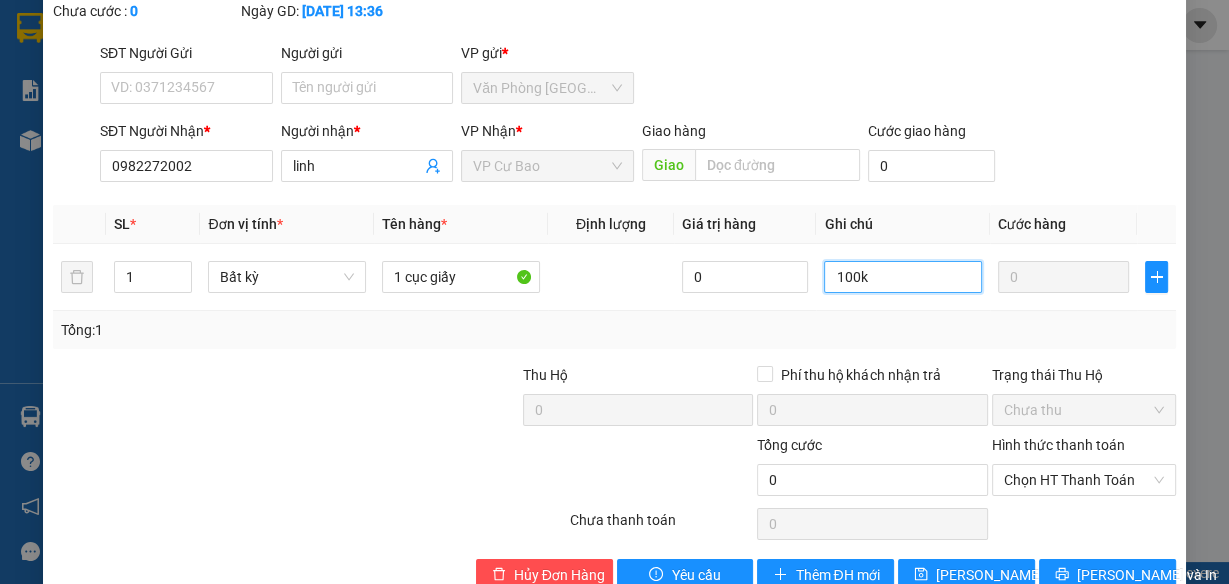 scroll, scrollTop: 181, scrollLeft: 0, axis: vertical 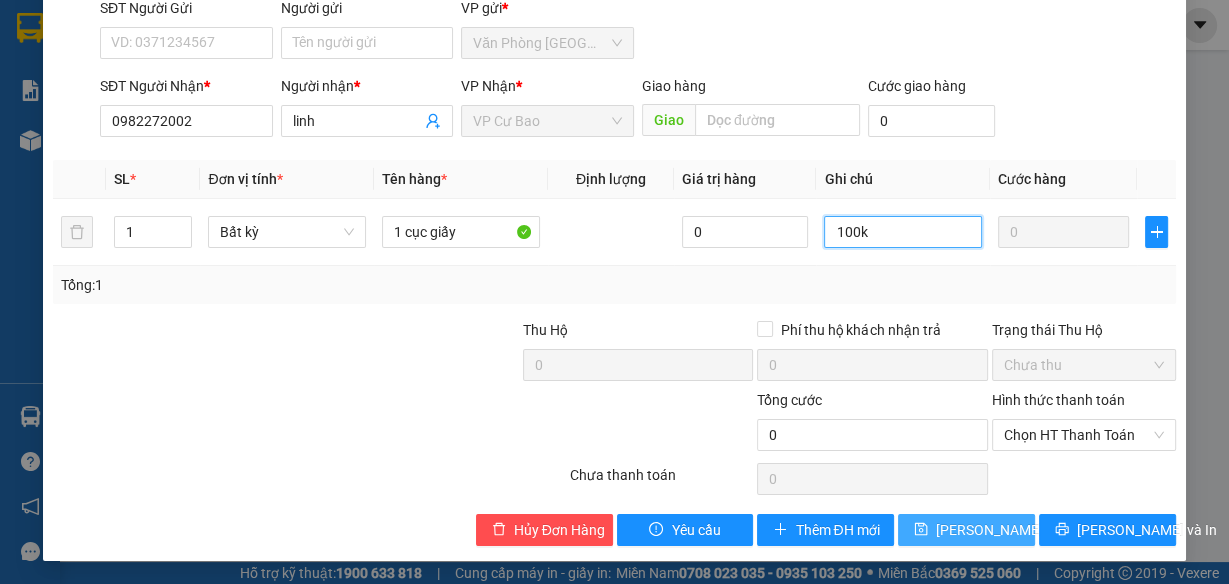 type on "100k" 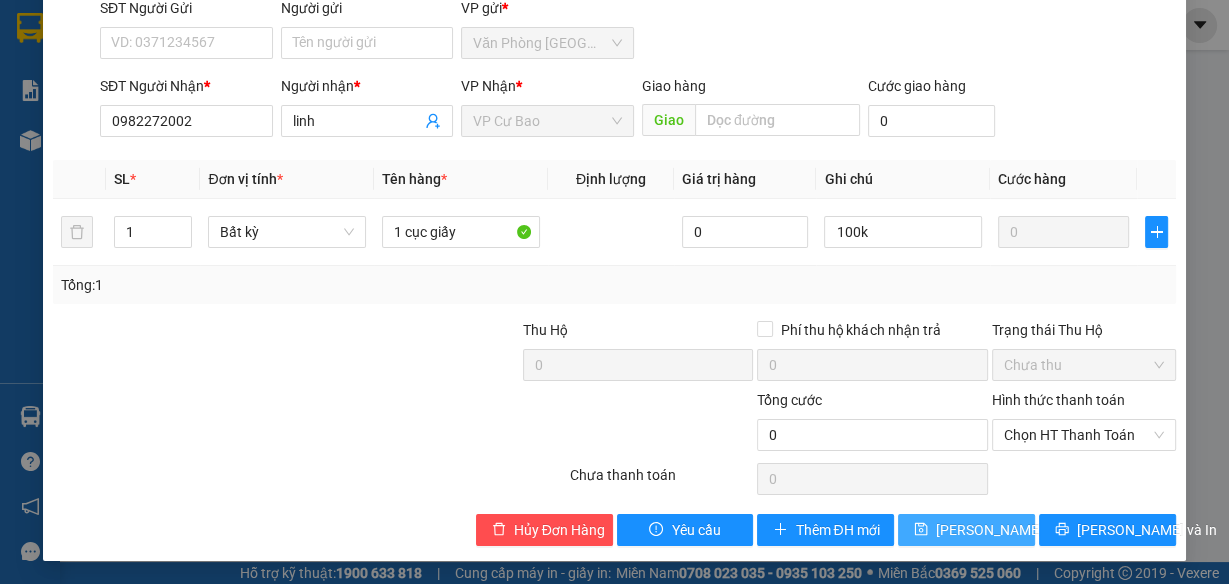 click on "[PERSON_NAME] thay đổi" at bounding box center (1016, 530) 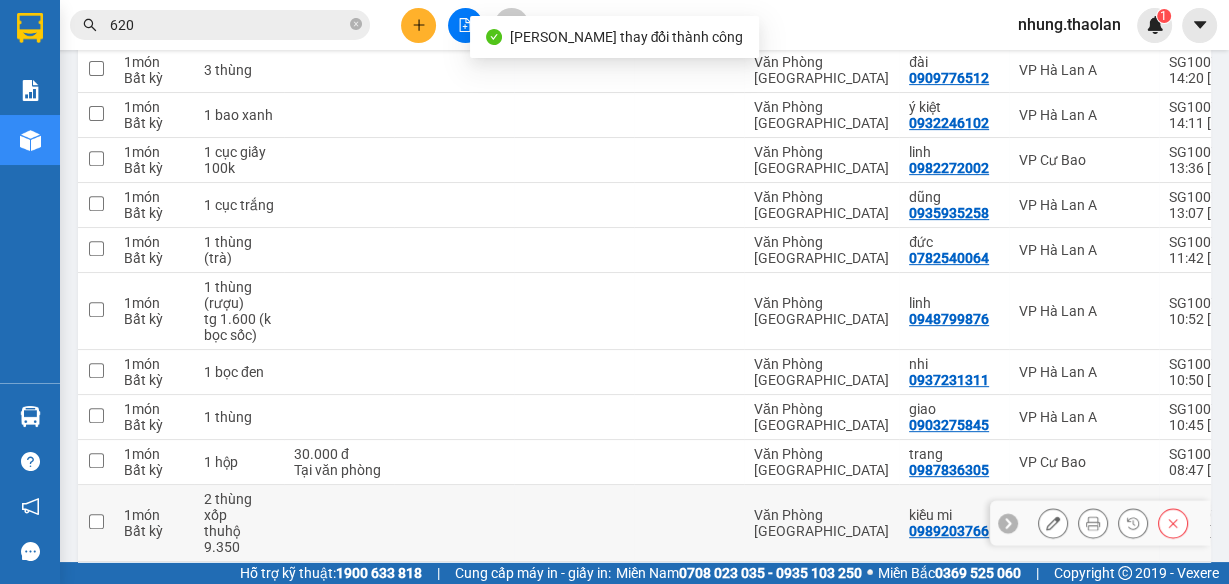 scroll, scrollTop: 727, scrollLeft: 0, axis: vertical 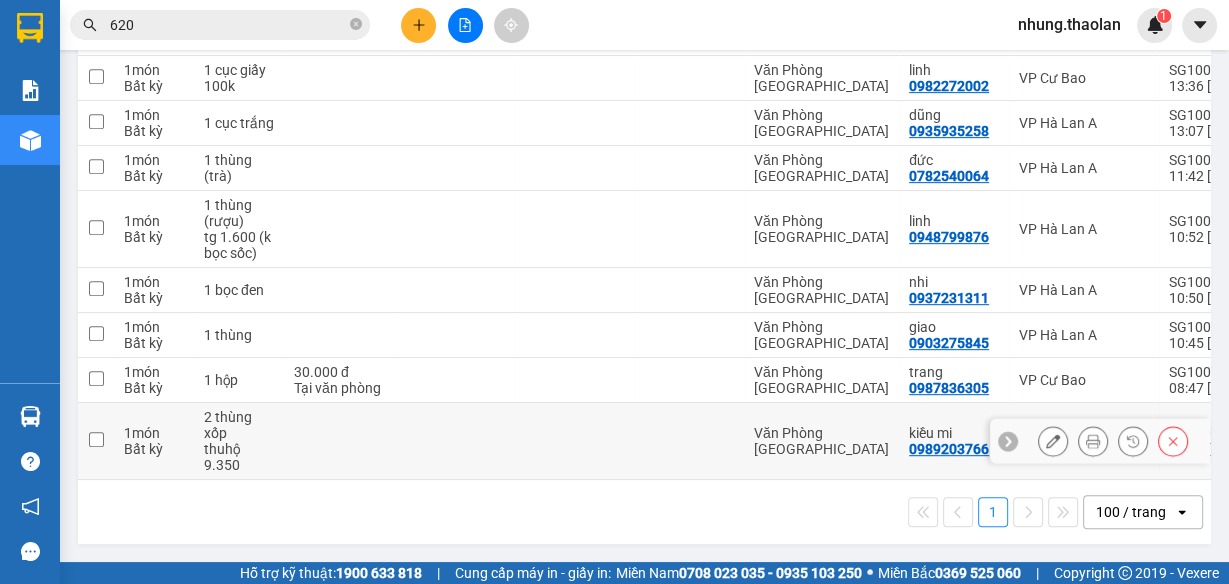 click 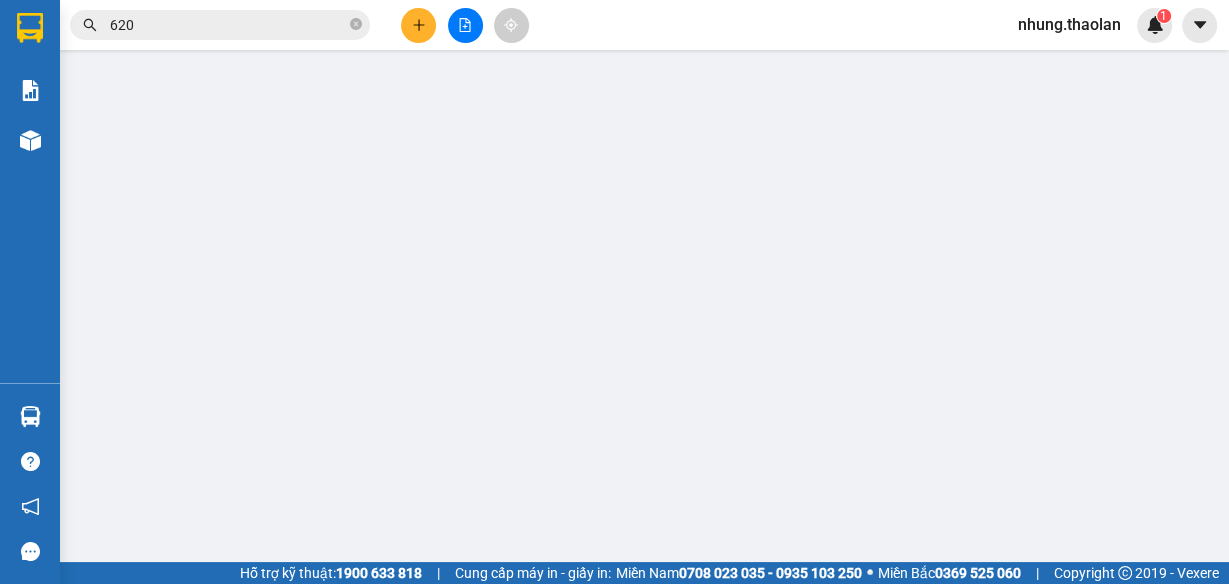 type on "0989203766" 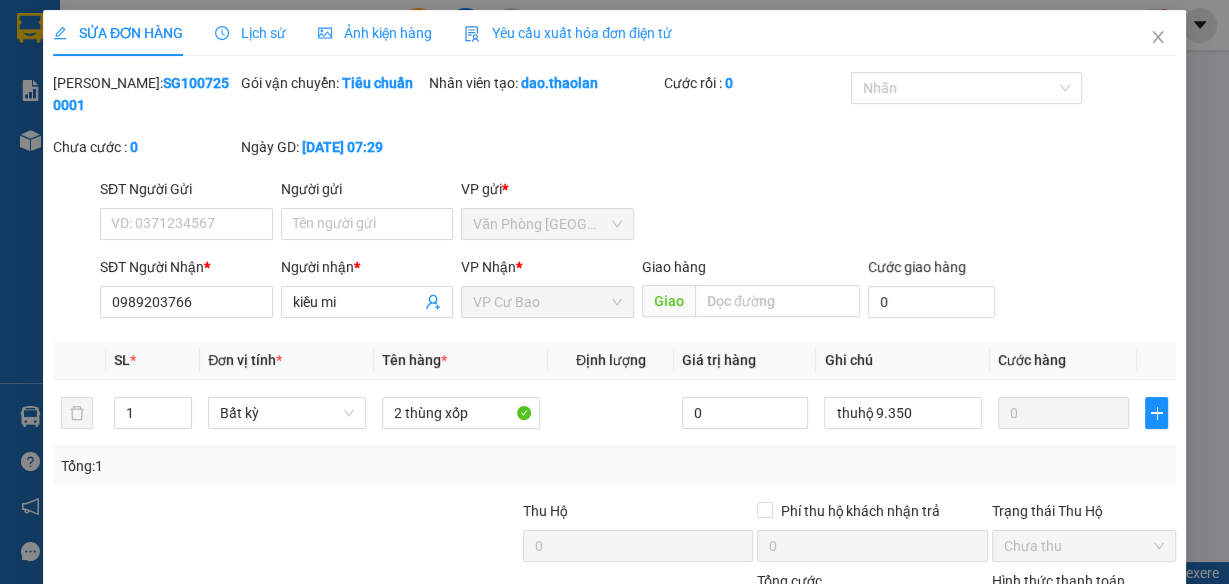 scroll, scrollTop: 0, scrollLeft: 0, axis: both 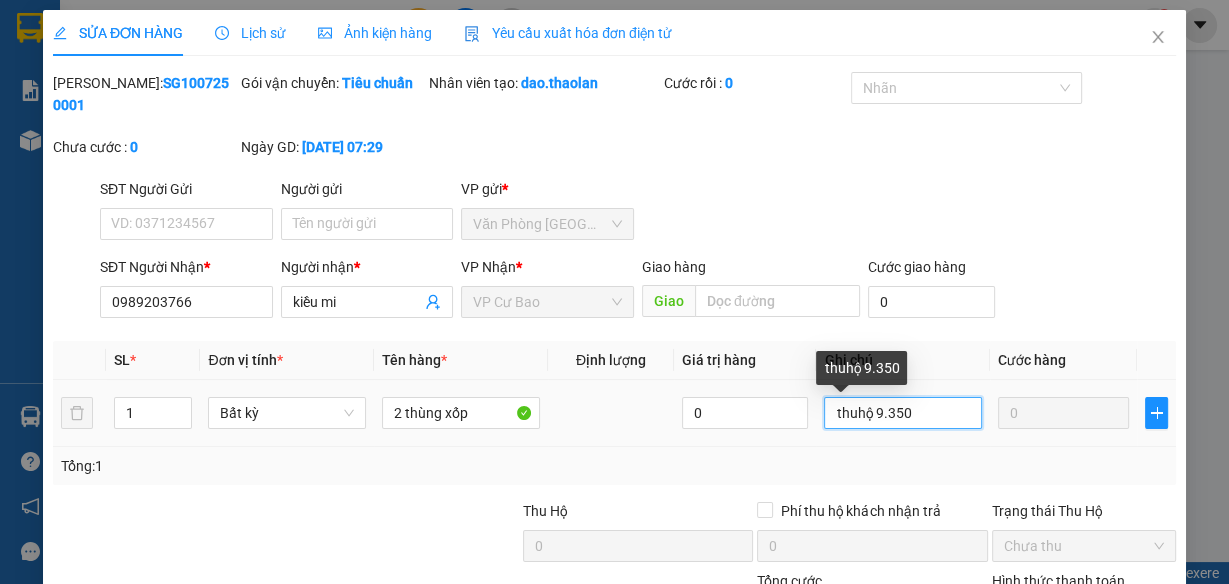 click on "thuhộ 9.350" at bounding box center [903, 413] 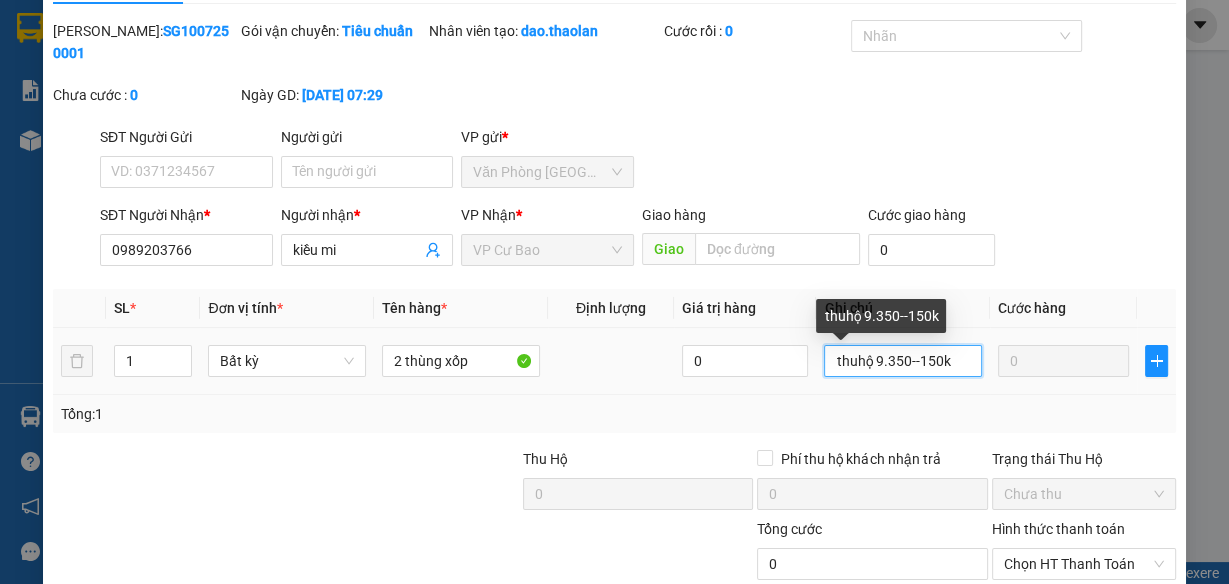 scroll, scrollTop: 80, scrollLeft: 0, axis: vertical 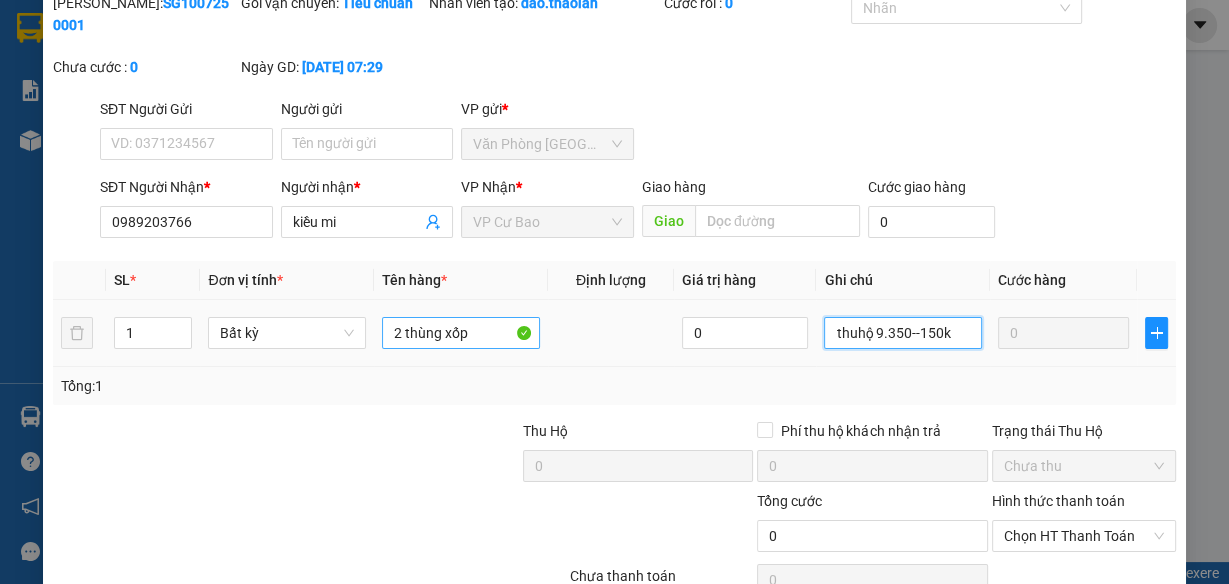 type on "thuhộ 9.350--150k" 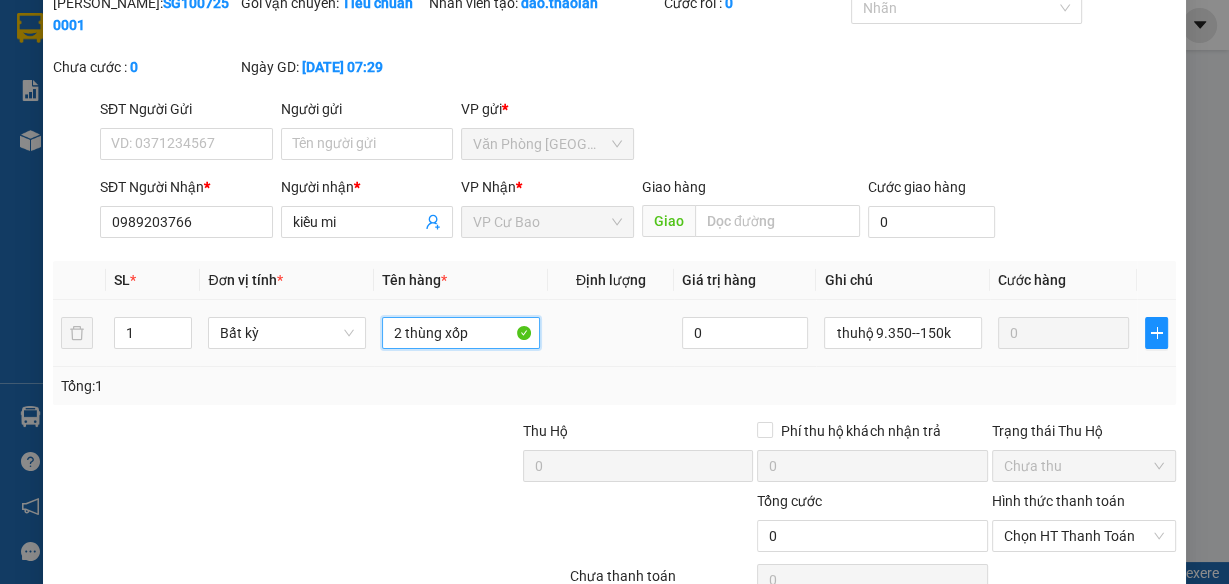 click on "2 thùng xốp" at bounding box center (461, 333) 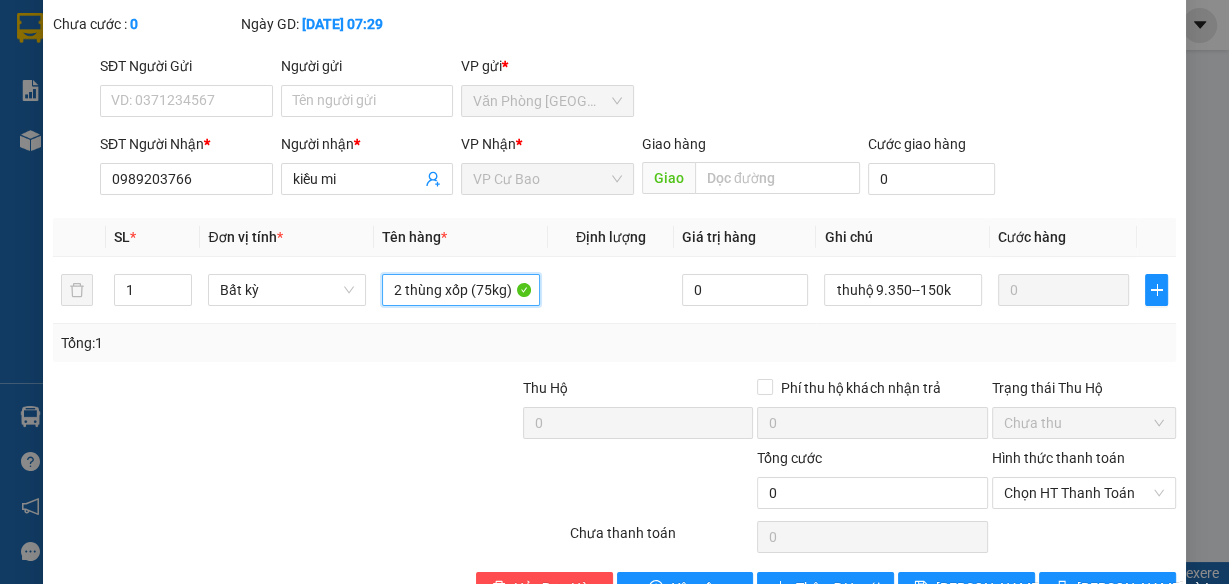 scroll, scrollTop: 181, scrollLeft: 0, axis: vertical 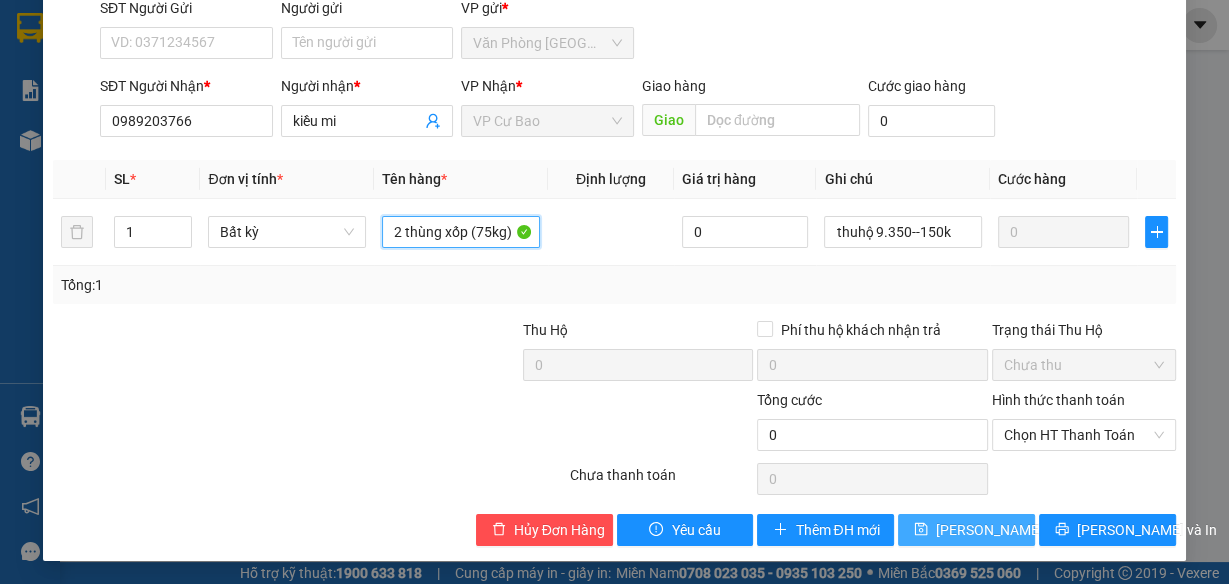 type on "2 thùng xốp (75kg)" 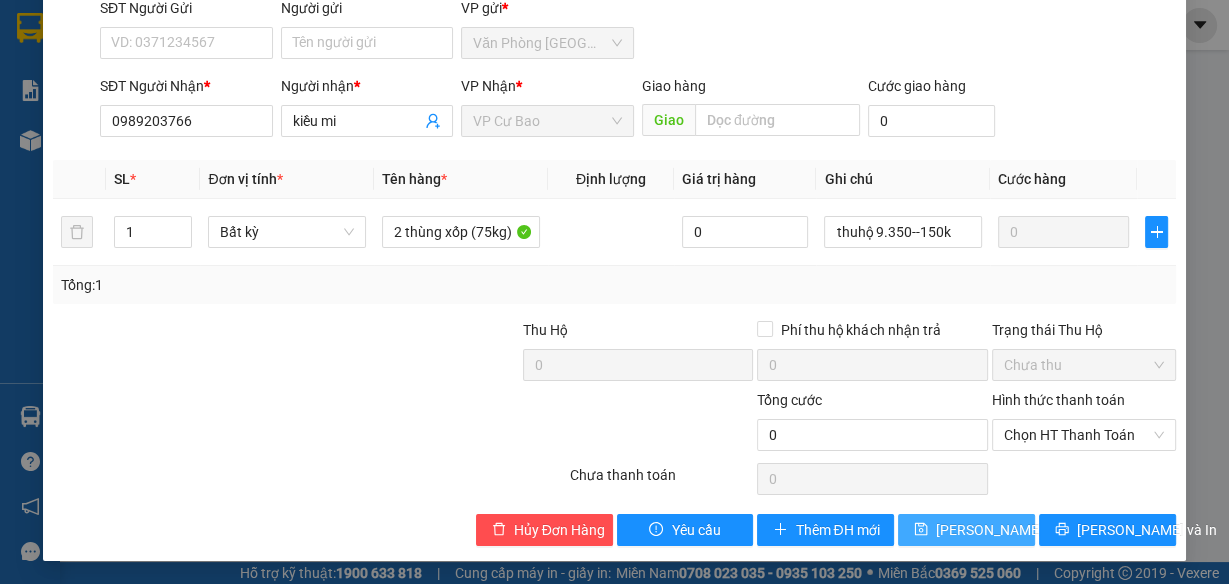 click on "[PERSON_NAME] thay đổi" at bounding box center (1016, 530) 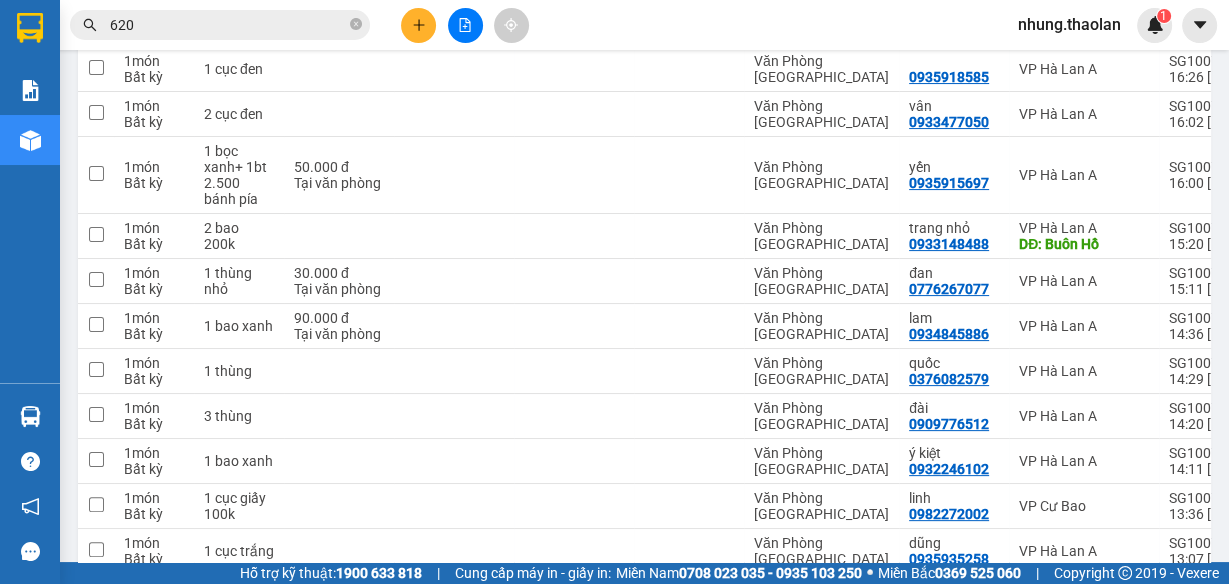scroll, scrollTop: 87, scrollLeft: 0, axis: vertical 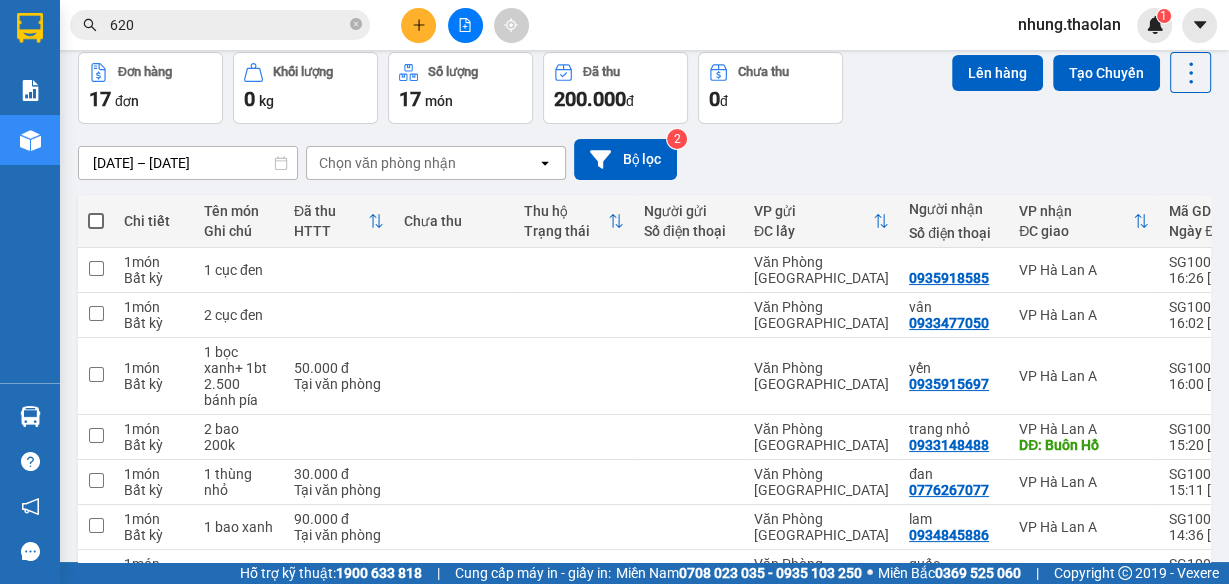 click on "Chọn văn phòng nhận" at bounding box center (387, 163) 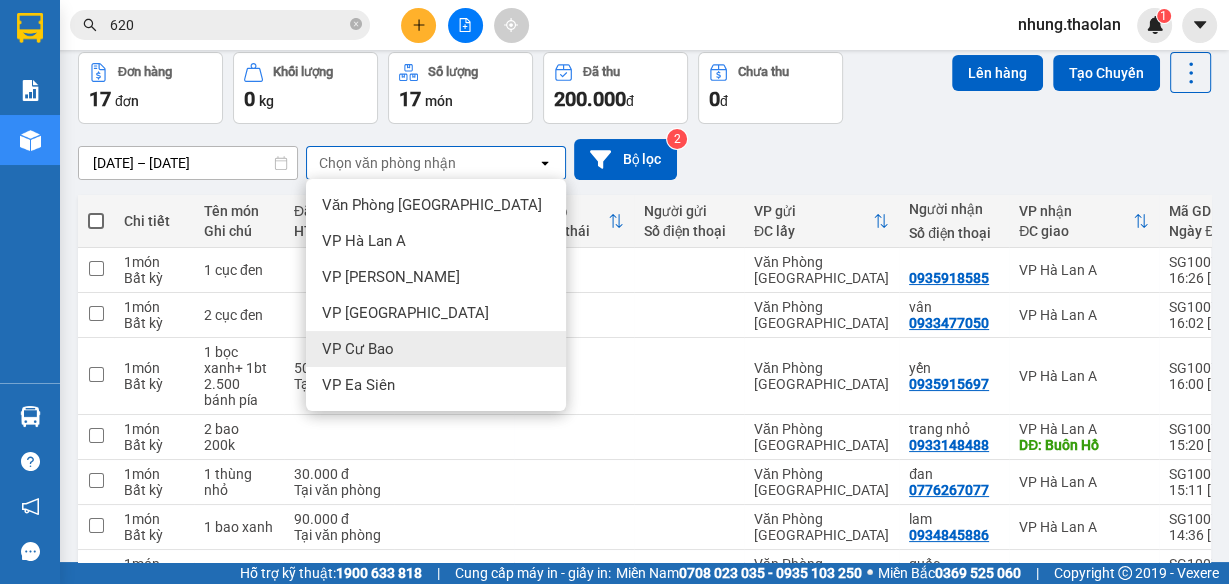 click on "VP Cư Bao" at bounding box center (436, 349) 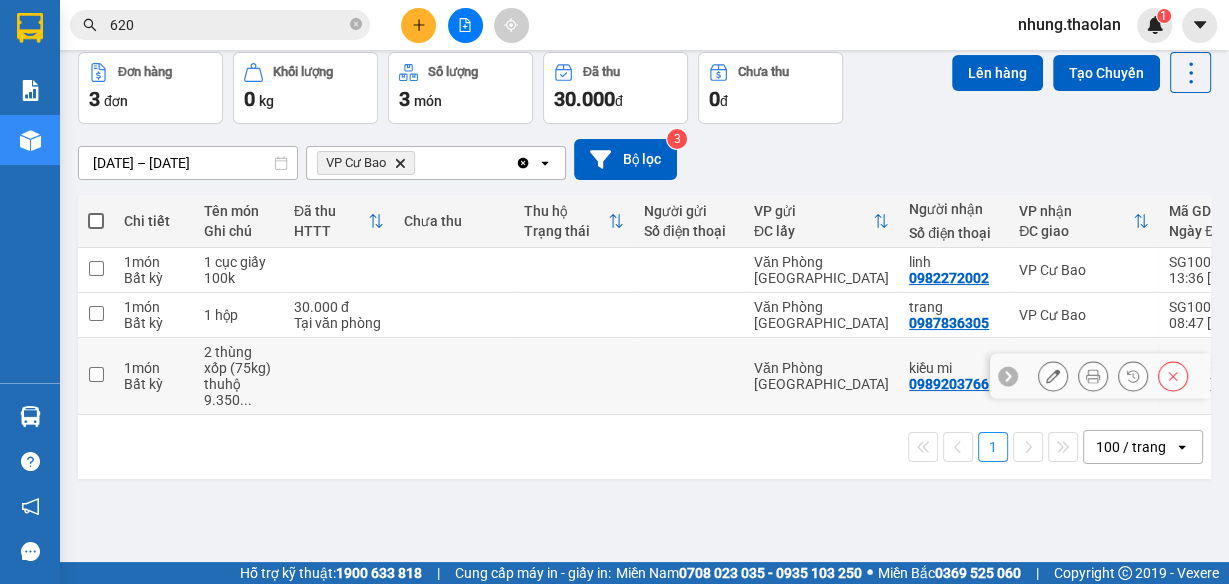 click at bounding box center [454, 376] 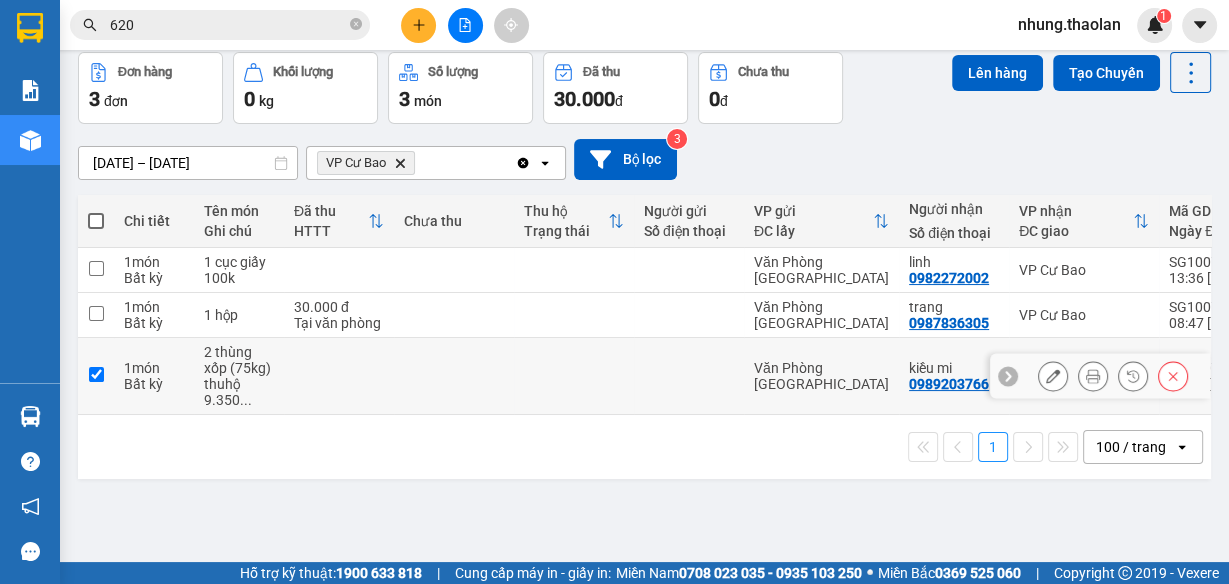 checkbox on "true" 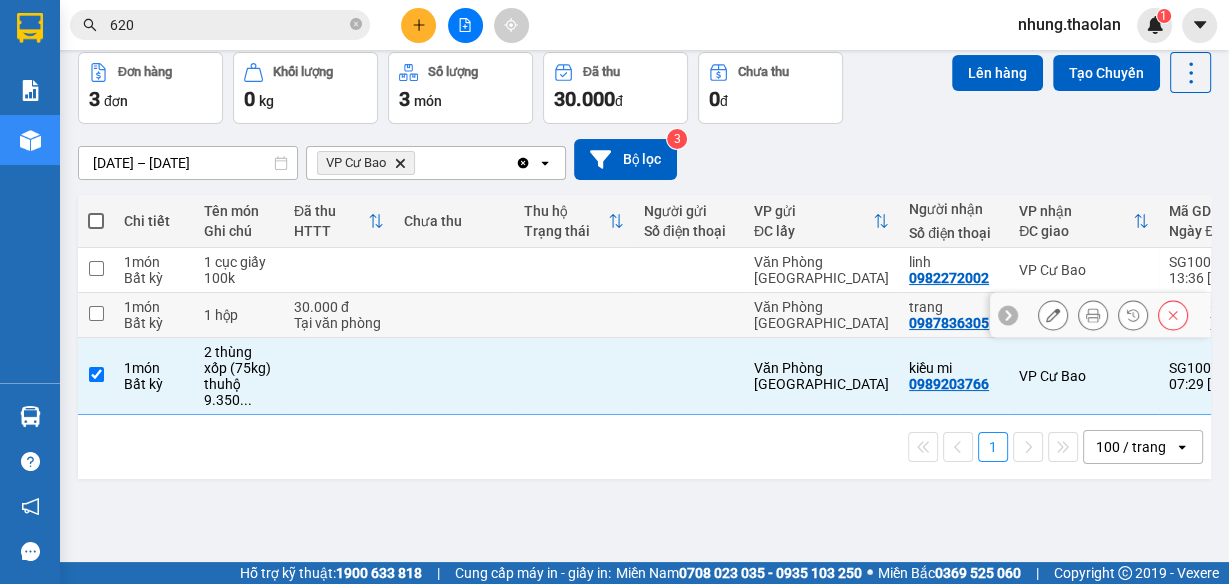 drag, startPoint x: 495, startPoint y: 311, endPoint x: 513, endPoint y: 294, distance: 24.758837 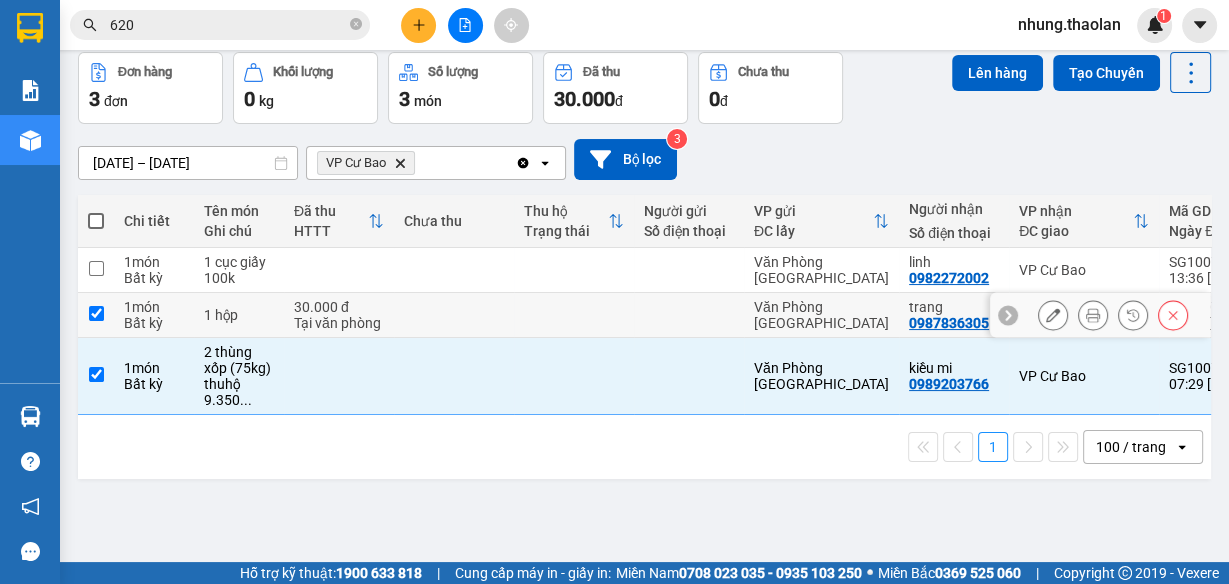 checkbox on "true" 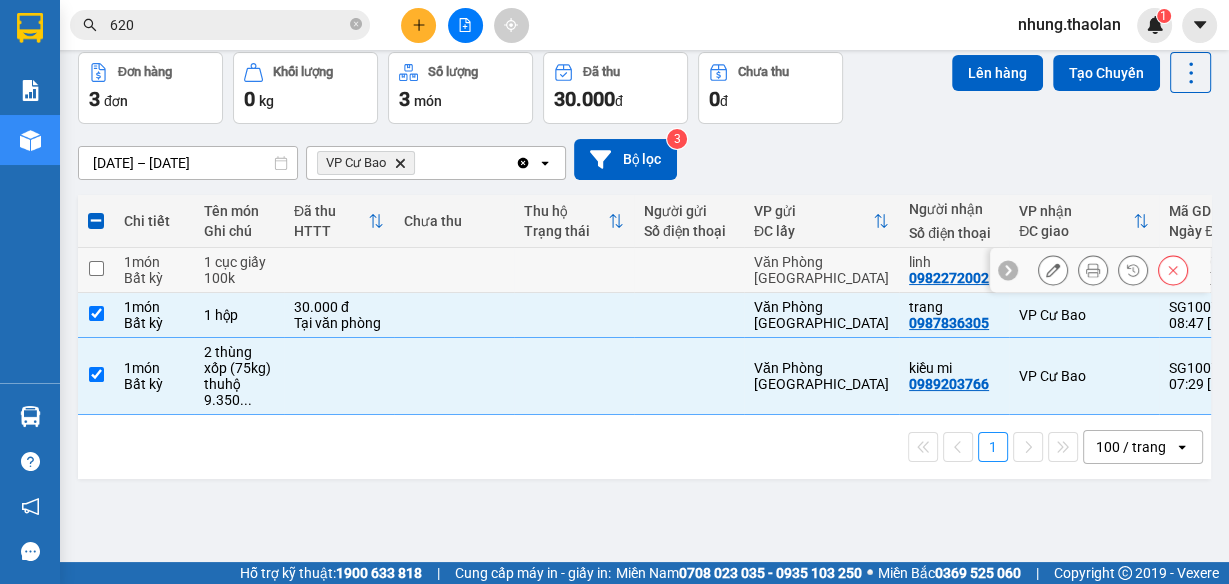 drag, startPoint x: 569, startPoint y: 269, endPoint x: 602, endPoint y: 252, distance: 37.12142 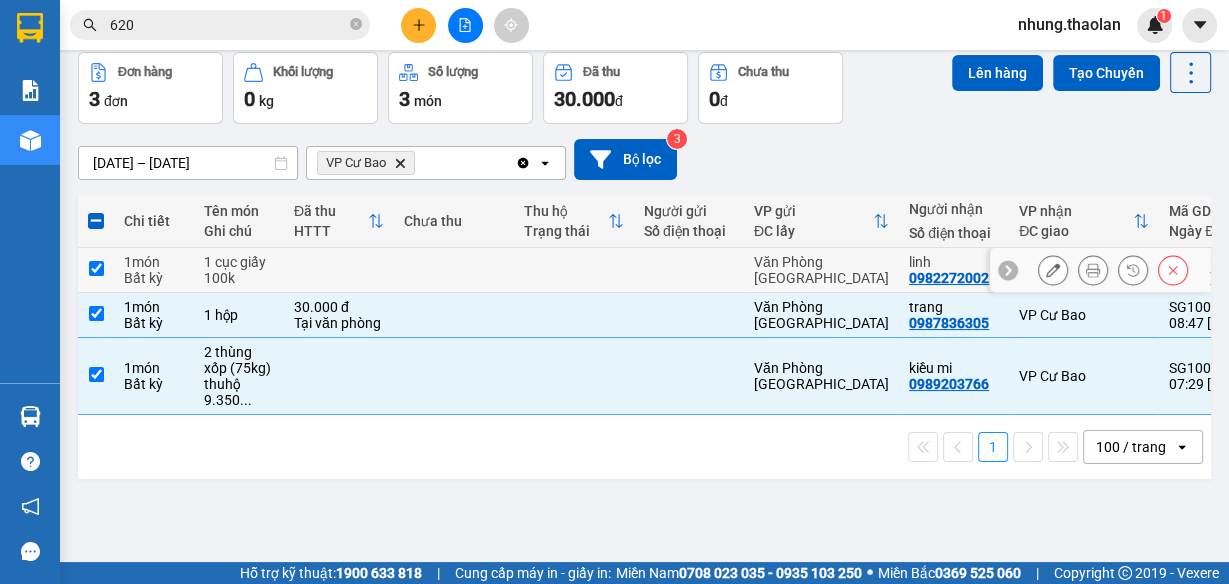 checkbox on "true" 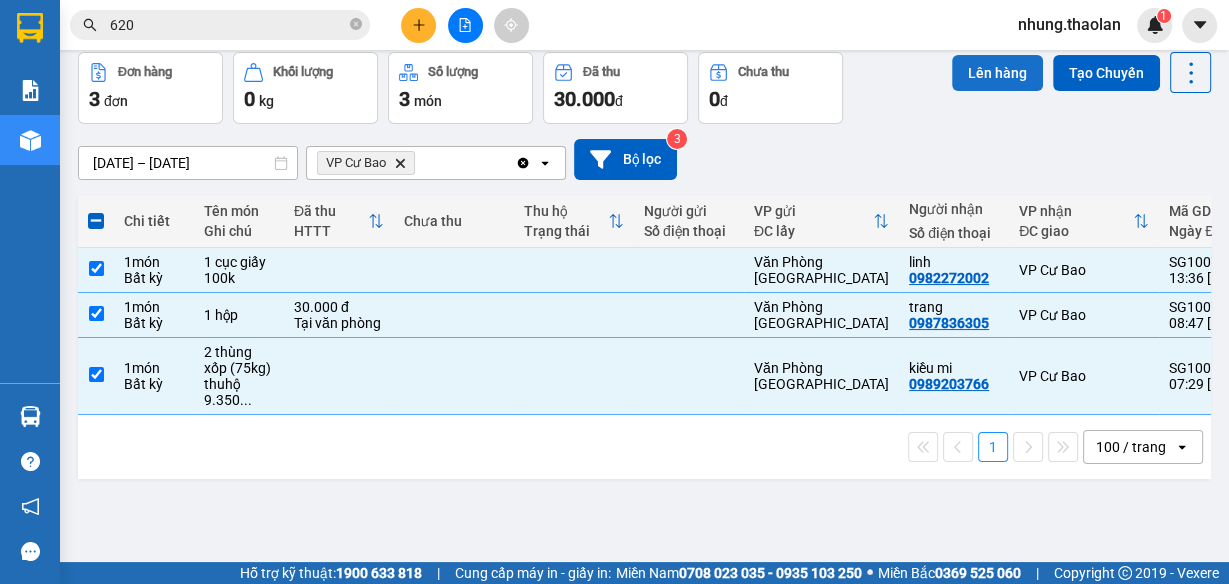 click on "Lên hàng" at bounding box center (997, 73) 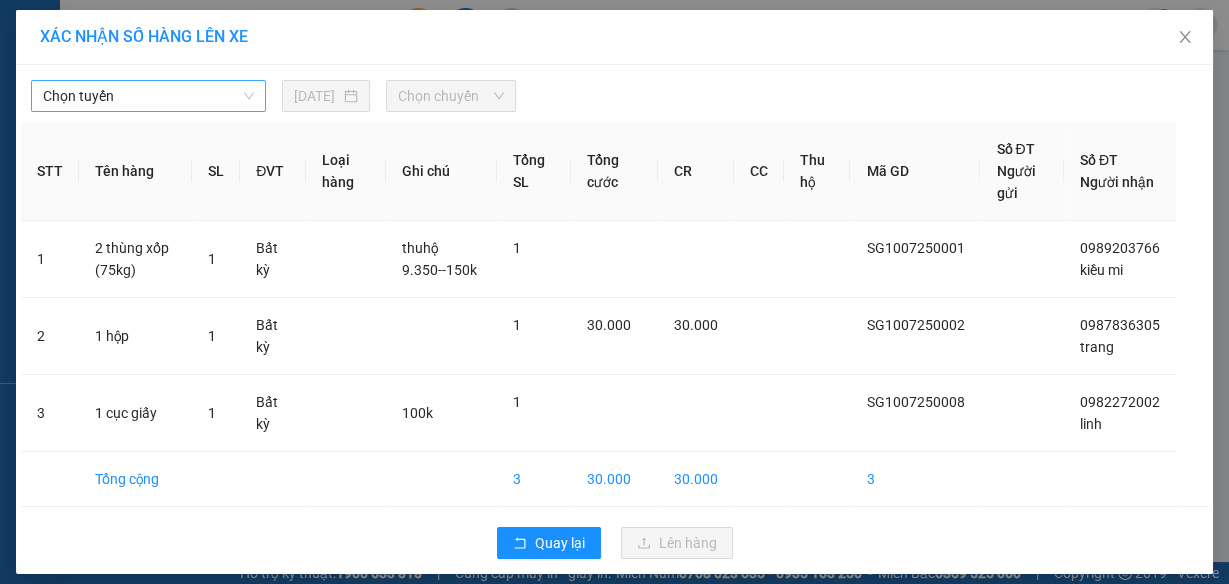 click on "Chọn tuyến" at bounding box center (148, 96) 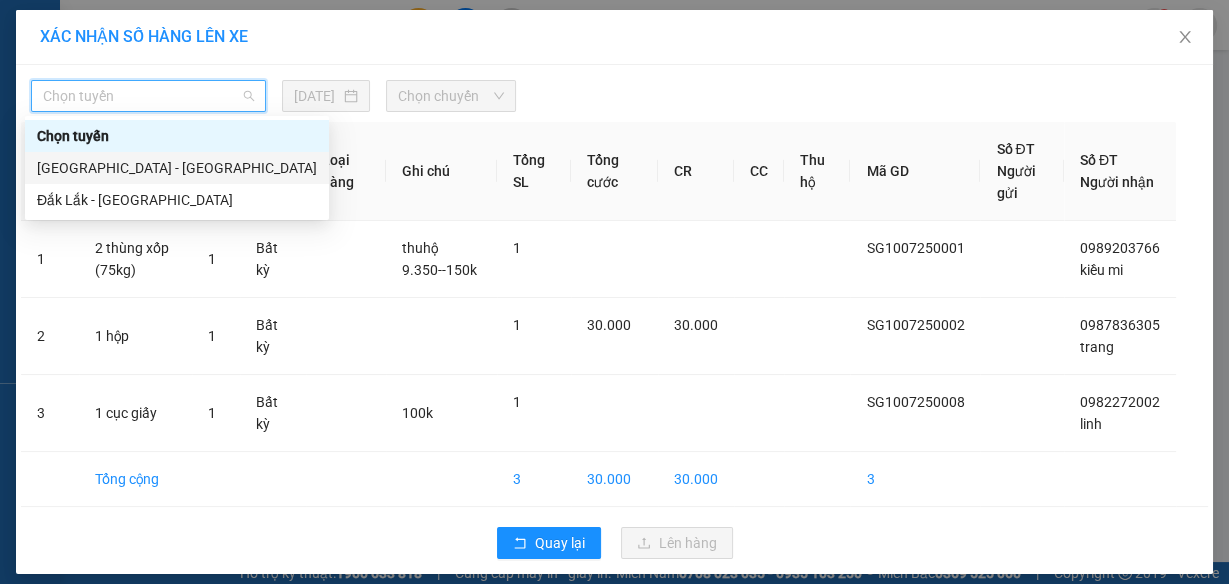 click on "[GEOGRAPHIC_DATA] - [GEOGRAPHIC_DATA]" at bounding box center (177, 168) 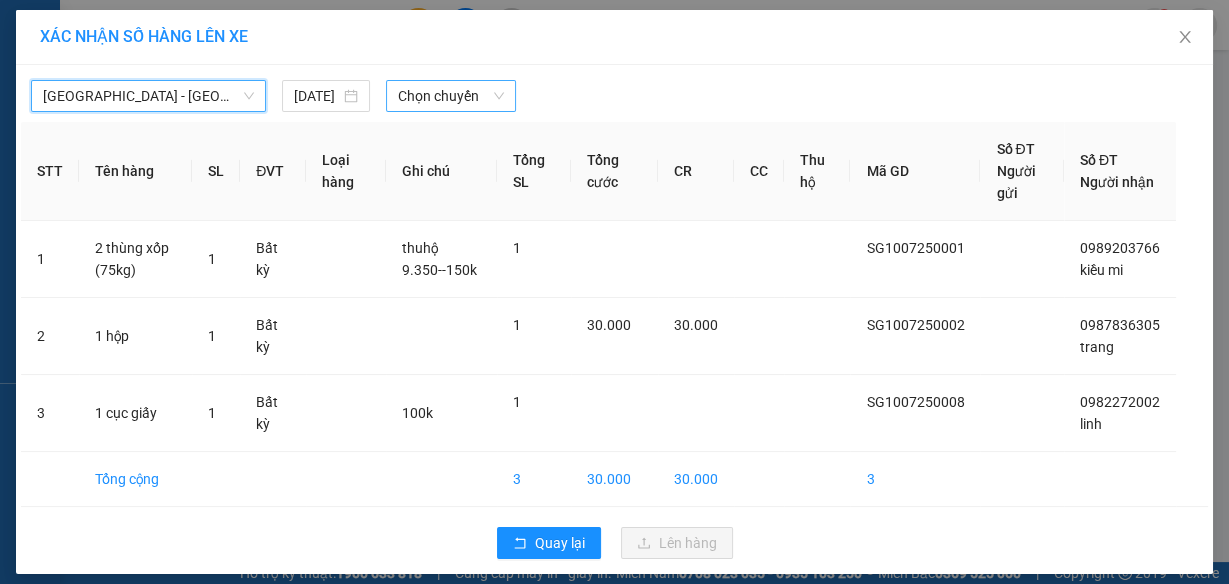click on "Chọn chuyến" at bounding box center (451, 96) 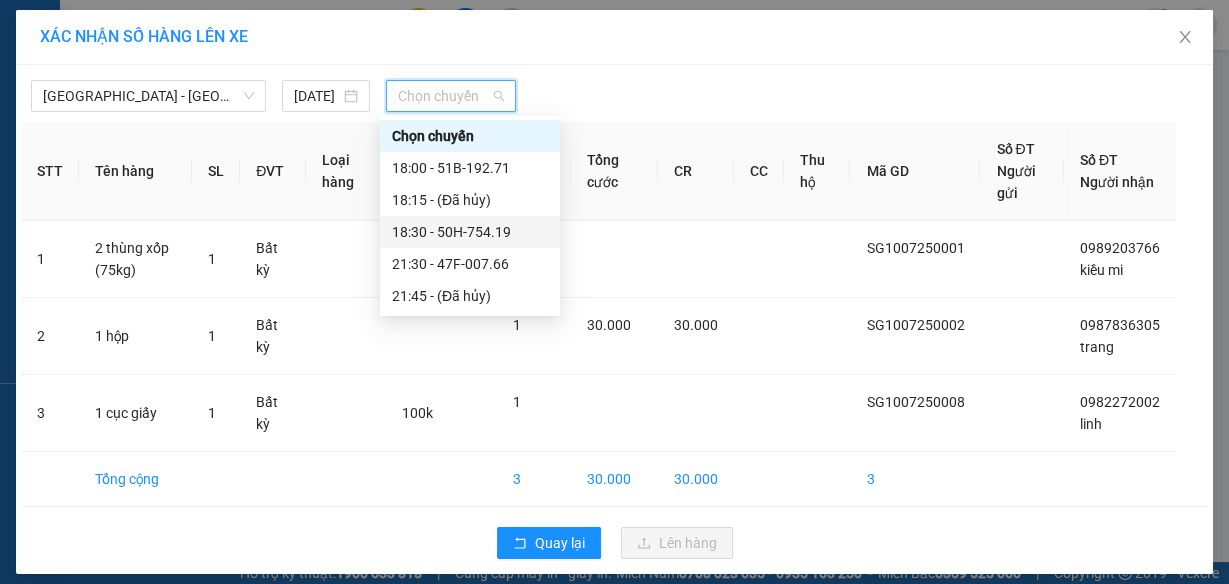 click on "18:30     - 50H-754.19" at bounding box center [470, 232] 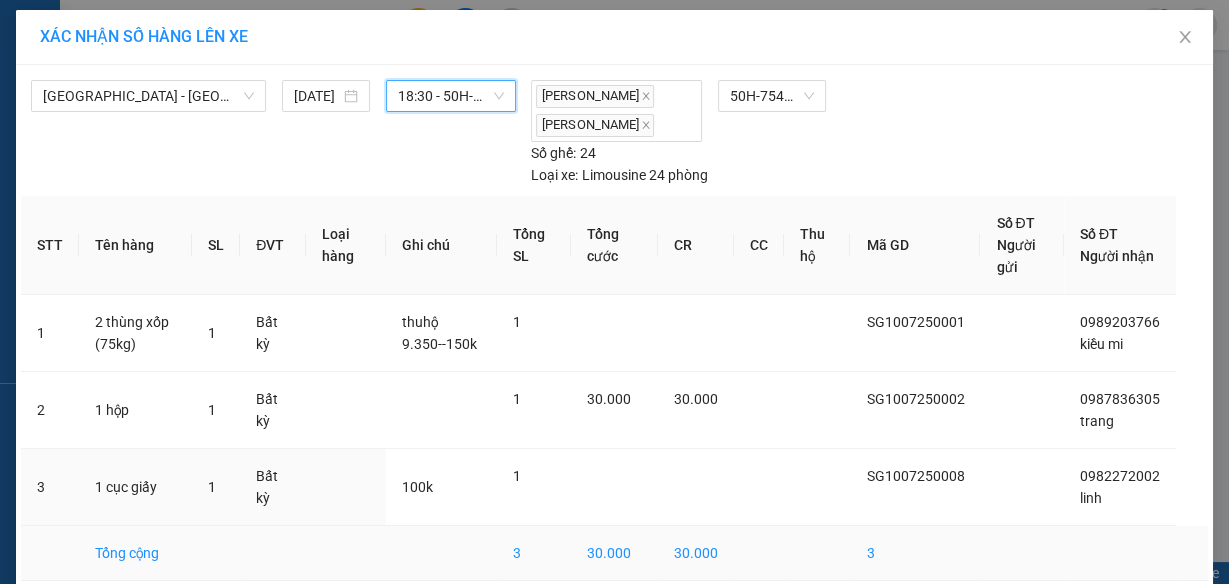 scroll, scrollTop: 83, scrollLeft: 0, axis: vertical 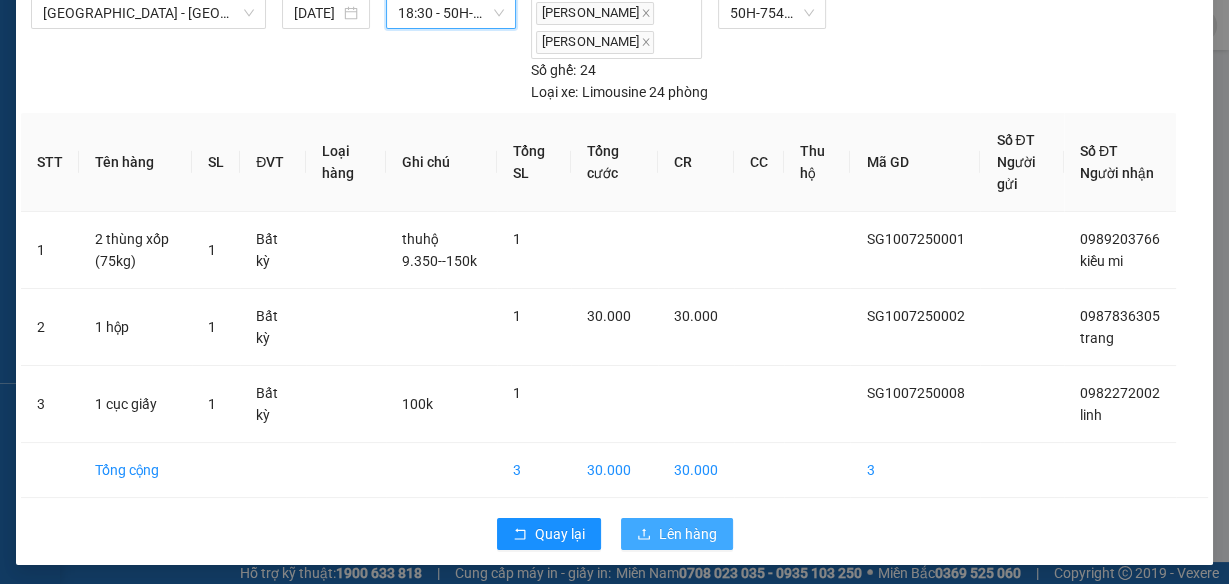 click on "Lên hàng" at bounding box center (688, 534) 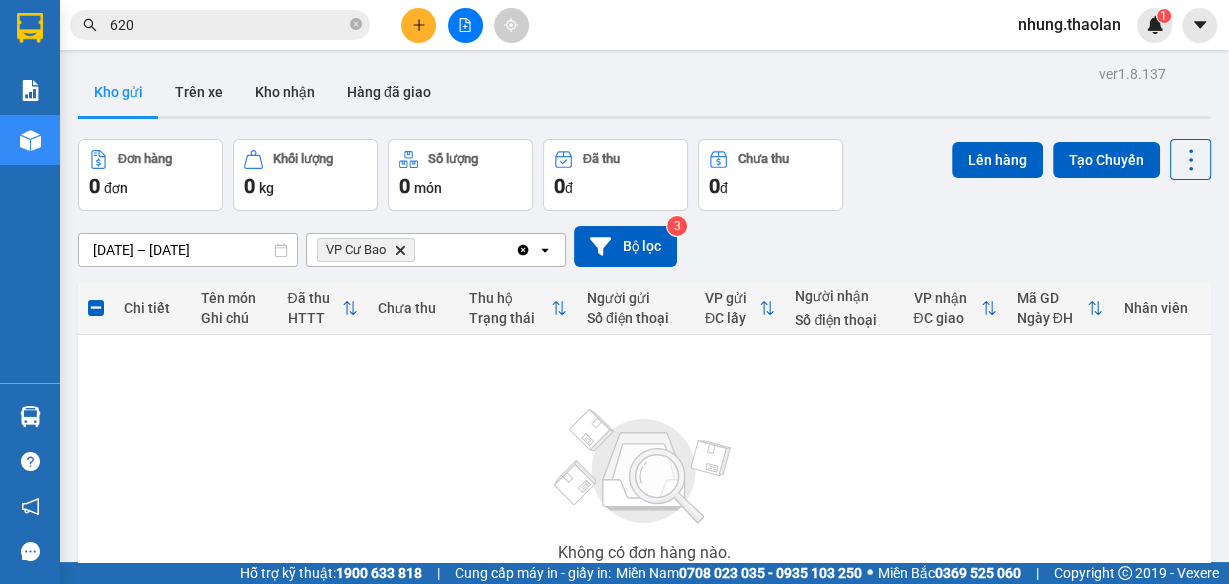 click 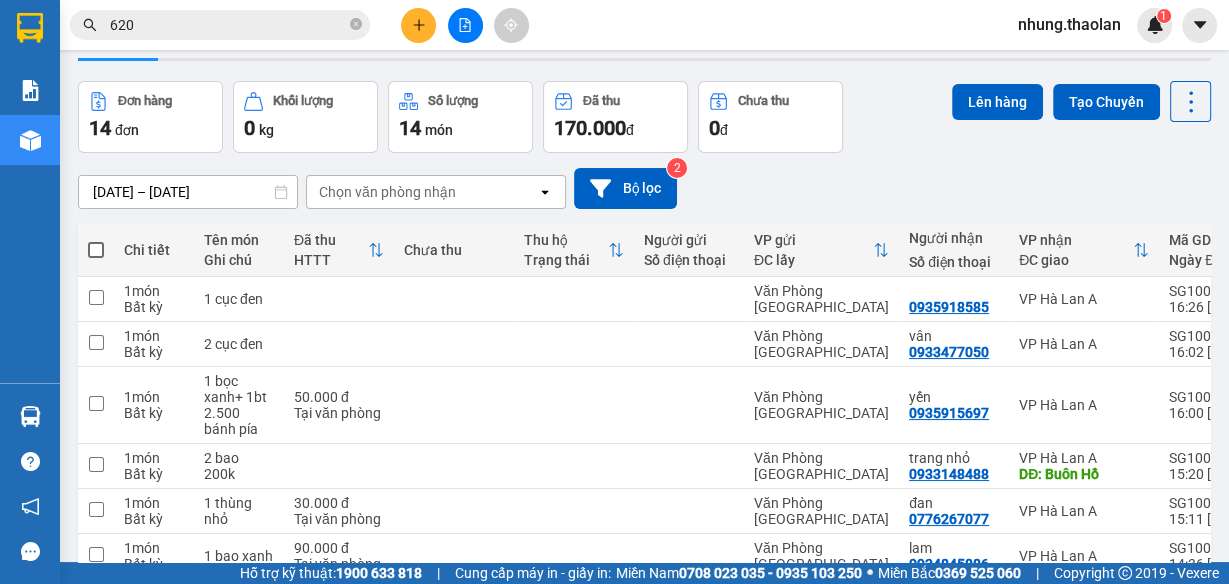 scroll, scrollTop: 0, scrollLeft: 0, axis: both 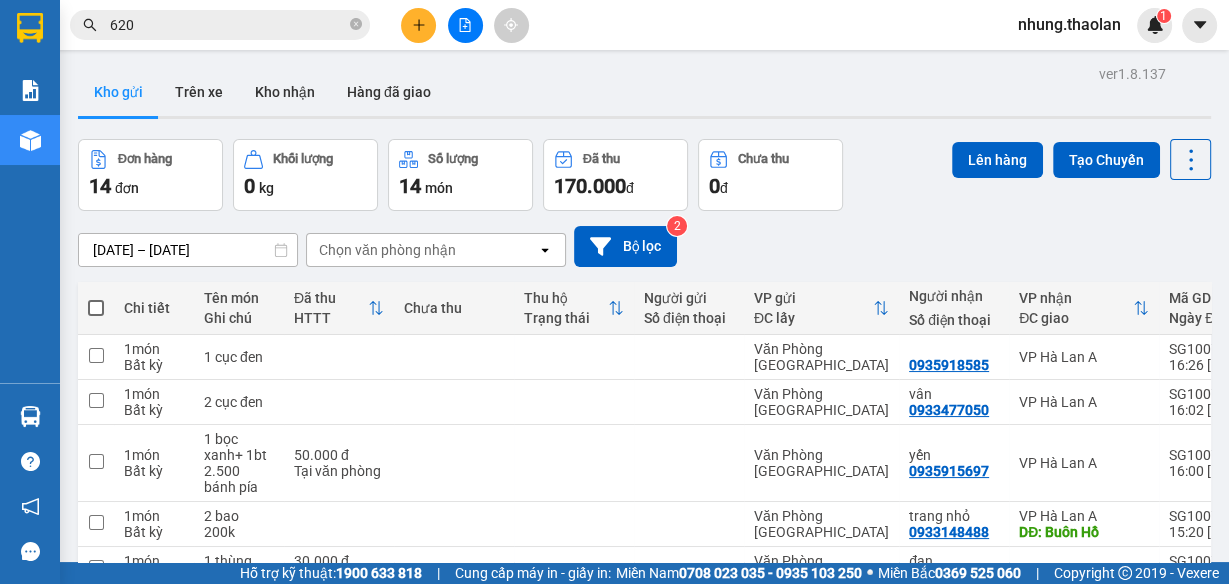 click at bounding box center [465, 25] 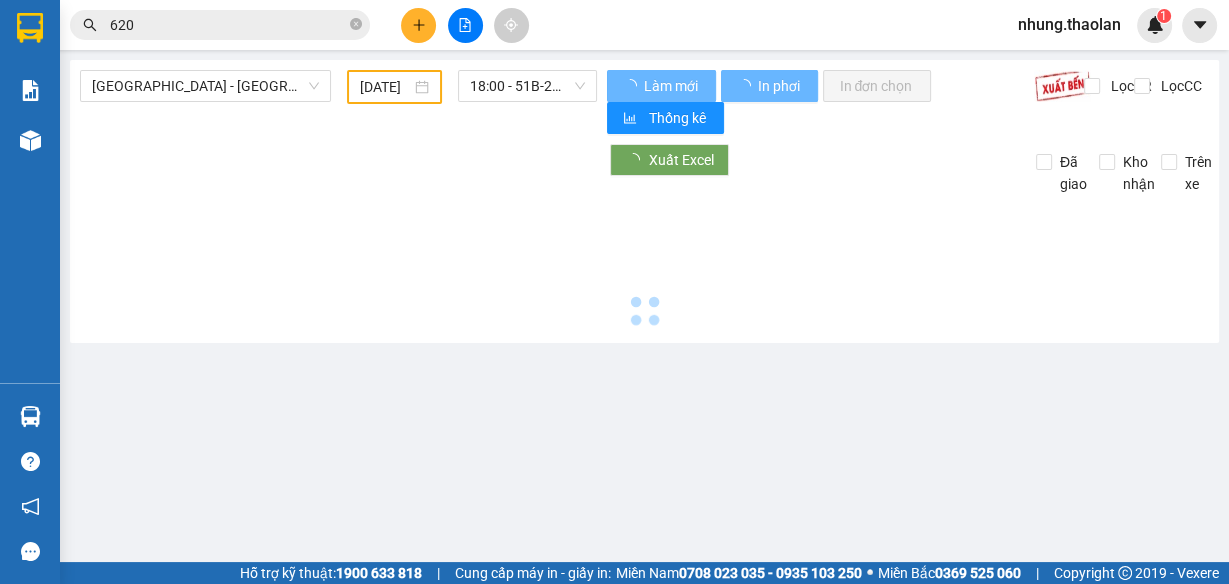 type on "[DATE]" 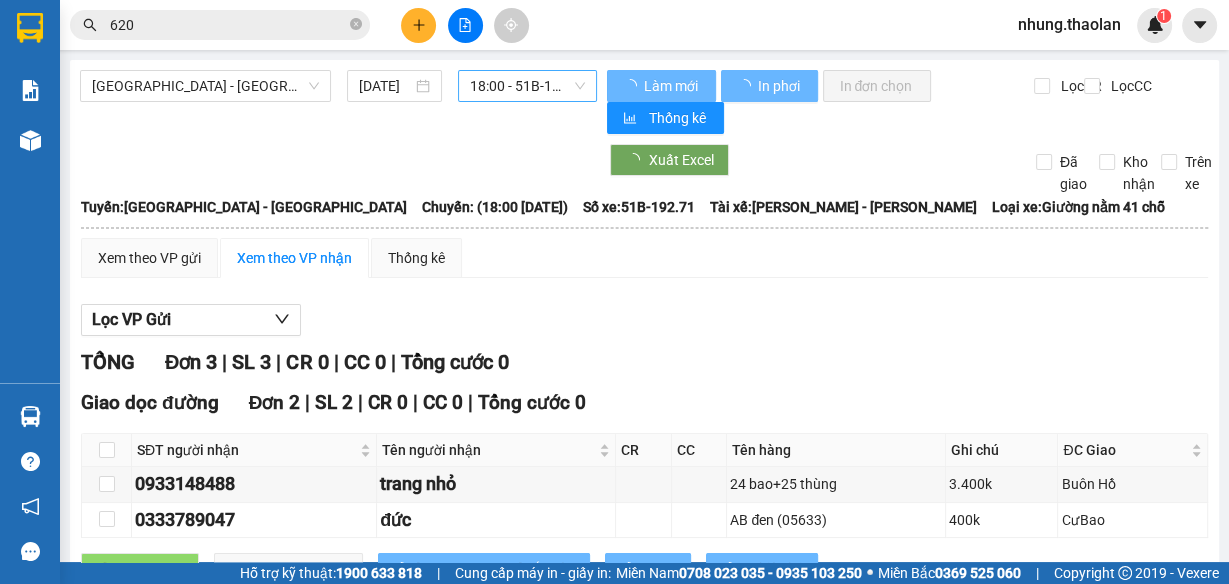 click on "18:00     - 51B-192.71" at bounding box center (528, 86) 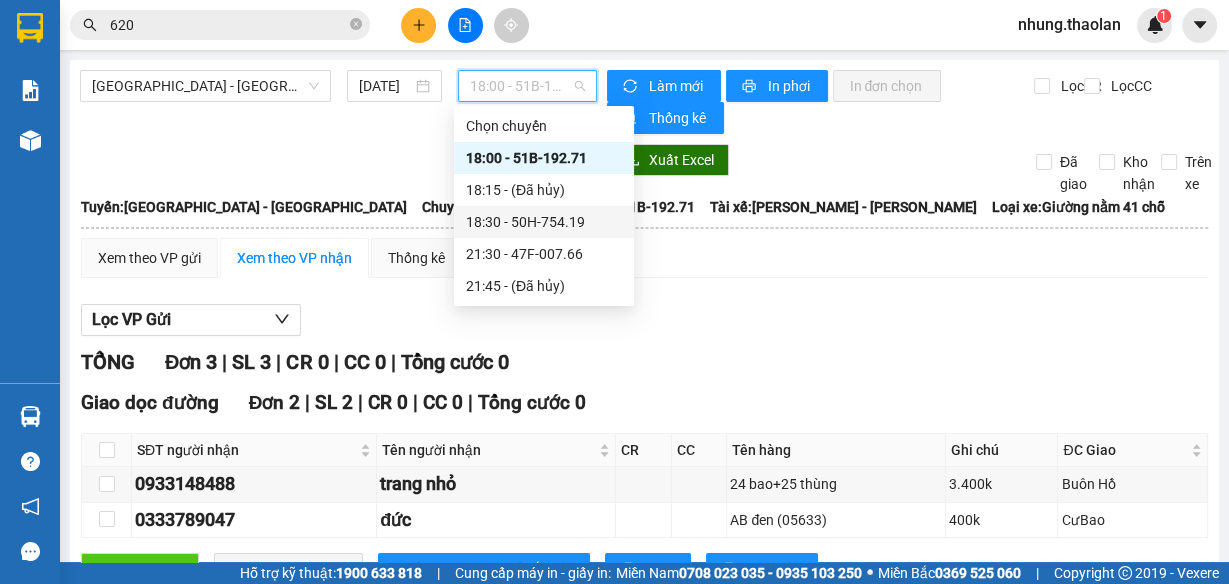 click on "18:30     - 50H-754.19" at bounding box center (544, 222) 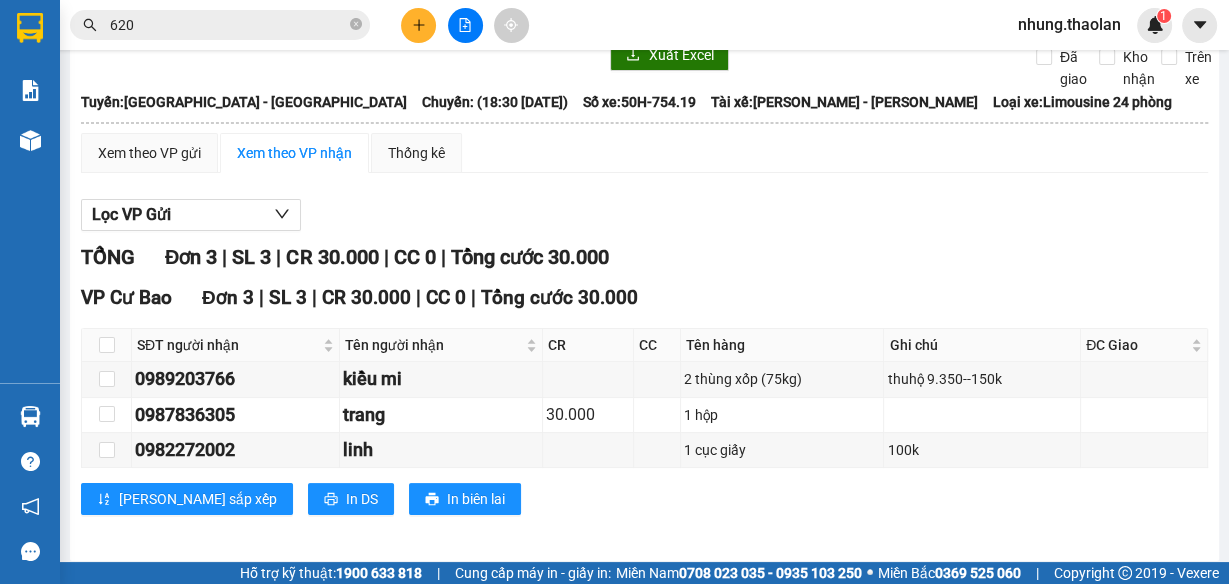 scroll, scrollTop: 110, scrollLeft: 0, axis: vertical 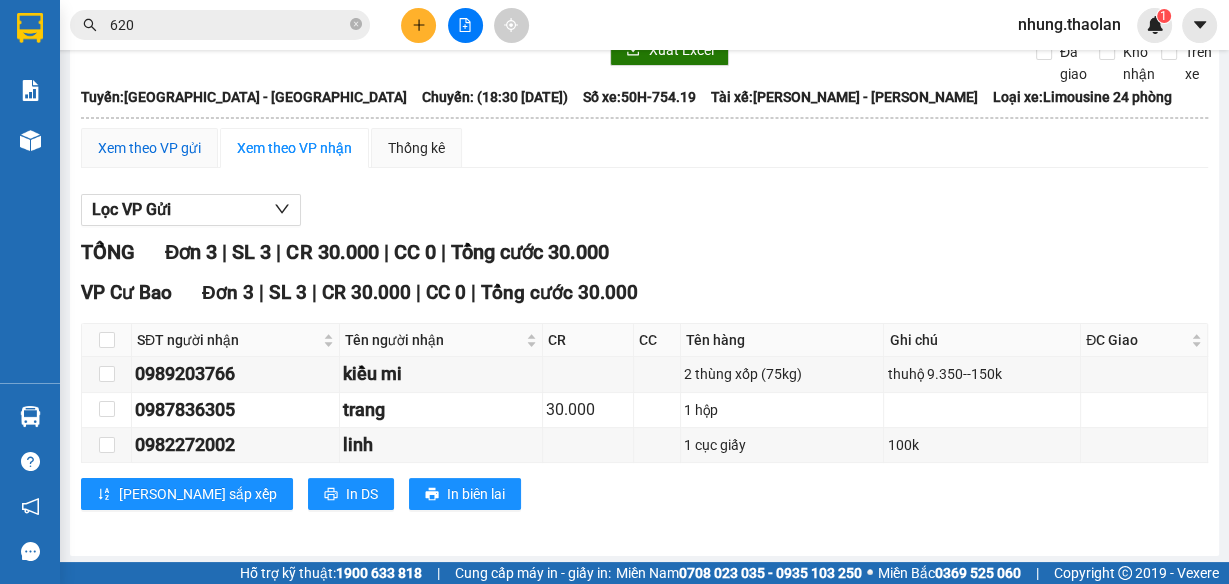 click on "Xem theo VP gửi" at bounding box center (149, 148) 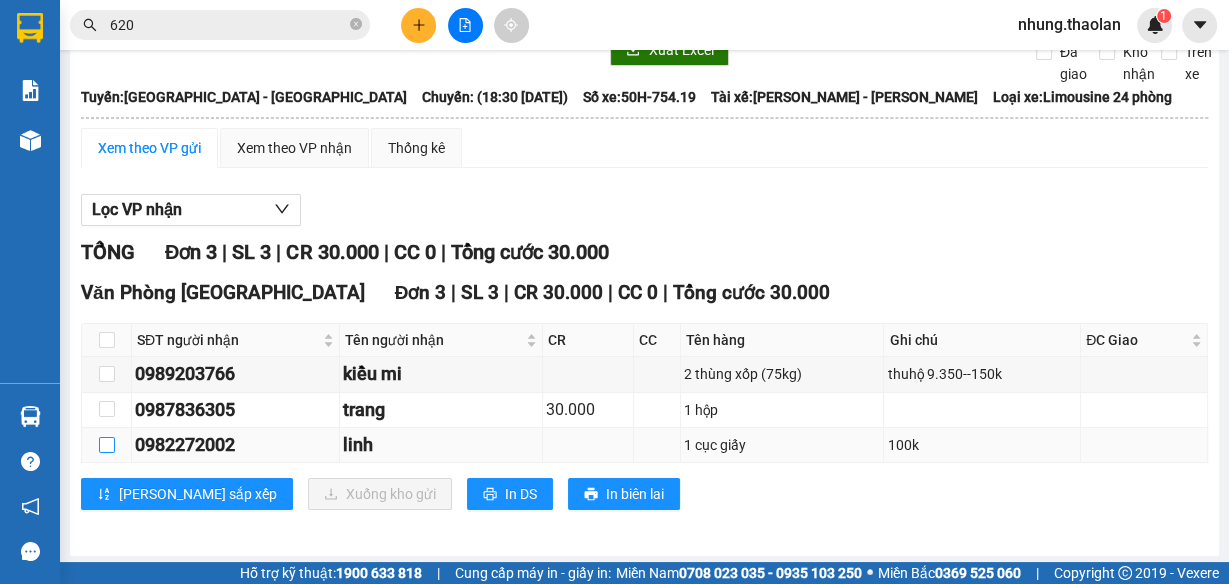 click at bounding box center (107, 445) 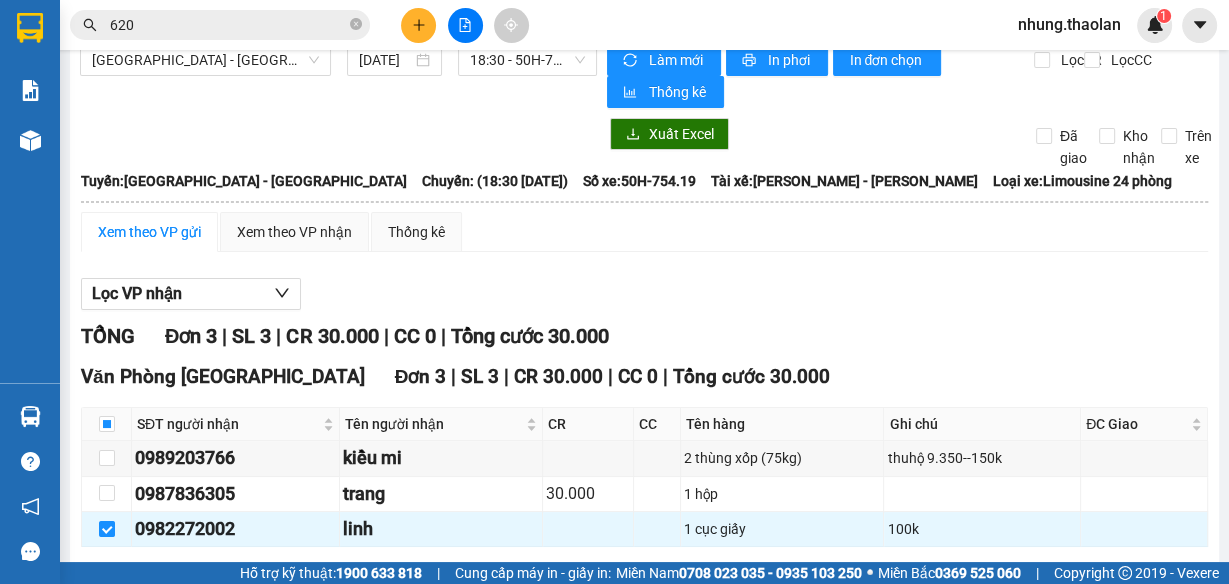 scroll, scrollTop: 0, scrollLeft: 0, axis: both 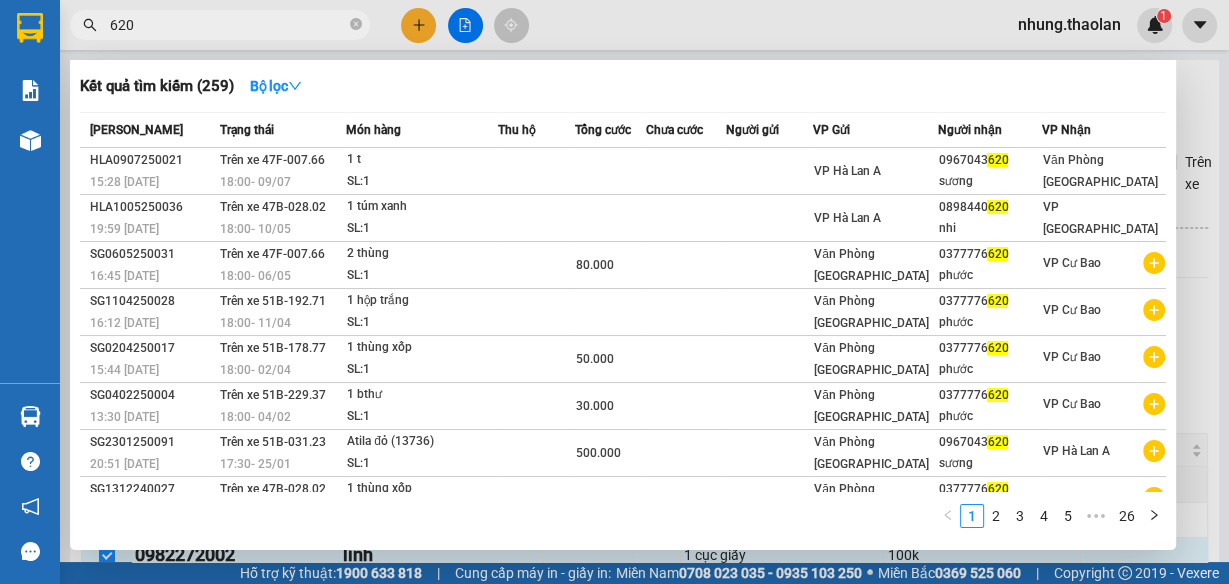 drag, startPoint x: 159, startPoint y: 33, endPoint x: 86, endPoint y: 28, distance: 73.171036 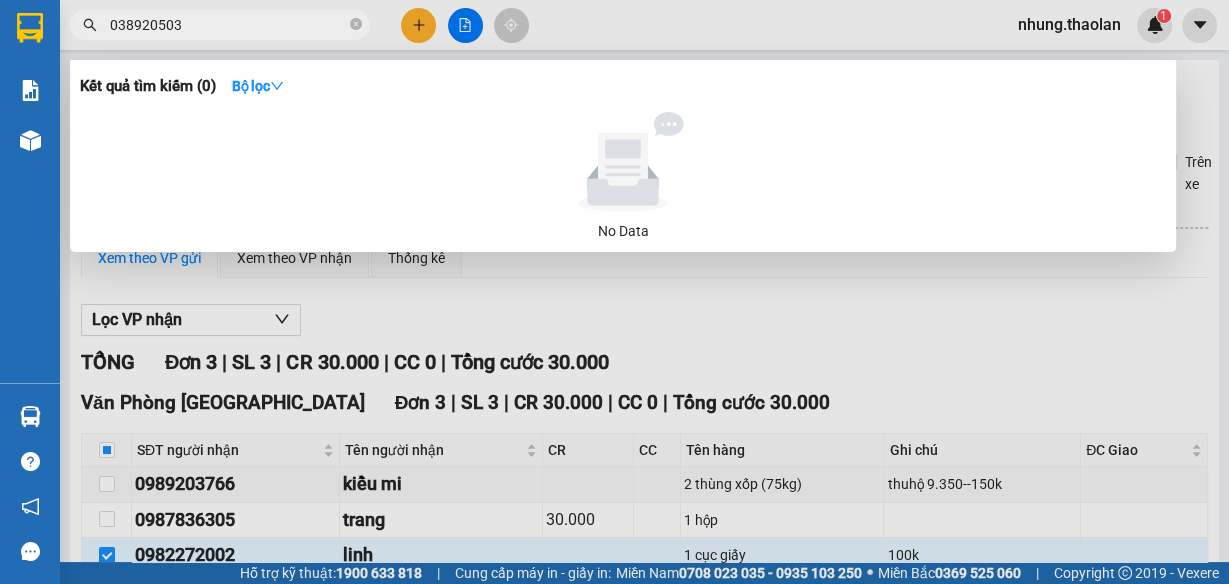 click on "038920503" at bounding box center [228, 25] 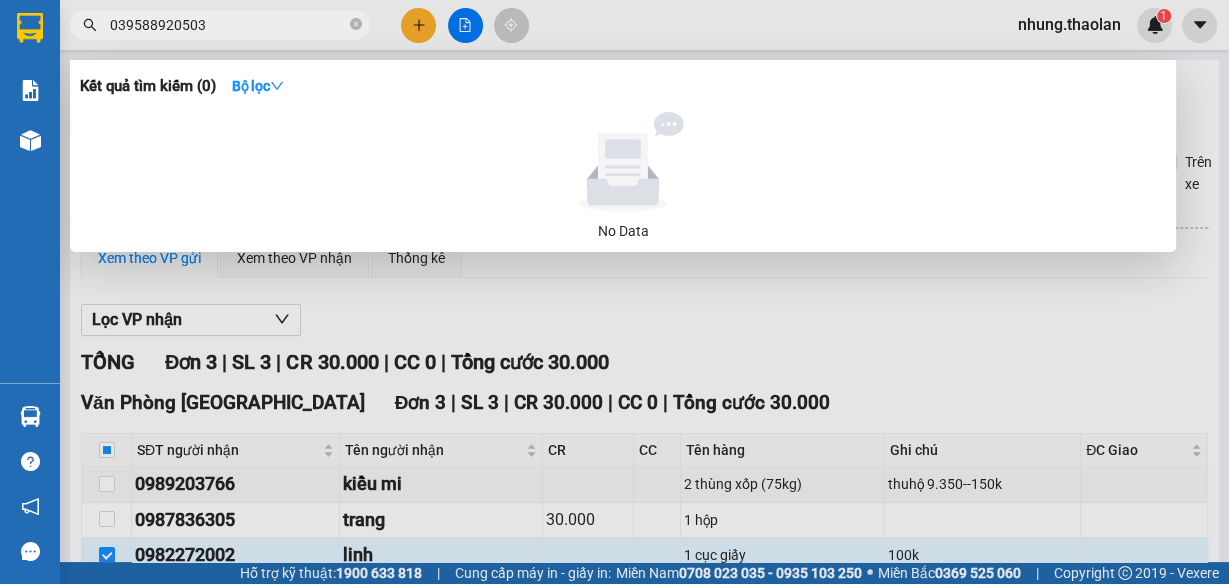 click on "039588920503" at bounding box center (228, 25) 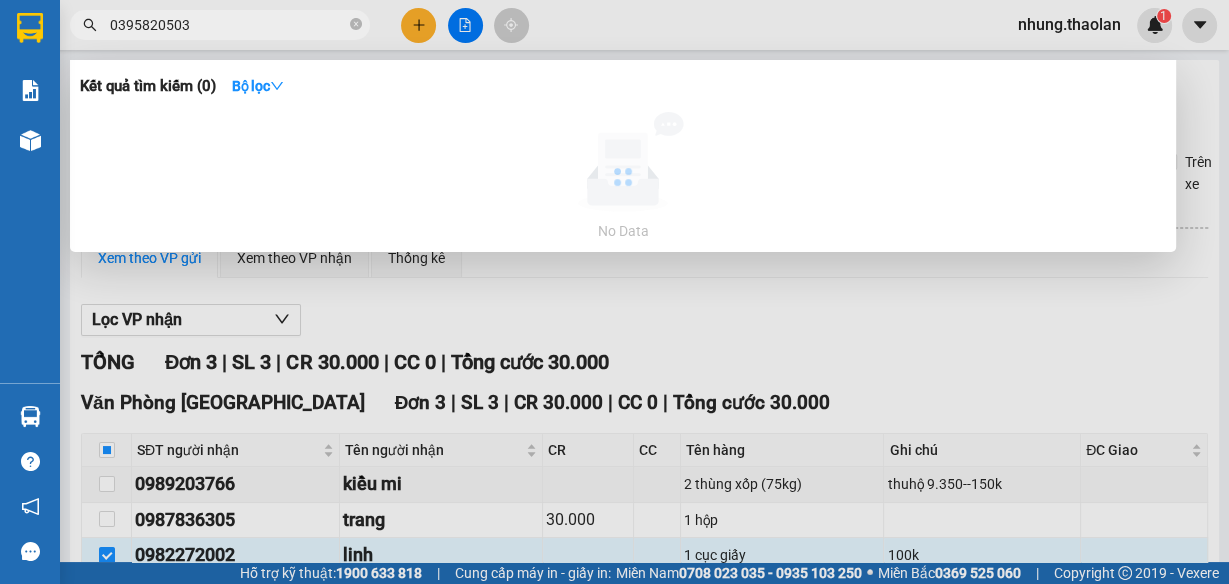 type on "03958920503" 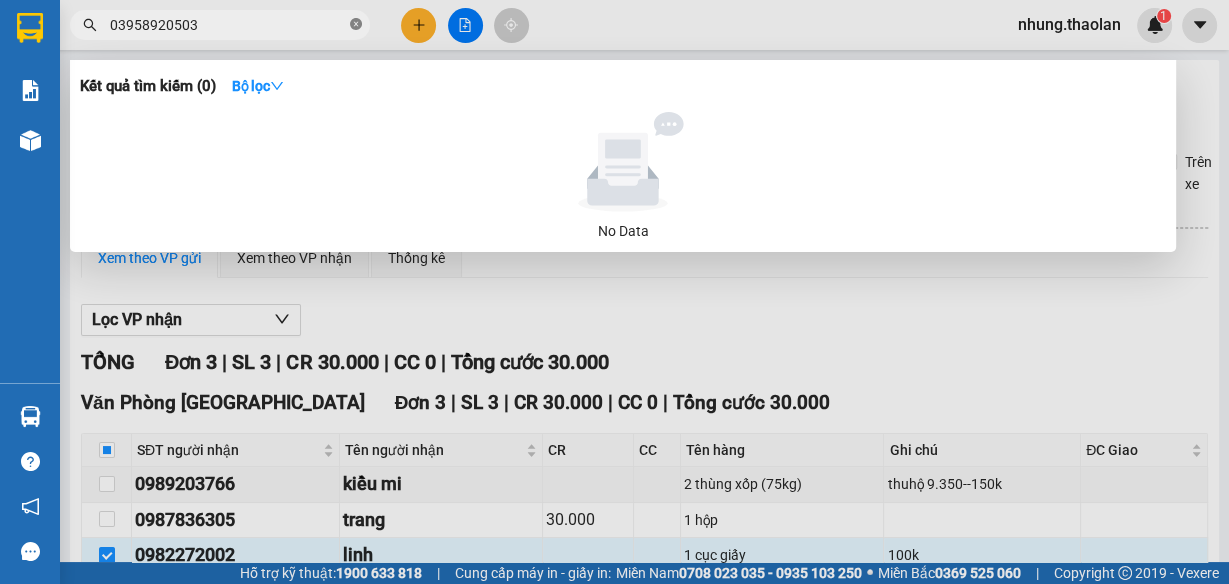 click 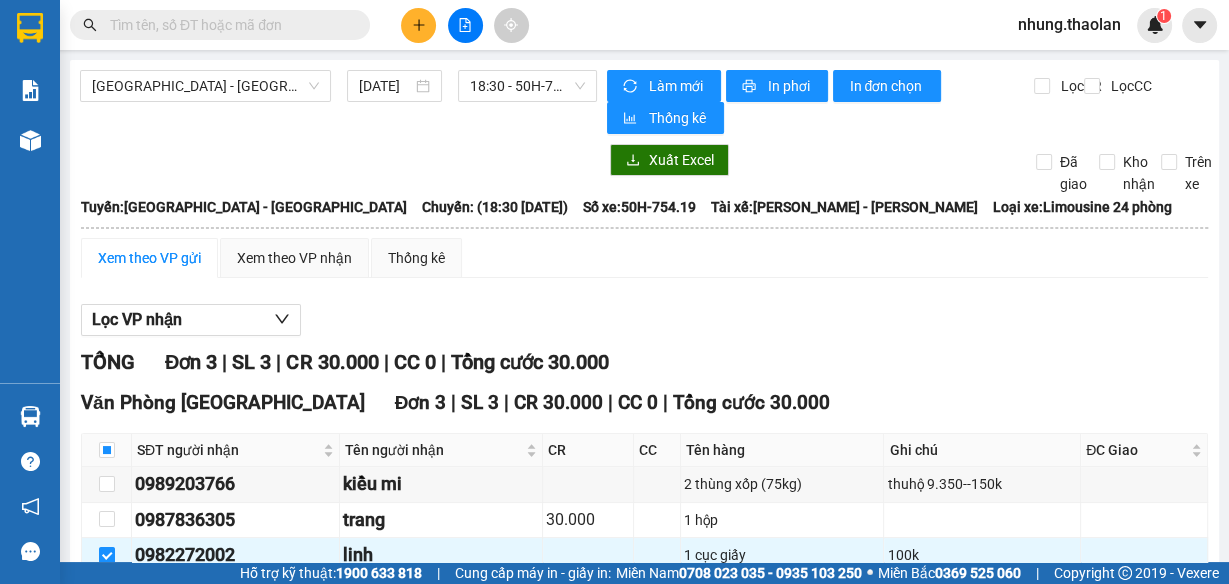 click at bounding box center (228, 25) 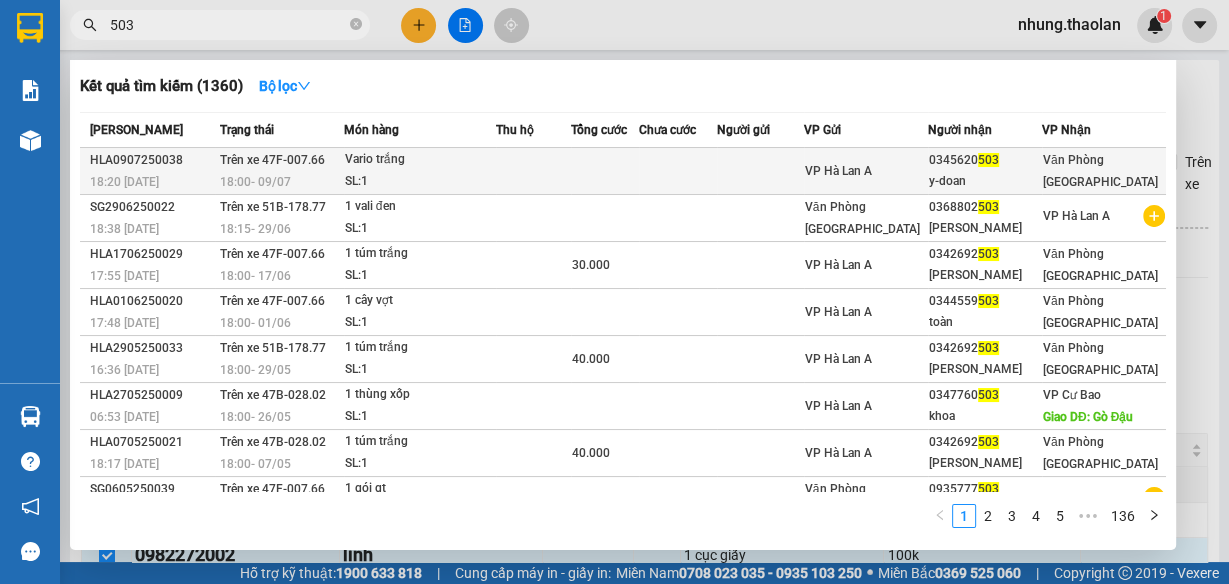 type on "503" 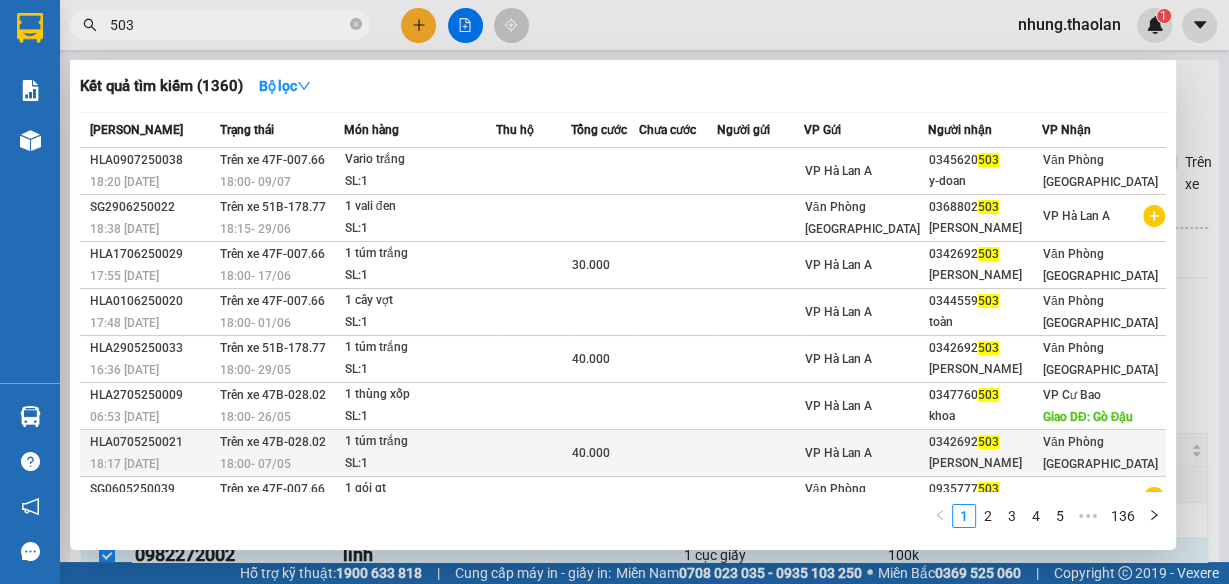 drag, startPoint x: 598, startPoint y: 162, endPoint x: 435, endPoint y: 451, distance: 331.79813 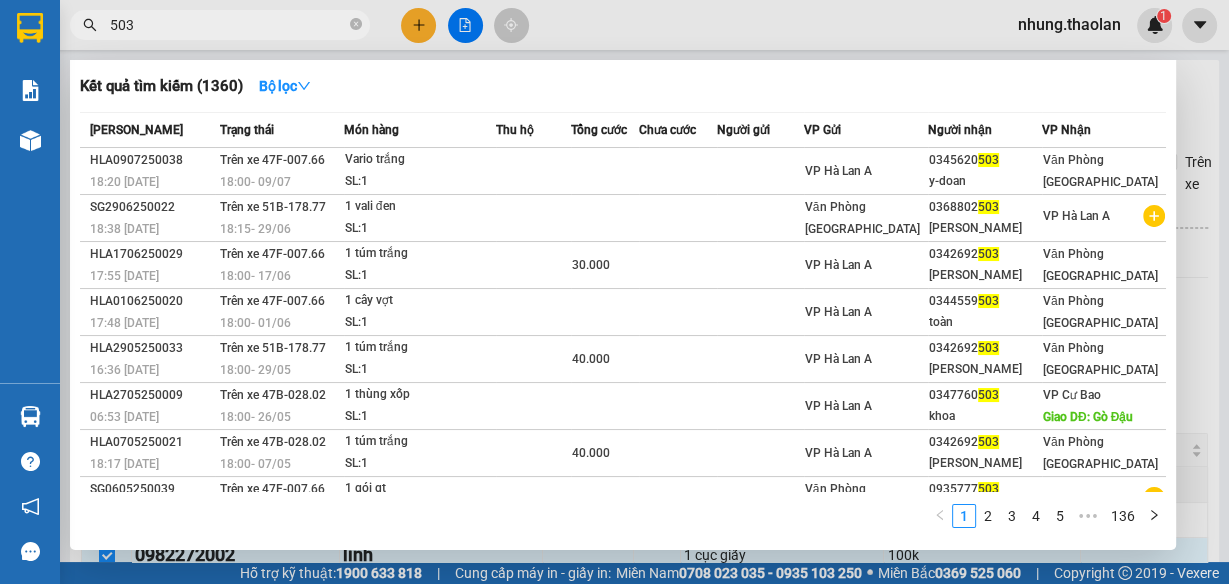 click at bounding box center (614, 292) 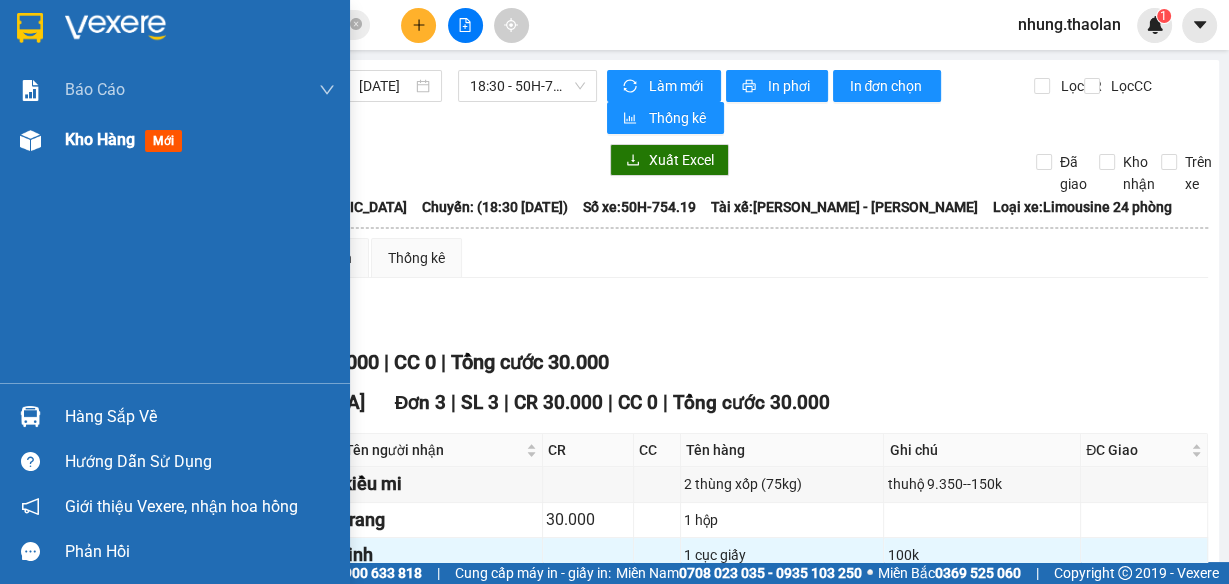 click on "Kho hàng" at bounding box center [100, 139] 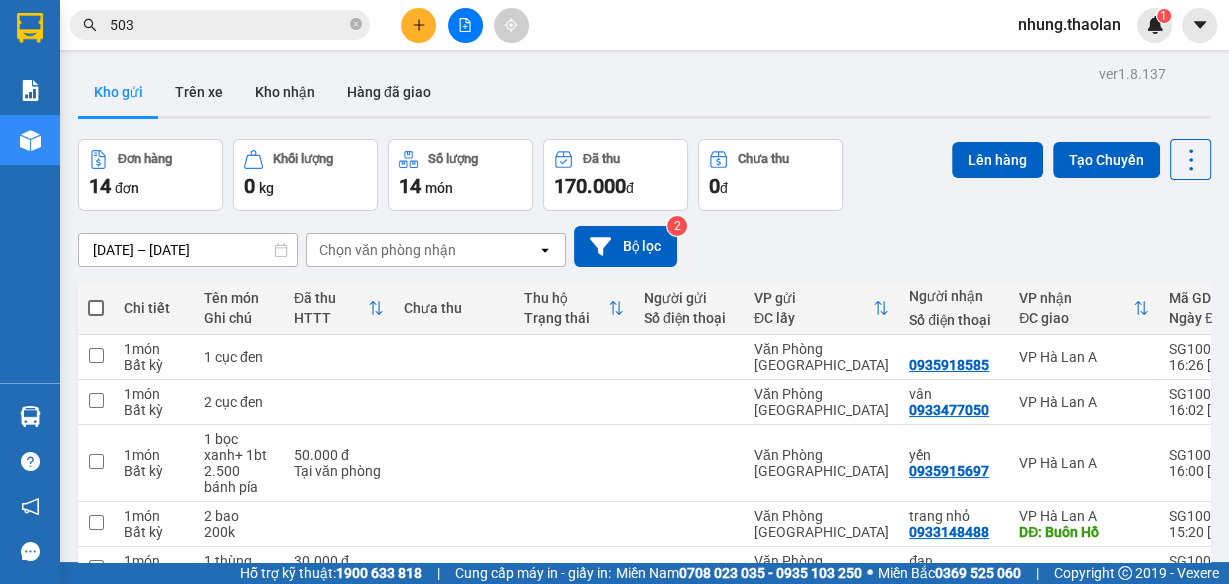 click on "Chọn văn phòng nhận" at bounding box center [422, 250] 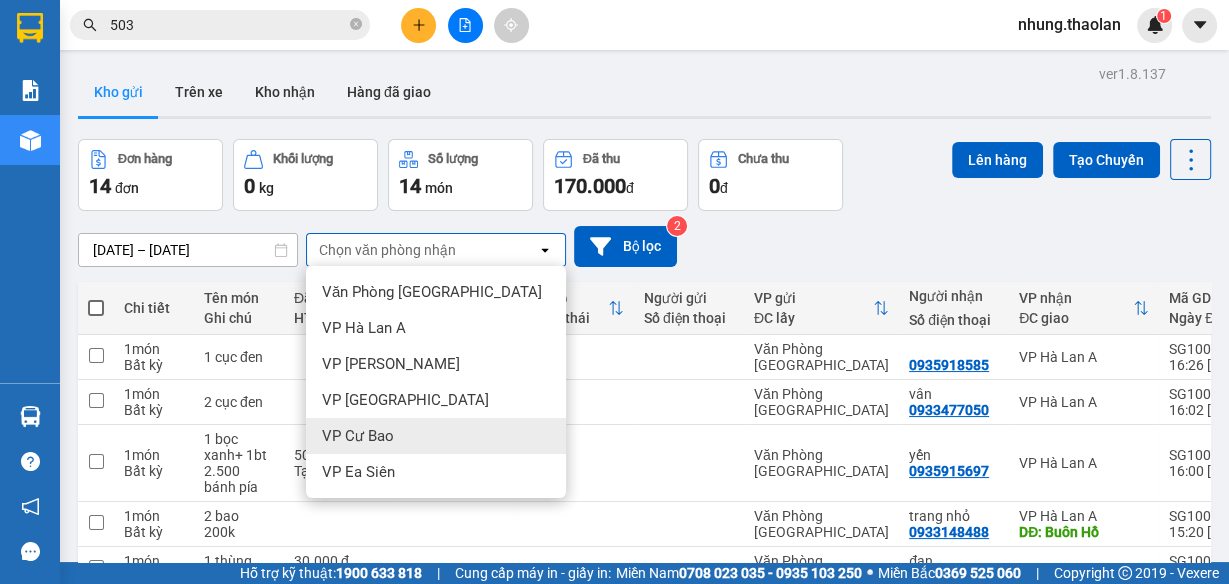 click on "VP Cư Bao" at bounding box center (436, 436) 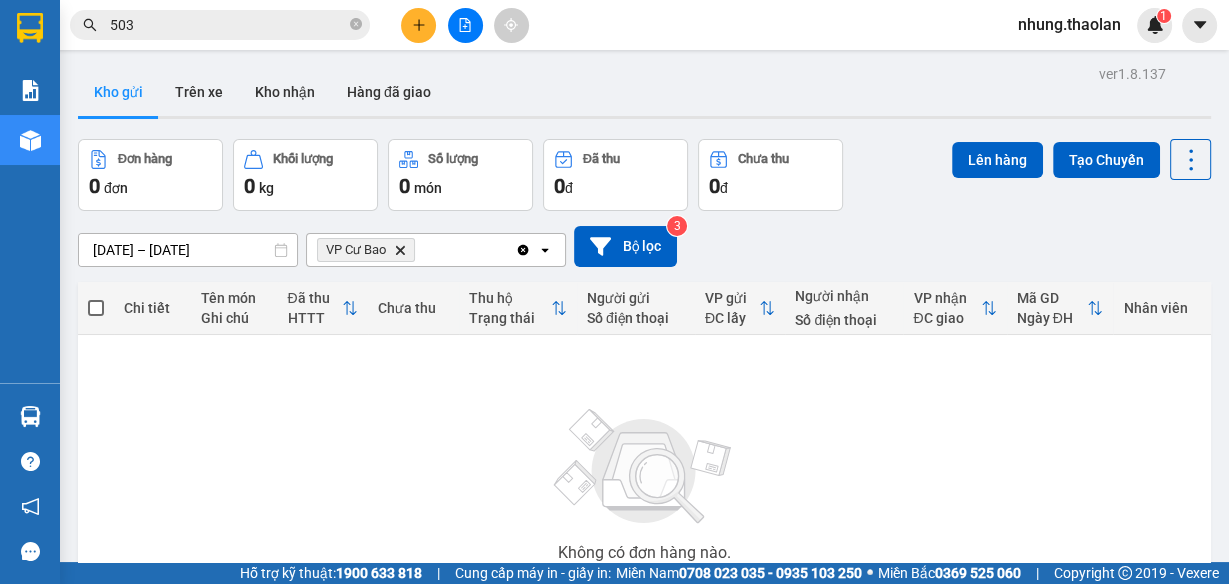 click on "Delete" 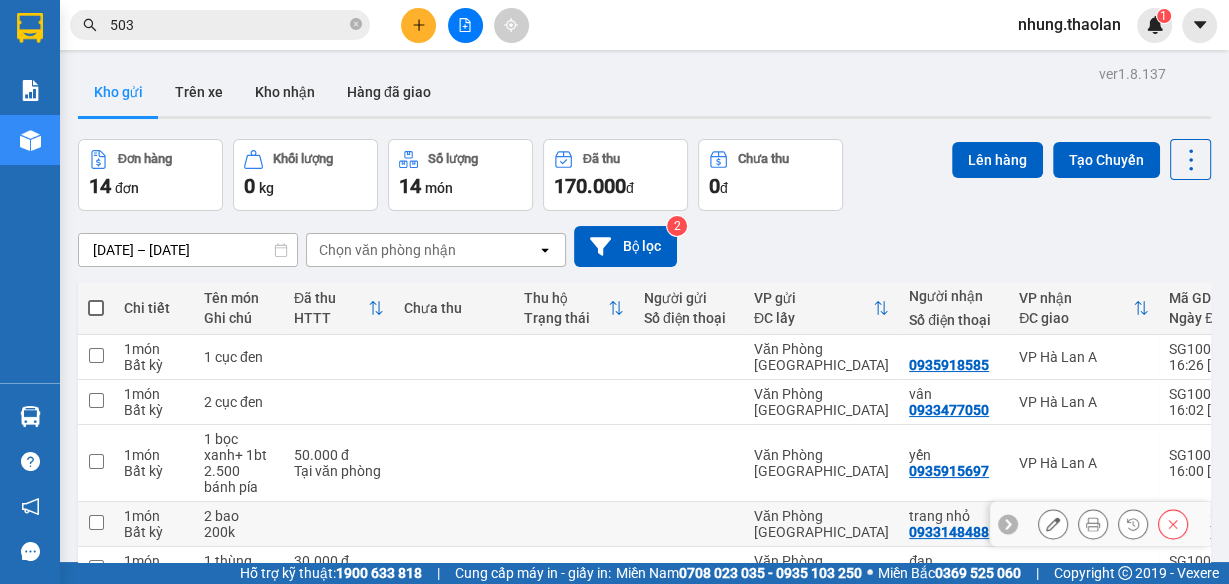 click at bounding box center (689, 524) 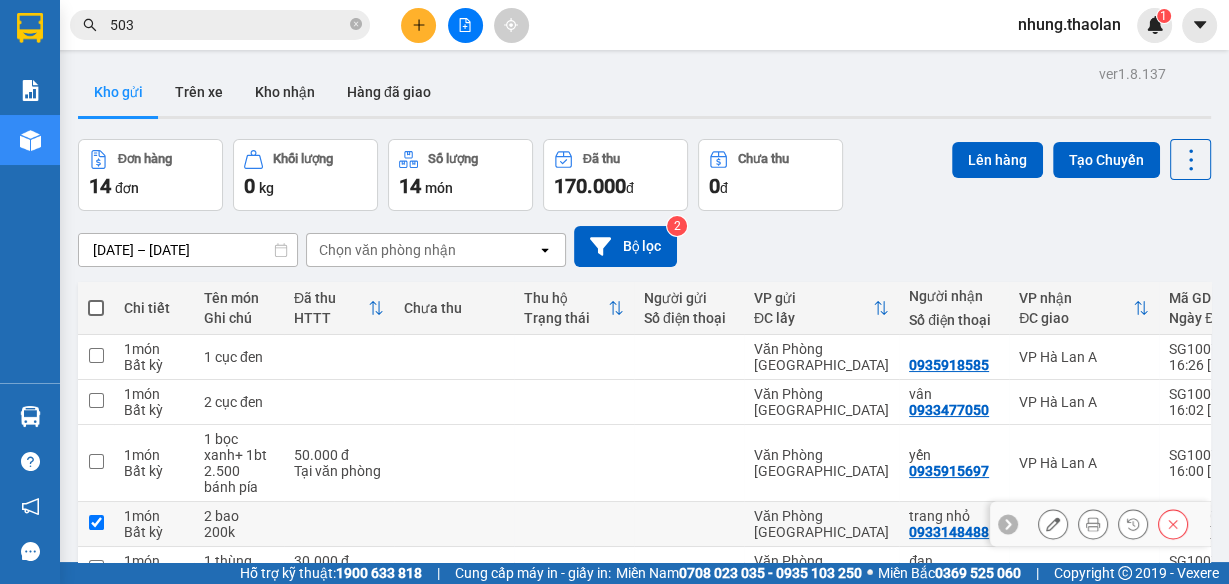checkbox on "true" 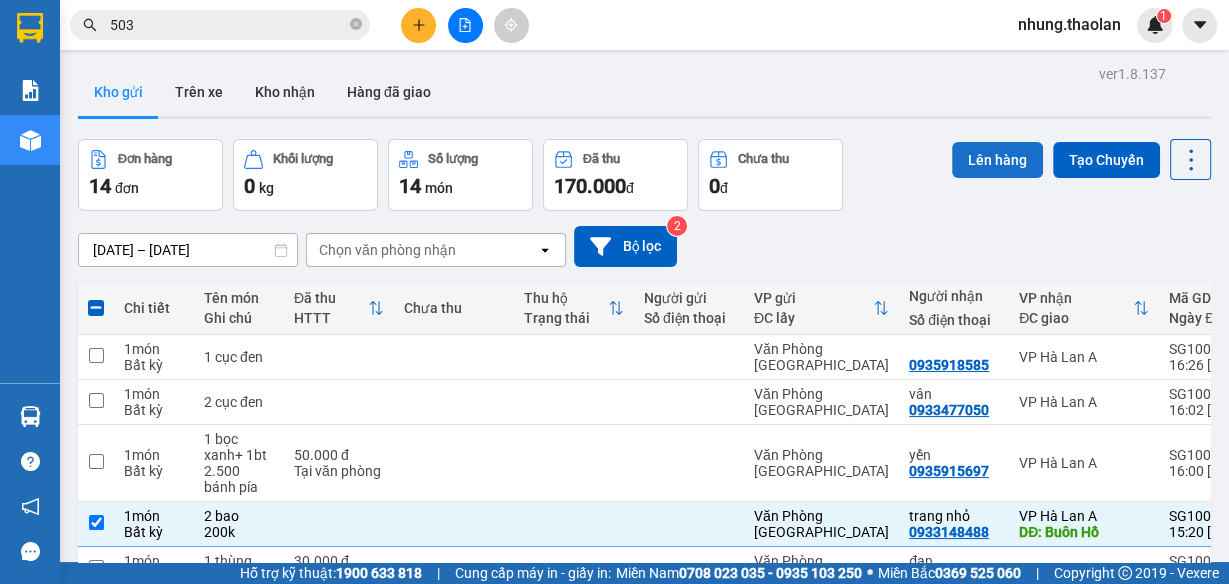click on "Lên hàng" at bounding box center (997, 160) 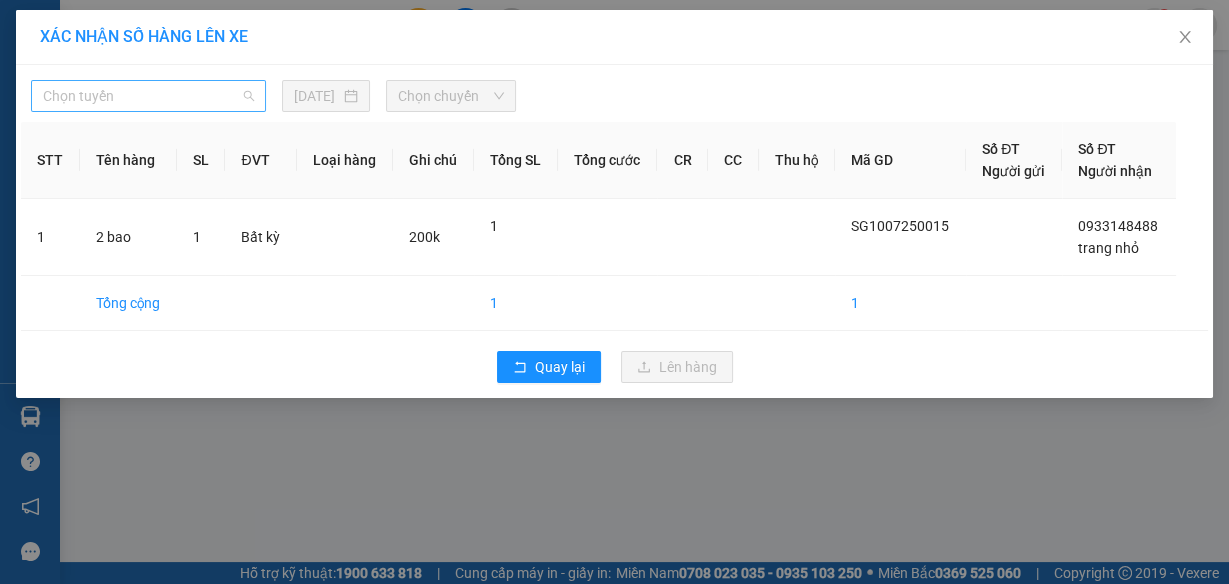 click on "Chọn tuyến" at bounding box center (148, 96) 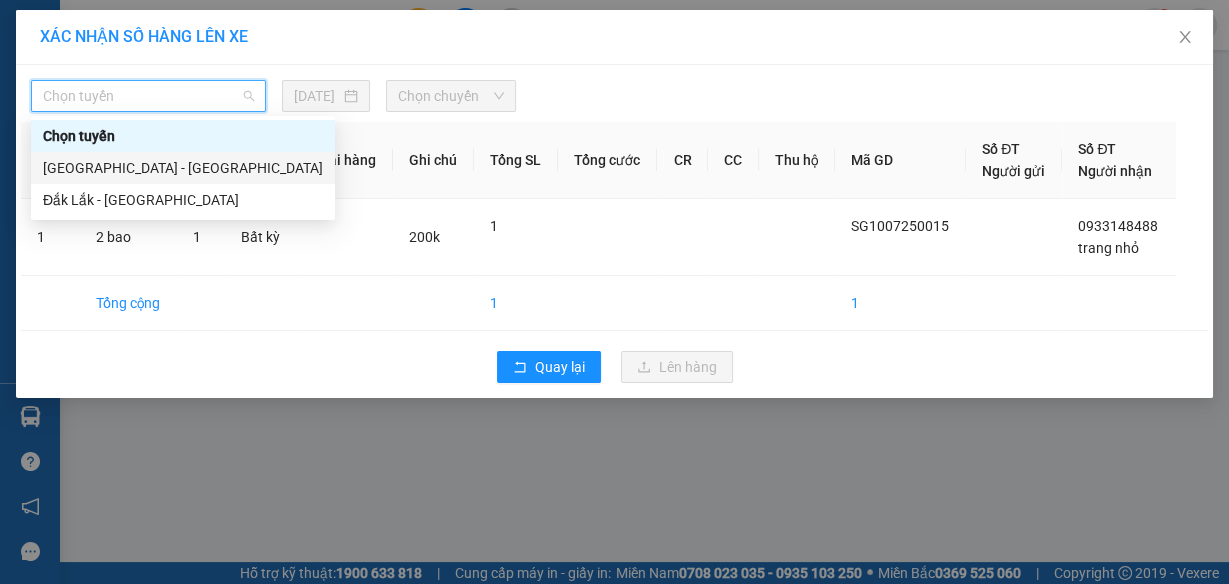 click on "[GEOGRAPHIC_DATA] - [GEOGRAPHIC_DATA]" at bounding box center [183, 168] 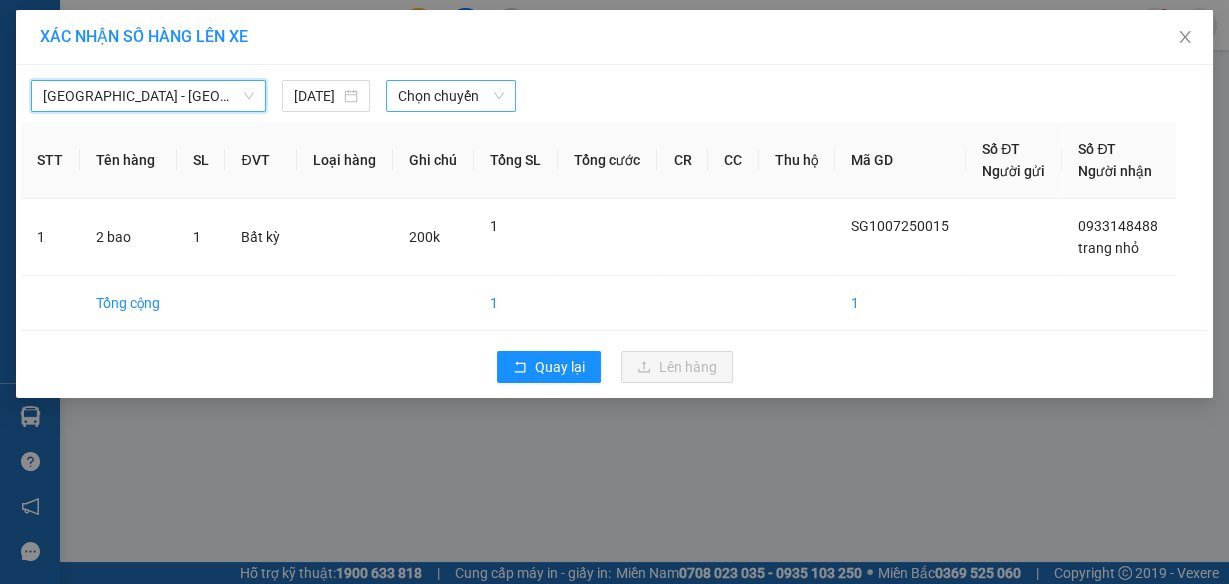 click on "Chọn chuyến" at bounding box center [451, 96] 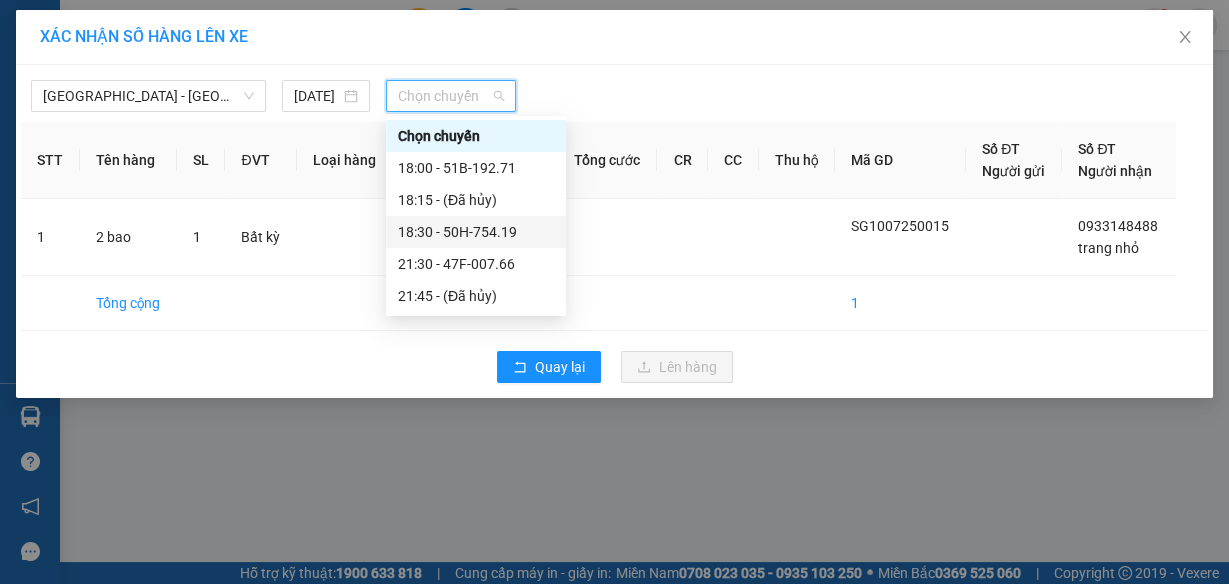 click on "18:30     - 50H-754.19" at bounding box center (476, 232) 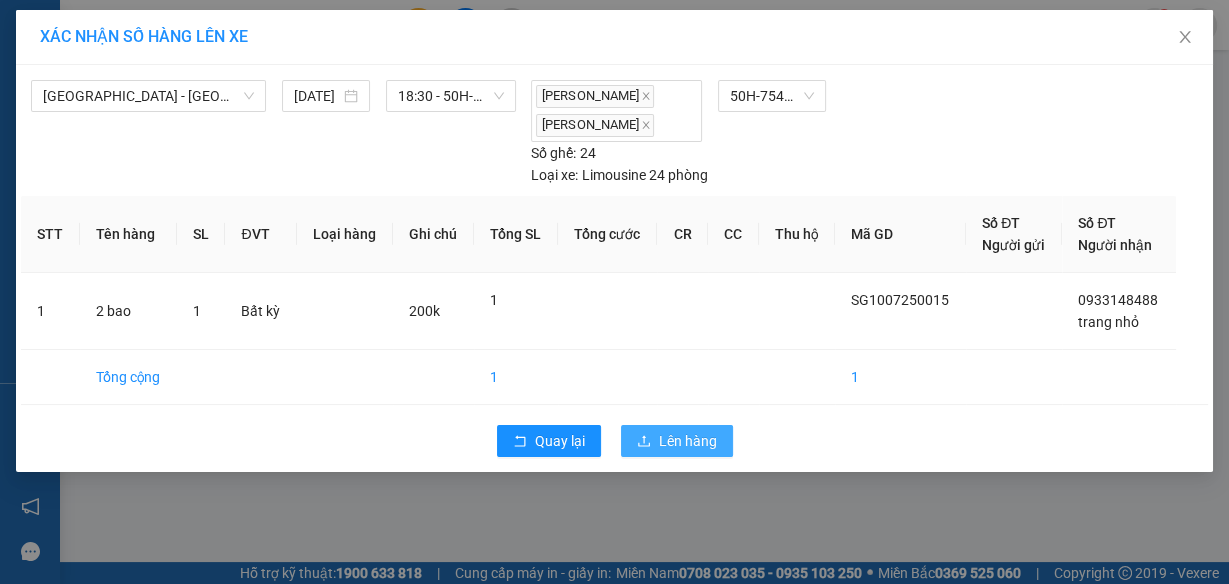 click on "Lên hàng" at bounding box center (677, 441) 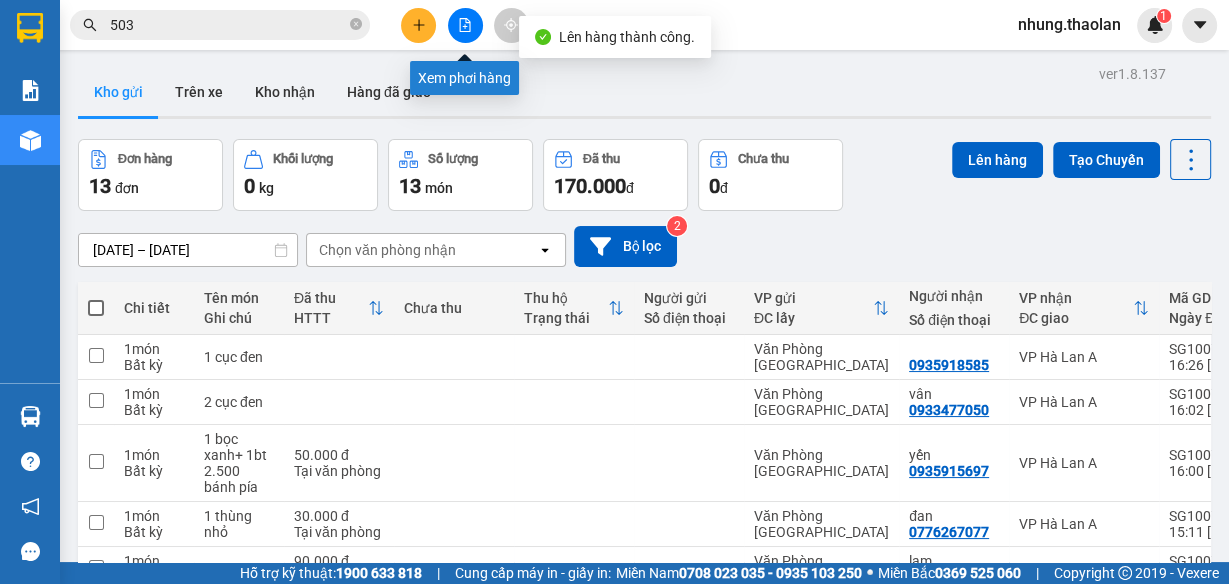 click 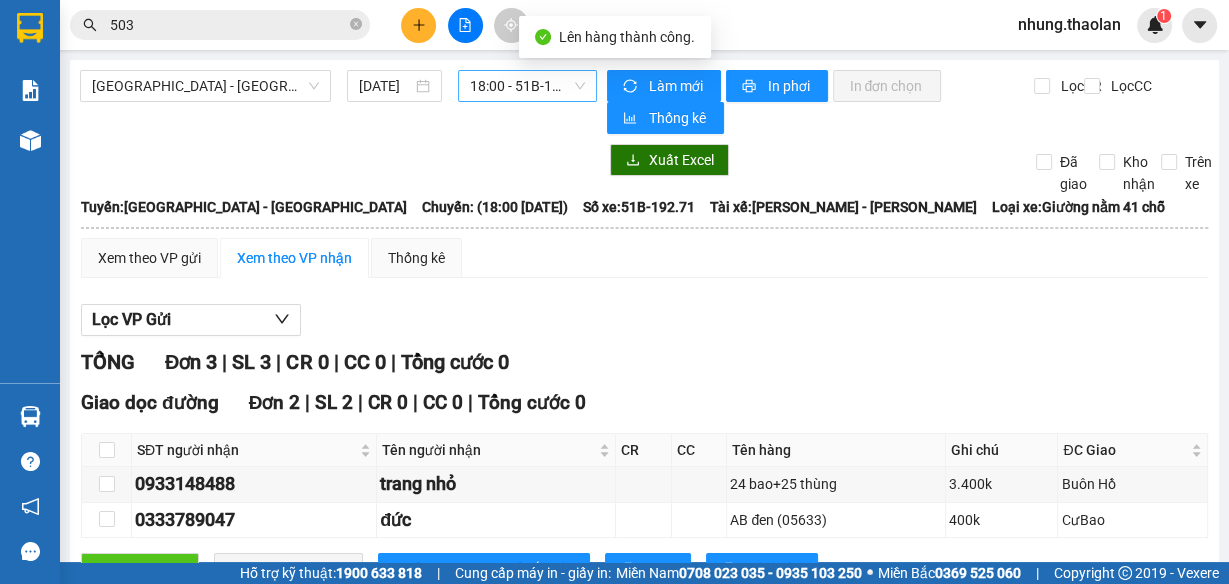 drag, startPoint x: 512, startPoint y: 88, endPoint x: 520, endPoint y: 104, distance: 17.888544 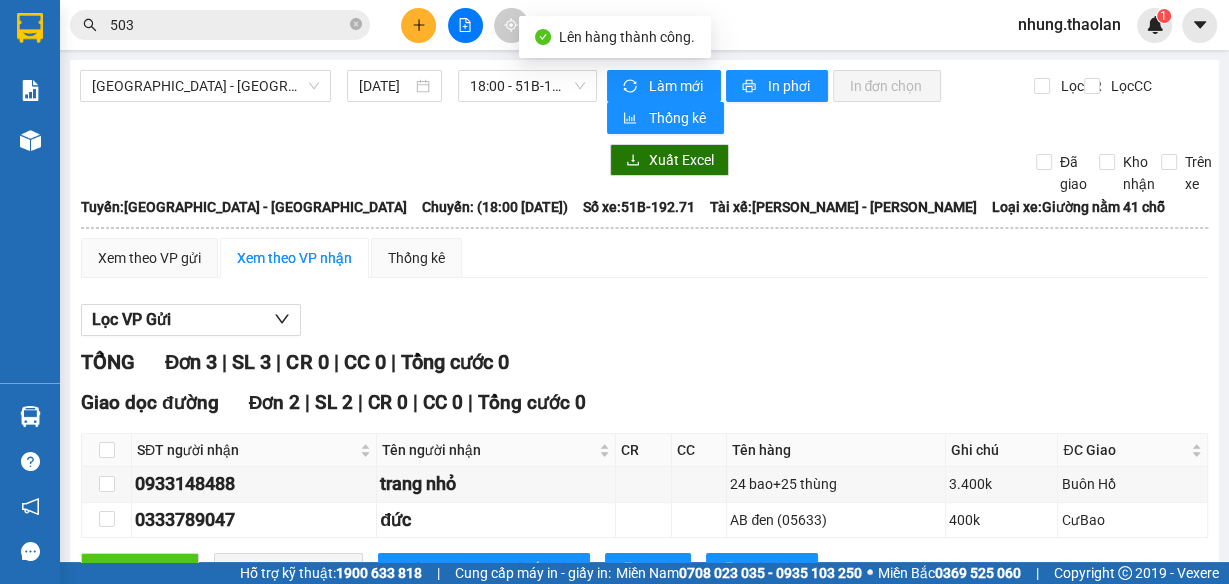 click on "18:00     - 51B-192.71" at bounding box center [528, 86] 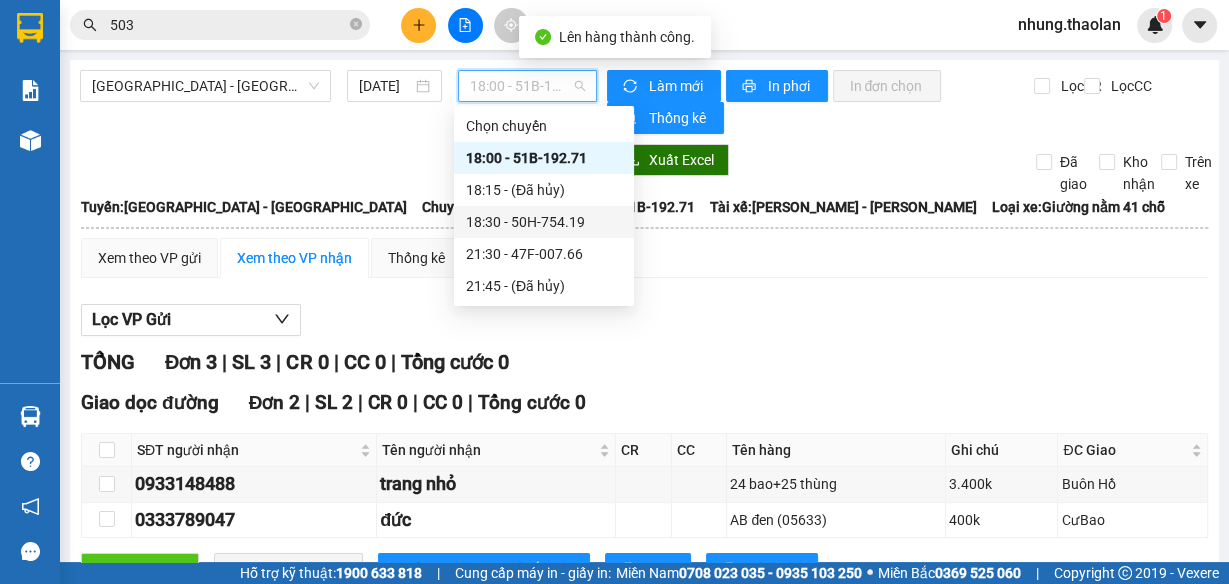 click on "18:30     - 50H-754.19" at bounding box center (544, 222) 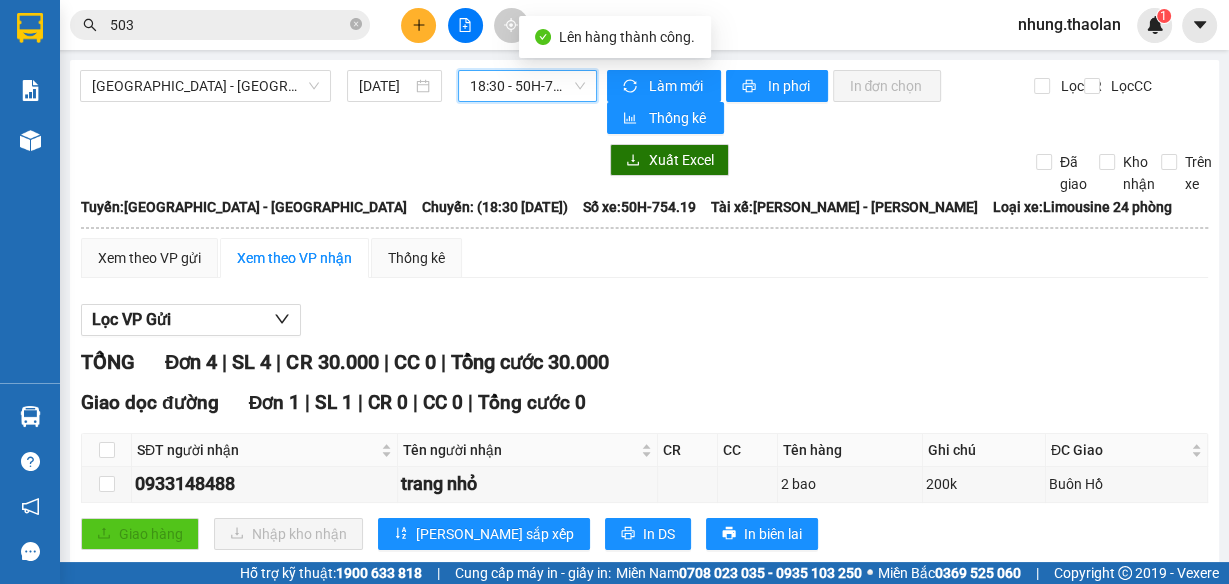 click on "18:30     - 50H-754.19" at bounding box center [528, 86] 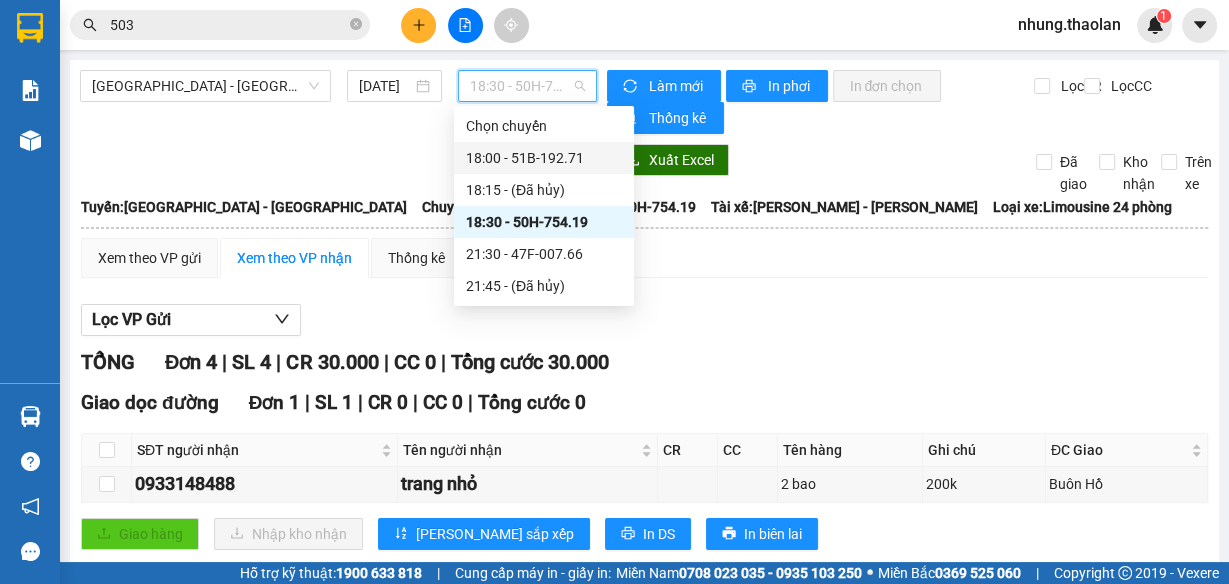 click on "18:00     - 51B-192.71" at bounding box center [544, 158] 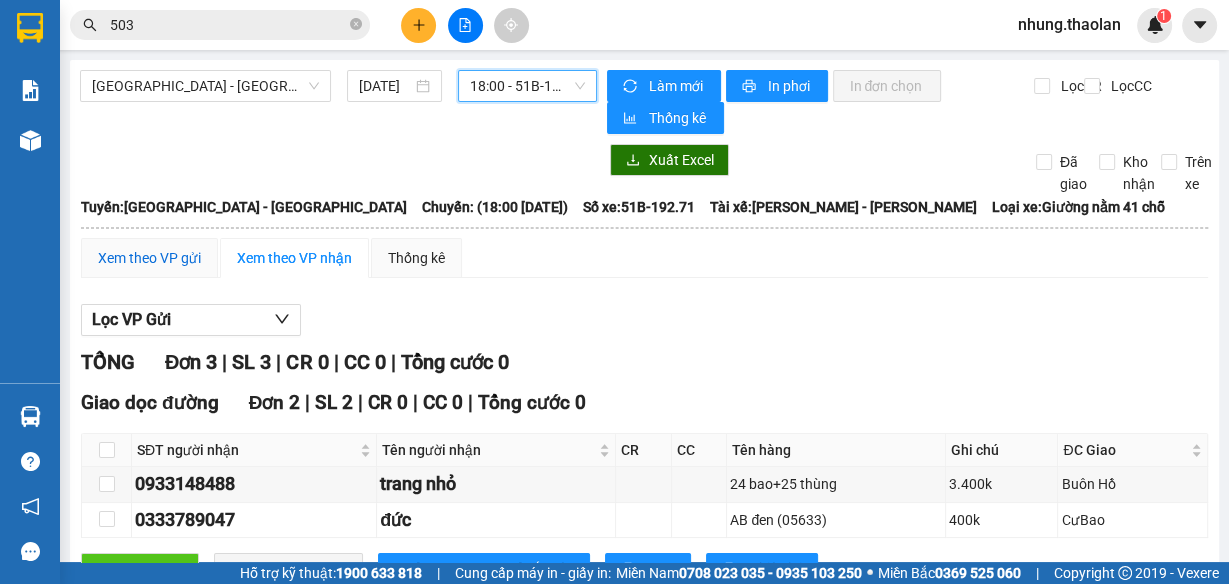 click on "Xem theo VP gửi" at bounding box center (149, 258) 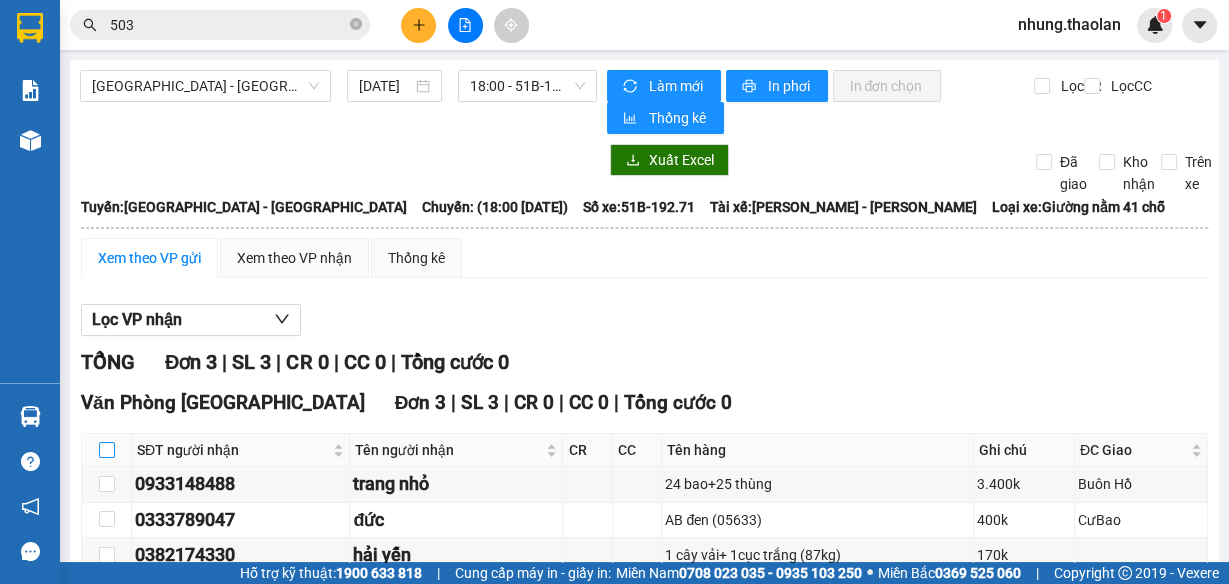 click at bounding box center (107, 450) 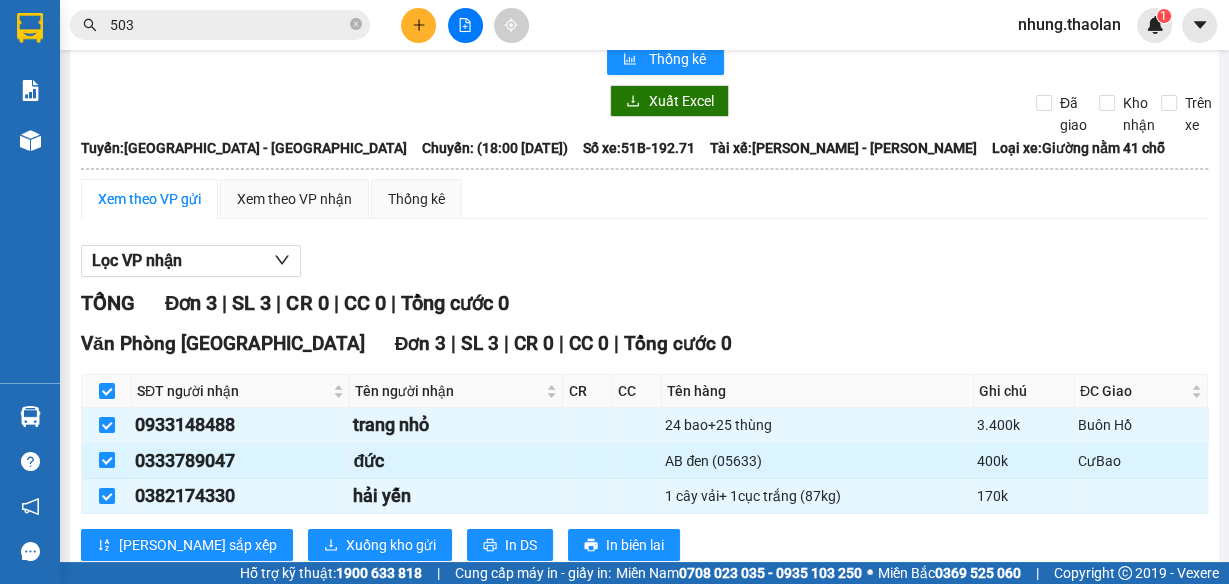 scroll, scrollTop: 110, scrollLeft: 0, axis: vertical 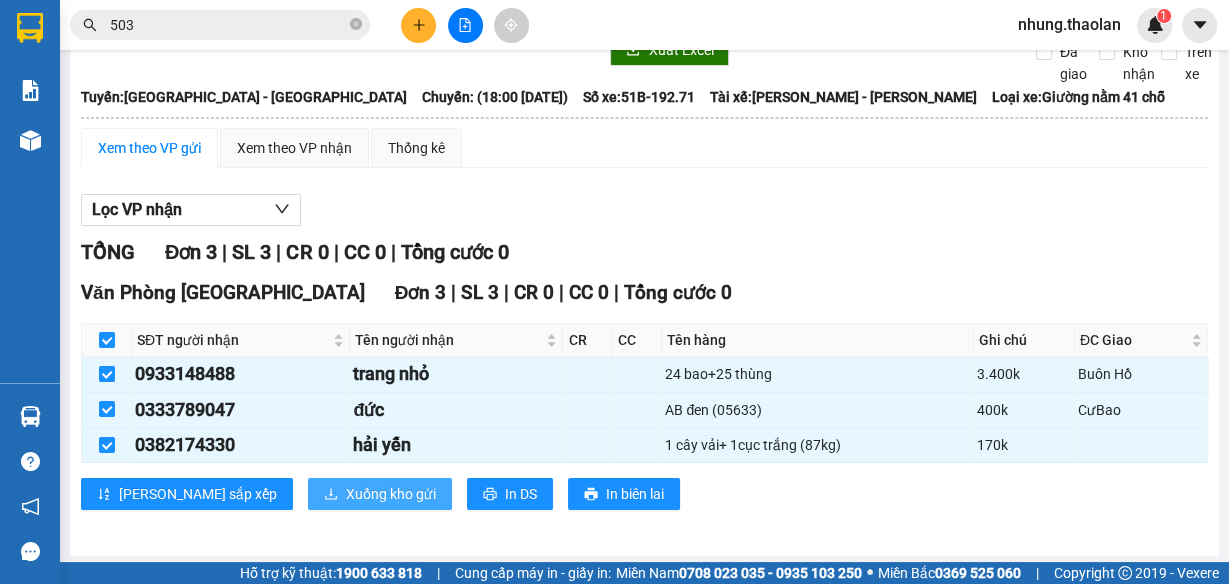 click on "Xuống kho gửi" at bounding box center (391, 494) 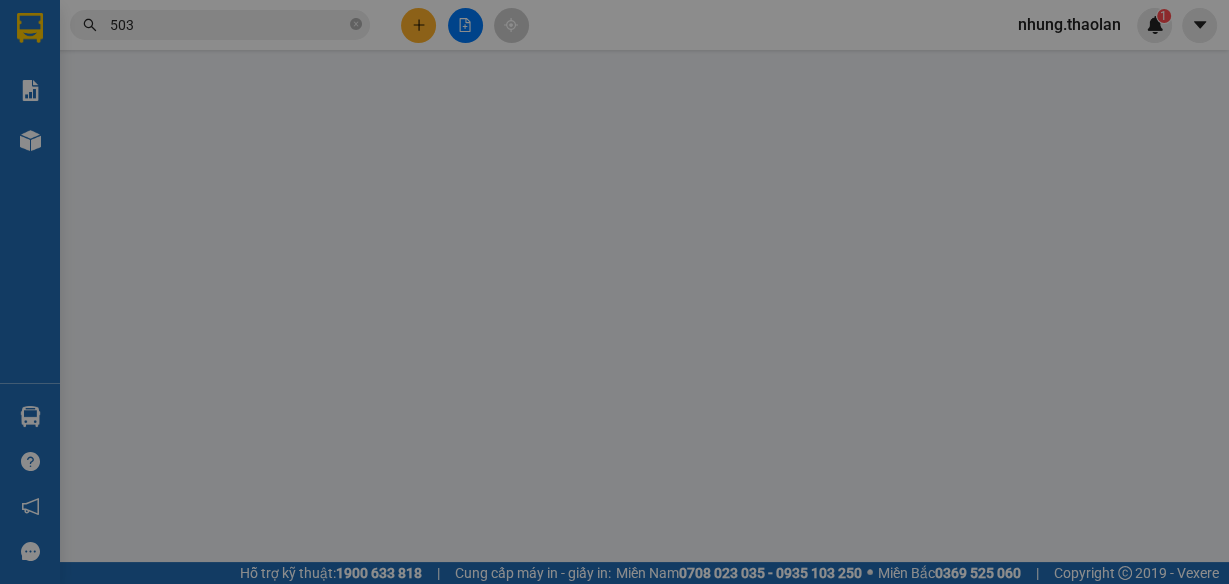 scroll, scrollTop: 0, scrollLeft: 0, axis: both 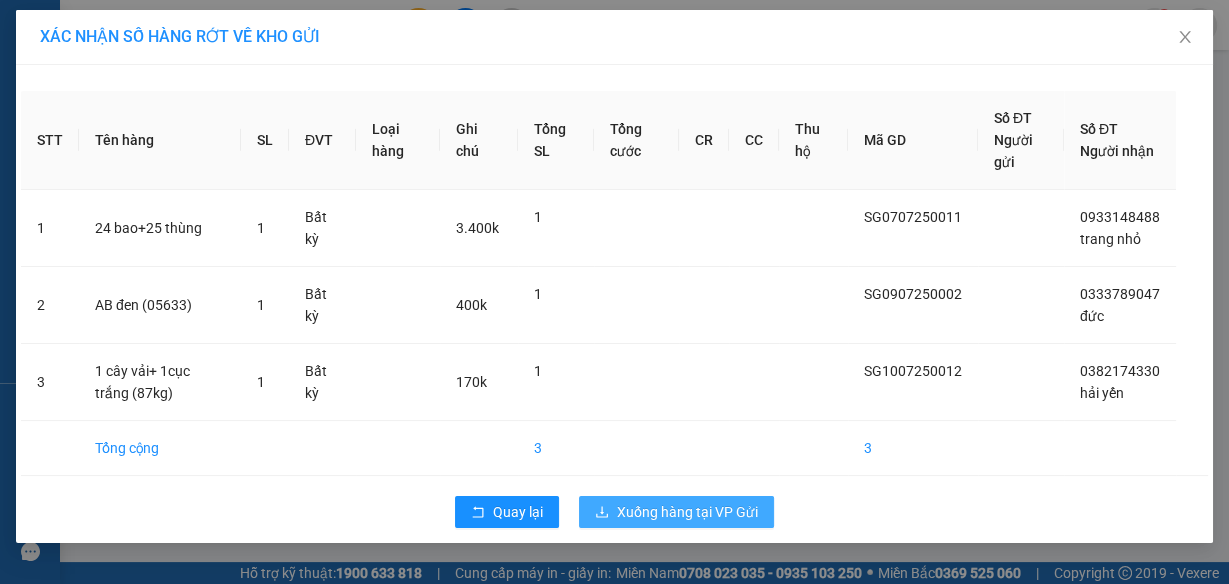 click on "Xuống hàng tại VP Gửi" at bounding box center [676, 512] 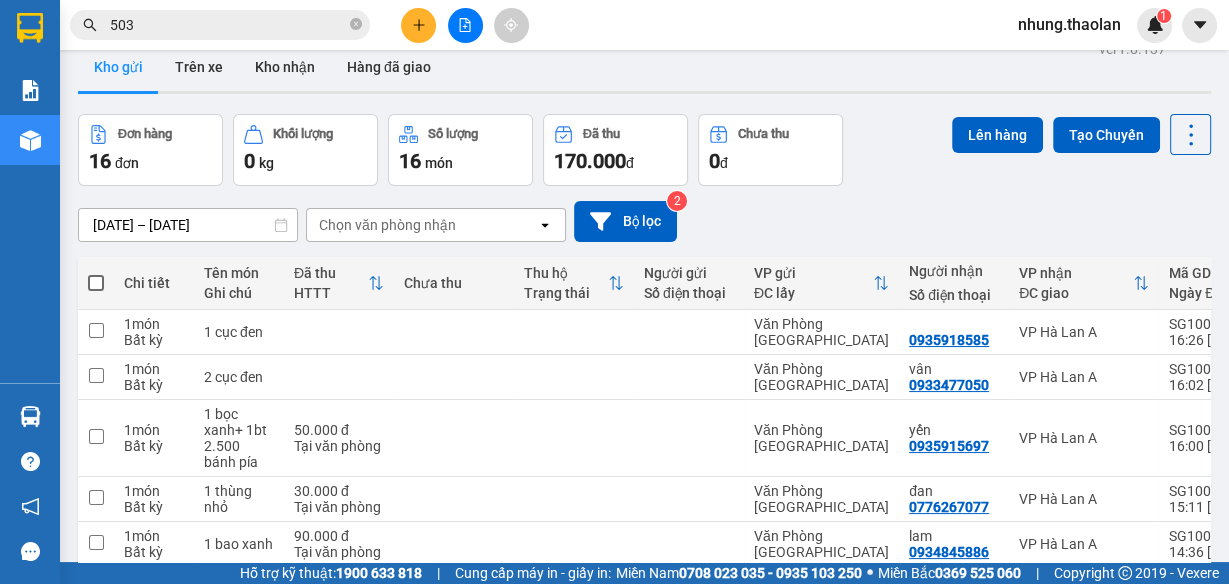scroll, scrollTop: 0, scrollLeft: 0, axis: both 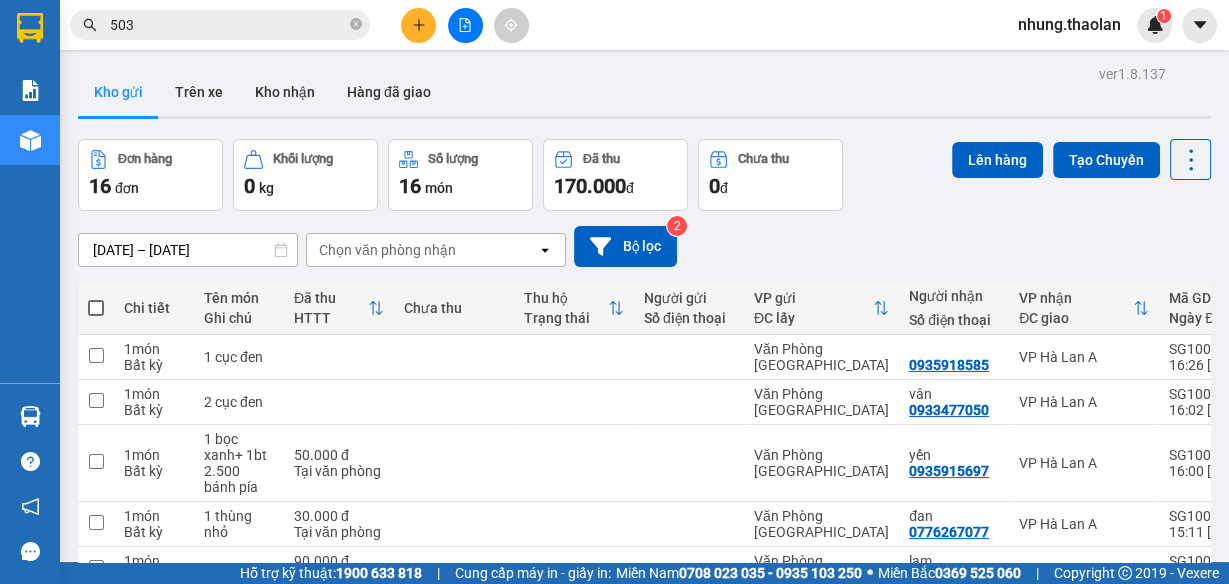 click on "Chọn văn phòng nhận" at bounding box center (387, 250) 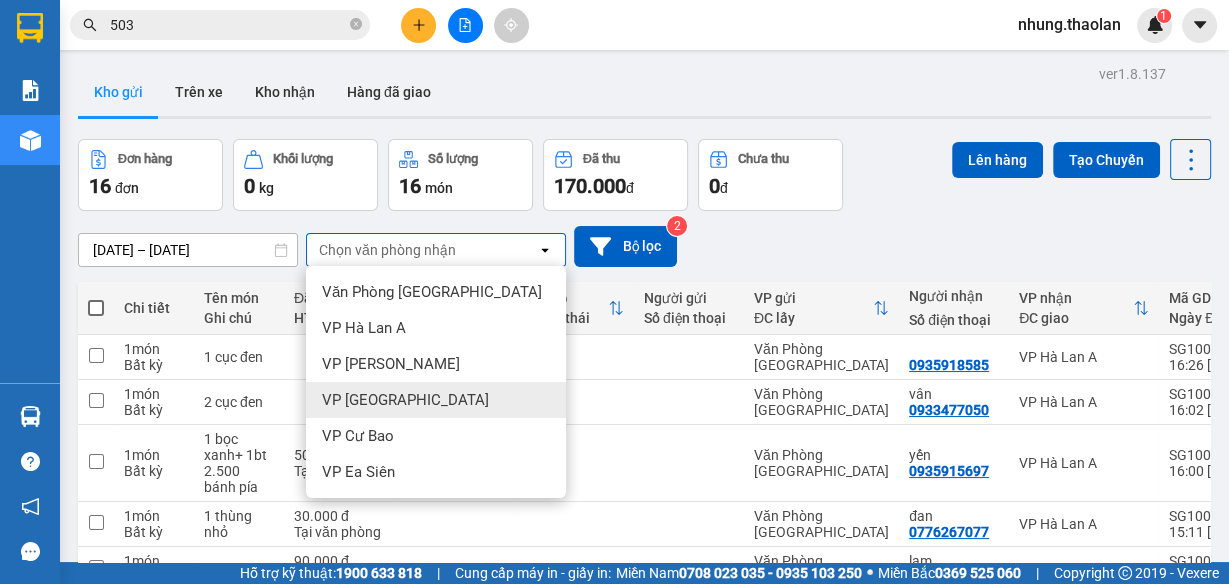 click on "VP [GEOGRAPHIC_DATA]" at bounding box center [405, 400] 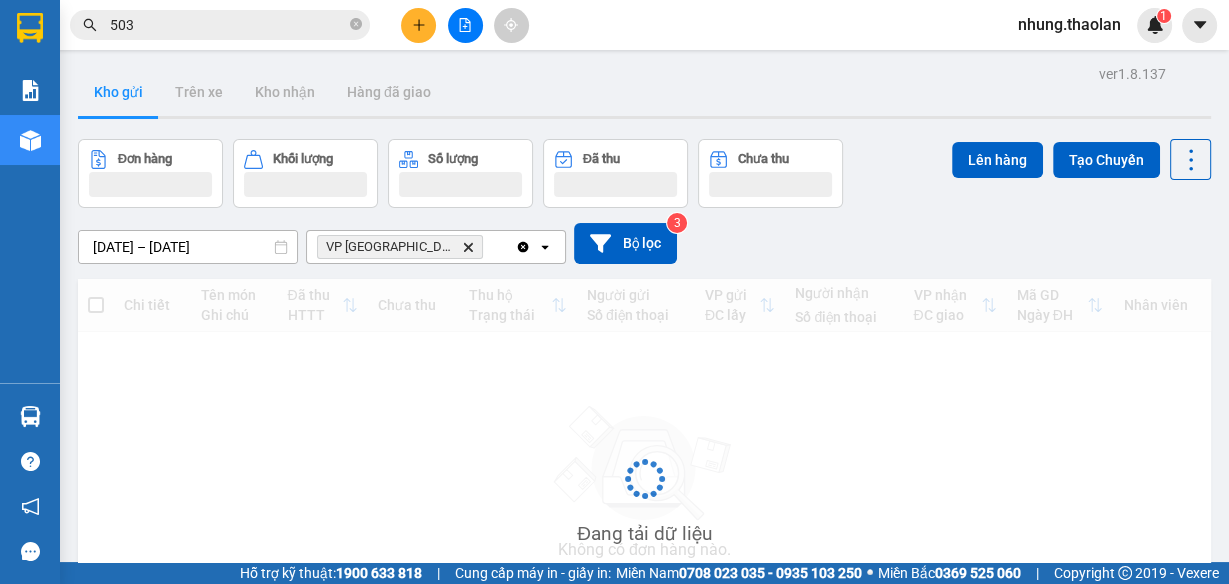 click on "VP Bình Hòa Delete" at bounding box center [411, 247] 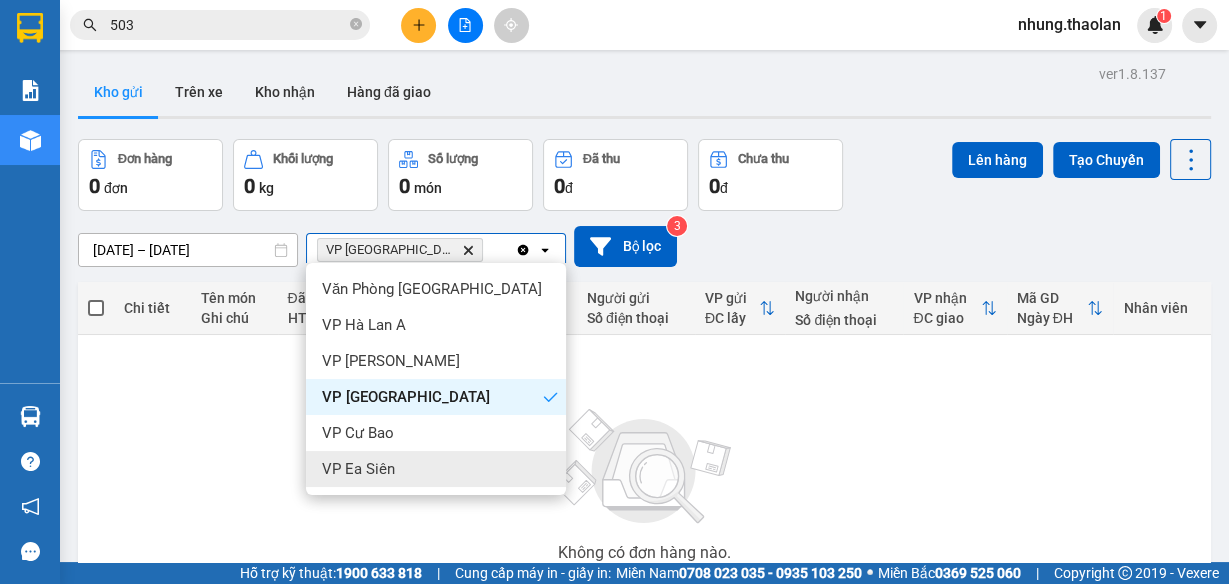 click on "VP Ea Siên" at bounding box center [436, 469] 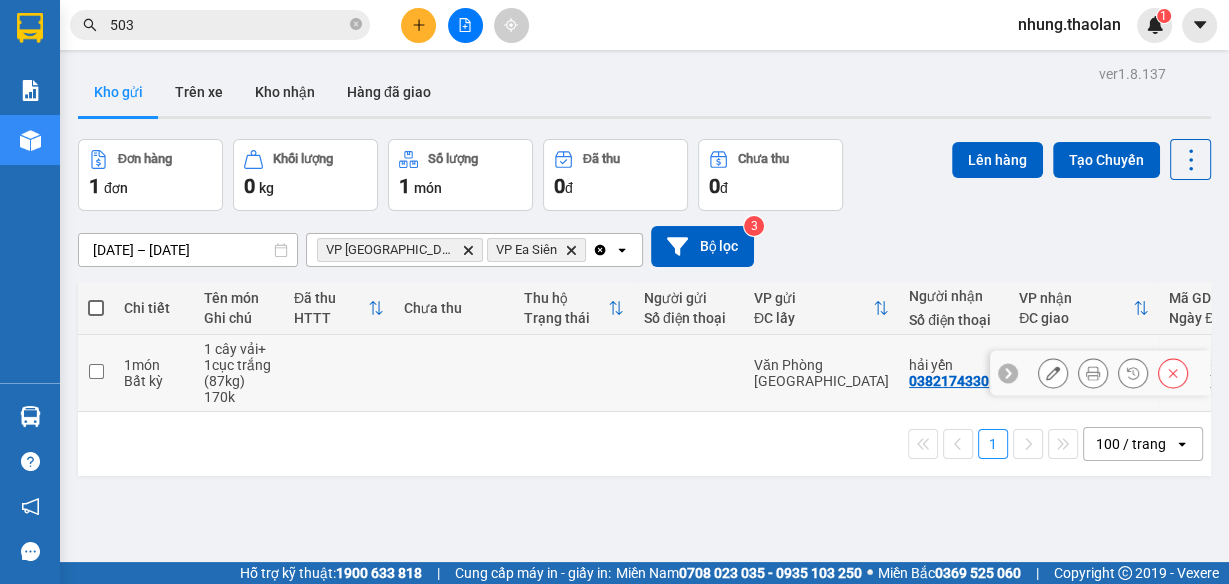 drag, startPoint x: 526, startPoint y: 393, endPoint x: 604, endPoint y: 362, distance: 83.9345 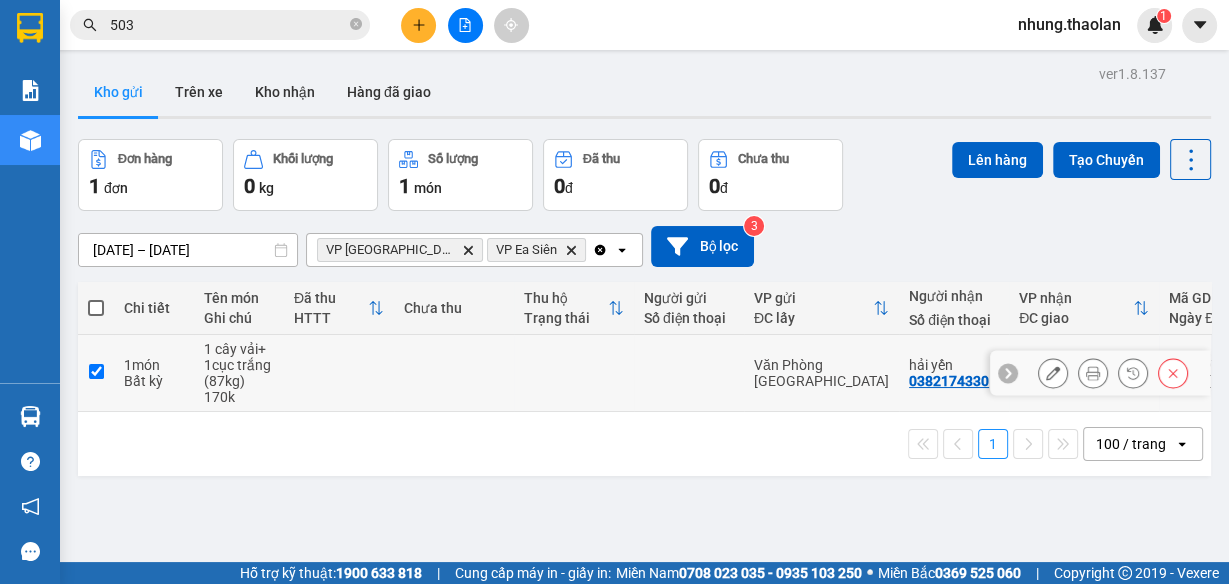 checkbox on "true" 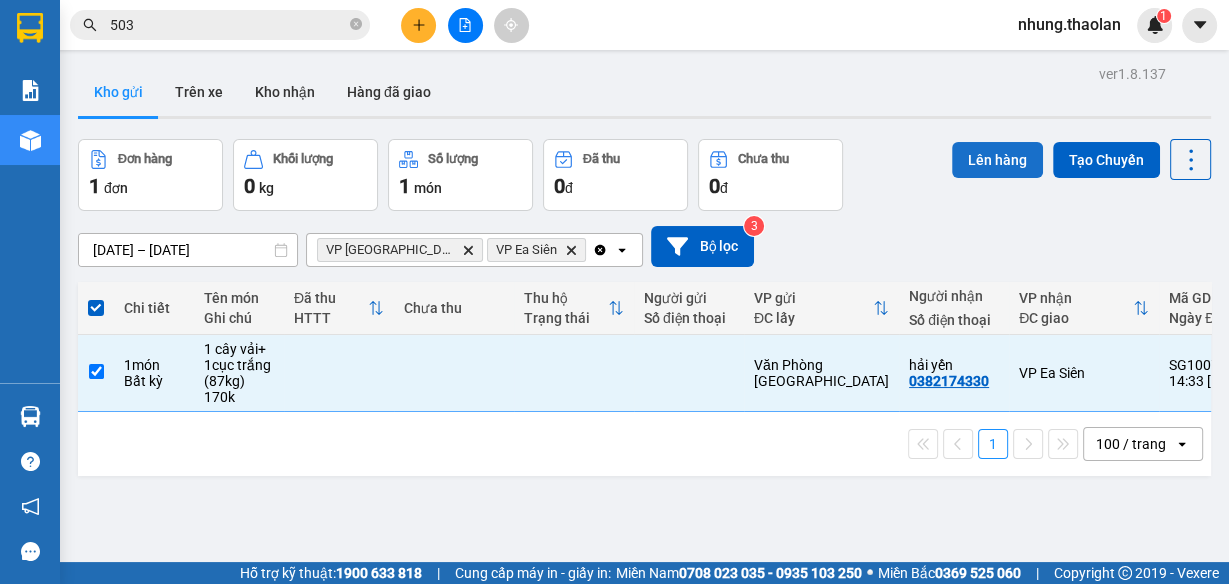 click on "Lên hàng" at bounding box center [997, 160] 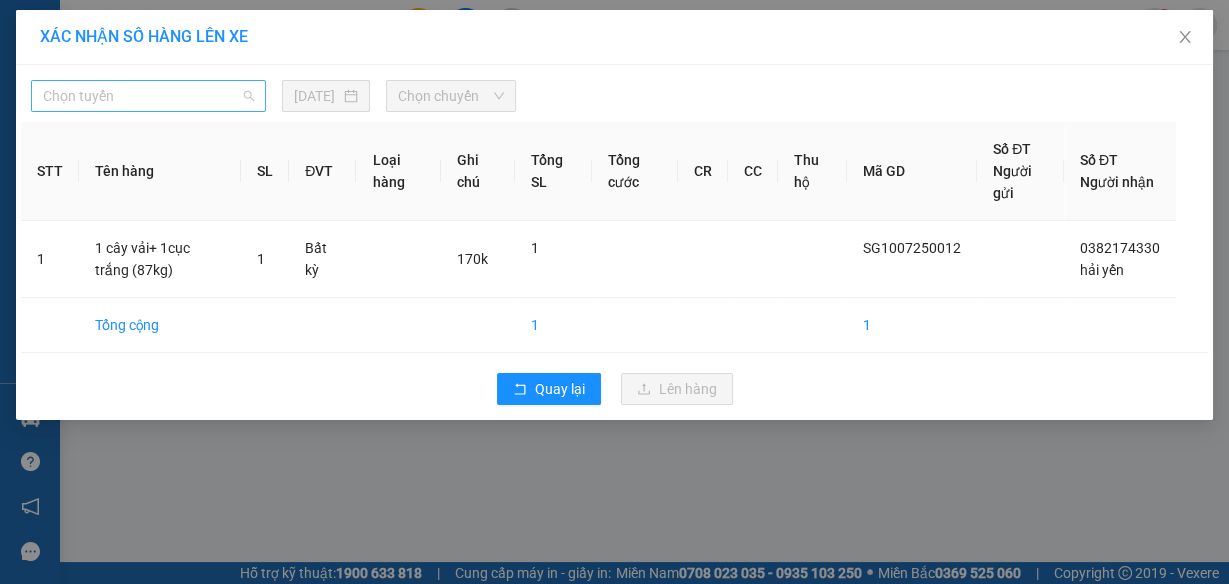 click on "Chọn tuyến" at bounding box center (148, 96) 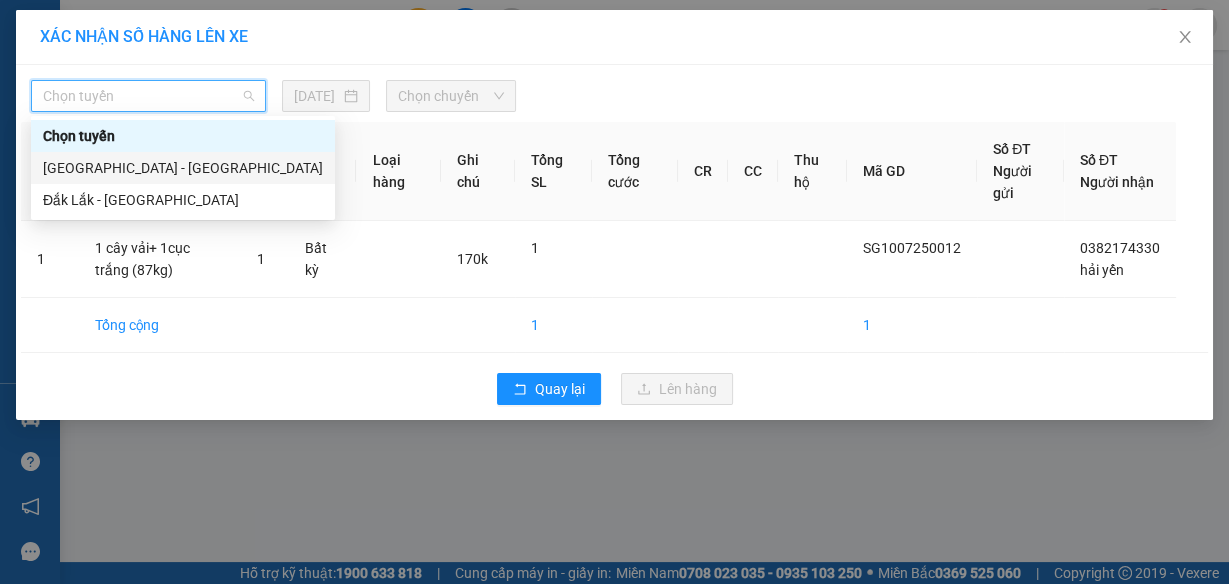 click on "[GEOGRAPHIC_DATA] - [GEOGRAPHIC_DATA]" at bounding box center [183, 168] 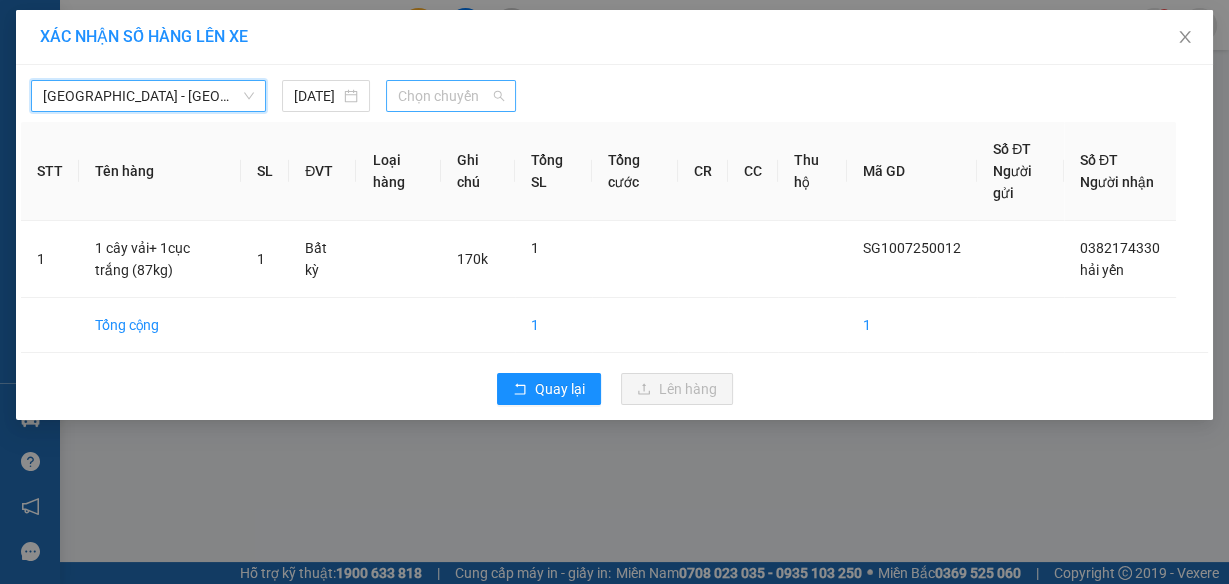 click on "Chọn chuyến" at bounding box center (451, 96) 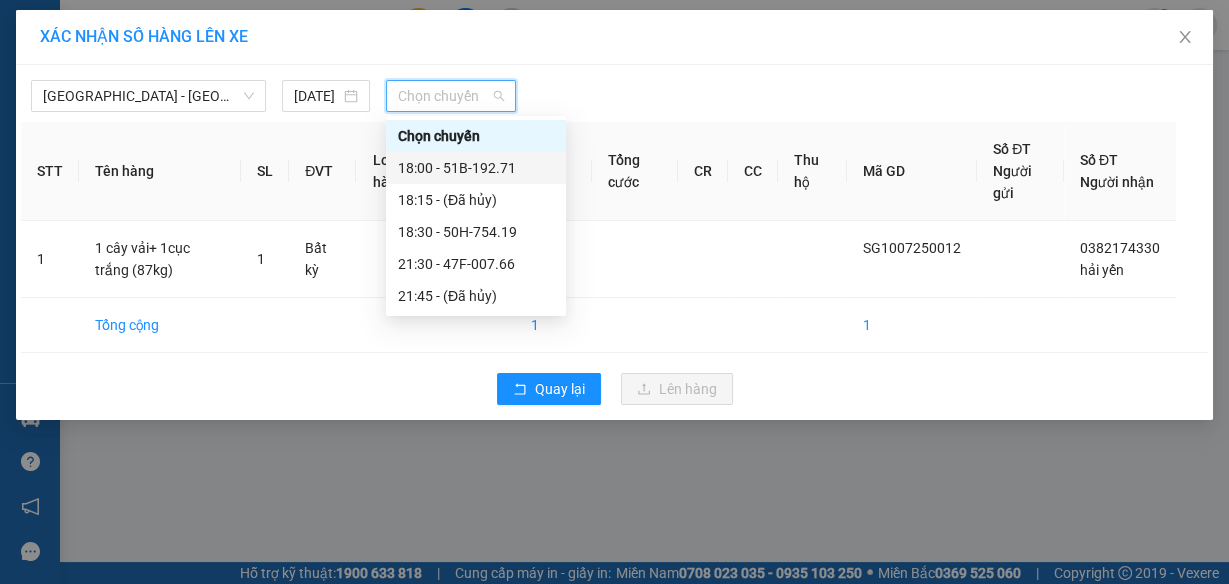 click on "18:00     - 51B-192.71" at bounding box center [476, 168] 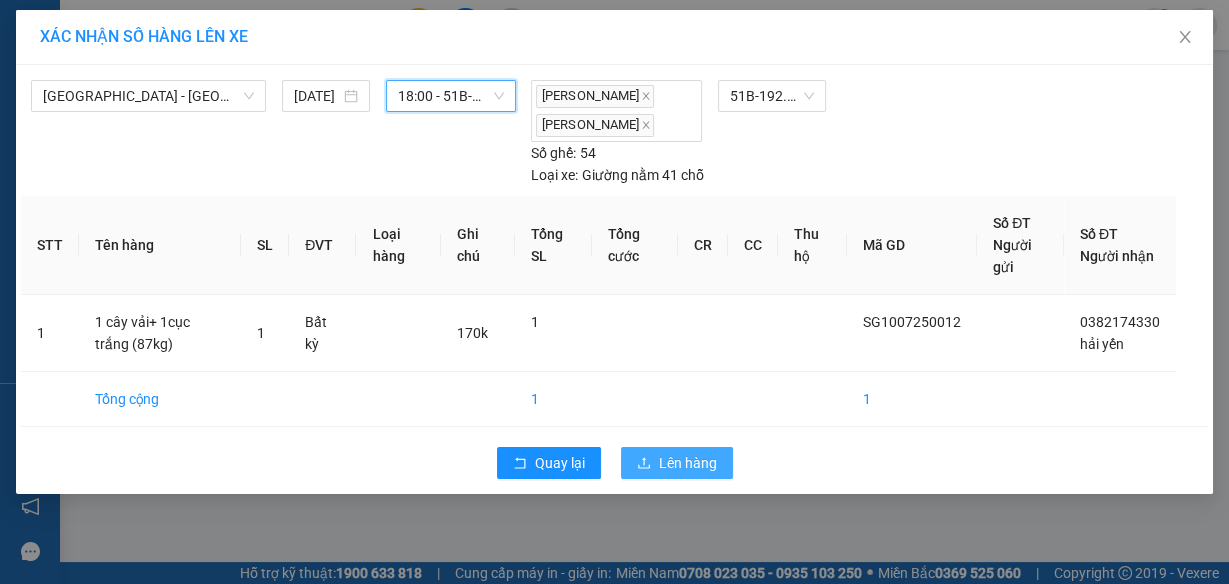 click on "Lên hàng" at bounding box center [677, 463] 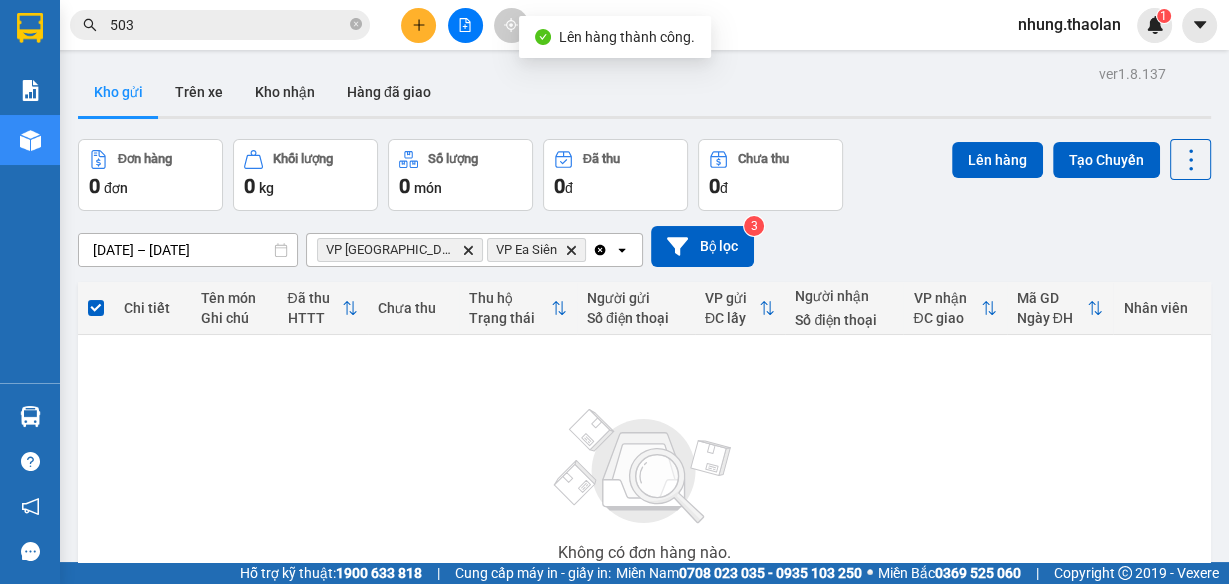 click 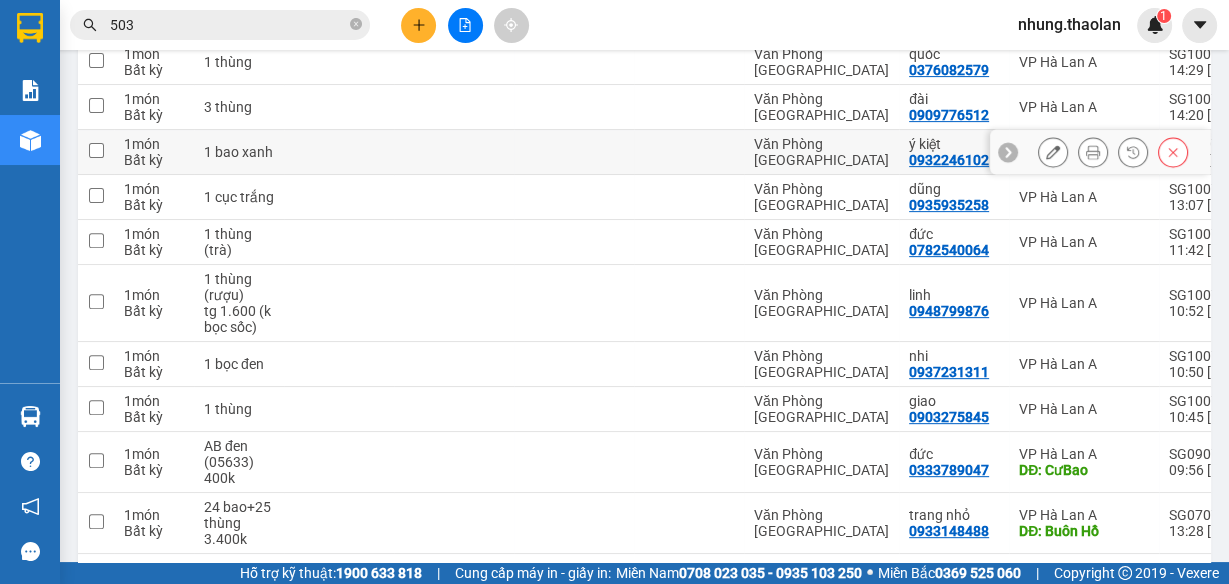 scroll, scrollTop: 636, scrollLeft: 0, axis: vertical 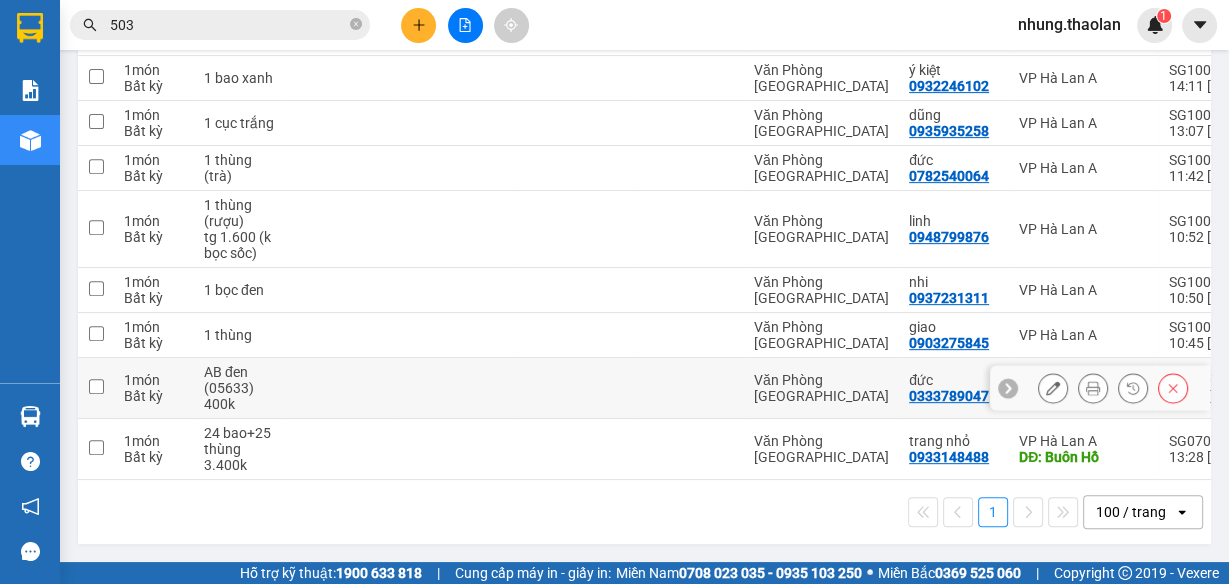 click 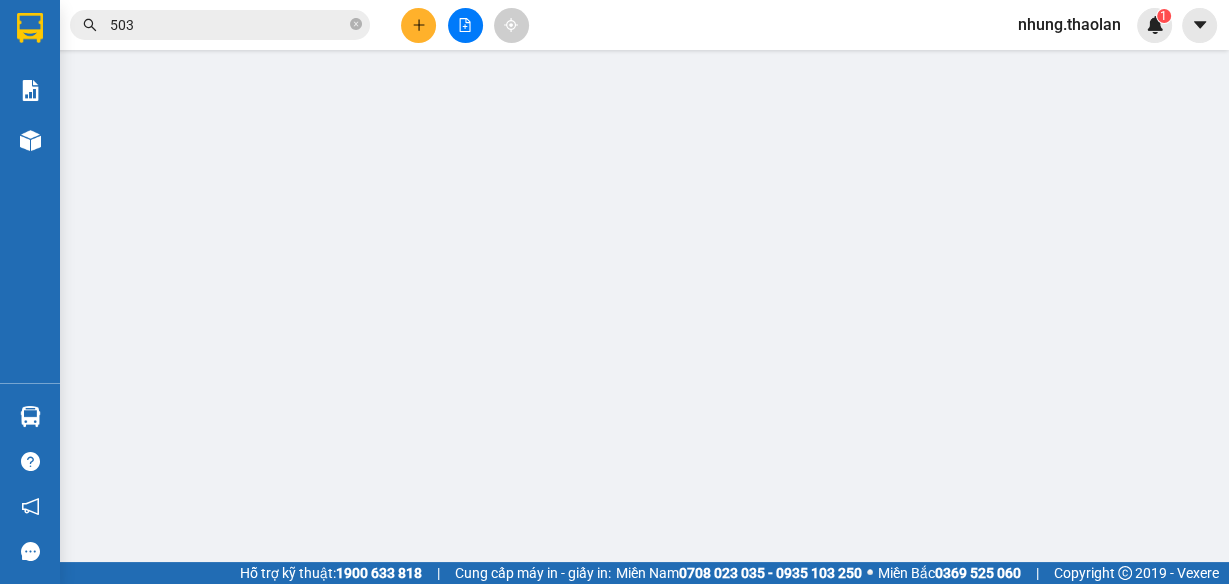 type on "0333789047" 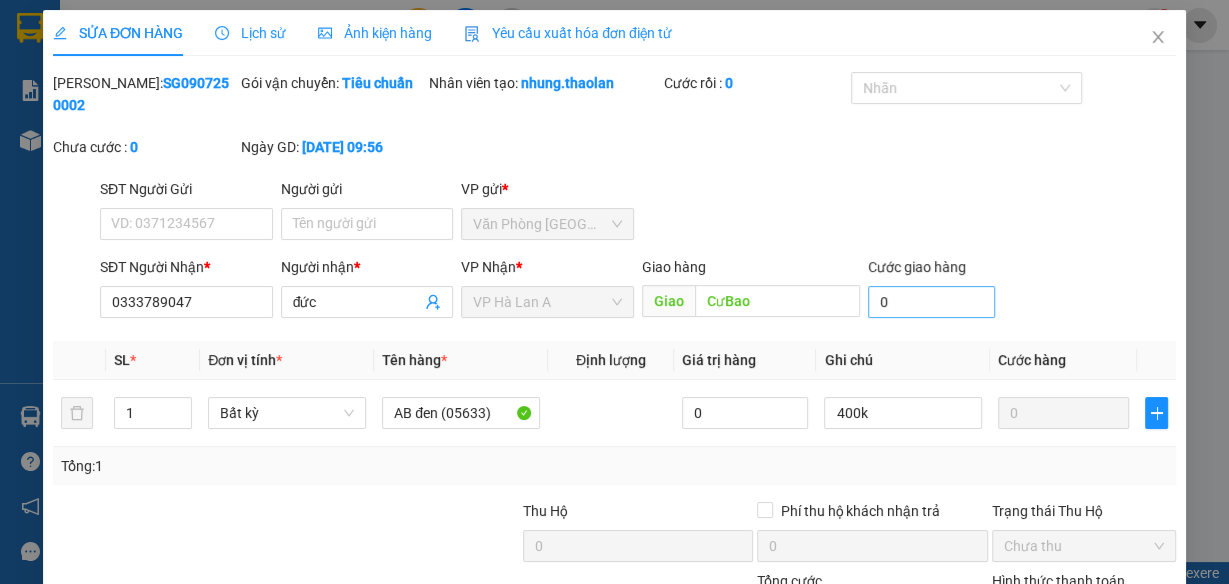 scroll, scrollTop: 0, scrollLeft: 0, axis: both 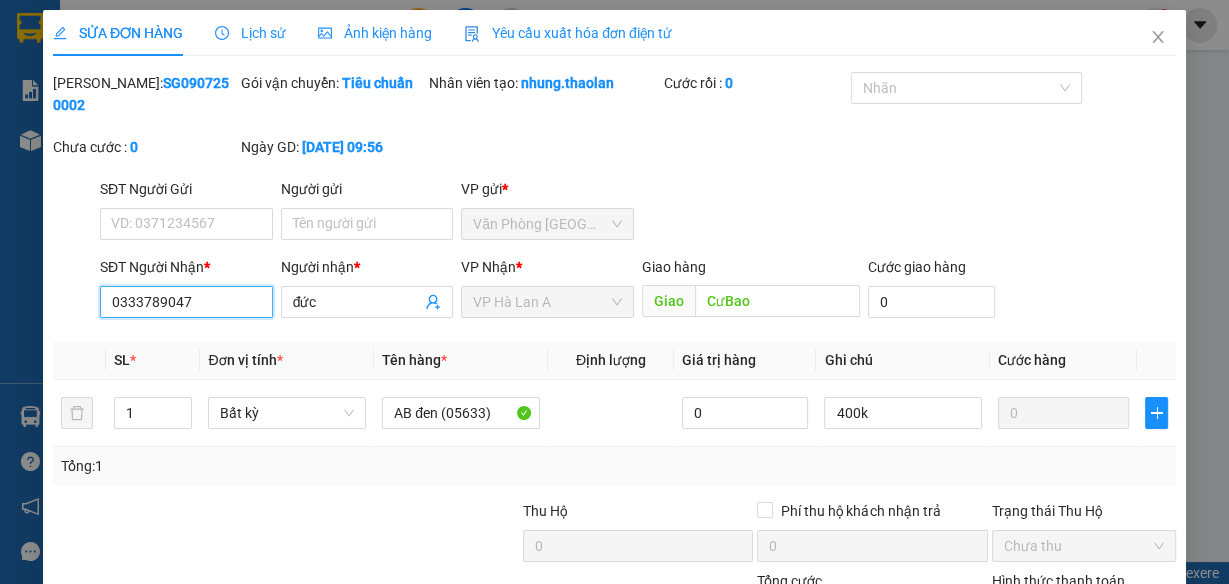 drag, startPoint x: 221, startPoint y: 304, endPoint x: 90, endPoint y: 311, distance: 131.18689 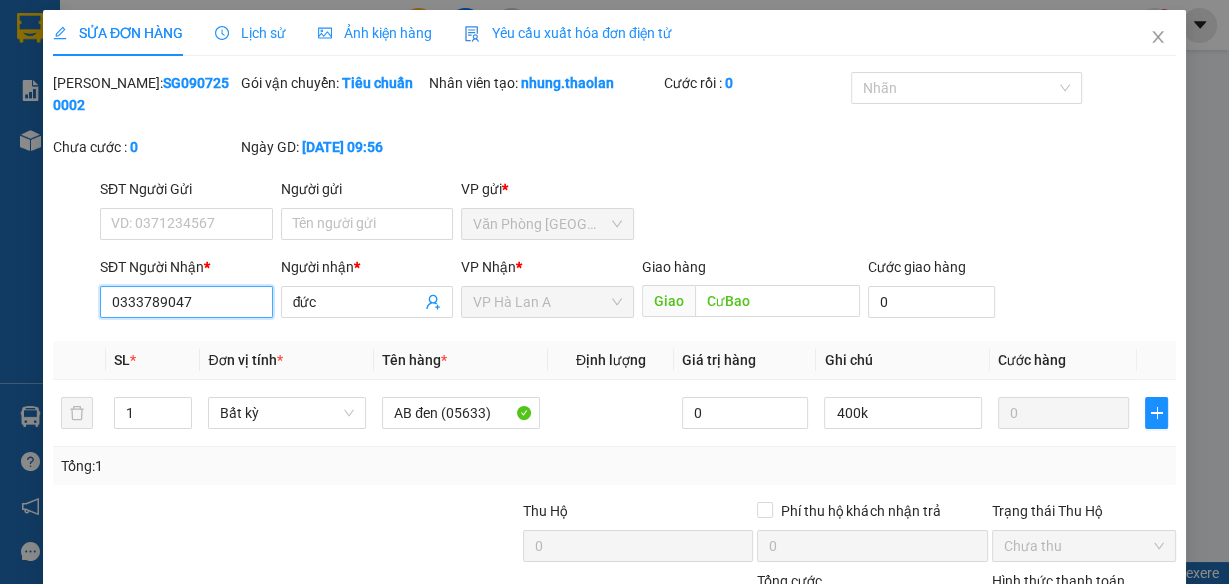paste on "939011396" 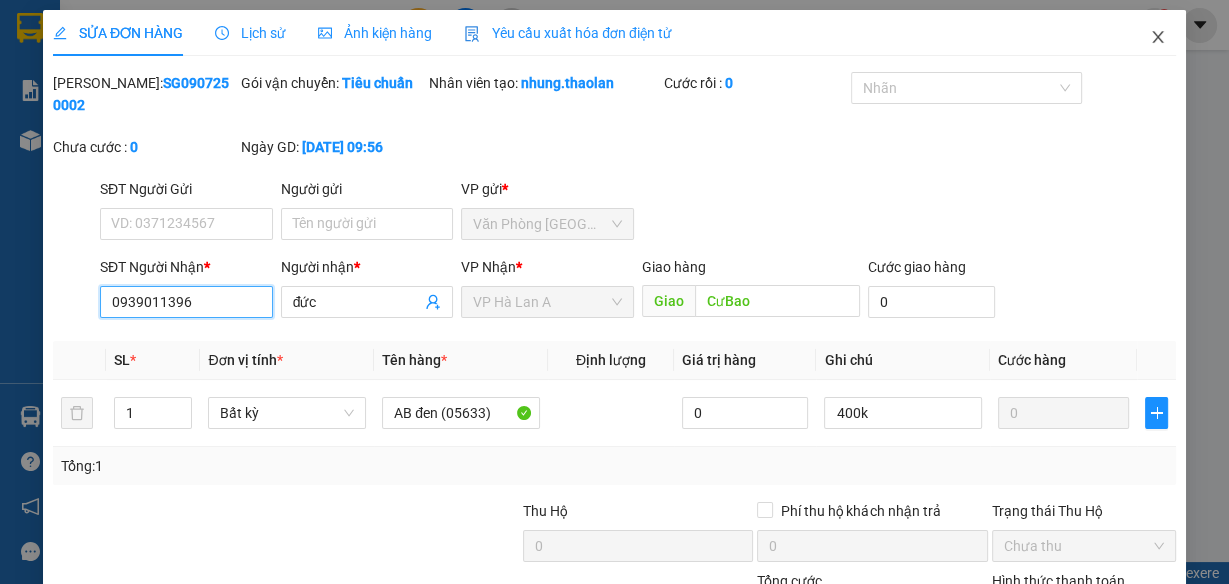 type on "0939011396" 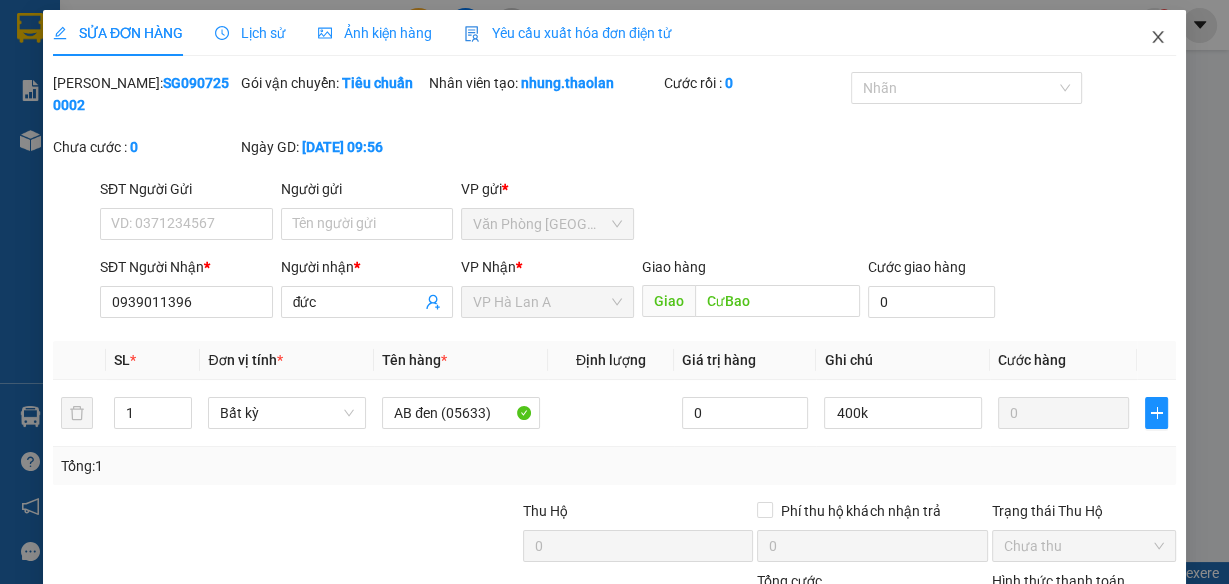 click 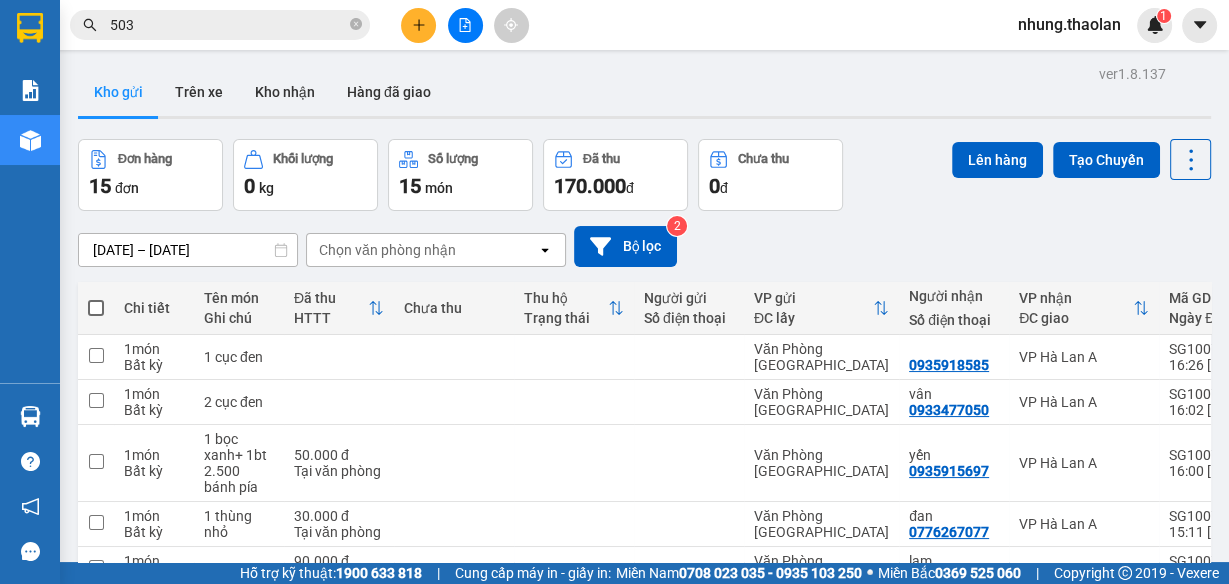 scroll, scrollTop: 636, scrollLeft: 0, axis: vertical 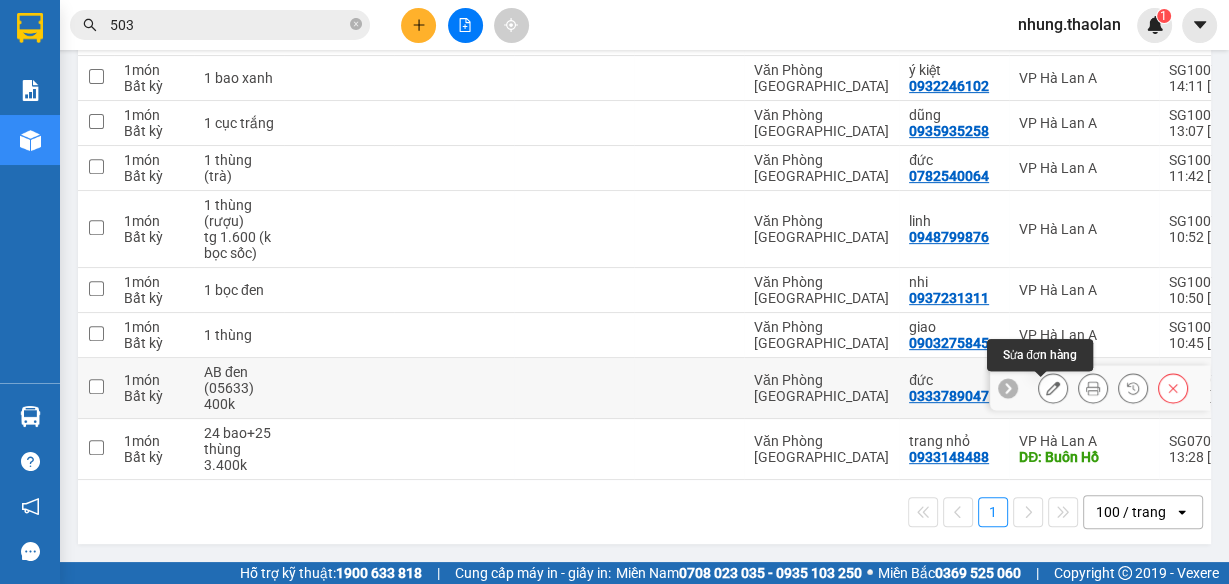 click 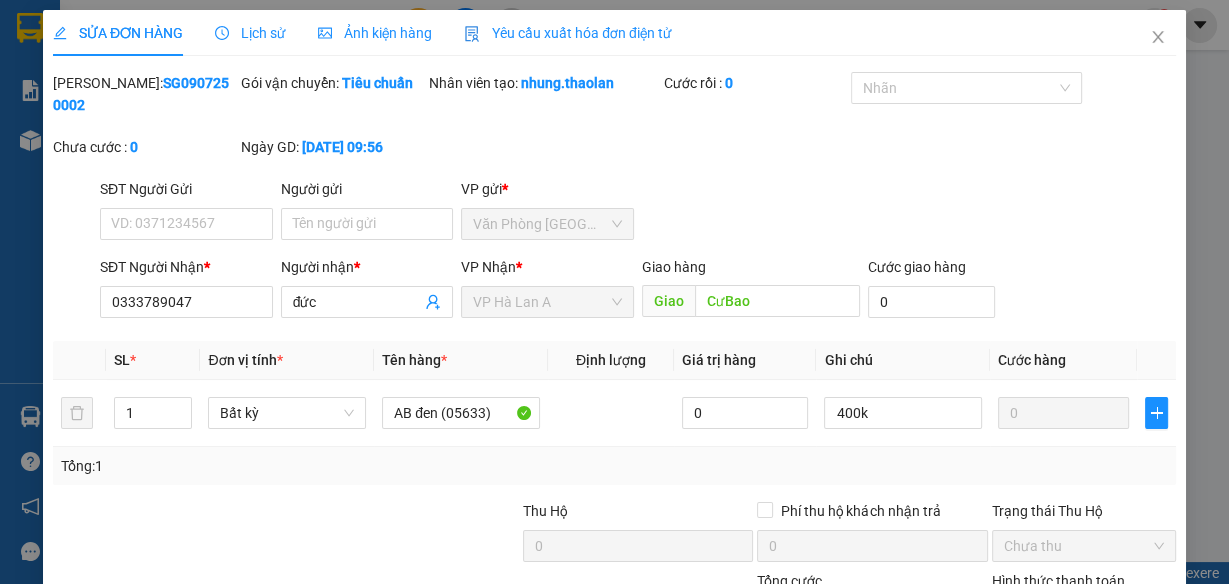 scroll, scrollTop: 0, scrollLeft: 0, axis: both 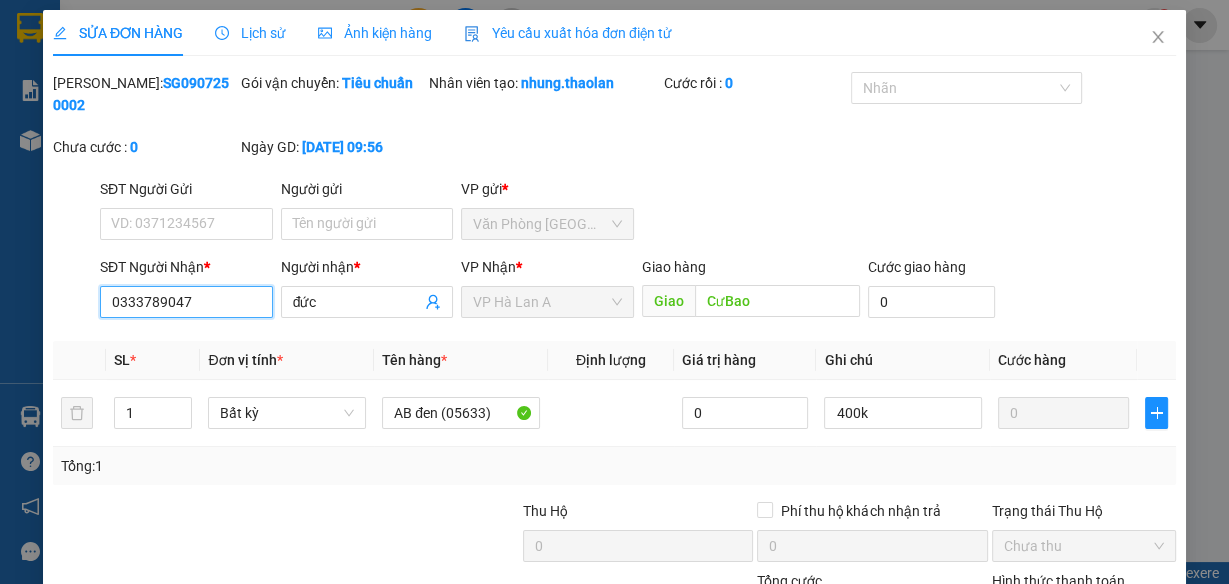 drag, startPoint x: 248, startPoint y: 305, endPoint x: 84, endPoint y: 309, distance: 164.04877 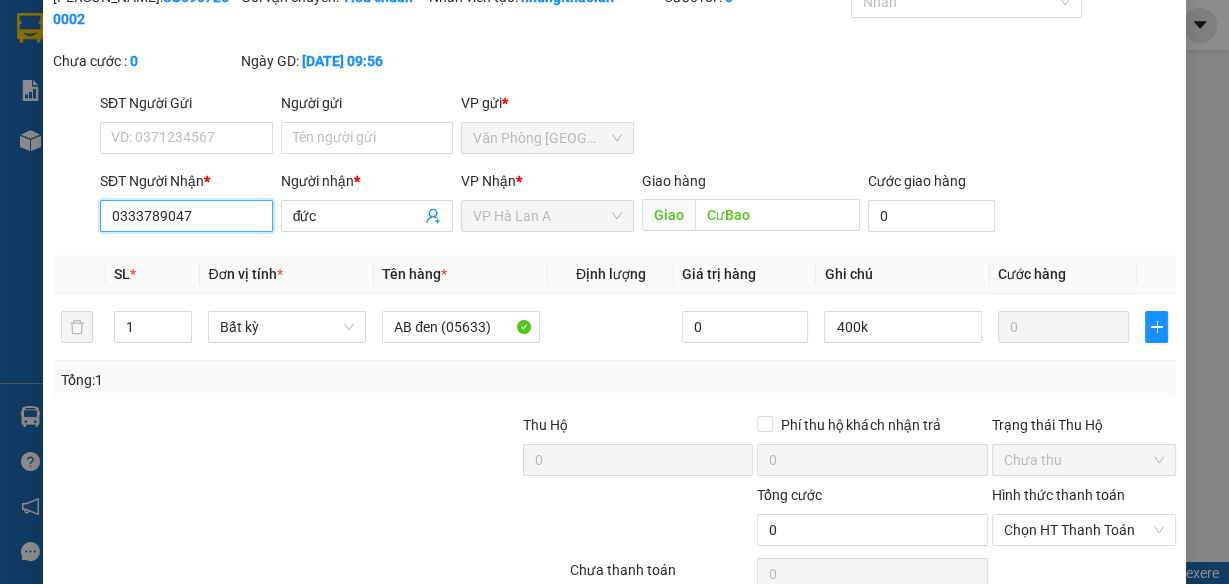 scroll, scrollTop: 0, scrollLeft: 0, axis: both 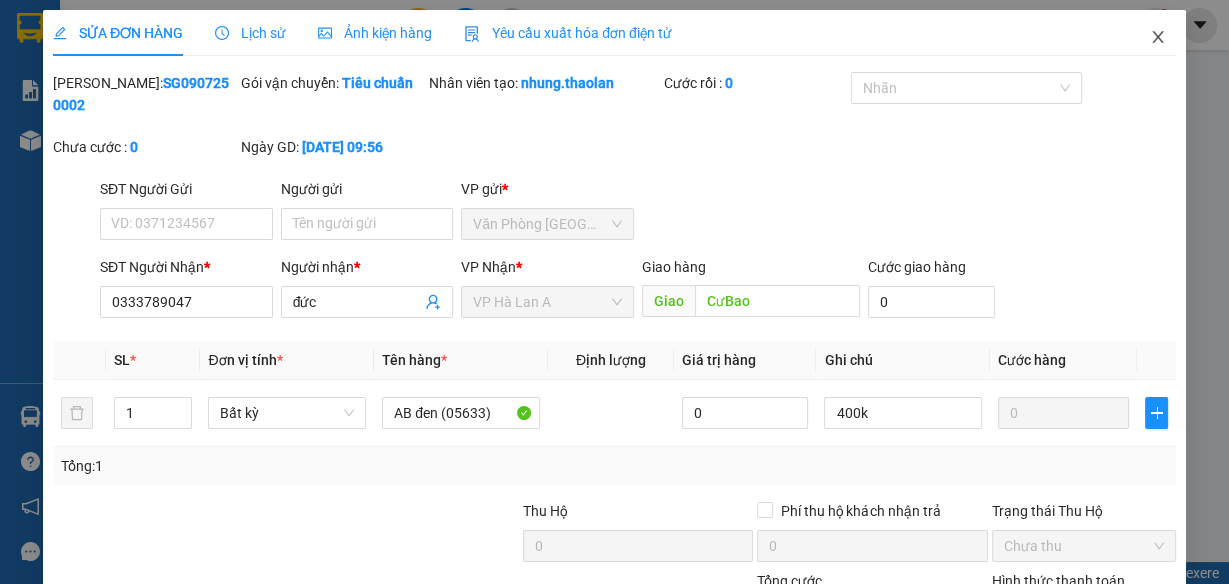 click 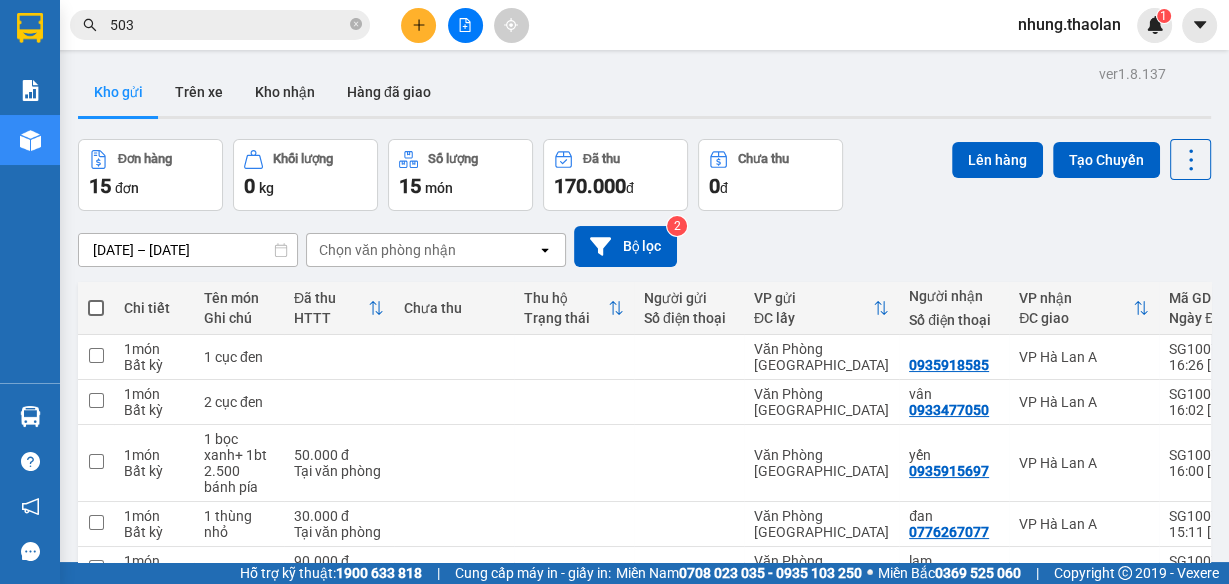click 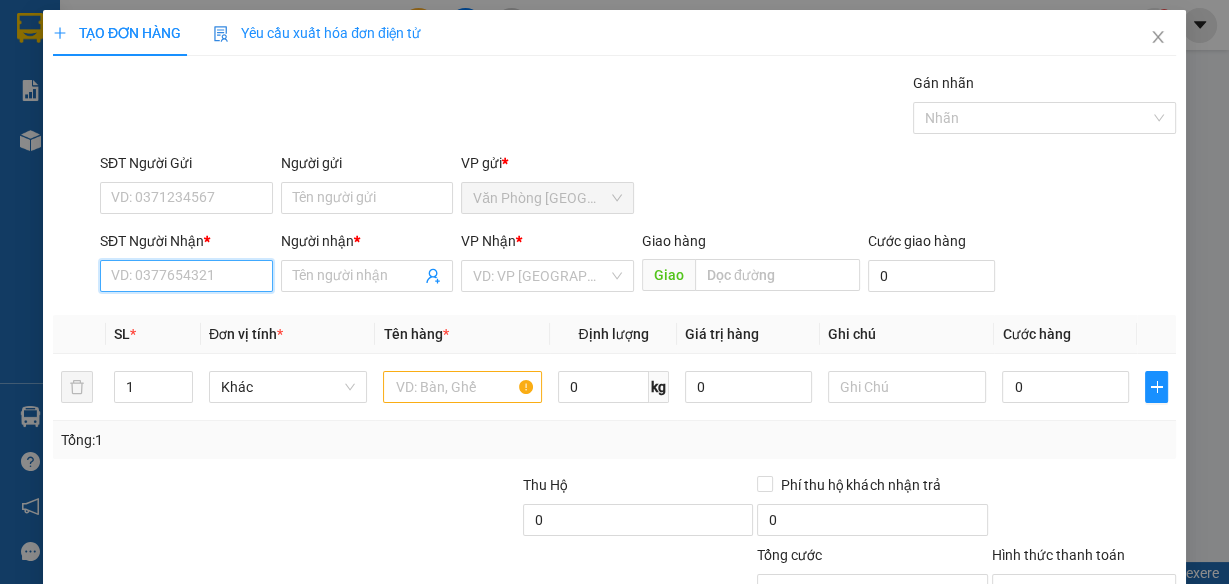click on "SĐT Người Nhận  *" at bounding box center [186, 276] 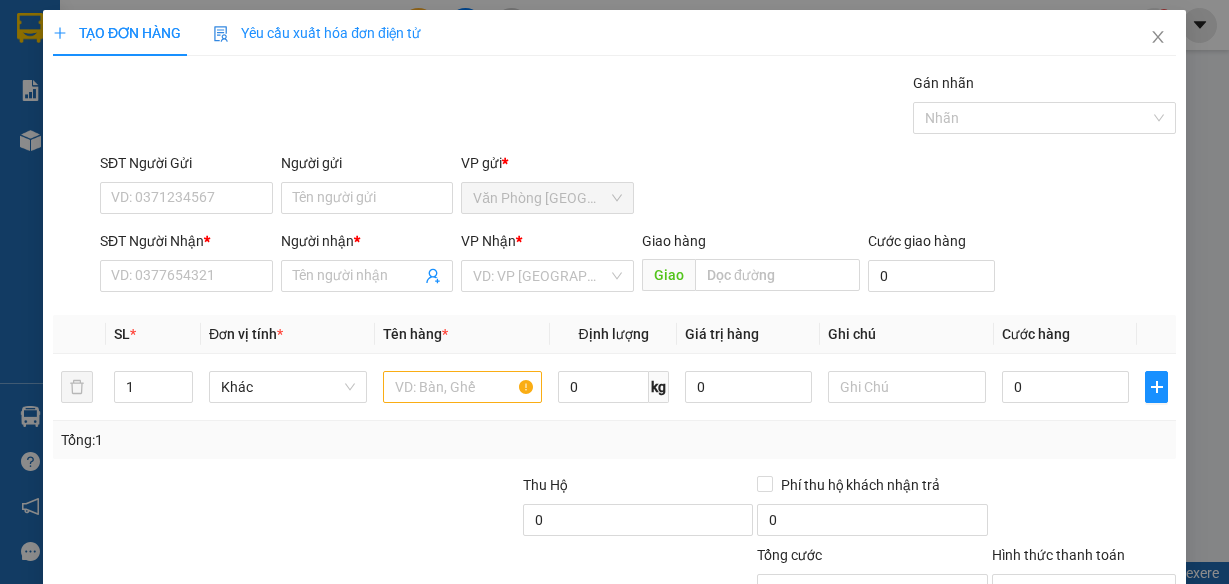 scroll, scrollTop: 0, scrollLeft: 0, axis: both 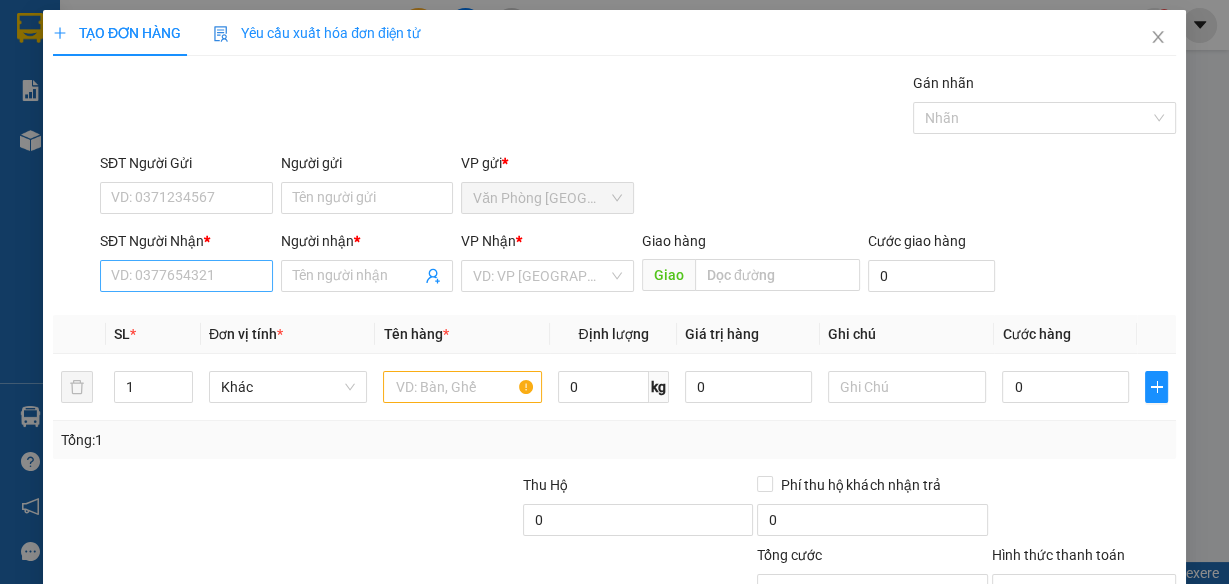 type on "0333789047" 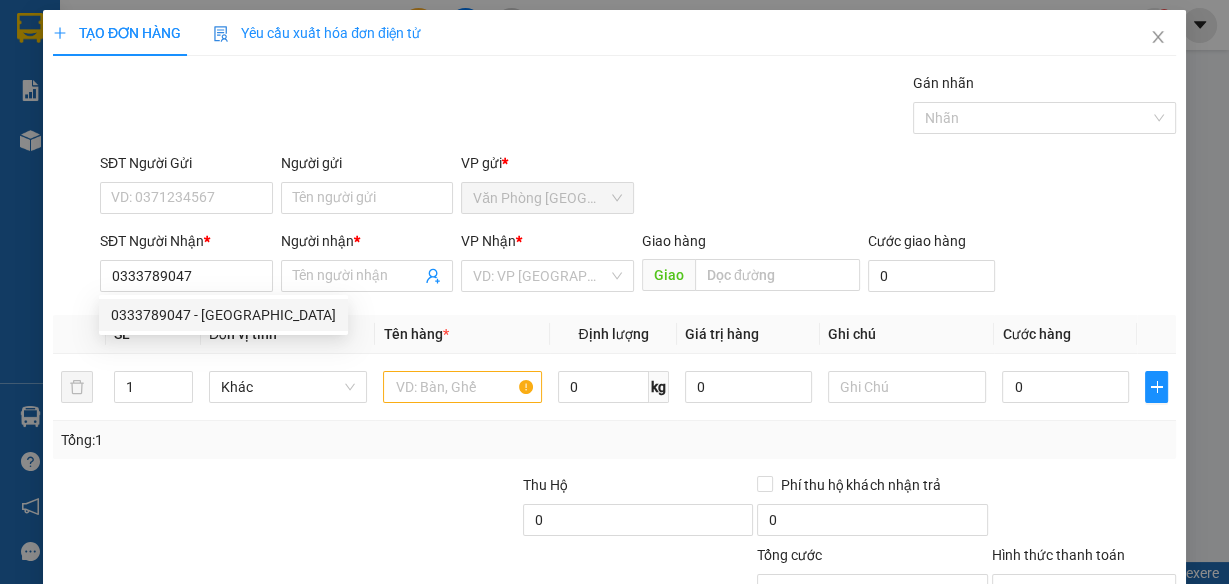 click on "0333789047 - đức" at bounding box center [223, 315] 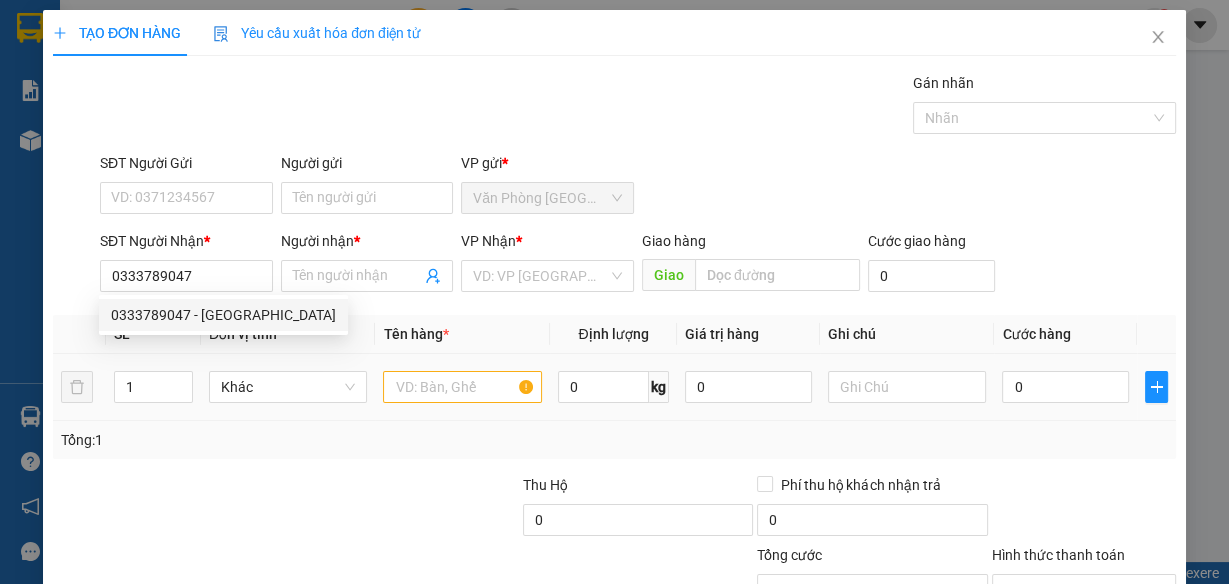 type on "đức" 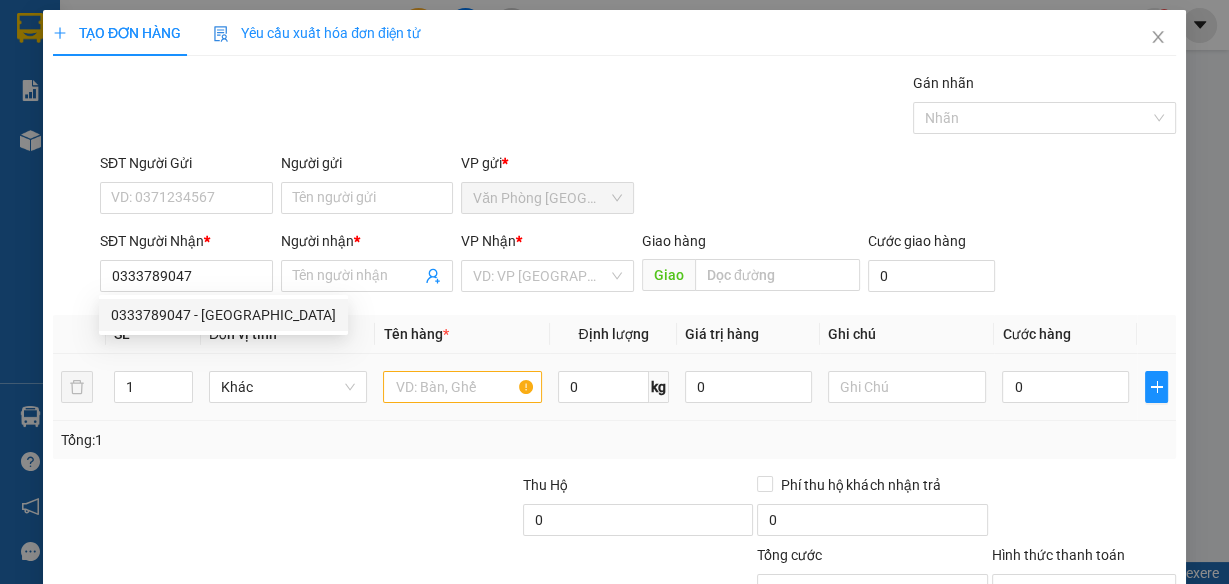 type on "CưBao" 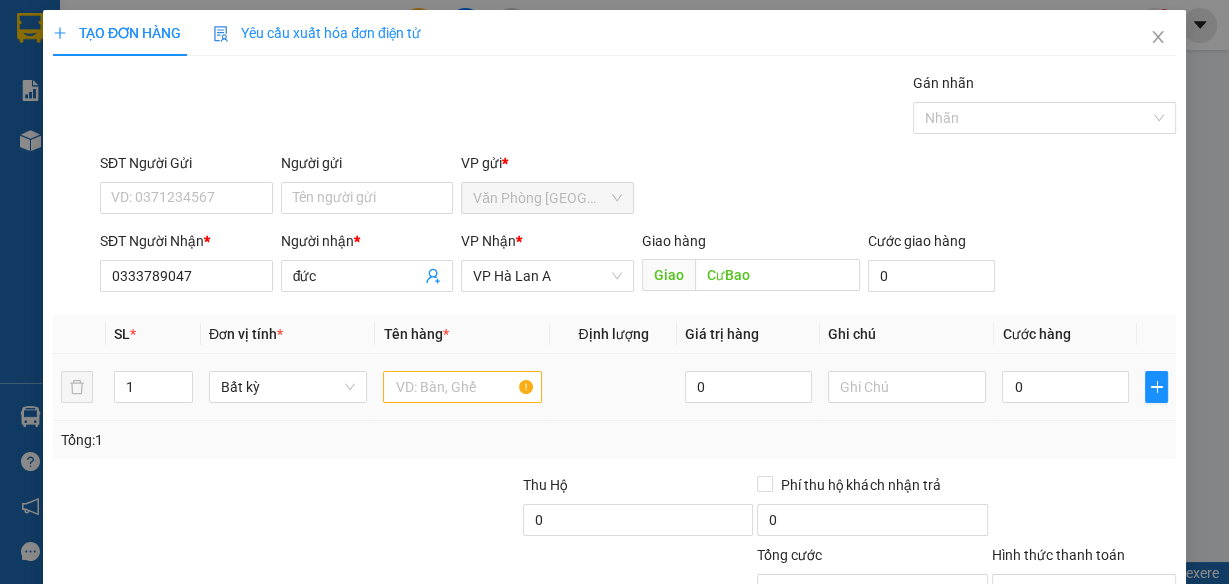 type on "0333789047" 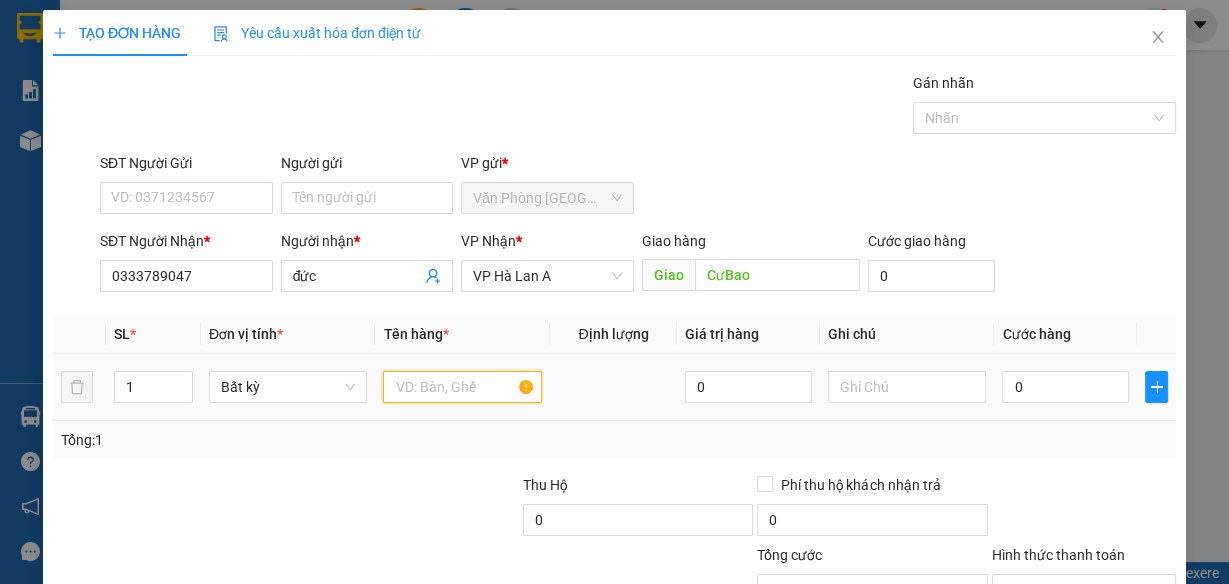 click at bounding box center [462, 387] 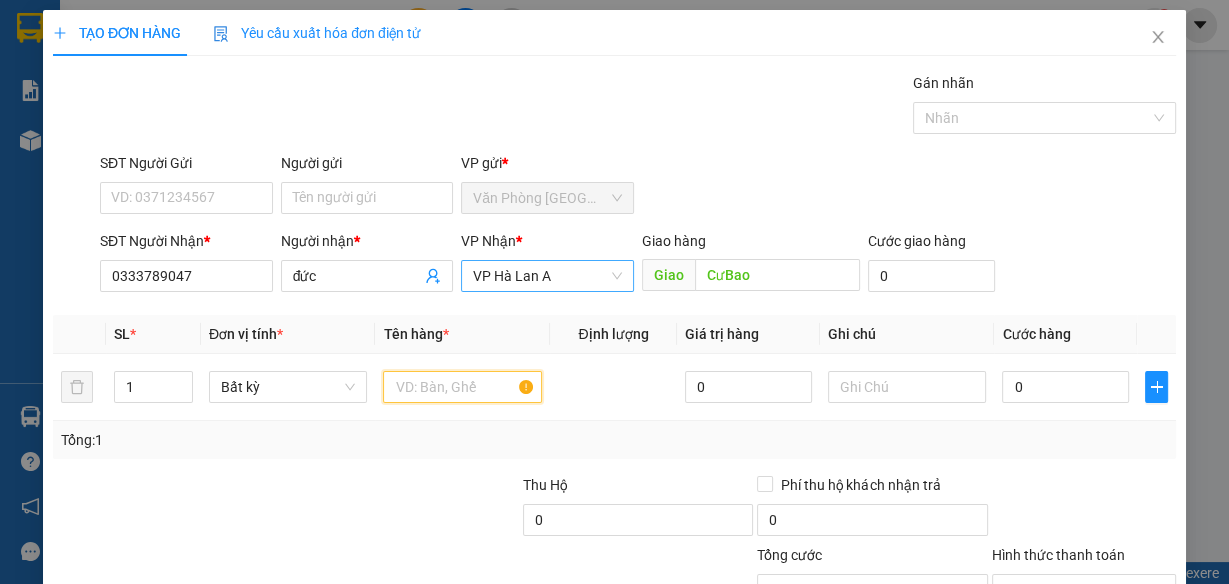 click on "VP Hà Lan A" at bounding box center [547, 276] 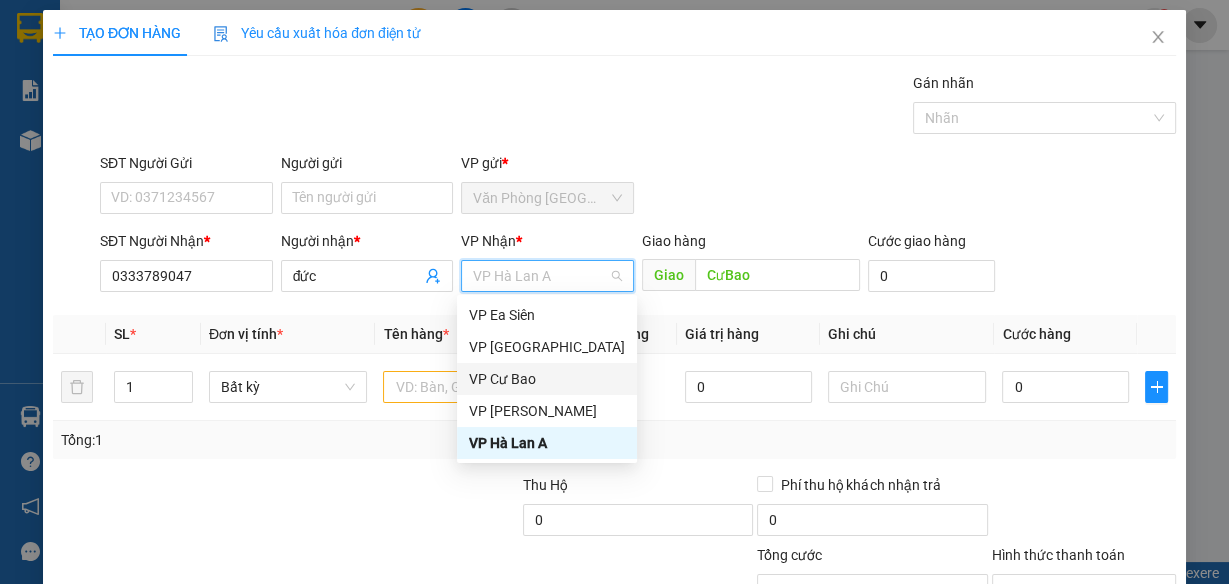 click on "VP Cư Bao" at bounding box center (547, 379) 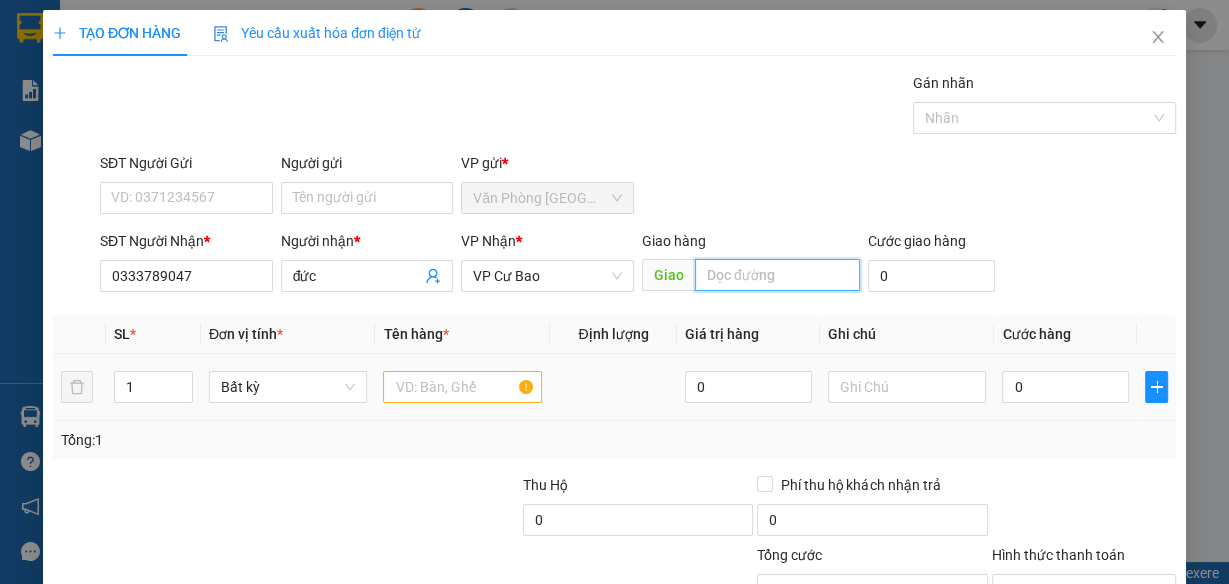 type 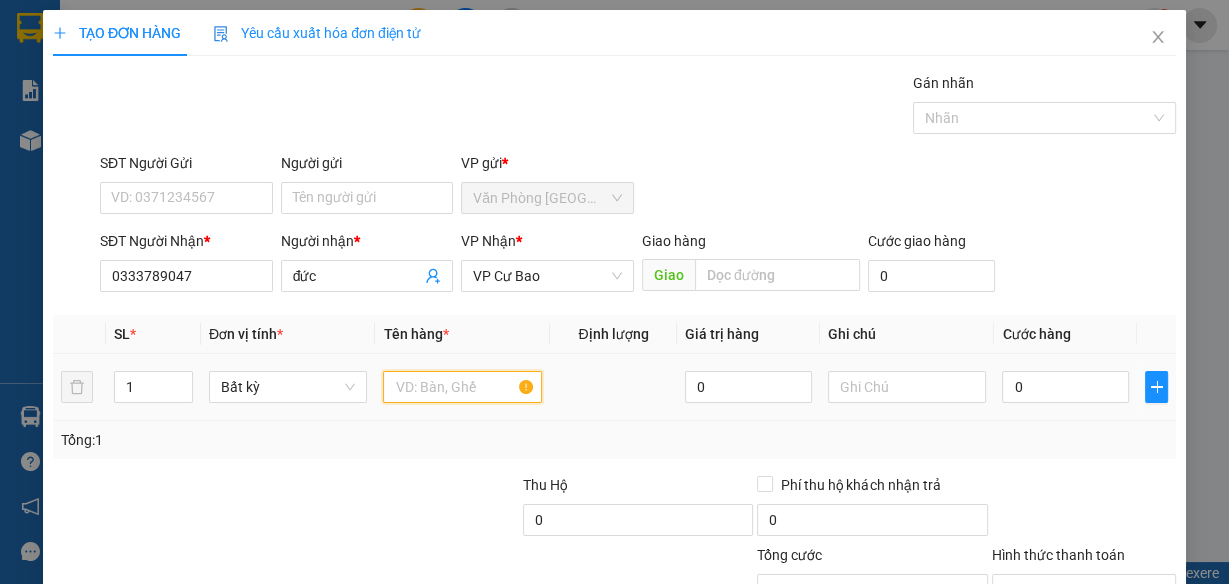 click at bounding box center [462, 387] 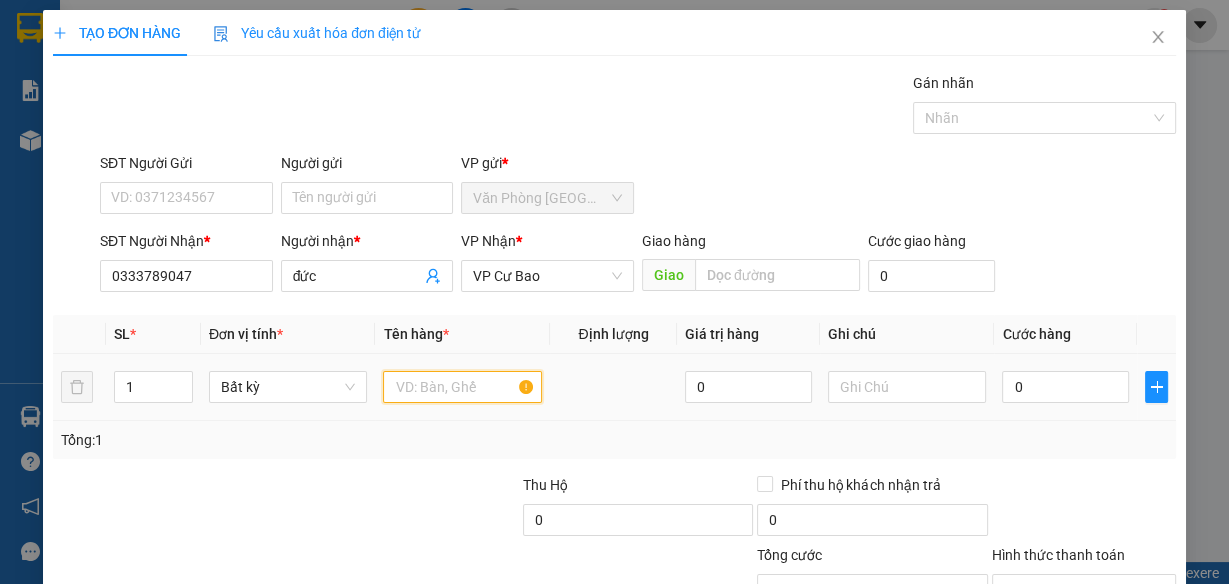 type on "S" 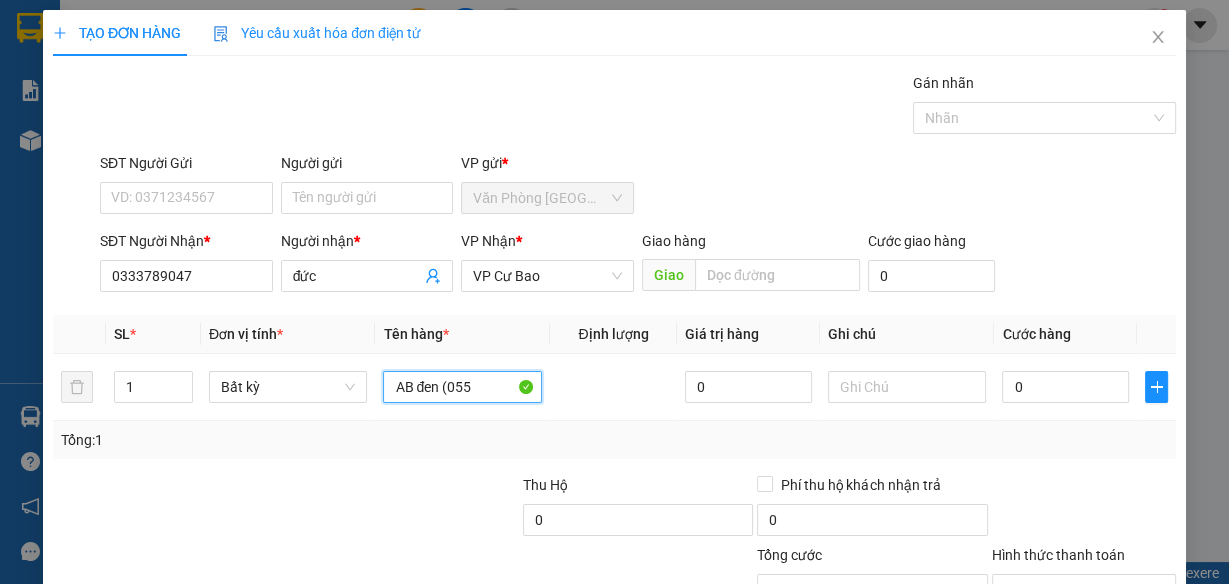 type on "AB đen (055" 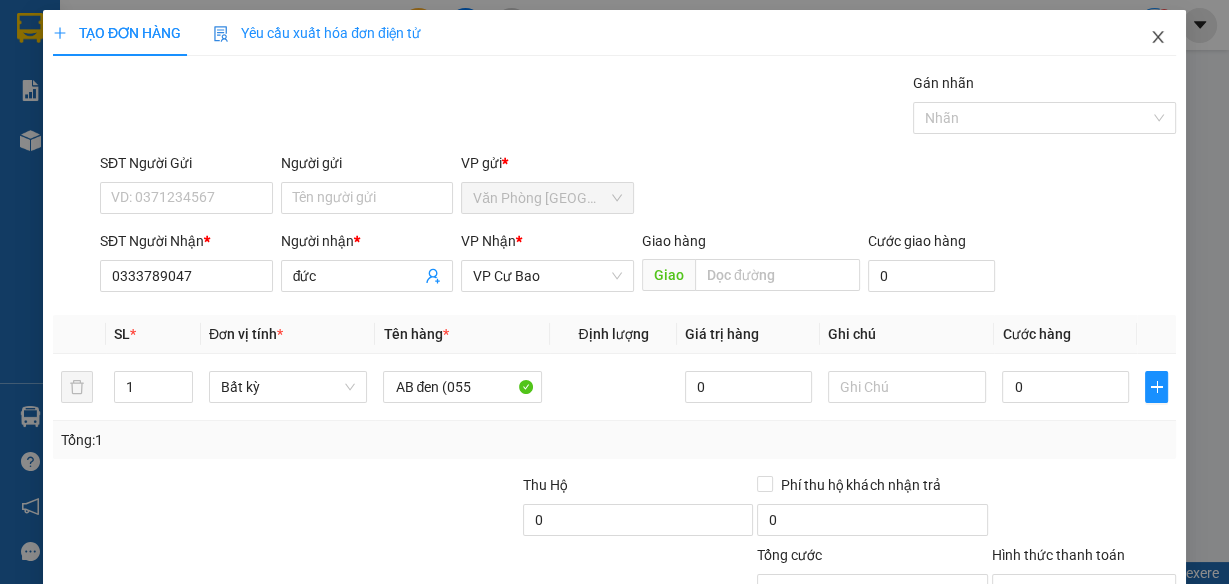 drag, startPoint x: 1149, startPoint y: 30, endPoint x: 1157, endPoint y: 39, distance: 12.0415945 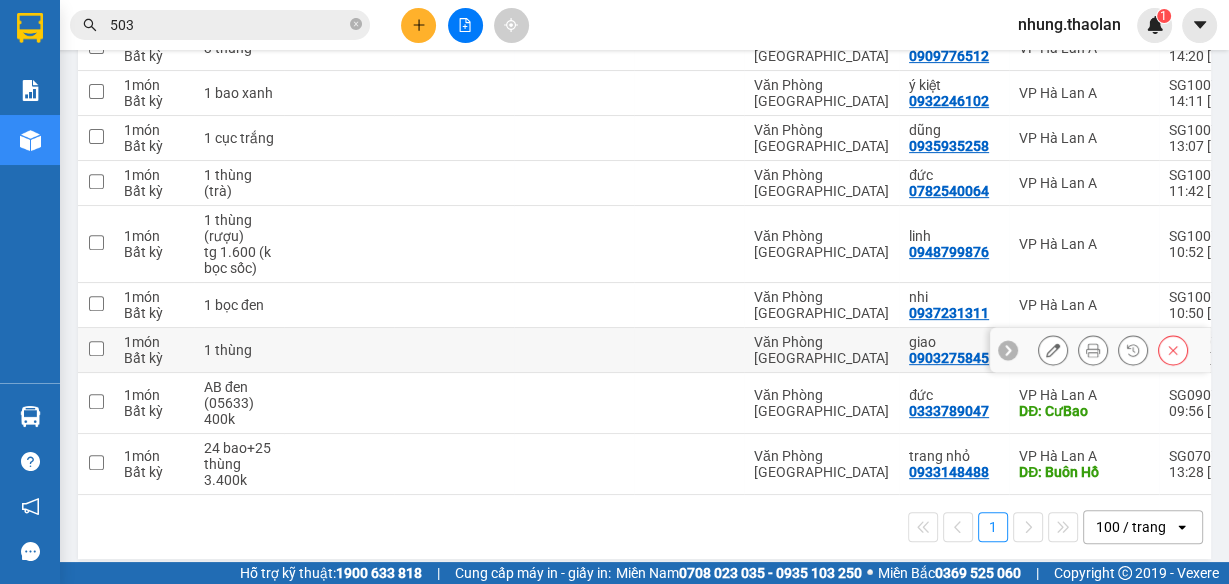 scroll, scrollTop: 636, scrollLeft: 0, axis: vertical 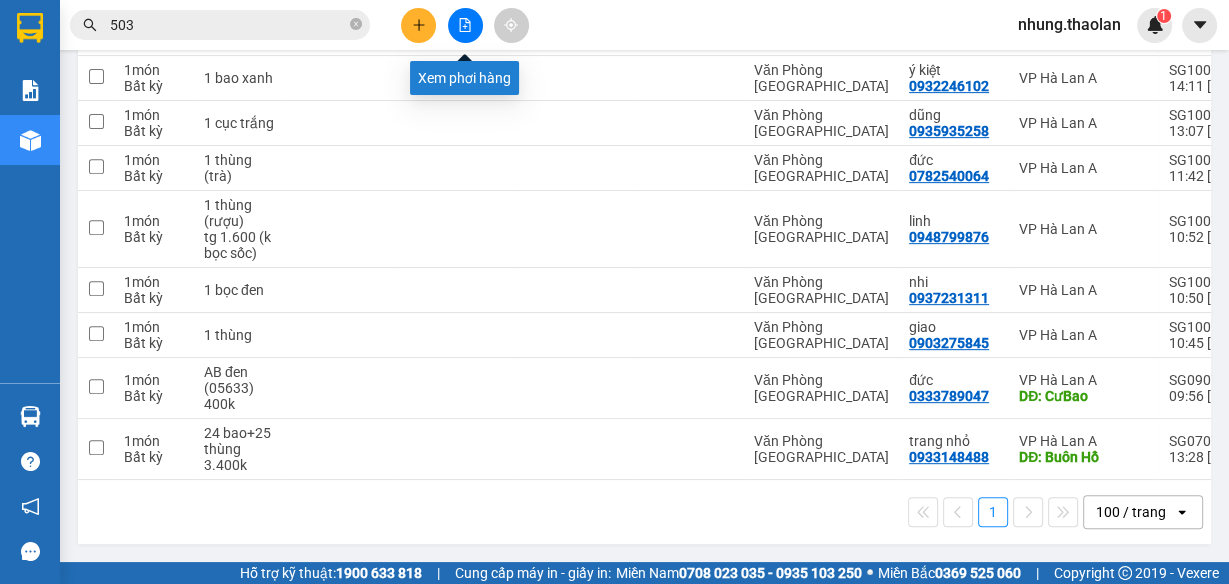 click at bounding box center [418, 25] 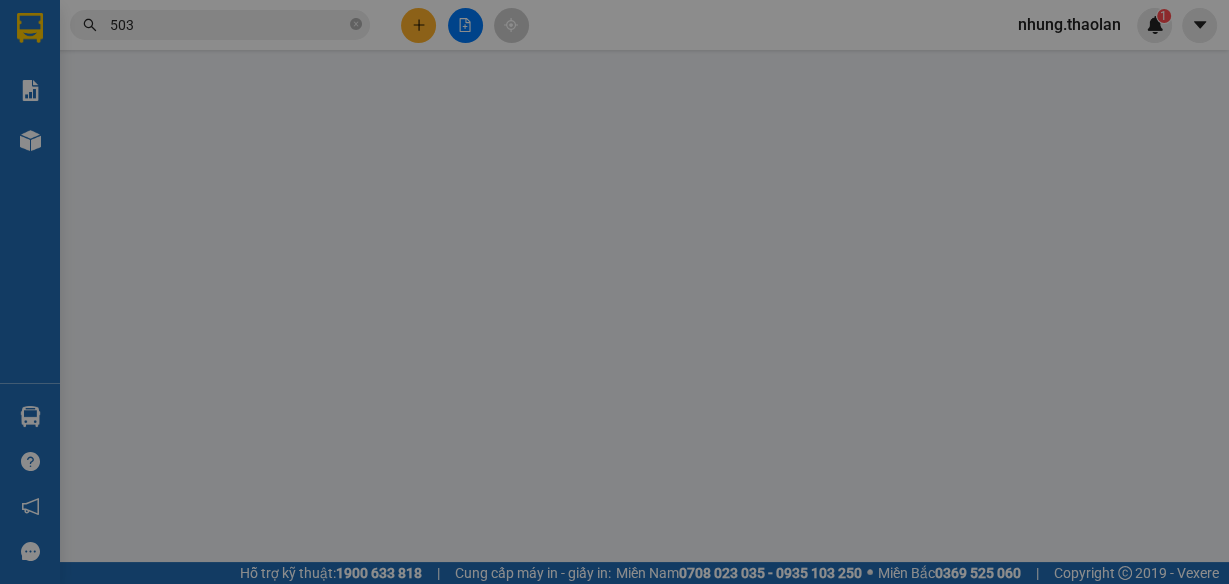 scroll, scrollTop: 0, scrollLeft: 0, axis: both 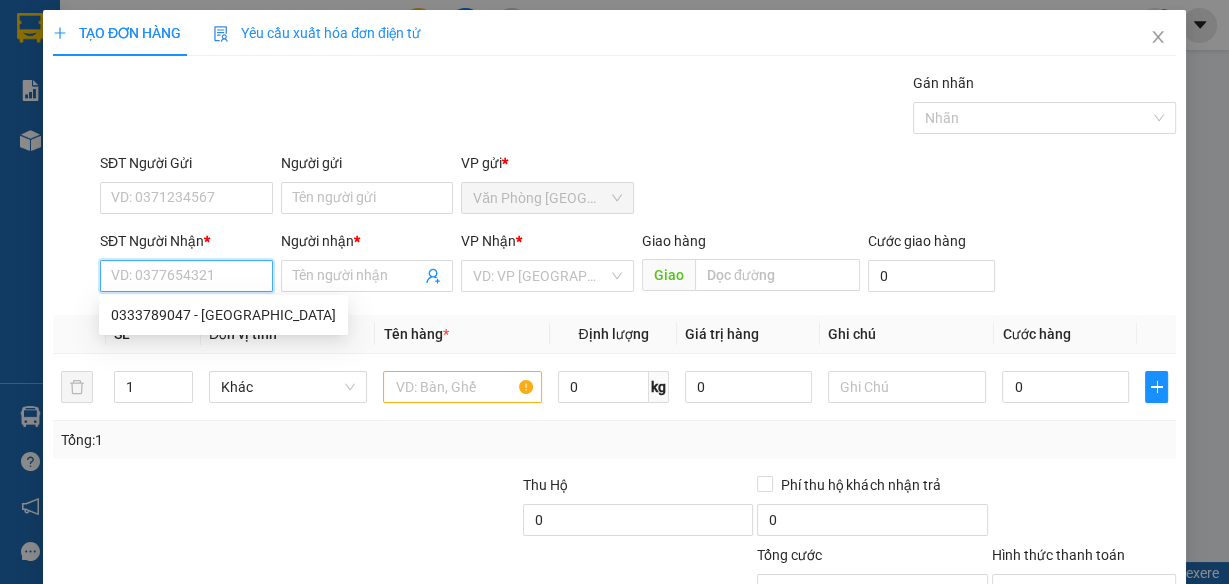 paste on "0333789047" 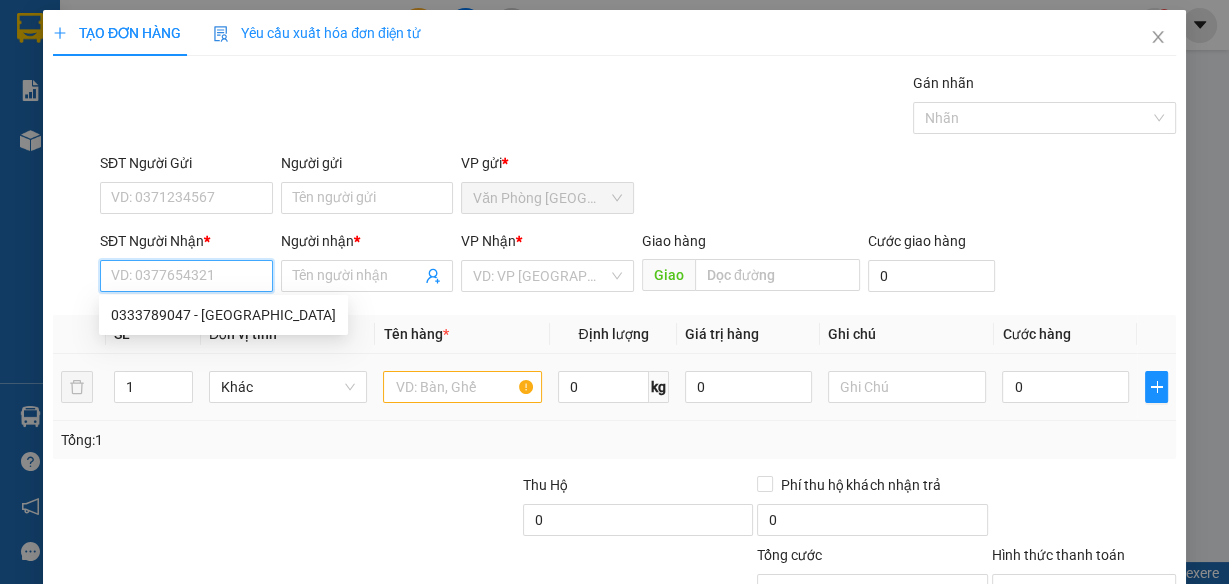 type on "0333789047" 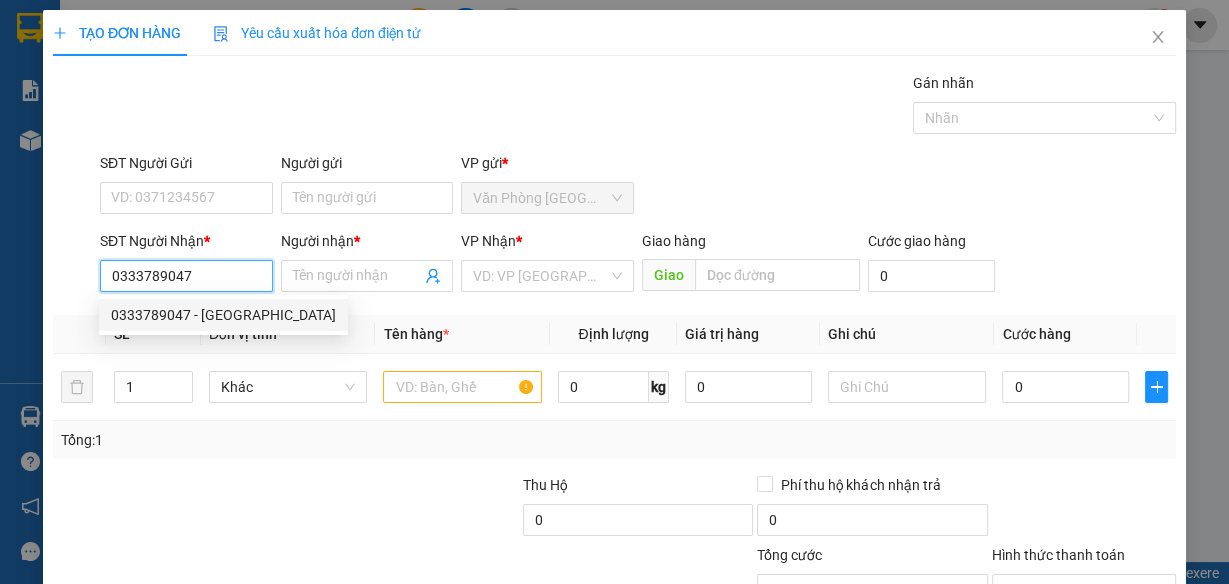 click on "0333789047 - đức" at bounding box center [223, 315] 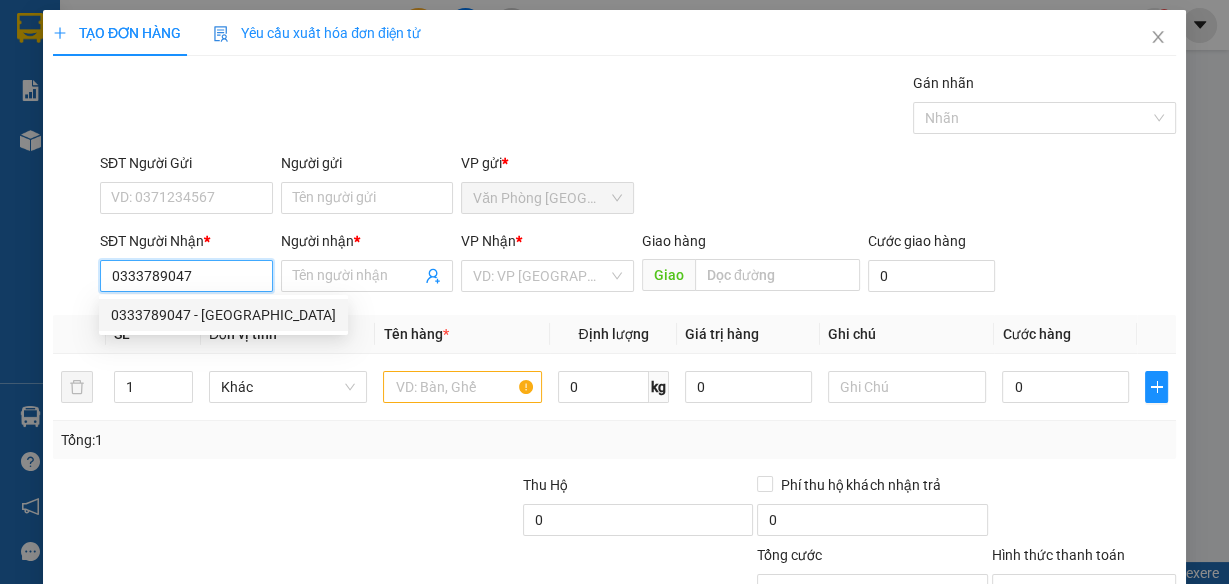 type on "CưBao" 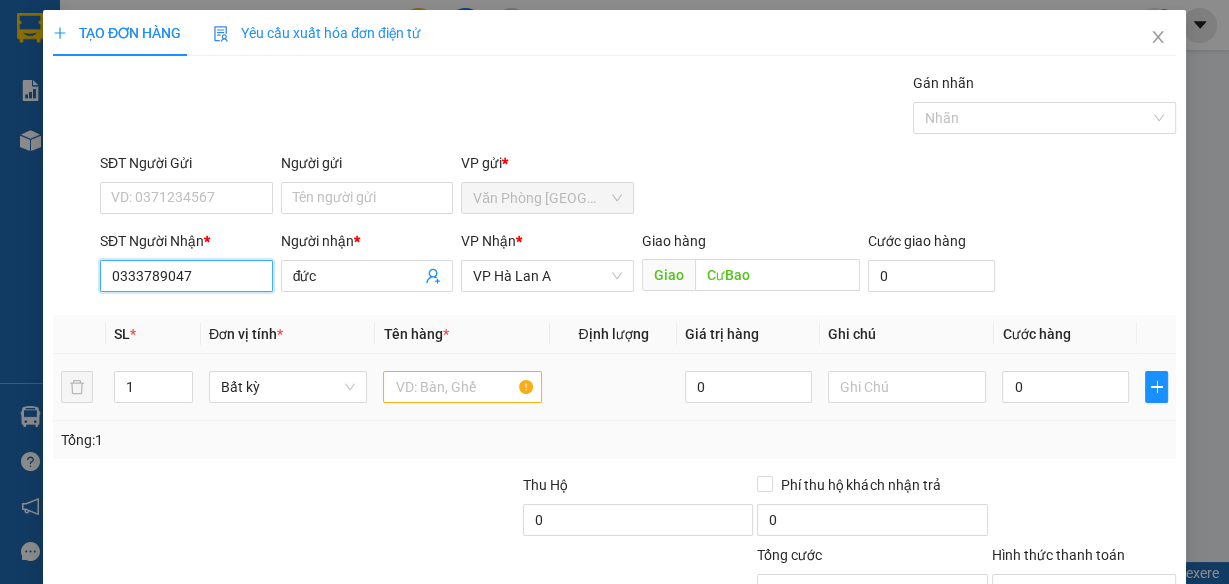 type on "0333789047" 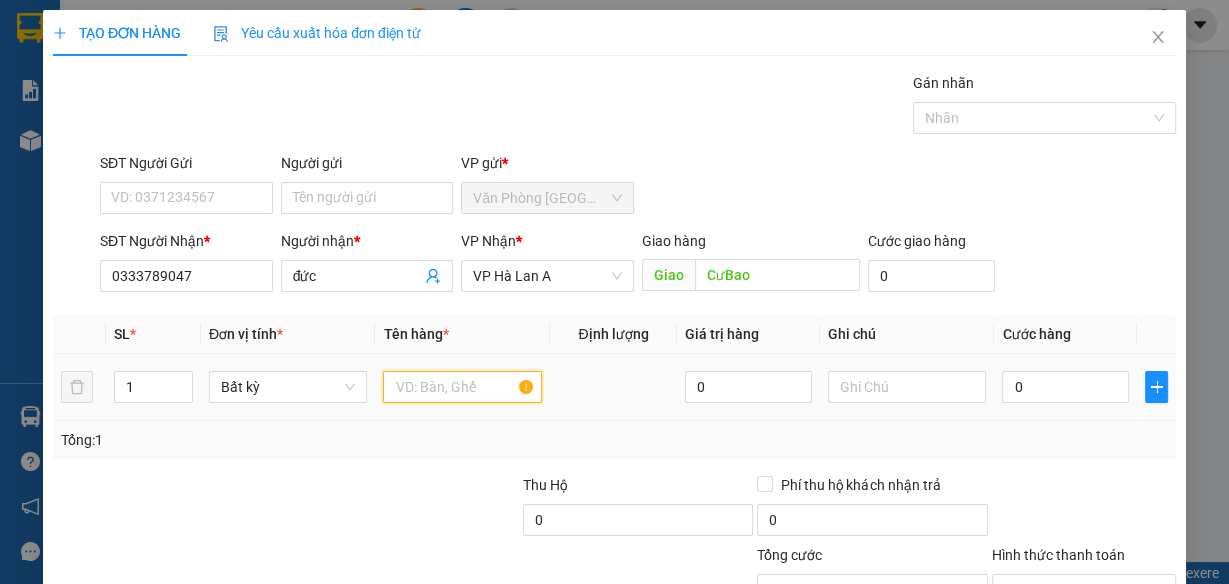 click at bounding box center (462, 387) 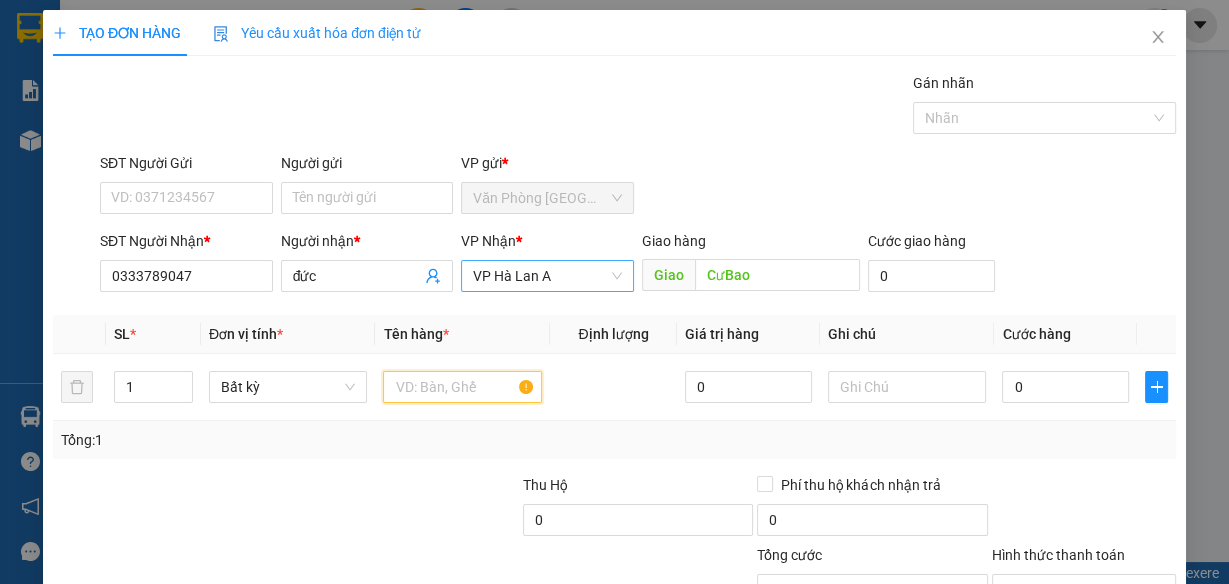 click on "VP Hà Lan A" at bounding box center [547, 276] 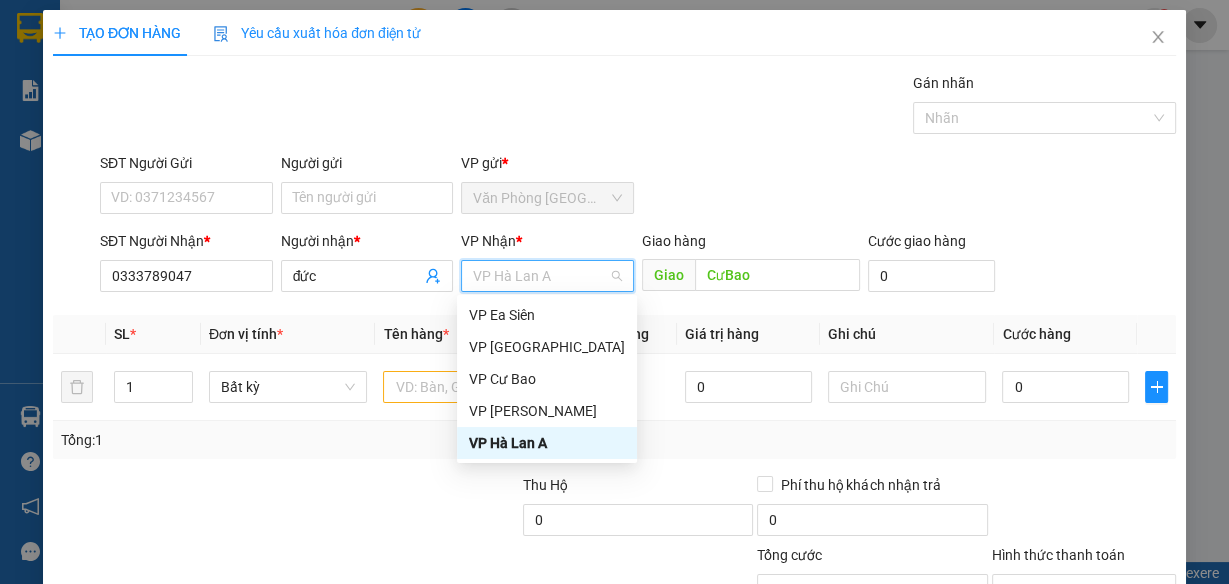 click on "VP Hà Lan A" at bounding box center (547, 276) 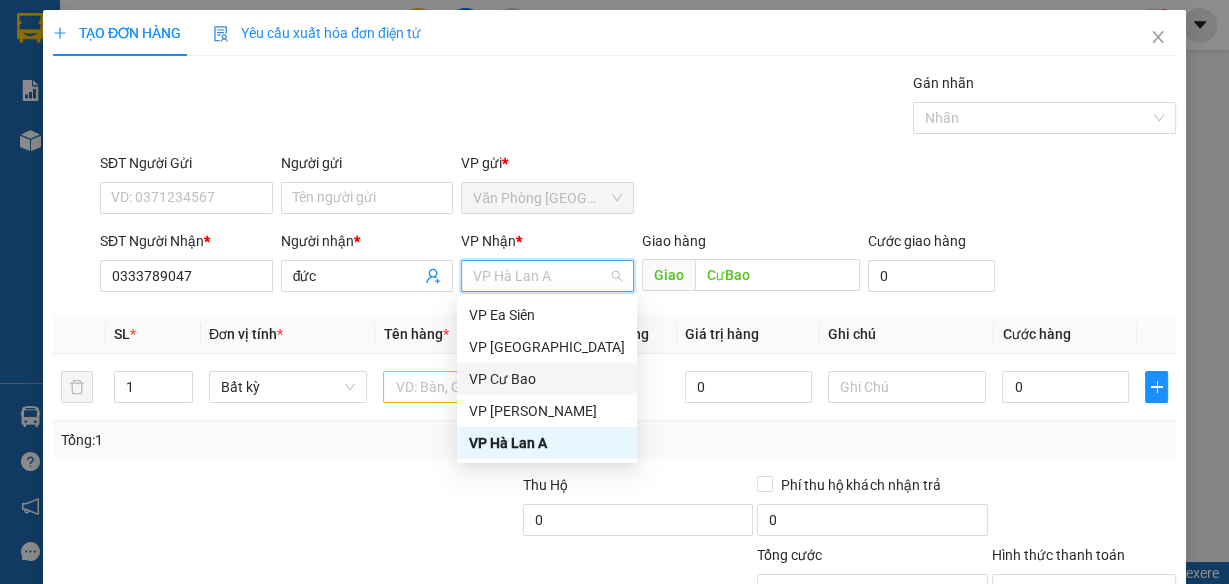 click on "VP Cư Bao" at bounding box center [547, 379] 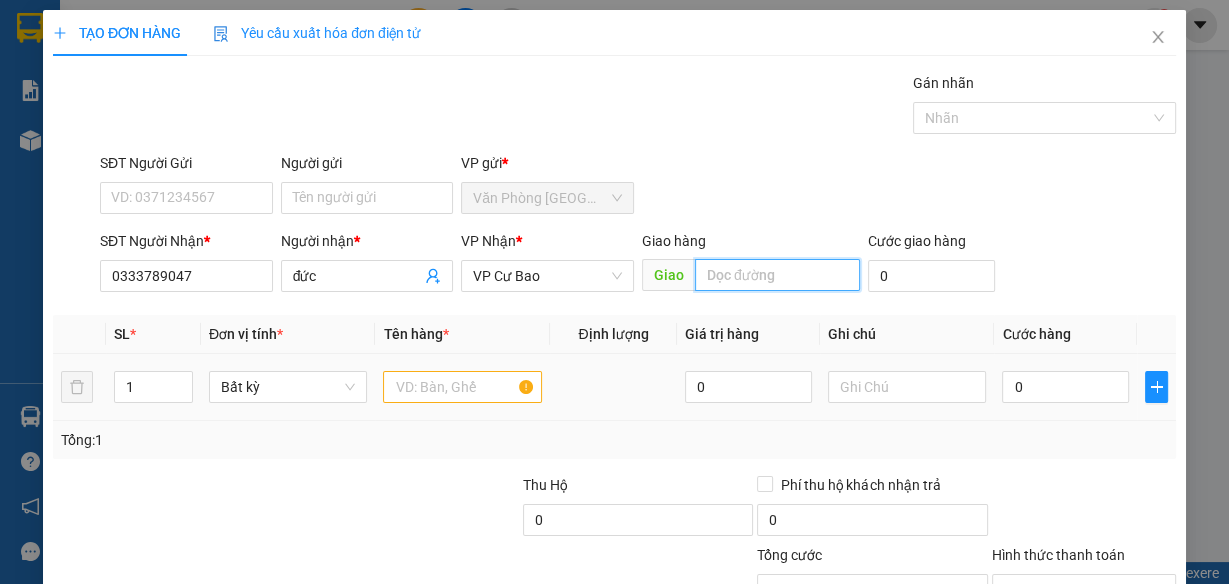 type 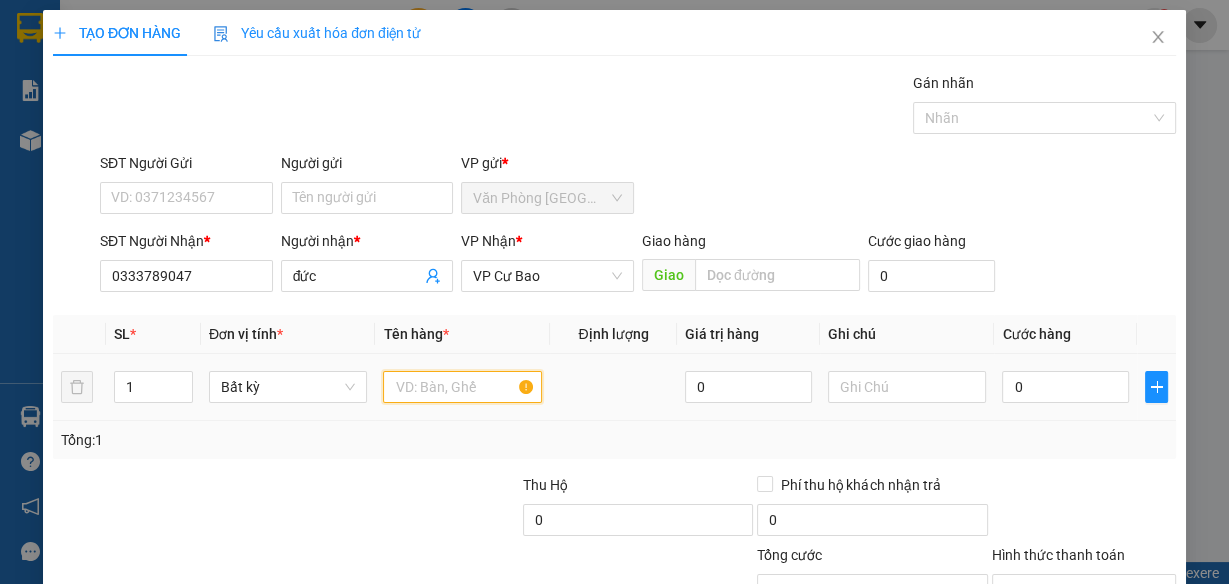 click at bounding box center (462, 387) 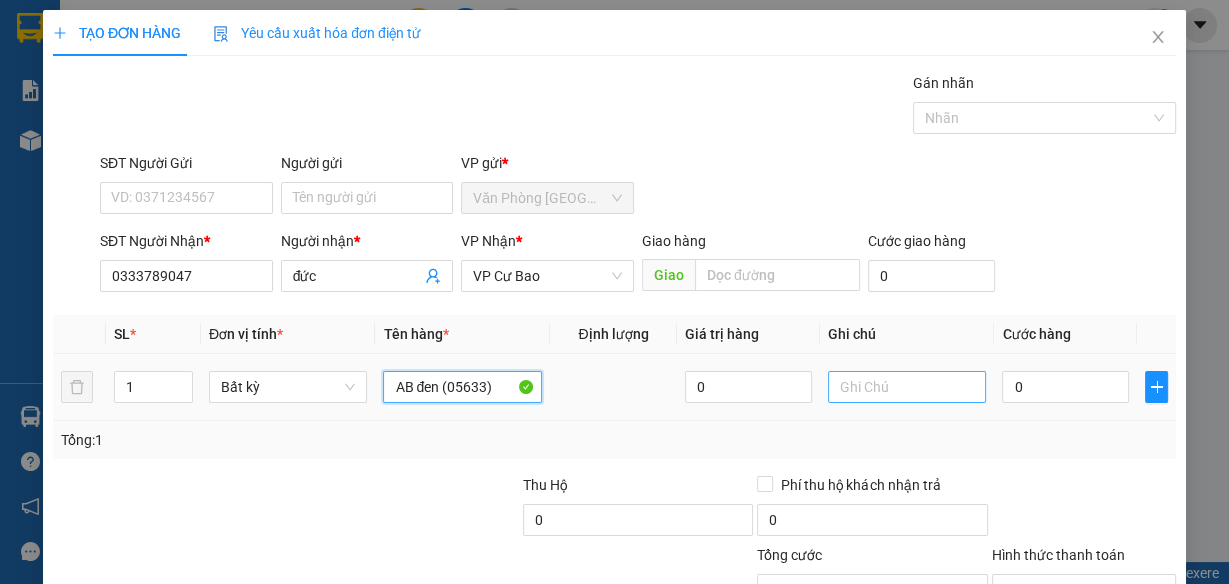 type on "AB đen (05633)" 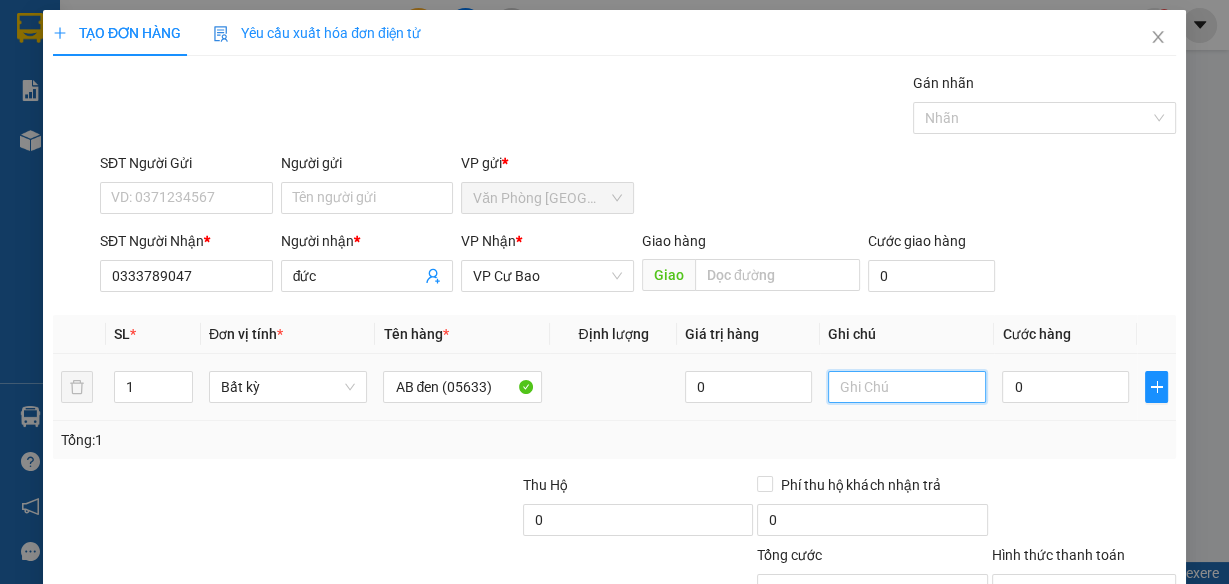 click at bounding box center (907, 387) 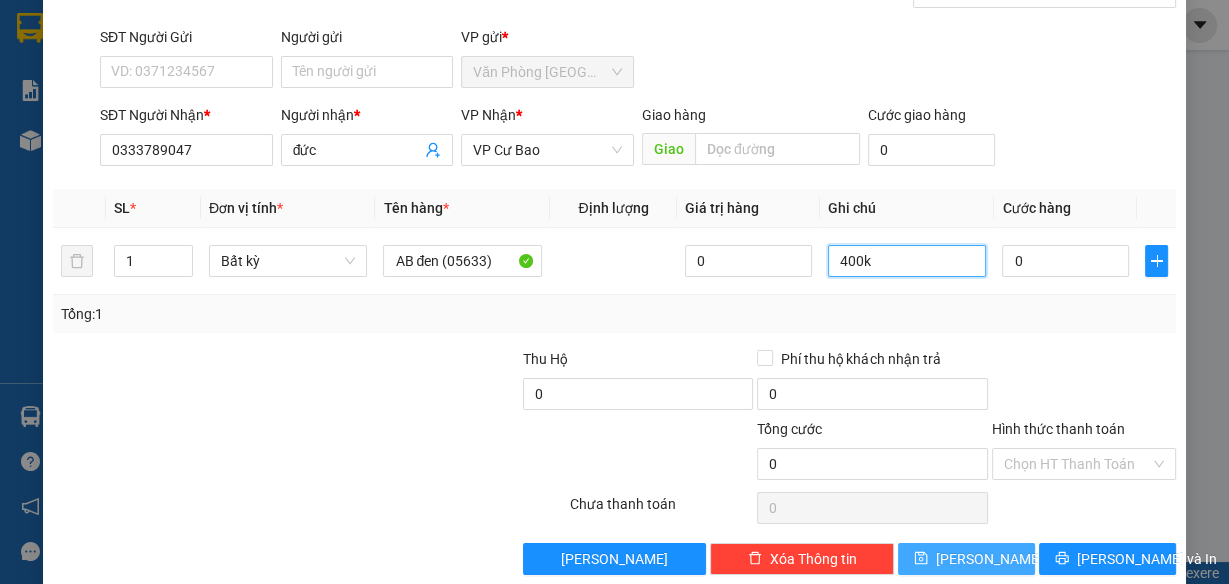 scroll, scrollTop: 153, scrollLeft: 0, axis: vertical 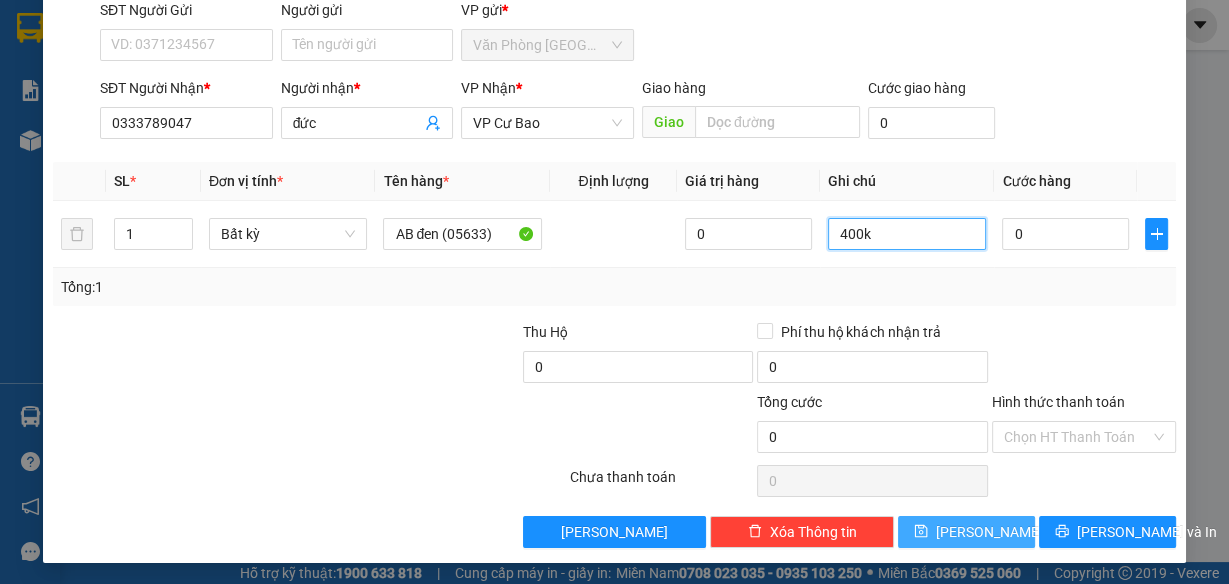 type on "400k" 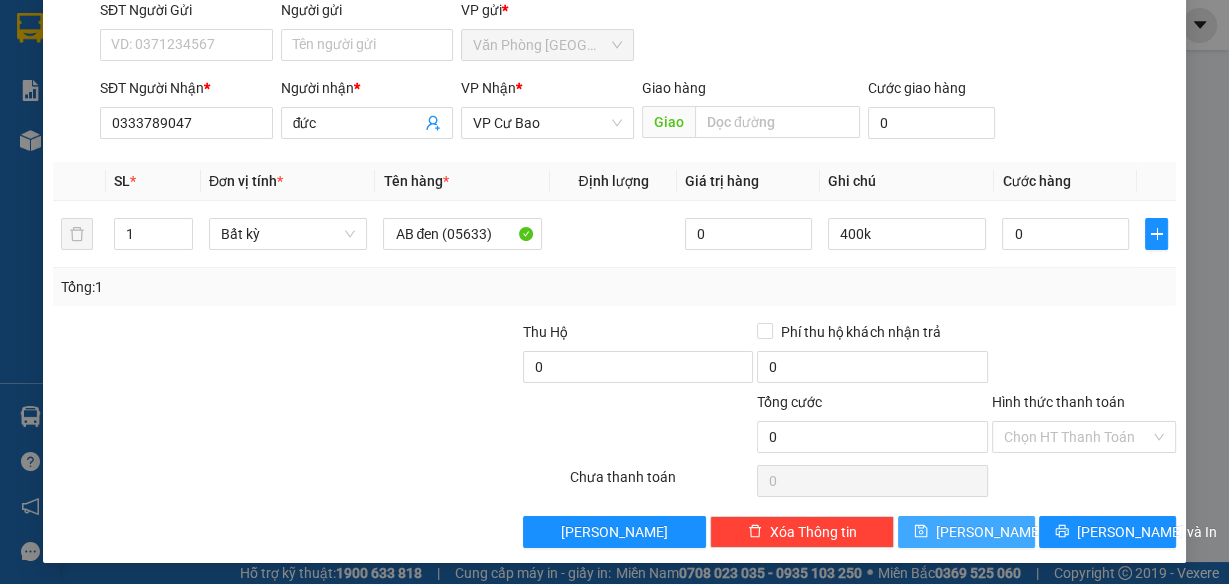 click on "[PERSON_NAME]" at bounding box center [966, 532] 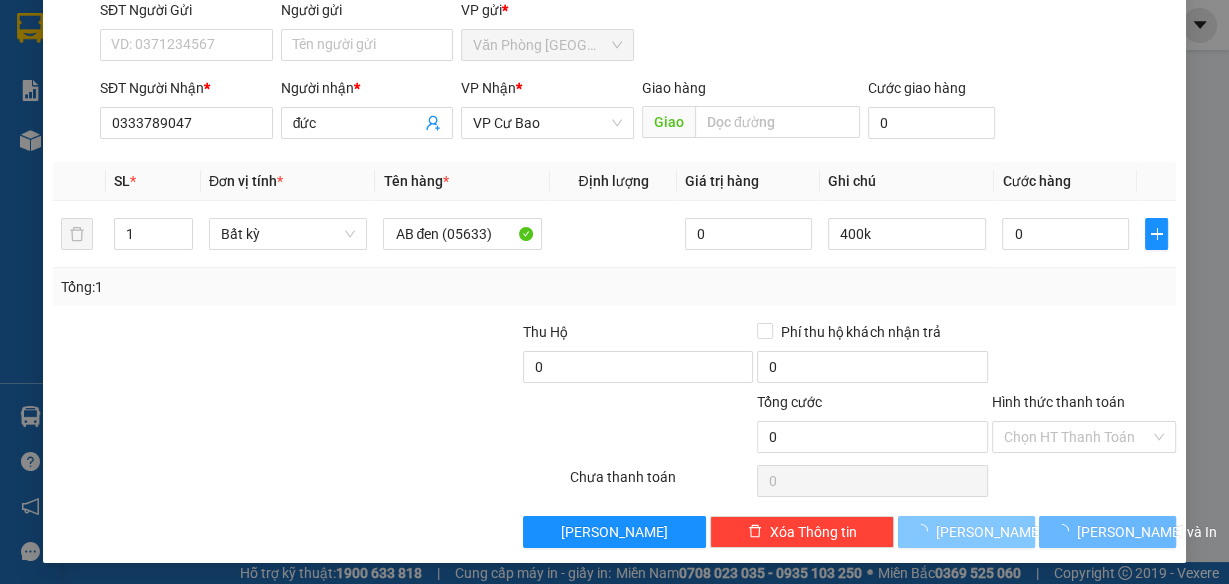 type 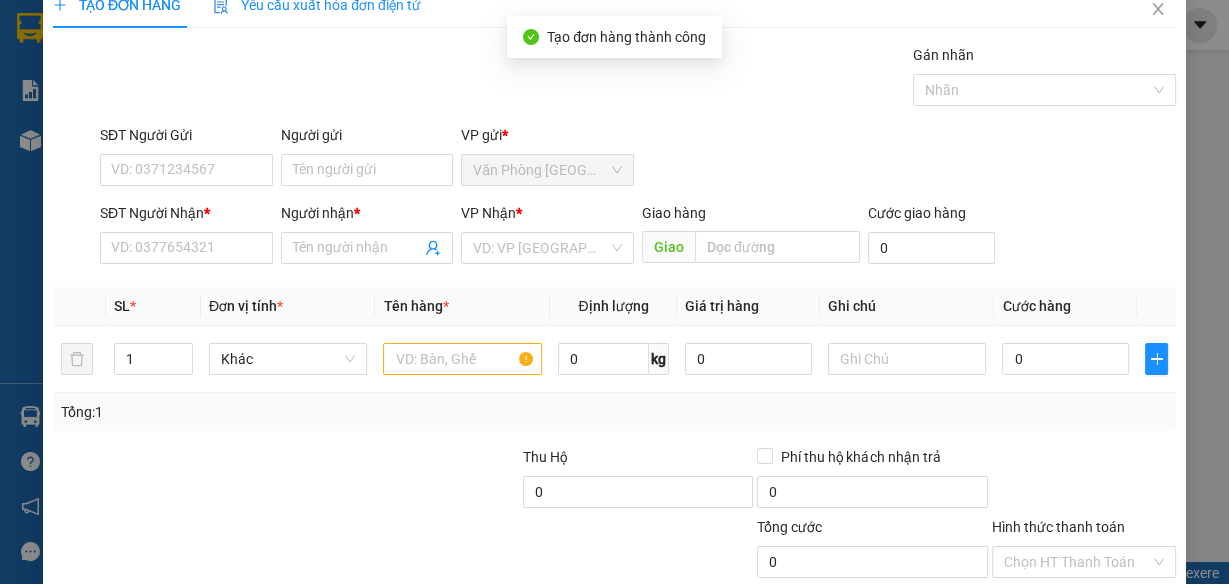 scroll, scrollTop: 0, scrollLeft: 0, axis: both 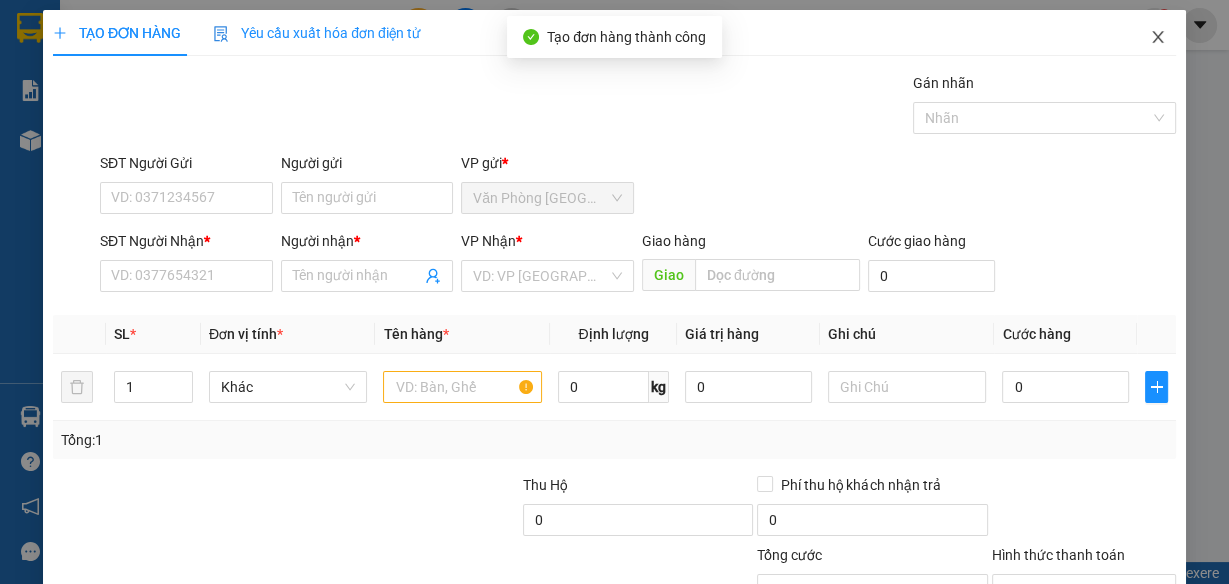 click at bounding box center (1158, 38) 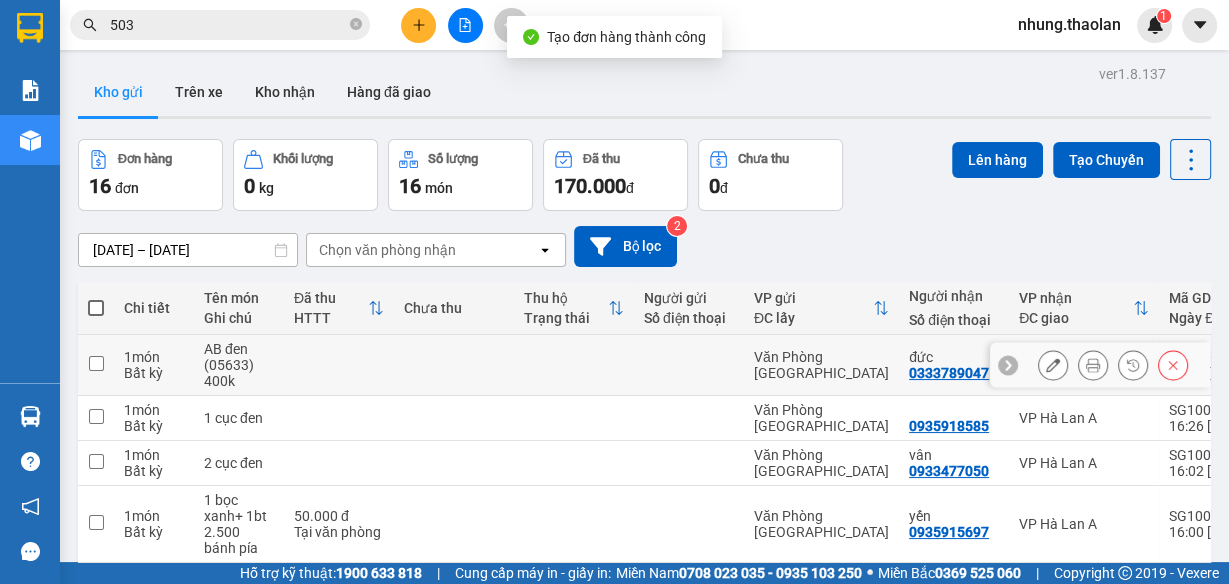 click at bounding box center (689, 365) 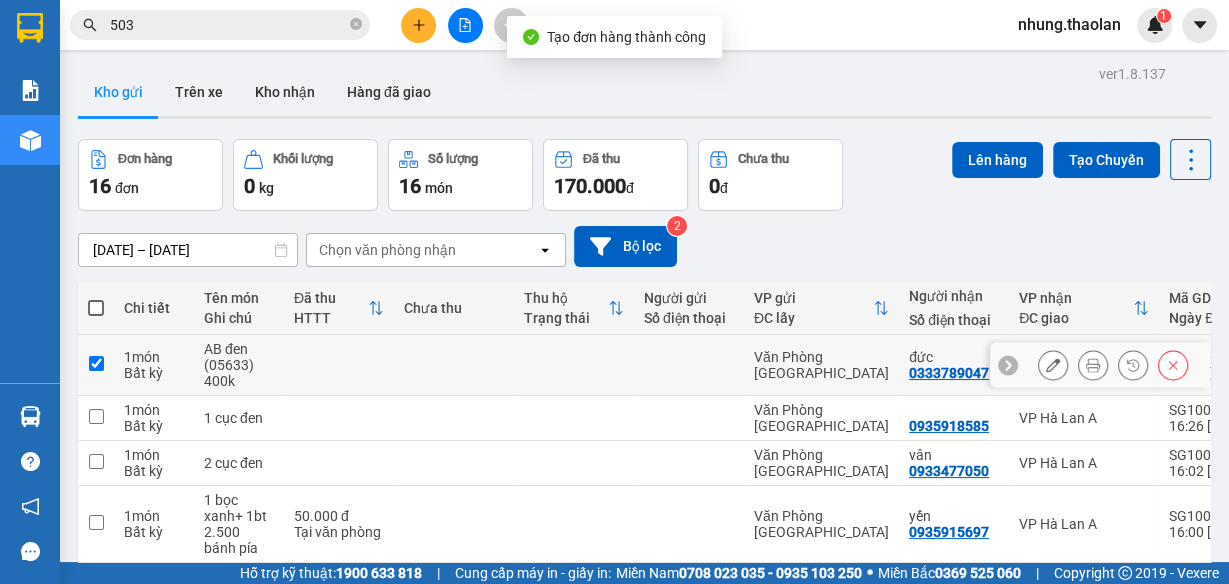 checkbox on "true" 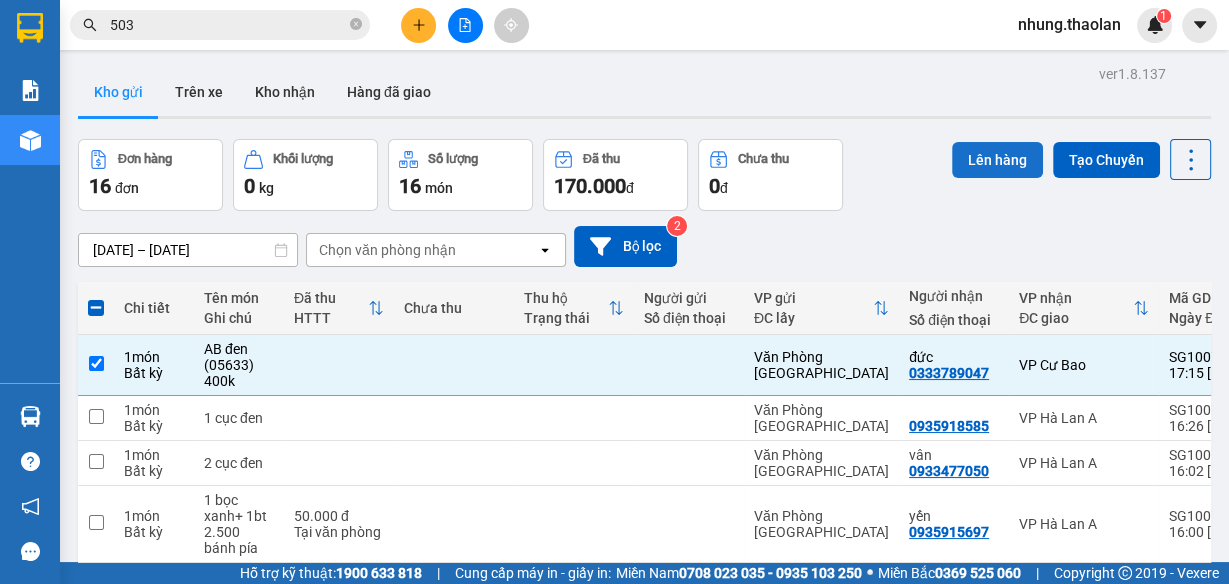 click on "Lên hàng" at bounding box center (997, 160) 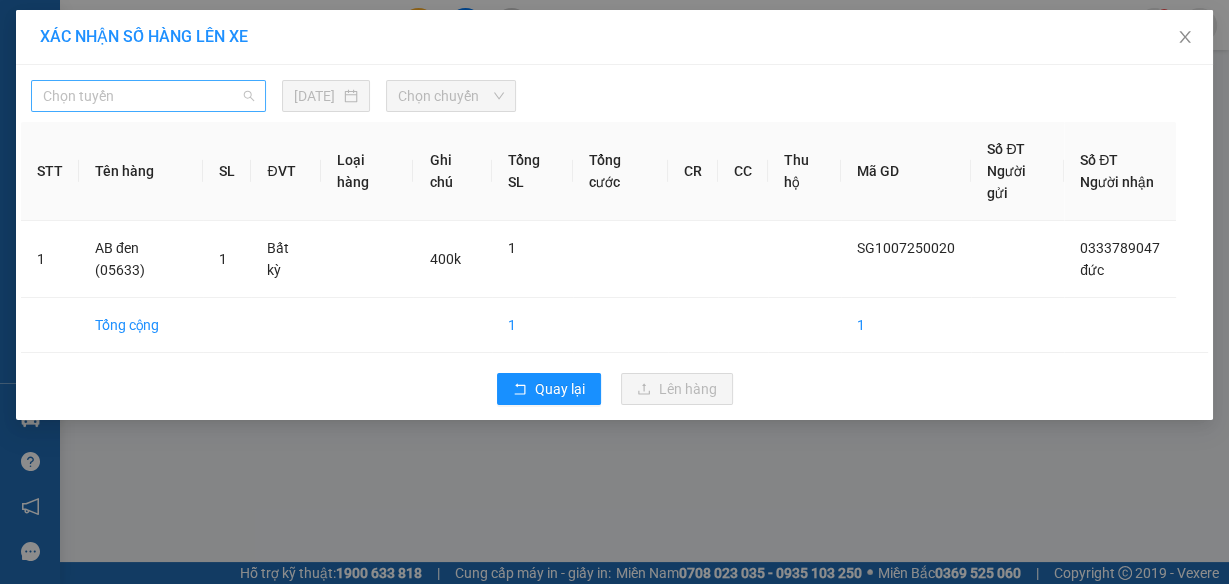click on "Chọn tuyến" at bounding box center [148, 96] 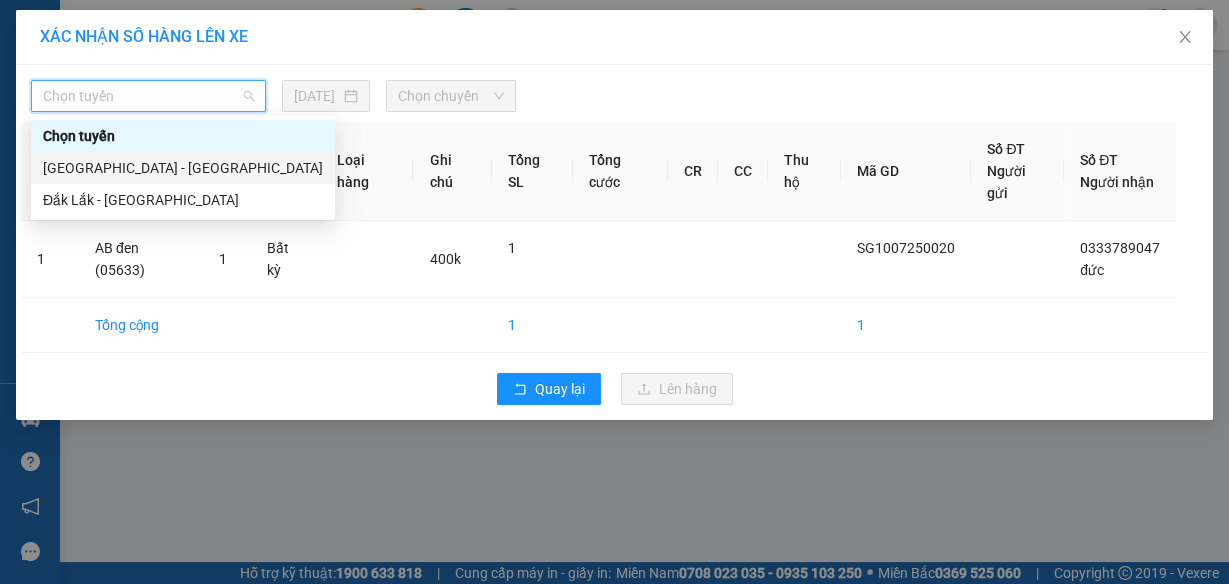 click on "[GEOGRAPHIC_DATA] - [GEOGRAPHIC_DATA]" at bounding box center [183, 168] 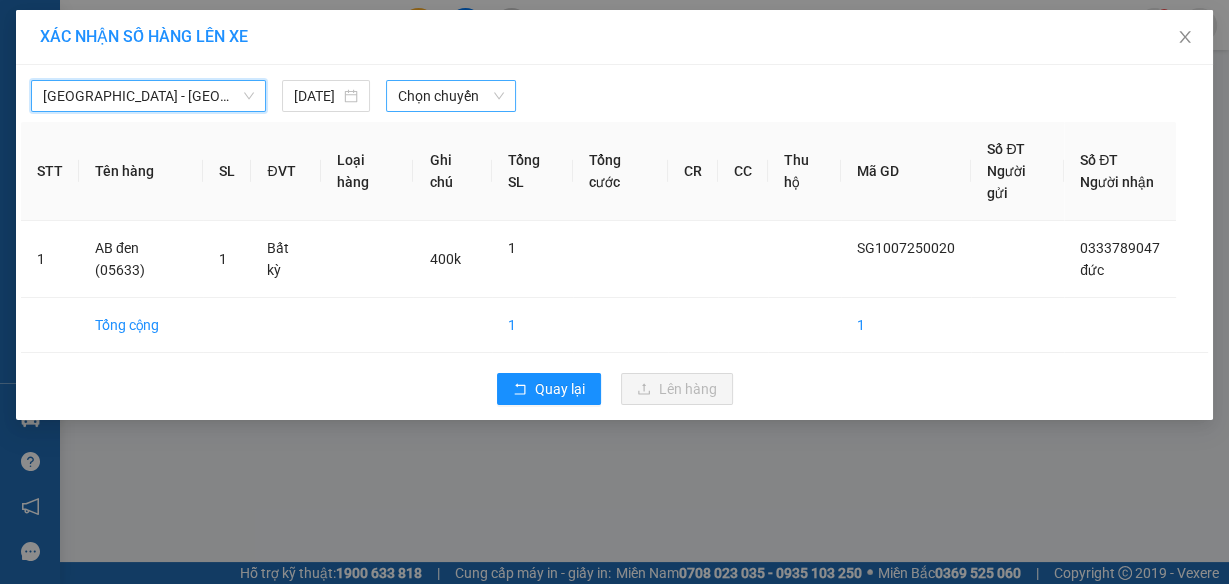 click on "Chọn chuyến" at bounding box center [451, 96] 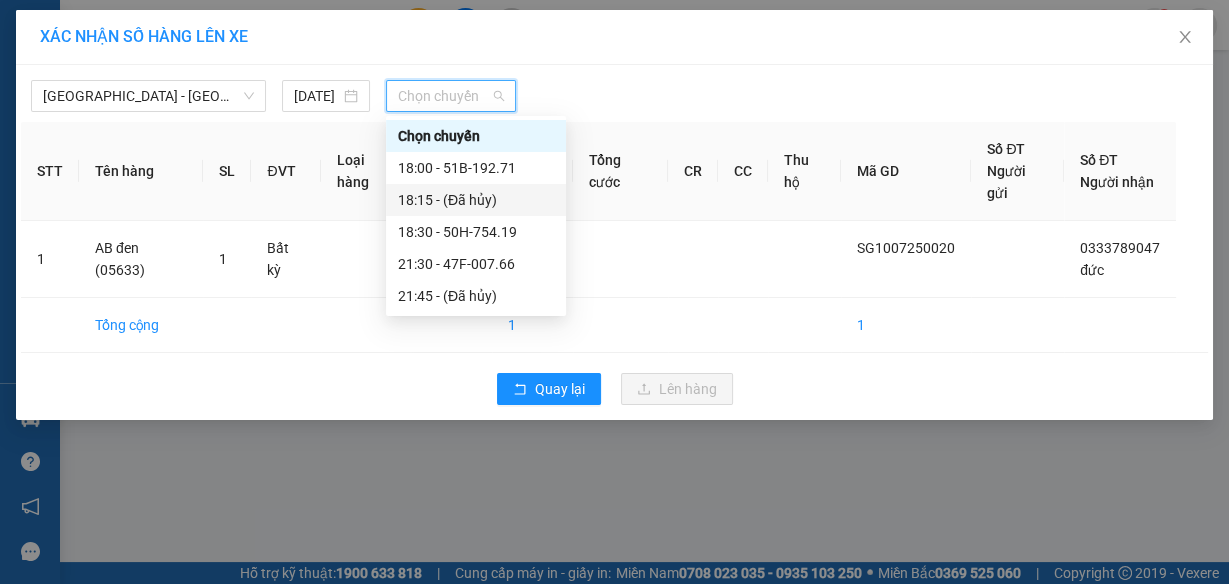 click on "18:30     - 50H-754.19" at bounding box center (476, 232) 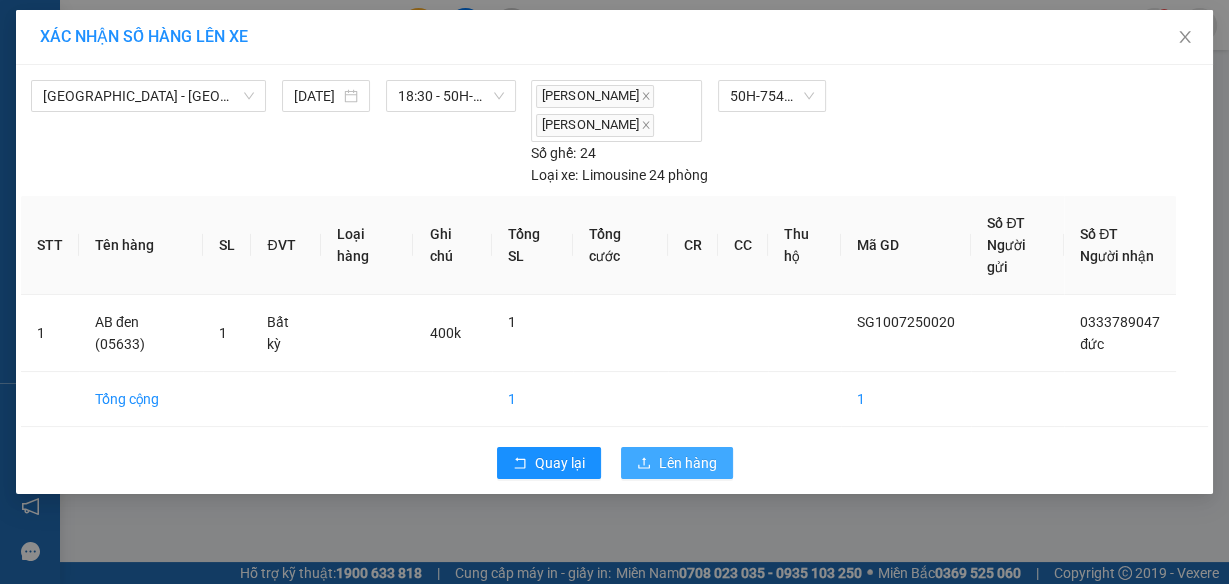 drag, startPoint x: 685, startPoint y: 455, endPoint x: 736, endPoint y: 464, distance: 51.78803 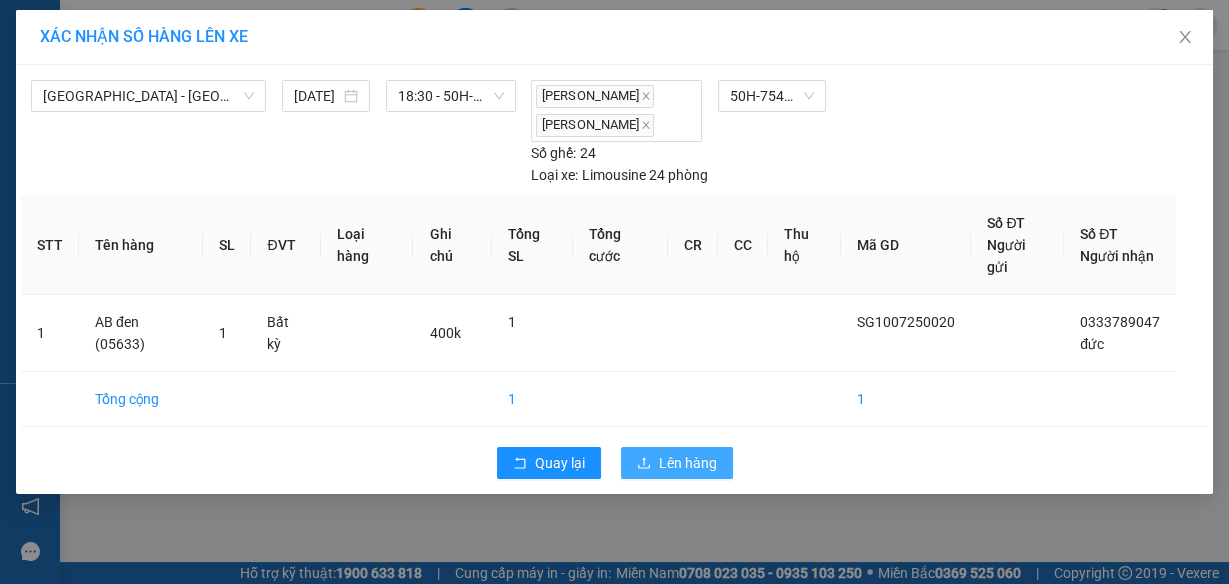 click on "Lên hàng" at bounding box center [688, 463] 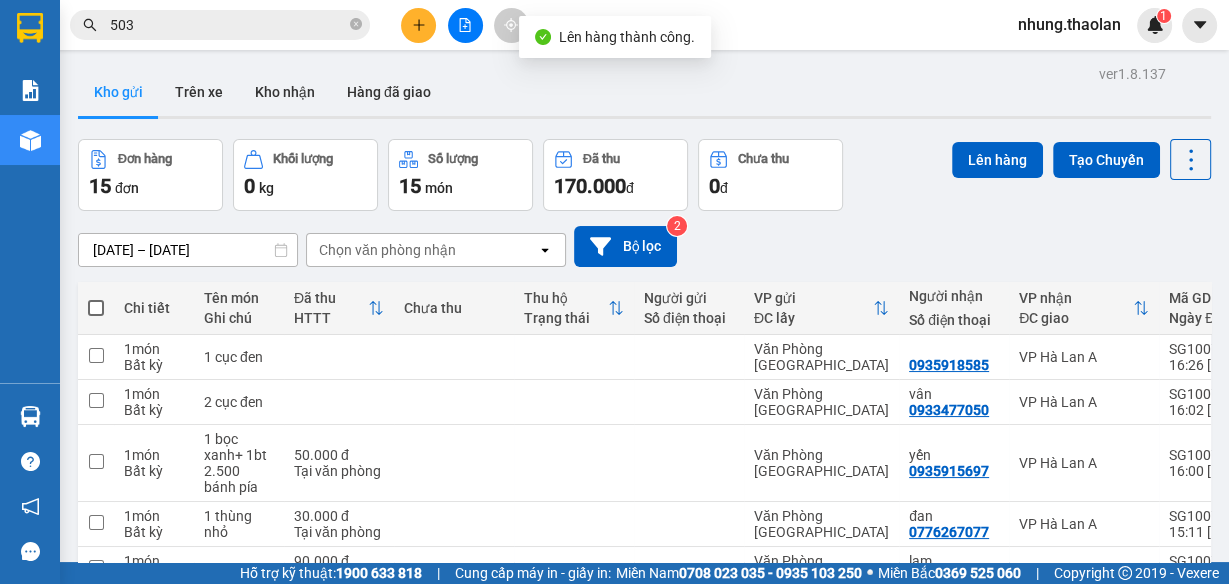 drag, startPoint x: 382, startPoint y: 249, endPoint x: 394, endPoint y: 261, distance: 16.970562 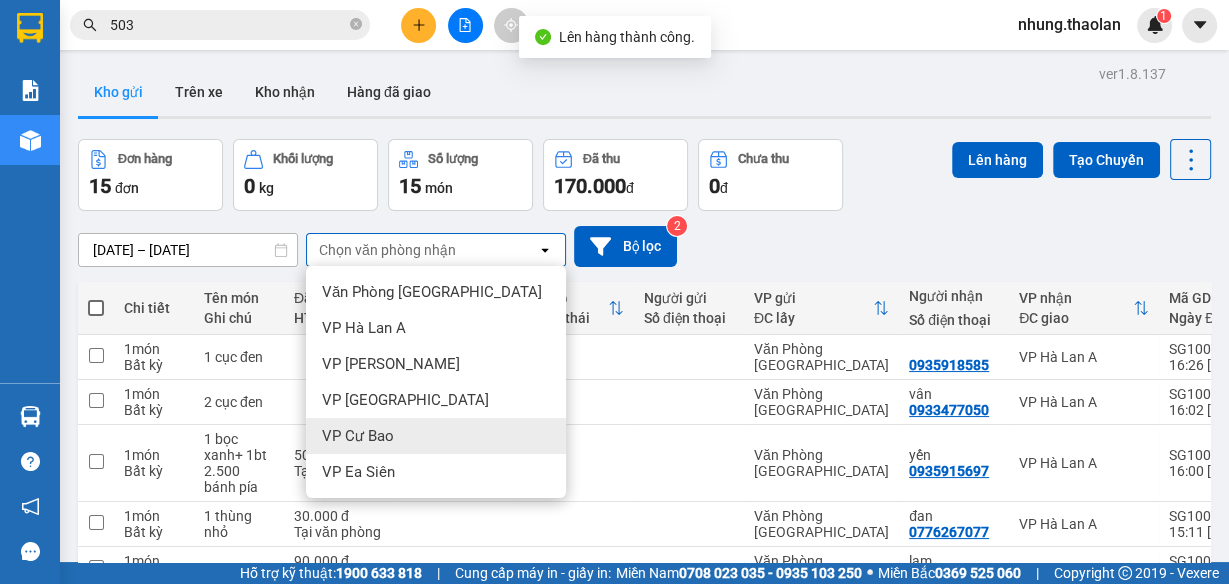 click on "VP Cư Bao" at bounding box center [436, 436] 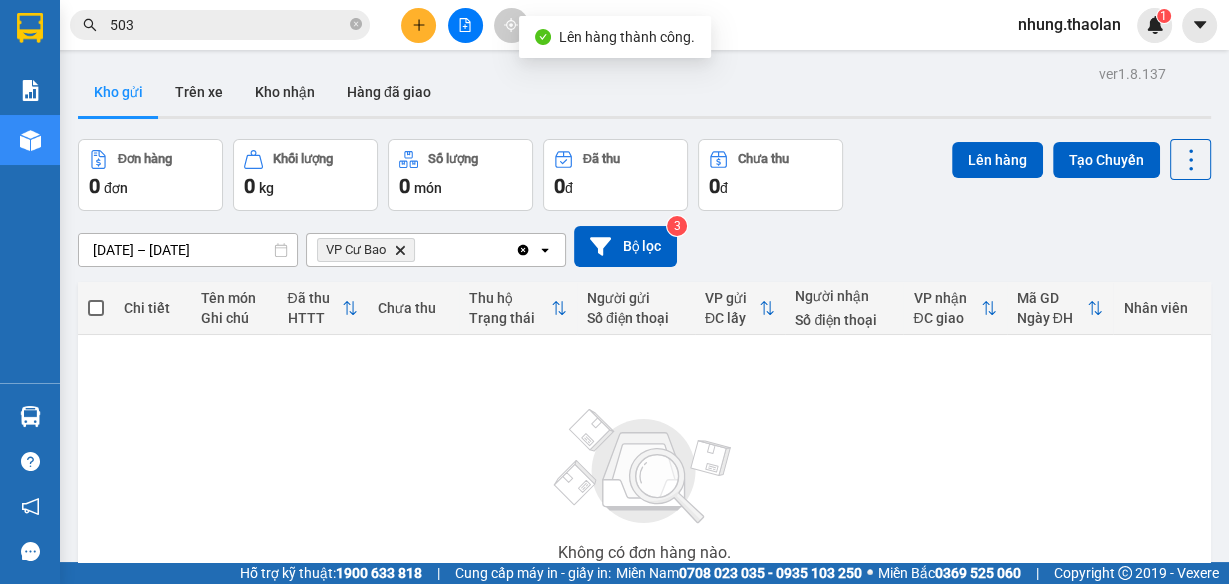 drag, startPoint x: 401, startPoint y: 250, endPoint x: 419, endPoint y: 203, distance: 50.32892 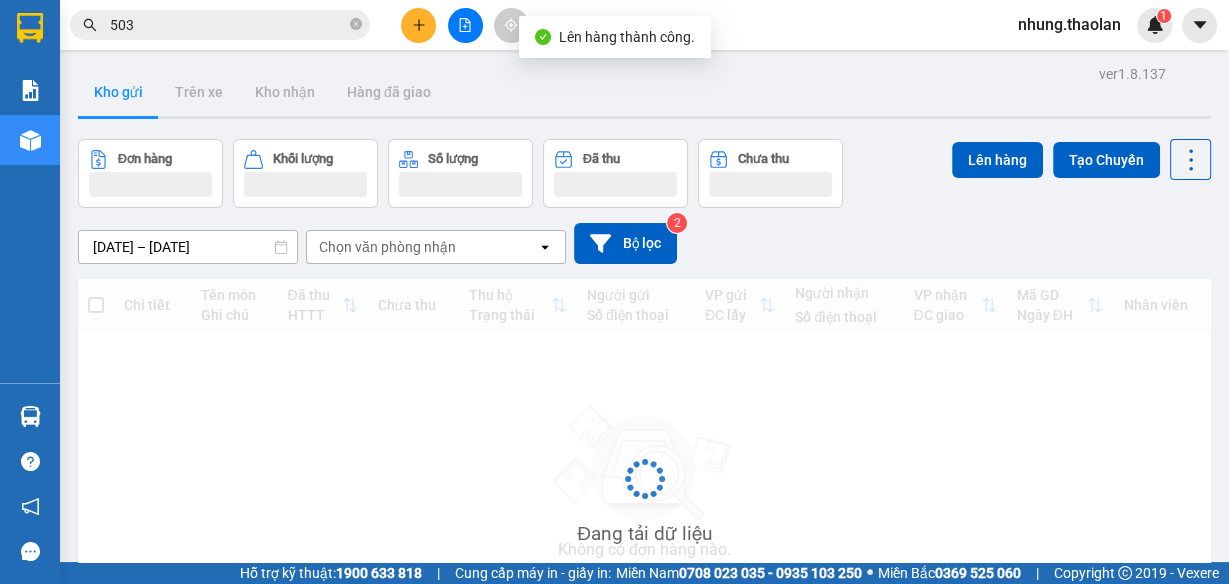 click at bounding box center (465, 25) 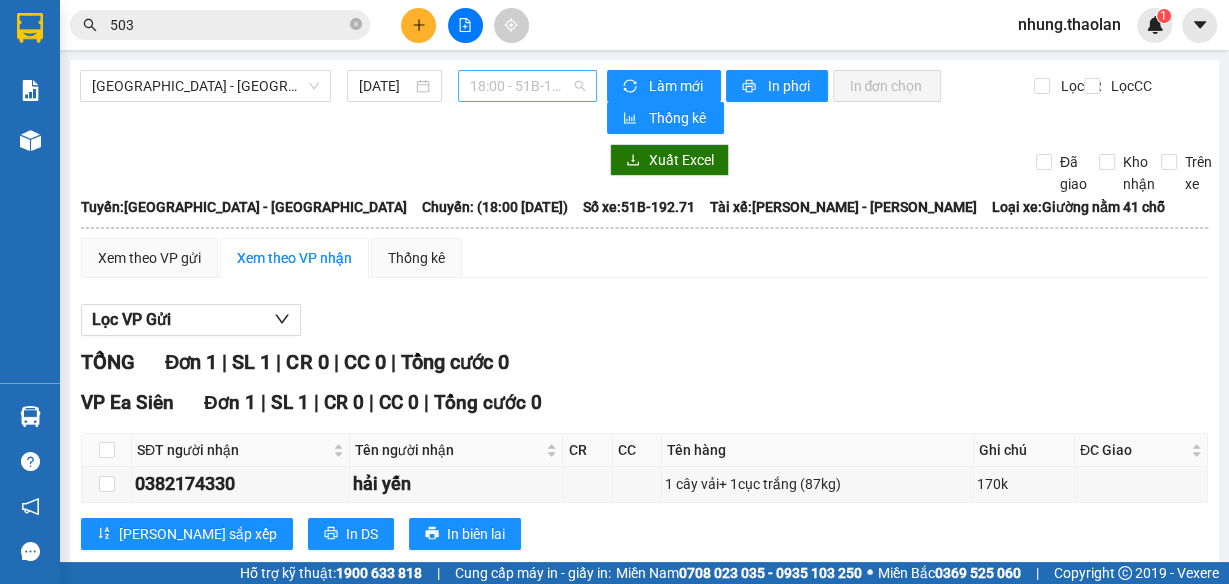 click on "18:00     - 51B-192.71" at bounding box center [528, 86] 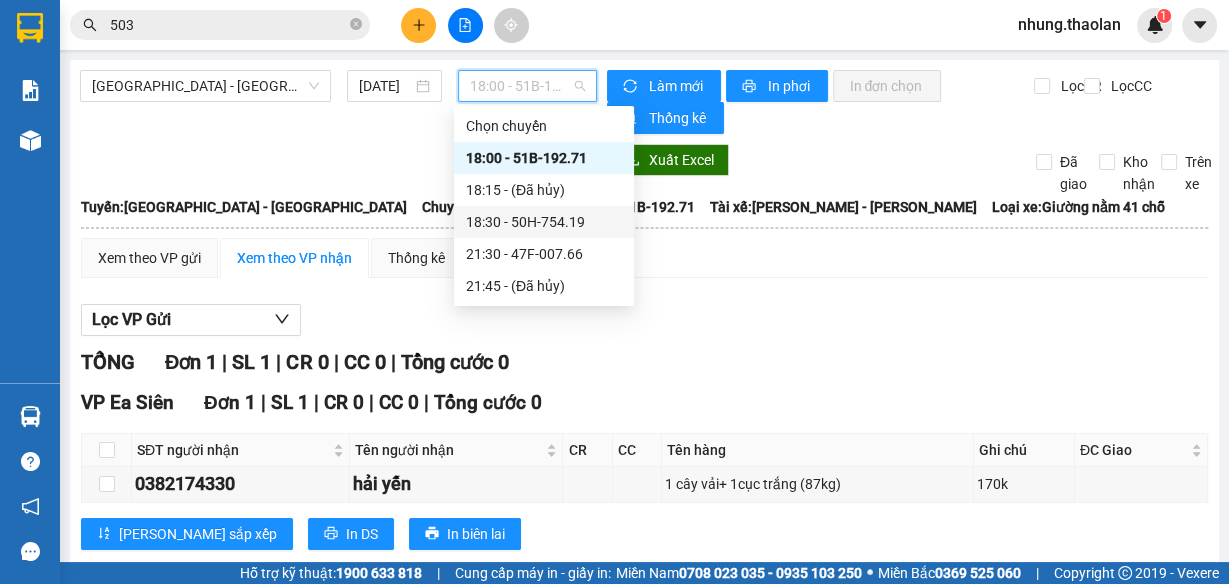 click on "18:30     - 50H-754.19" at bounding box center [544, 222] 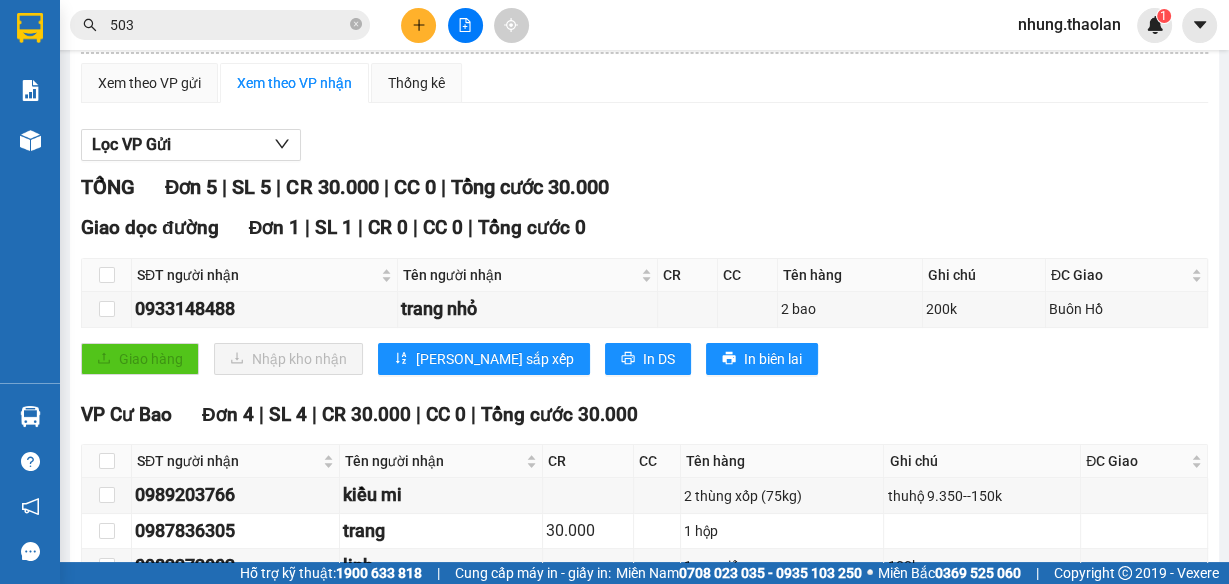 scroll, scrollTop: 80, scrollLeft: 0, axis: vertical 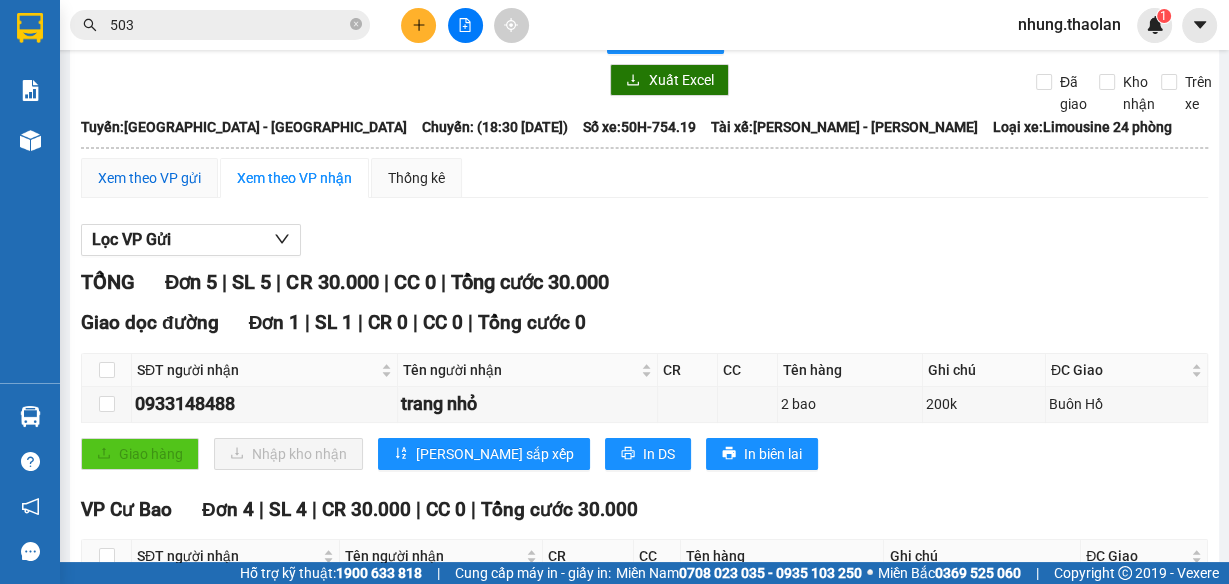 drag, startPoint x: 184, startPoint y: 177, endPoint x: 206, endPoint y: 178, distance: 22.022715 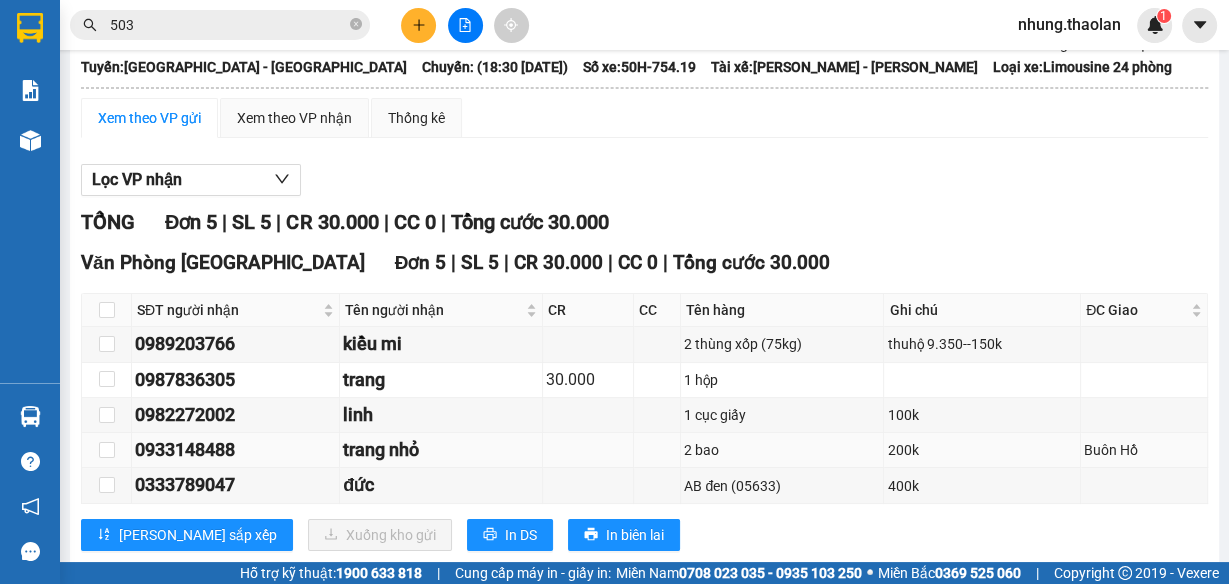 scroll, scrollTop: 181, scrollLeft: 0, axis: vertical 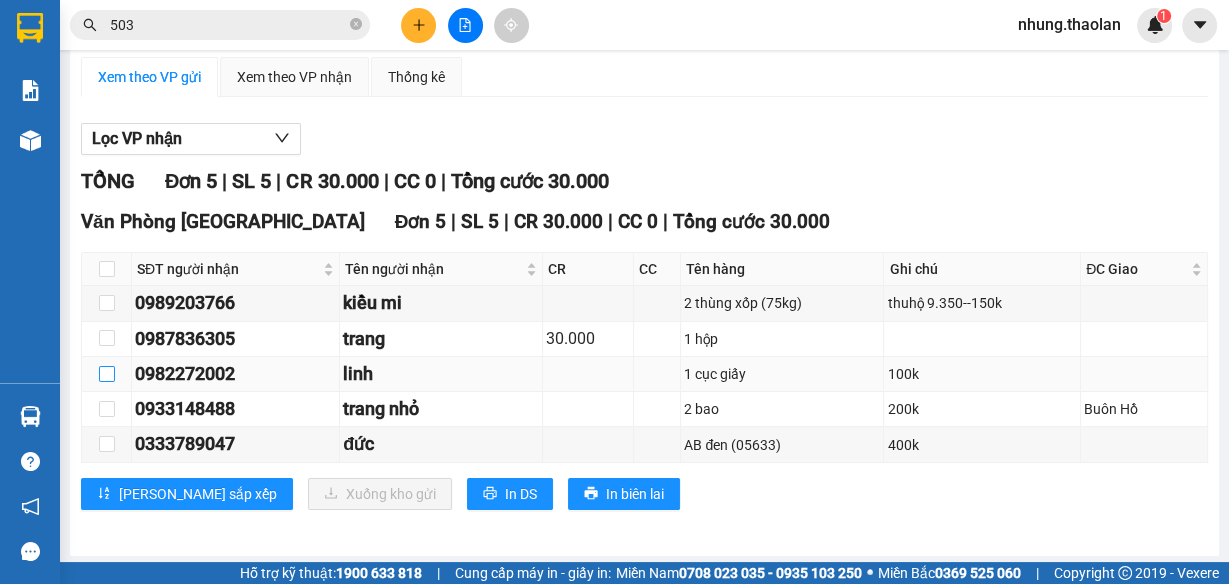 click at bounding box center (107, 374) 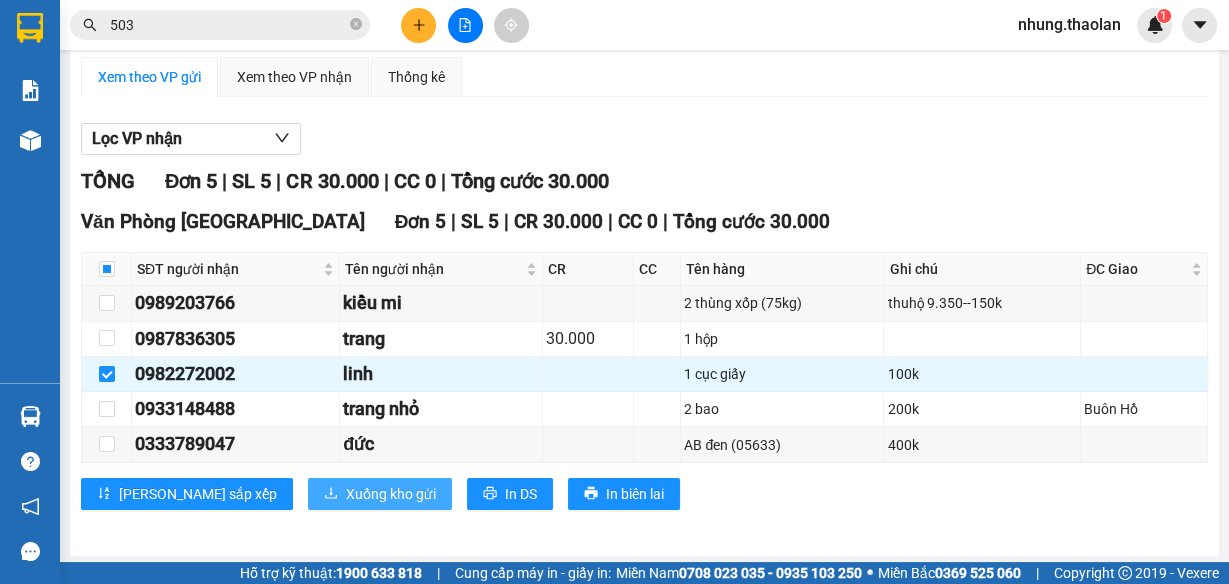 click on "Xuống kho gửi" at bounding box center [391, 494] 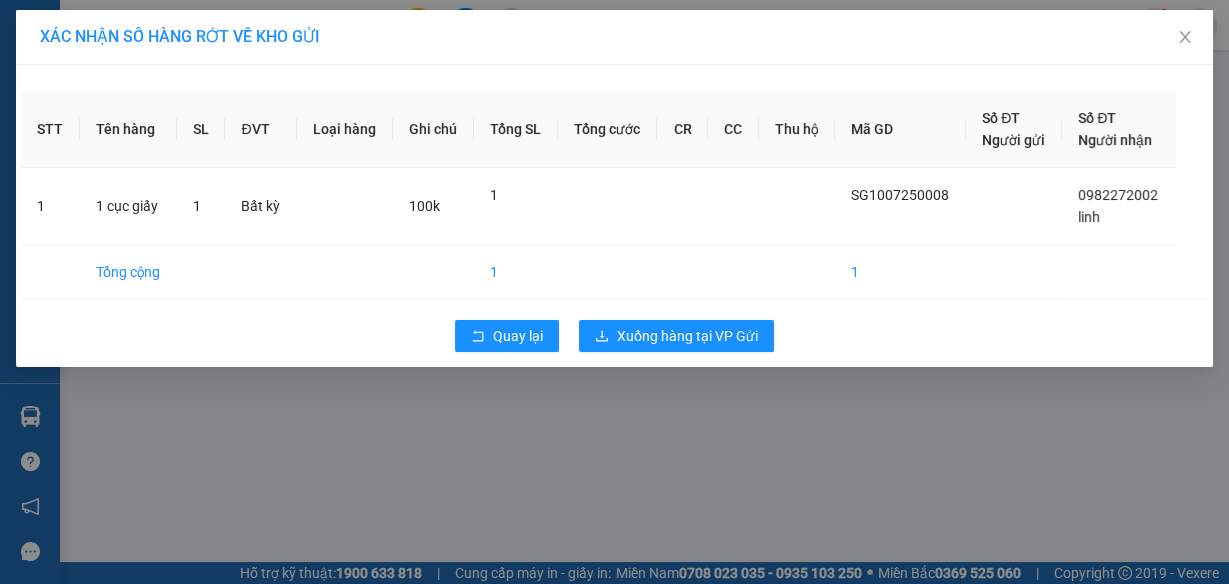 scroll, scrollTop: 0, scrollLeft: 0, axis: both 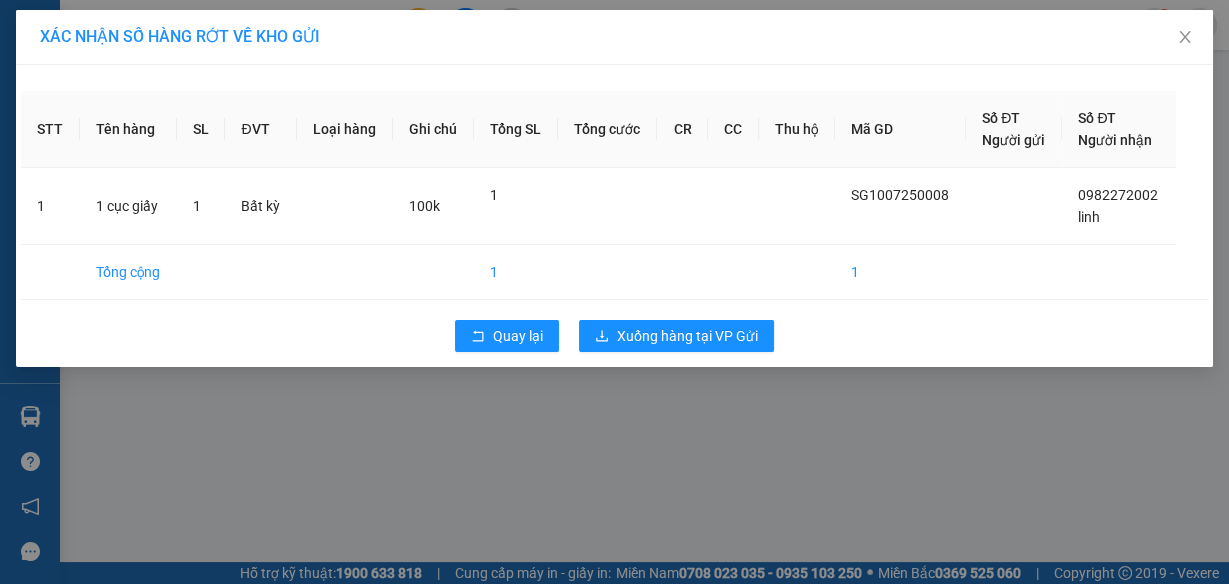 click on "Quay lại Xuống hàng tại VP Gửi" at bounding box center (614, 336) 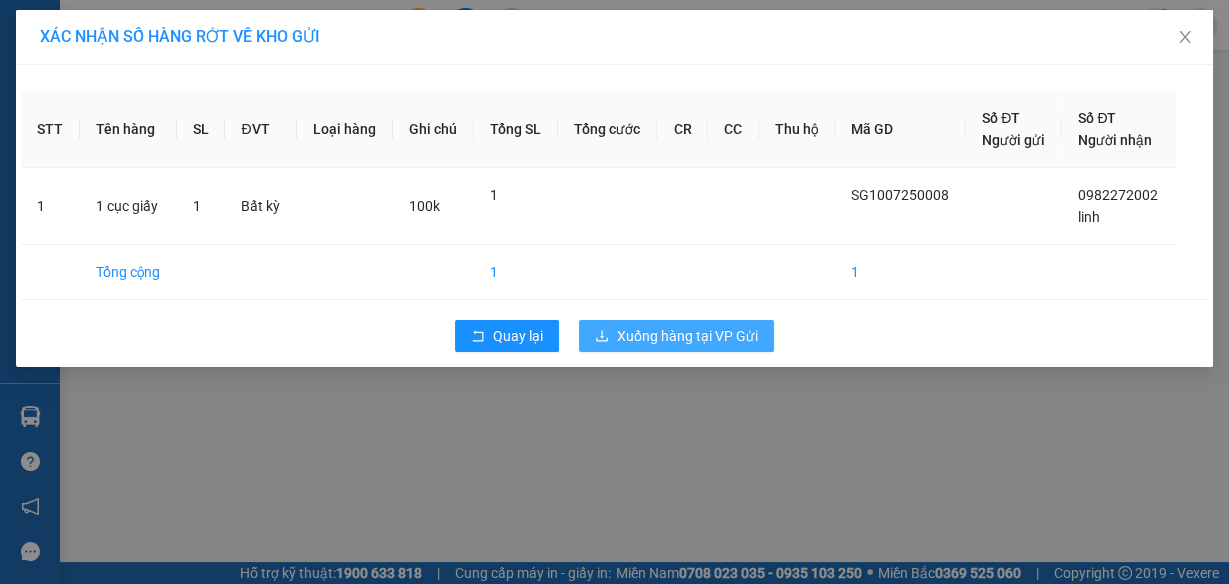 click on "Xuống hàng tại VP Gửi" at bounding box center [676, 336] 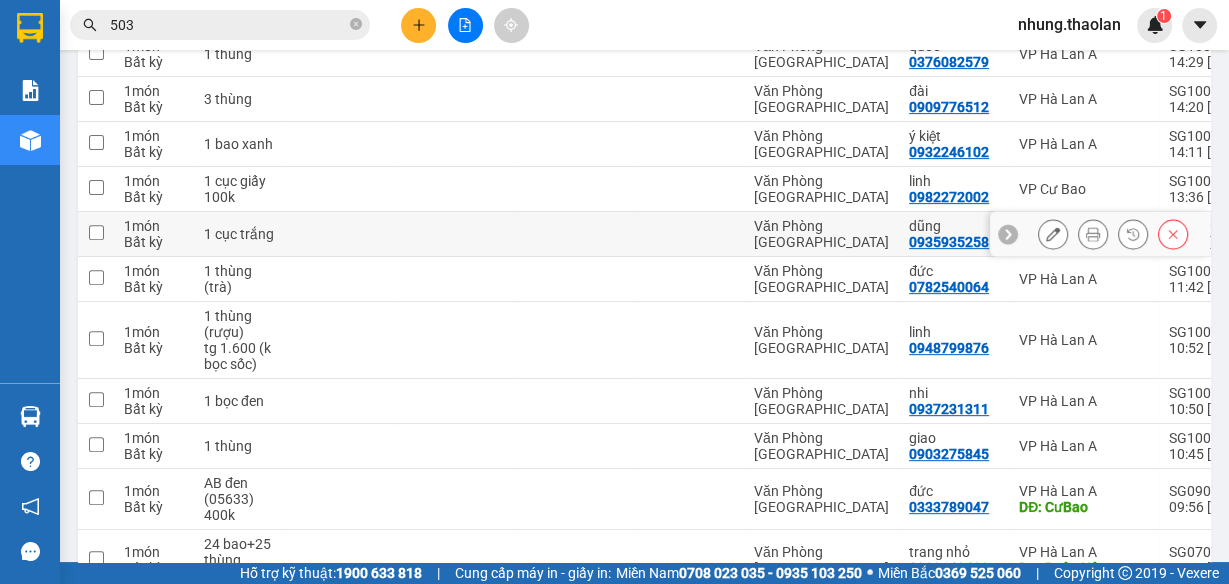scroll, scrollTop: 682, scrollLeft: 0, axis: vertical 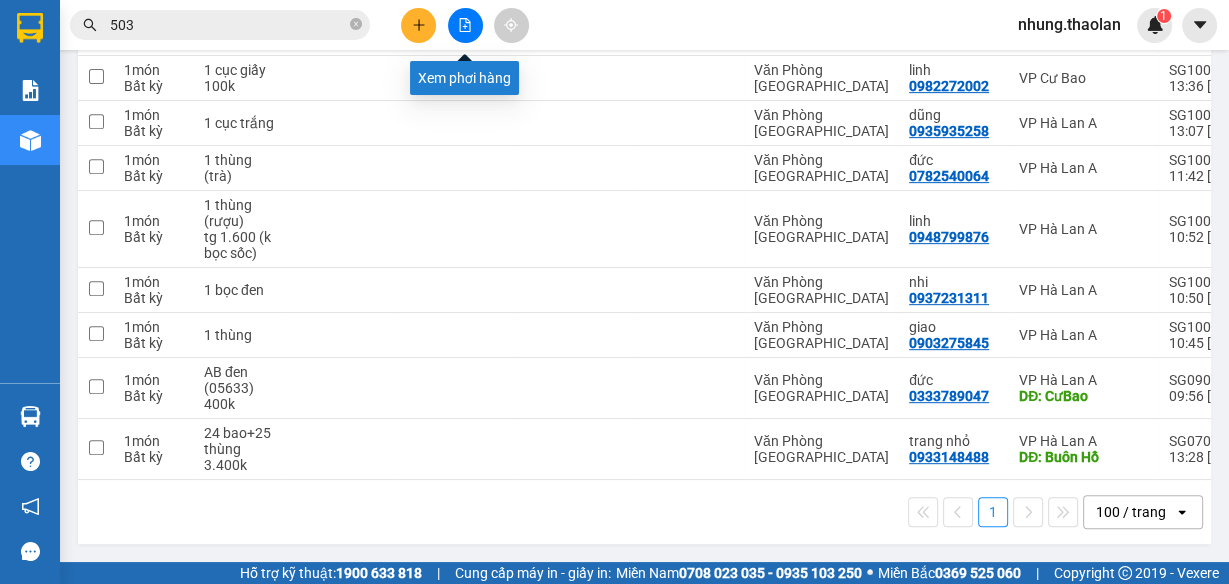 click 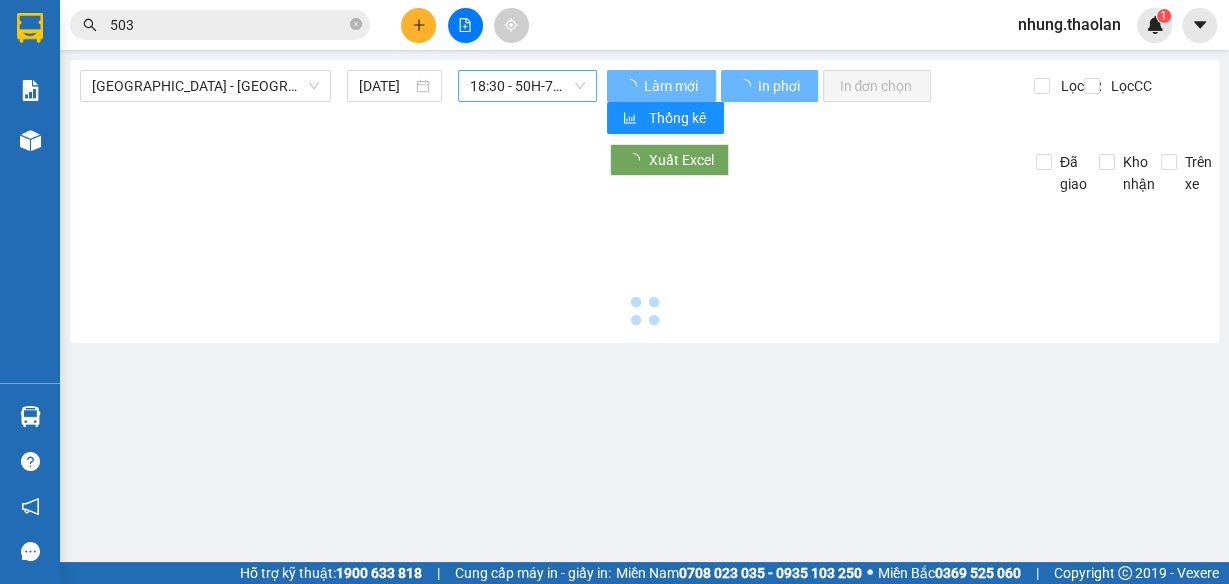 scroll, scrollTop: 0, scrollLeft: 0, axis: both 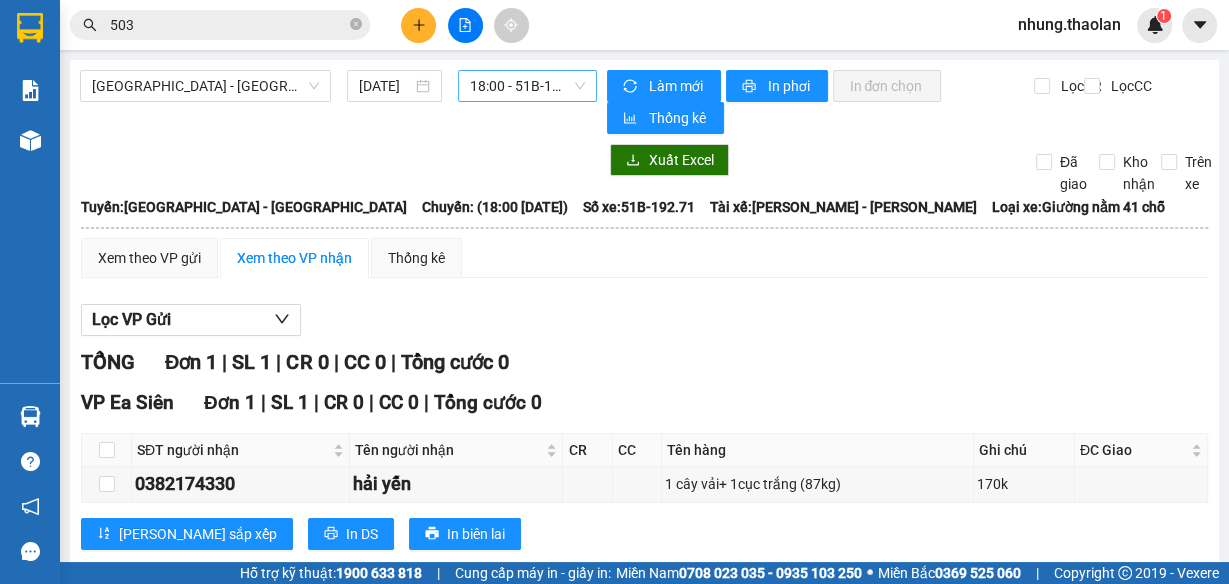 click on "18:00     - 51B-192.71" at bounding box center (528, 86) 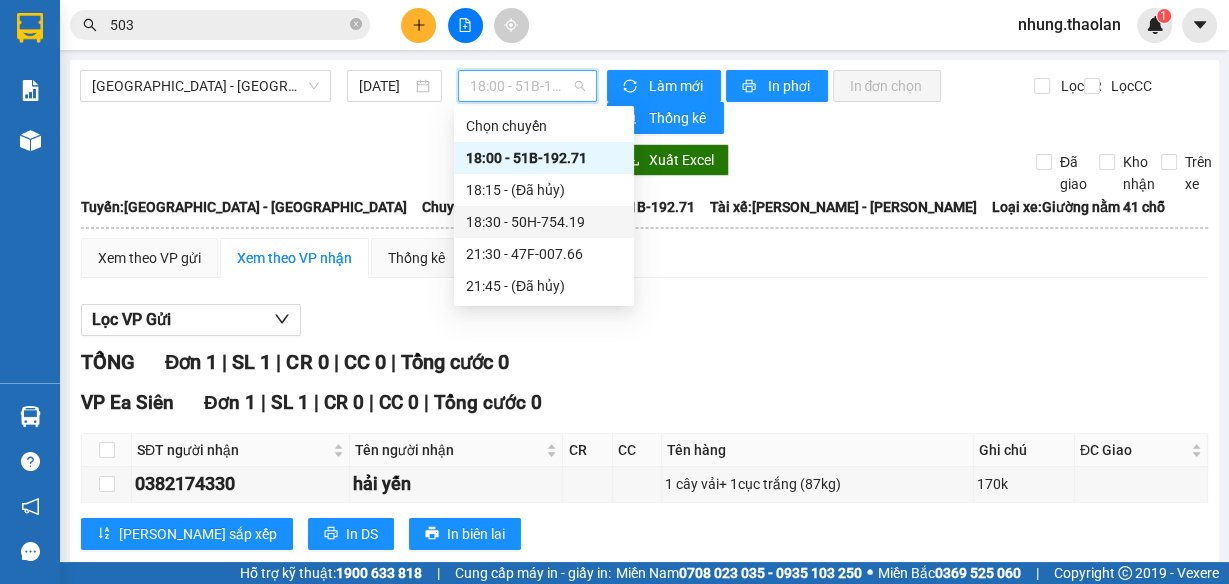 click on "18:30     - 50H-754.19" at bounding box center (544, 222) 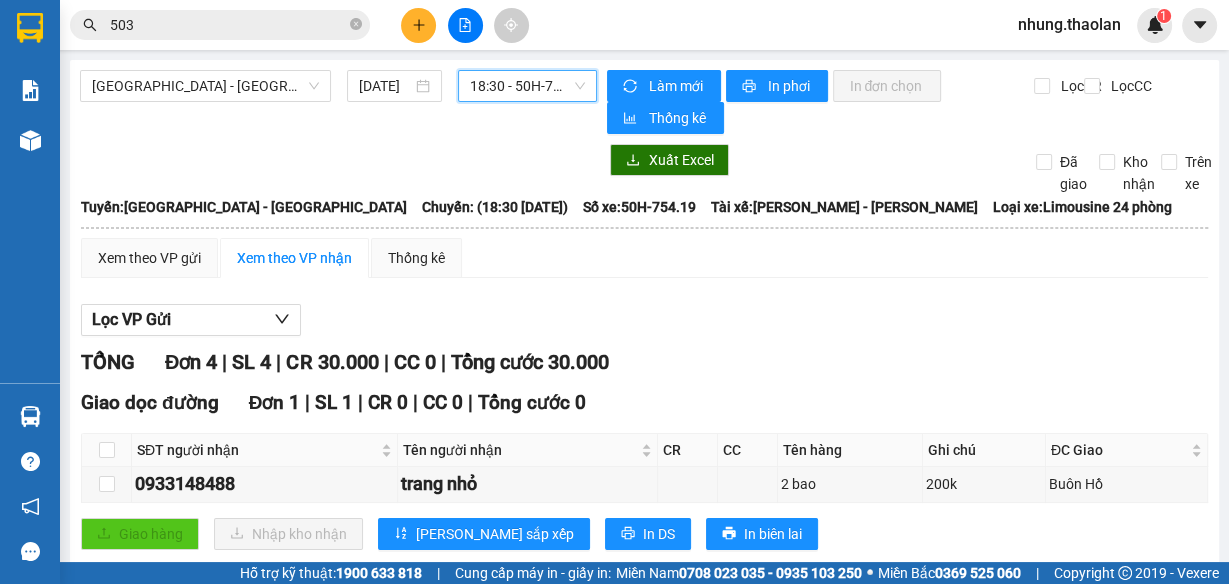 click on "18:30     - 50H-754.19" at bounding box center [528, 86] 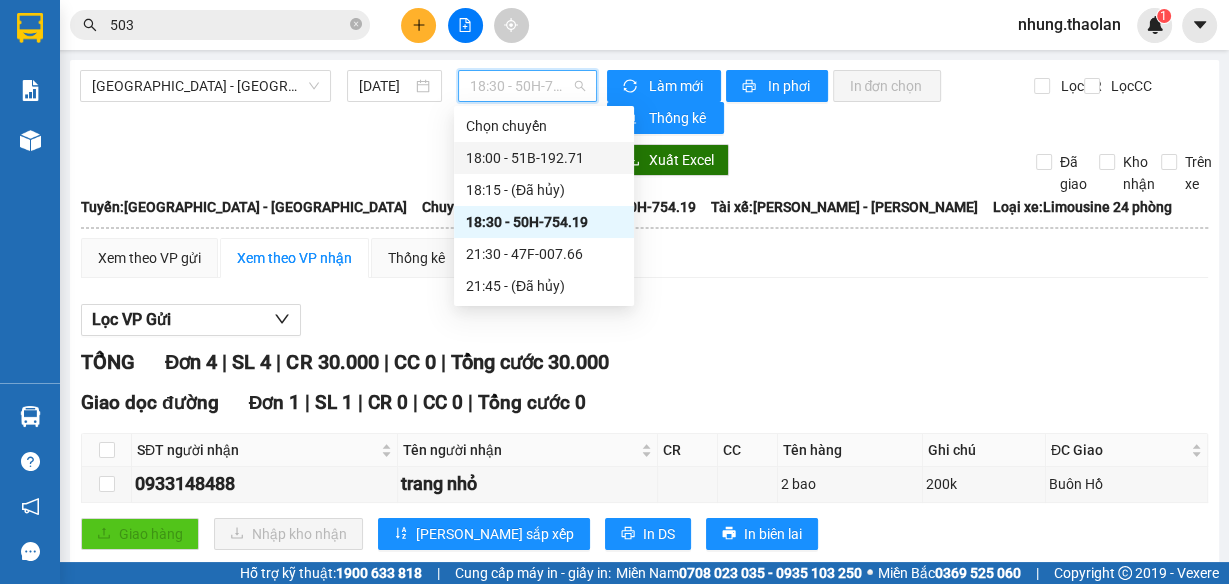 click on "18:00     - 51B-192.71" at bounding box center [544, 158] 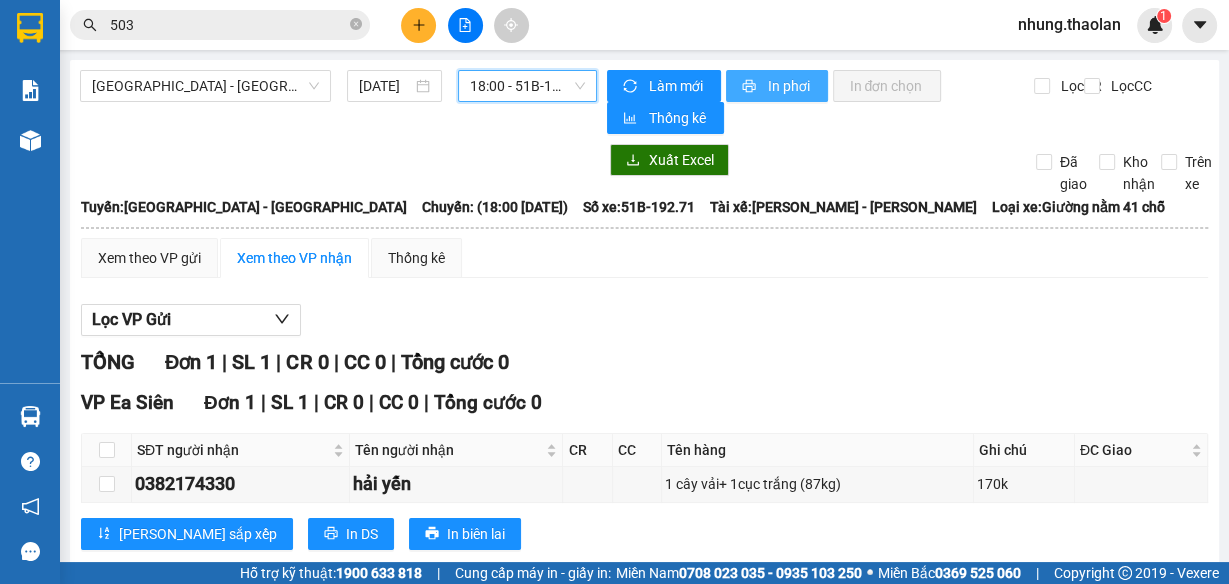 click on "In phơi" at bounding box center [789, 86] 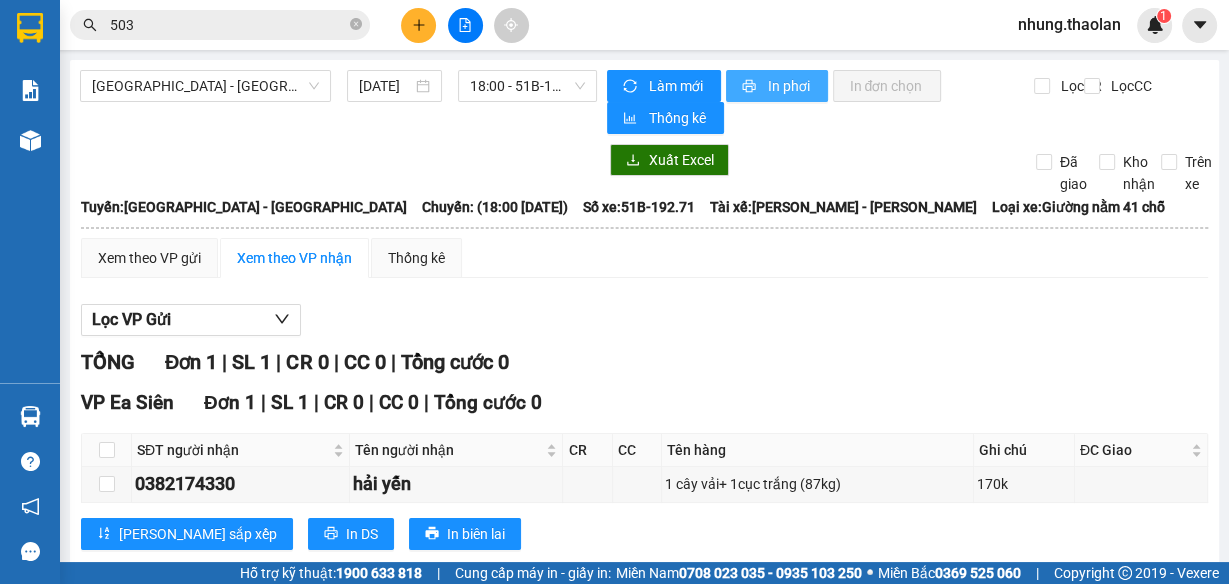 scroll, scrollTop: 0, scrollLeft: 0, axis: both 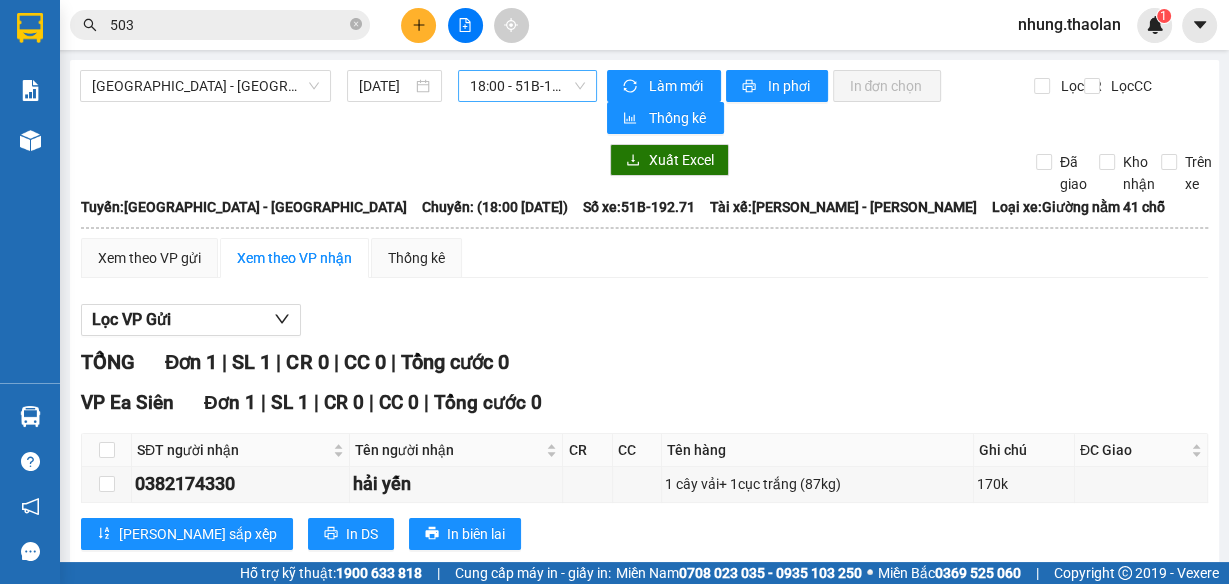 click on "18:00     - 51B-192.71" at bounding box center (528, 86) 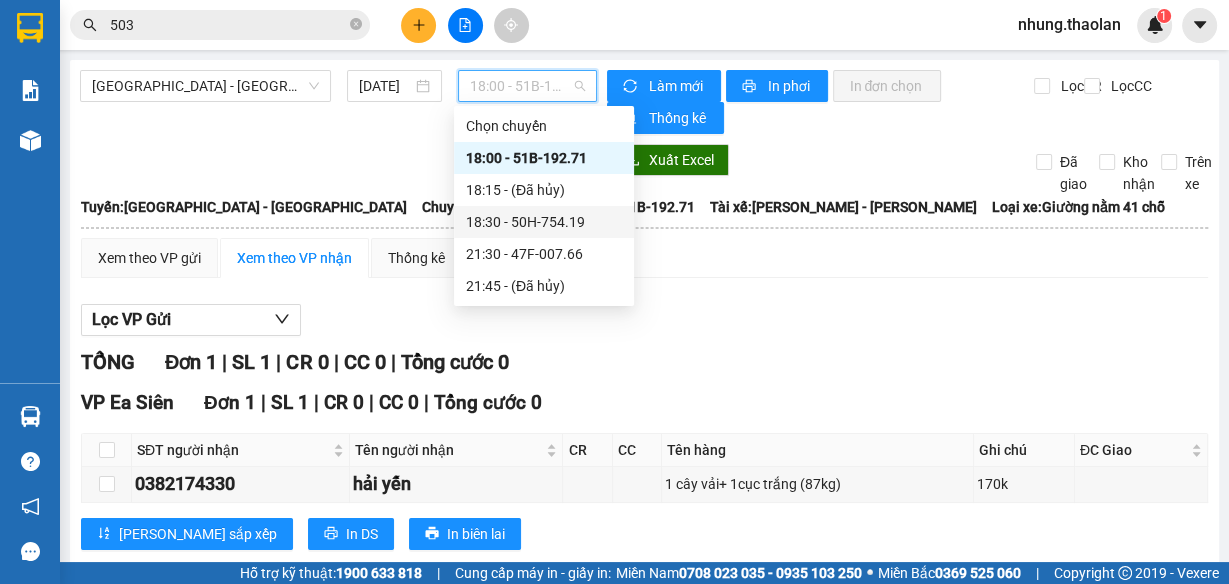 click on "18:30     - 50H-754.19" at bounding box center (544, 222) 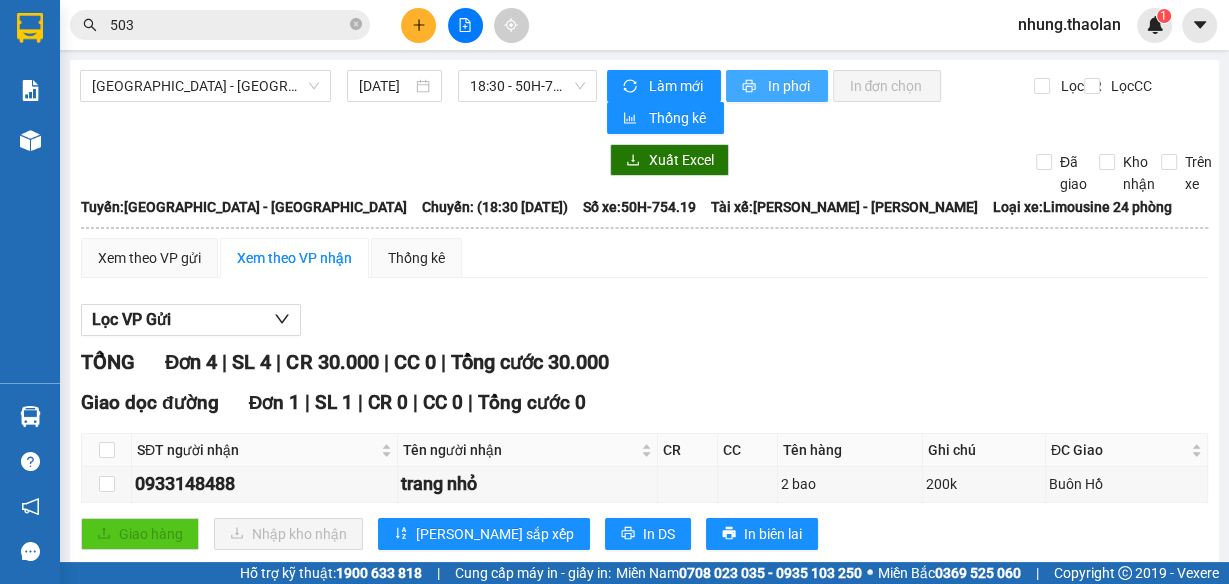click on "In phơi" at bounding box center [789, 86] 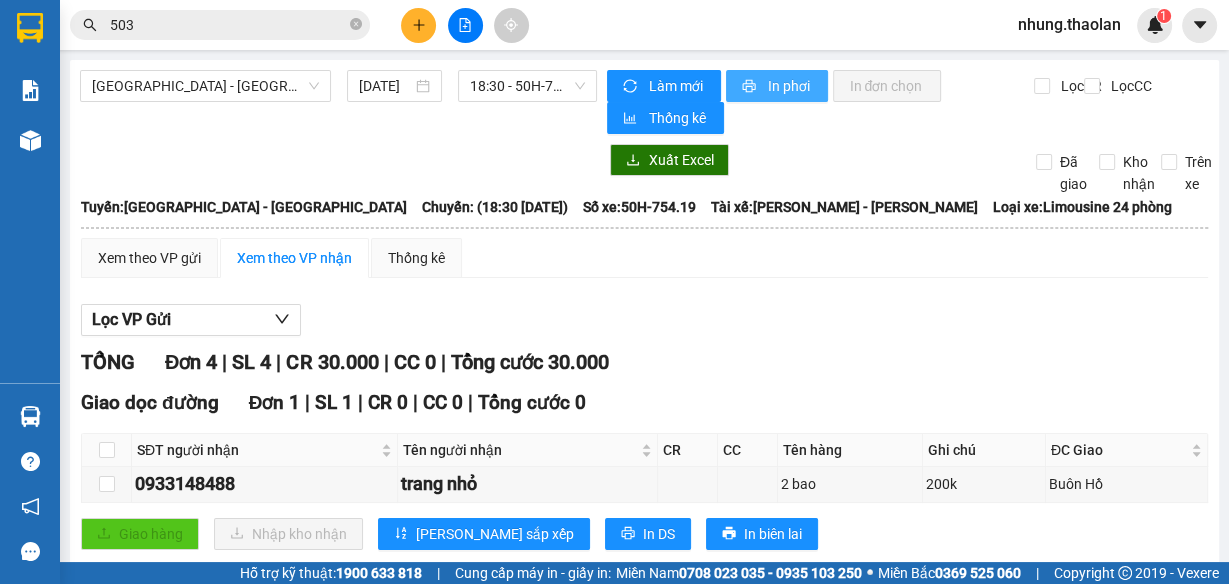 scroll, scrollTop: 0, scrollLeft: 0, axis: both 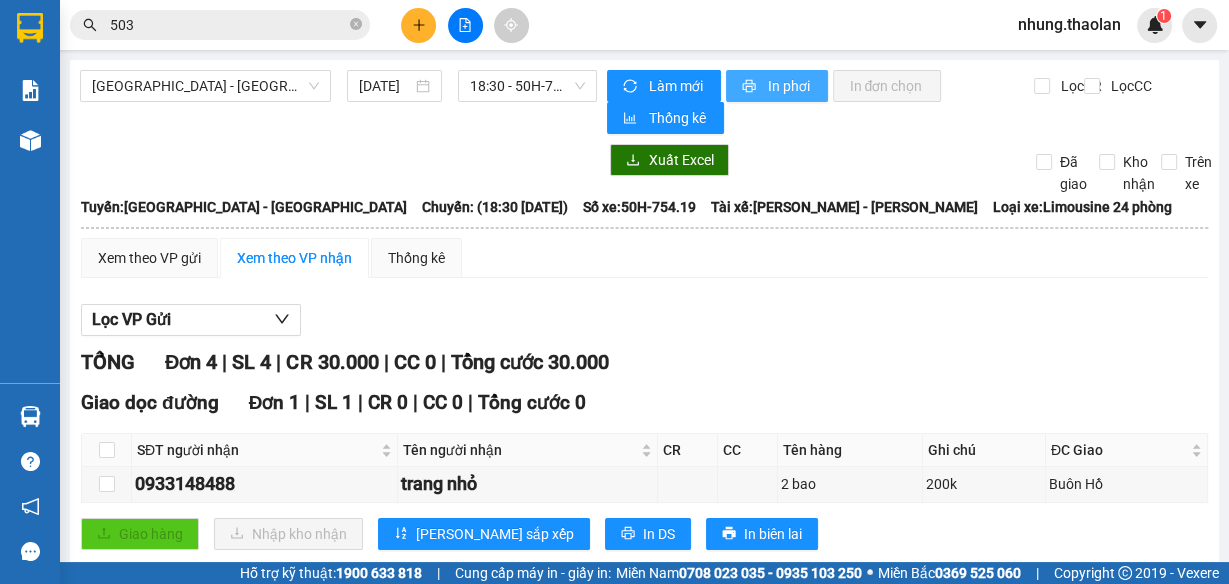 click on "In phơi" at bounding box center [789, 86] 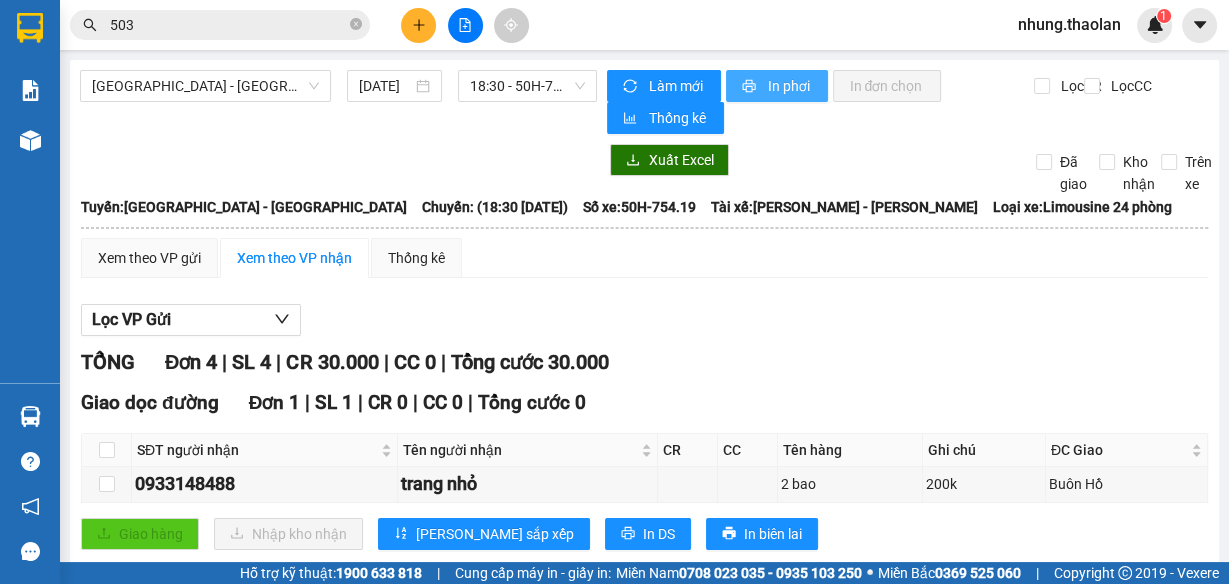 scroll, scrollTop: 0, scrollLeft: 0, axis: both 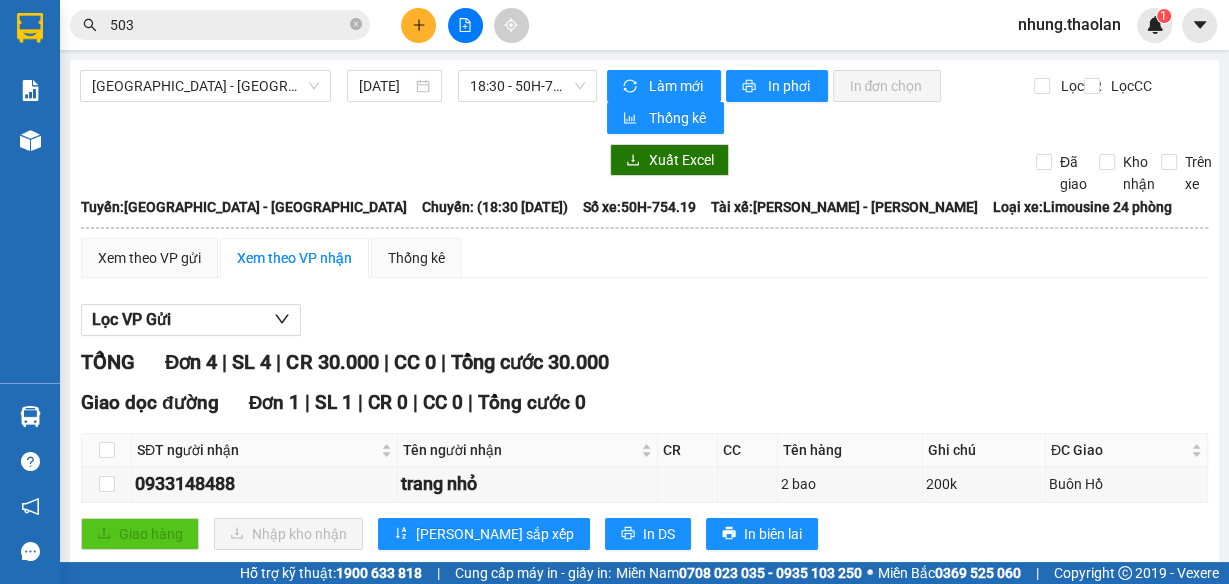 click at bounding box center [465, 25] 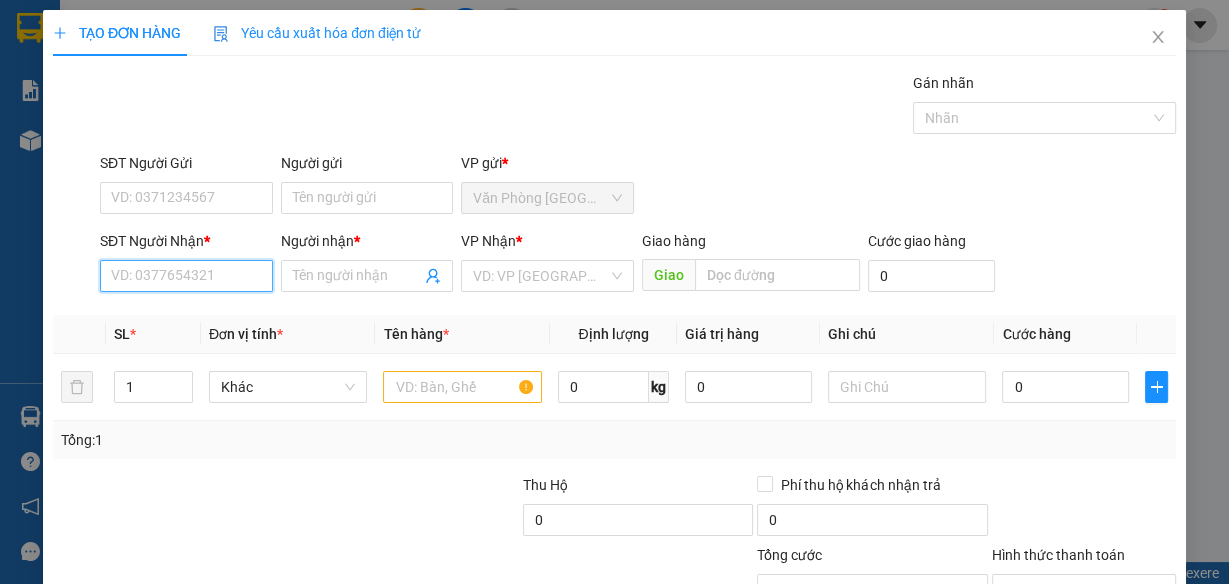 click on "SĐT Người Nhận  *" at bounding box center [186, 276] 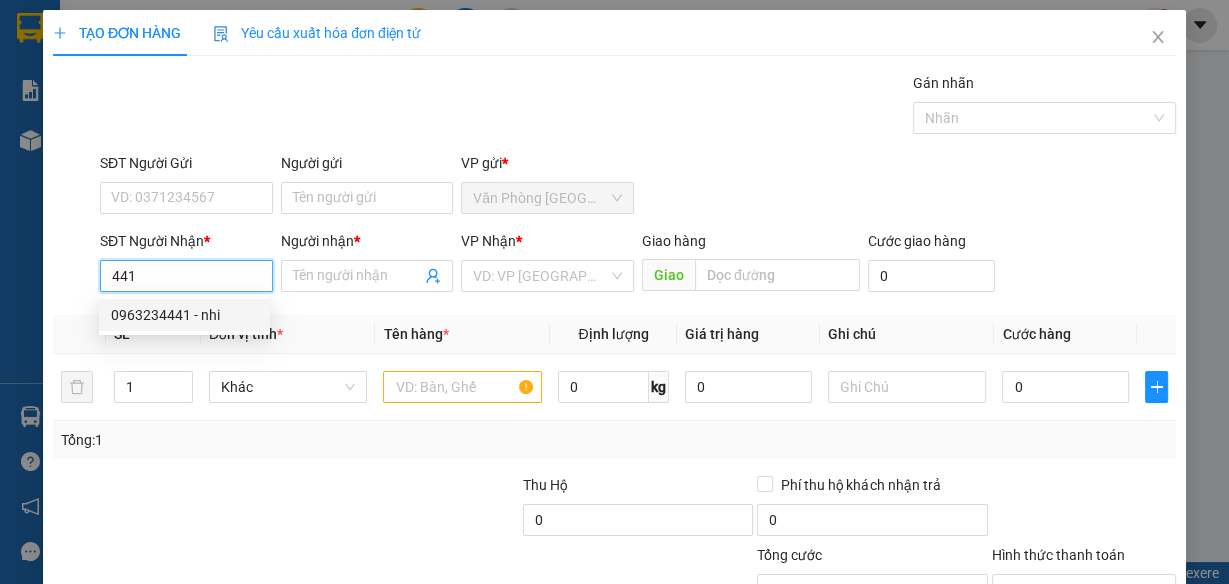click on "0963234441 - nhi" at bounding box center (184, 315) 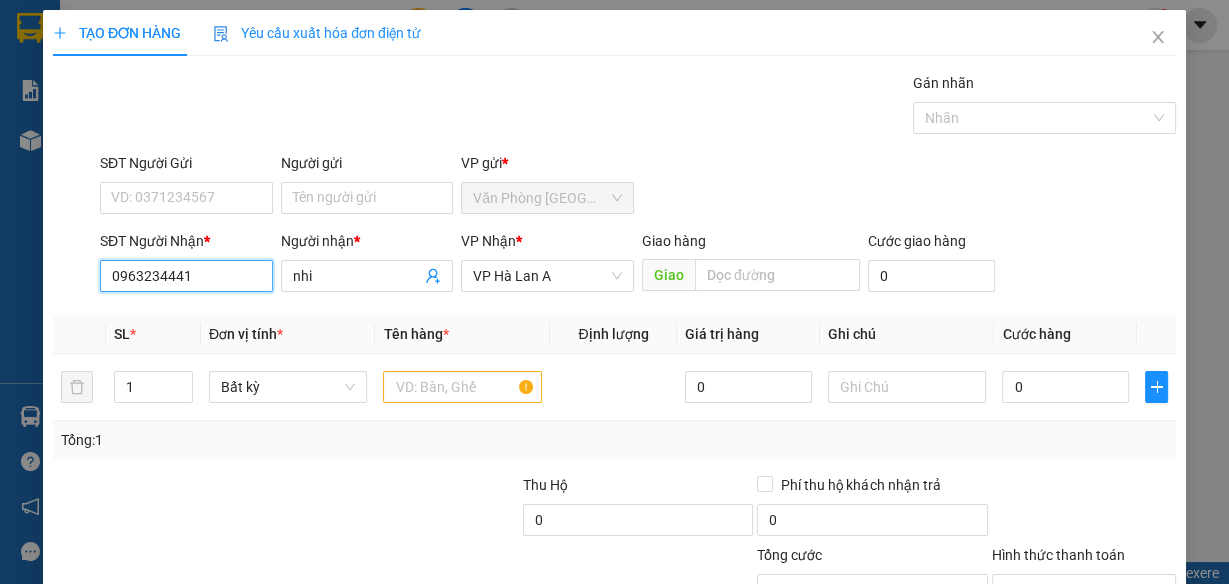 type on "0963234441" 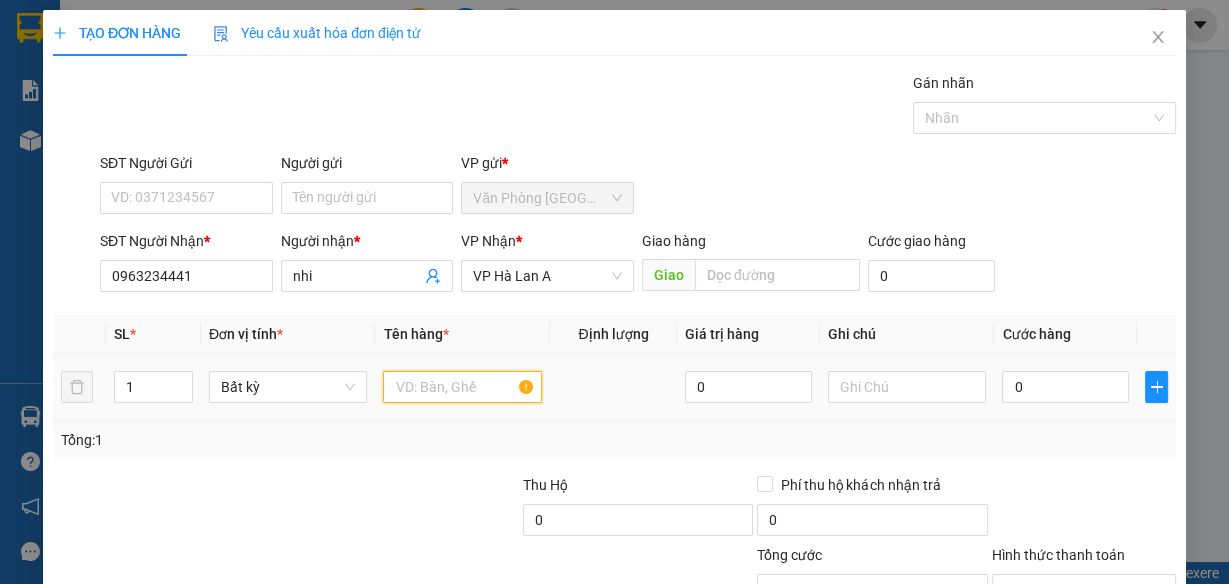 click at bounding box center (462, 387) 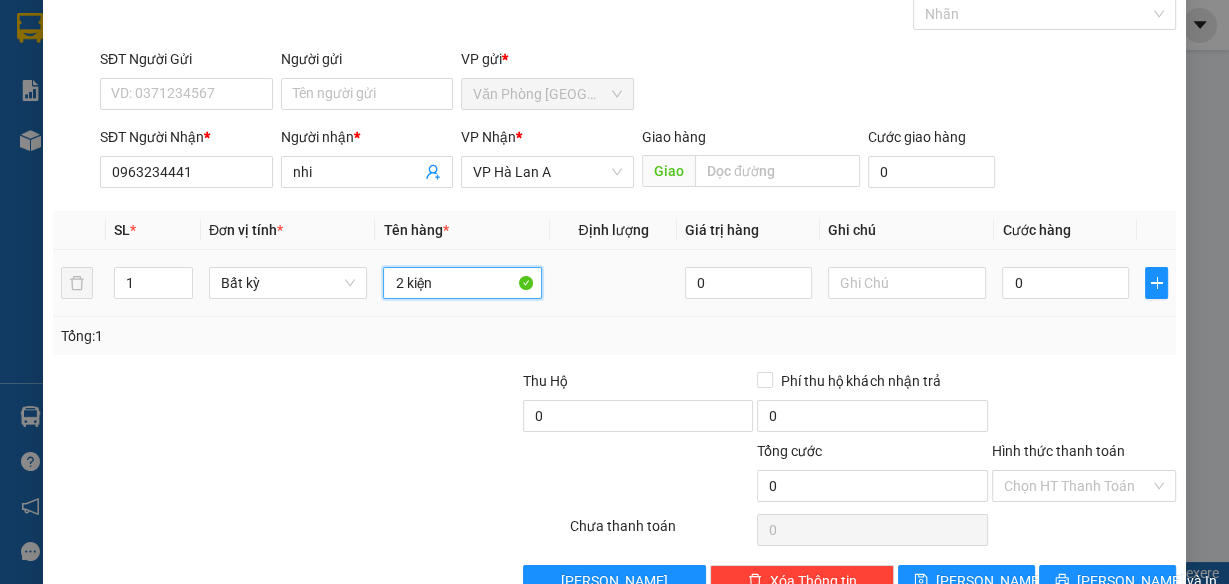 scroll, scrollTop: 153, scrollLeft: 0, axis: vertical 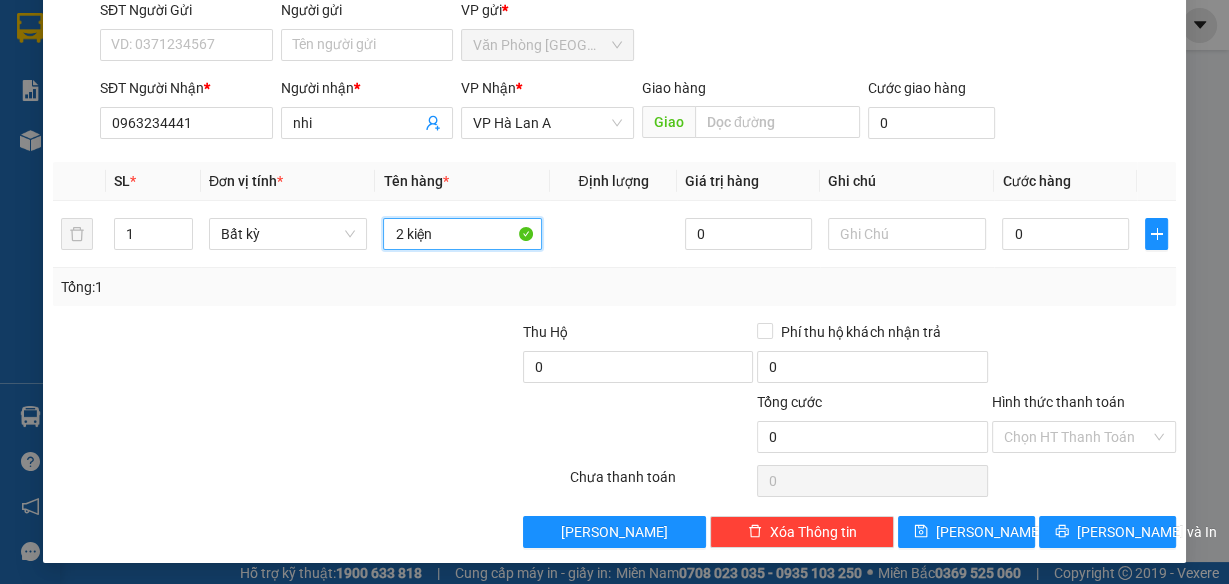 type on "2 kiện" 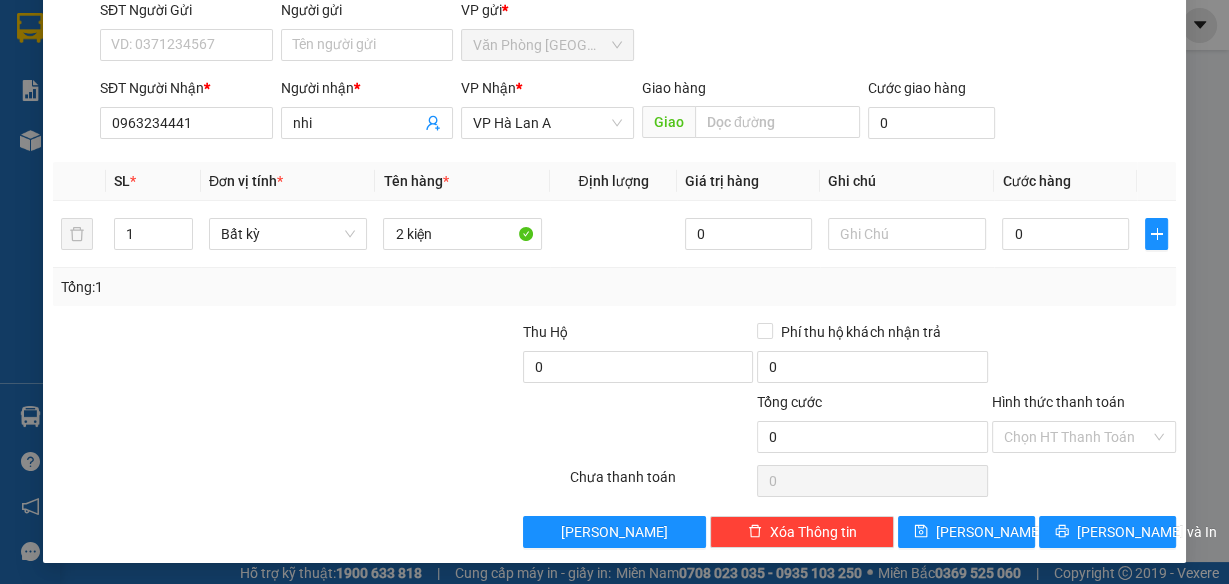 click on "Transit Pickup Surcharge Ids Transit Deliver Surcharge Ids Transit Deliver Surcharge Transit Deliver Surcharge Gói vận chuyển  * Tiêu chuẩn Gán nhãn   Nhãn SĐT Người Gửi VD: 0371234567 Người gửi Tên người gửi VP gửi  * Văn Phòng Sài Gòn SĐT Người Nhận  * 0963234441 Người nhận  * nhi VP Nhận  * VP Hà Lan A Giao hàng Giao Cước giao hàng 0 SL  * Đơn vị tính  * Tên hàng  * Định lượng Giá trị hàng Ghi chú Cước hàng                   1 Bất kỳ 2 kiện 0 0 Tổng:  1 Thu Hộ 0 Phí thu hộ khách nhận trả 0 Tổng cước 0 Hình thức thanh toán Chọn HT Thanh Toán Số tiền thu trước 0 Chưa thanh toán 0 Chọn HT Thanh Toán Lưu nháp Xóa Thông tin Lưu Lưu và In" at bounding box center (614, 233) 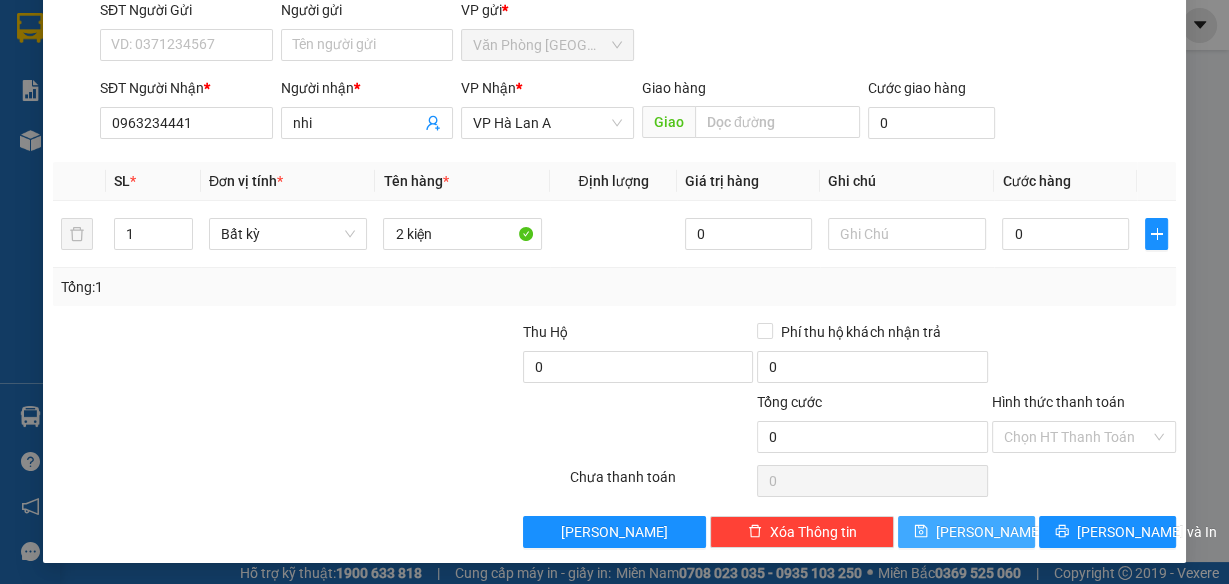 click on "[PERSON_NAME]" at bounding box center (966, 532) 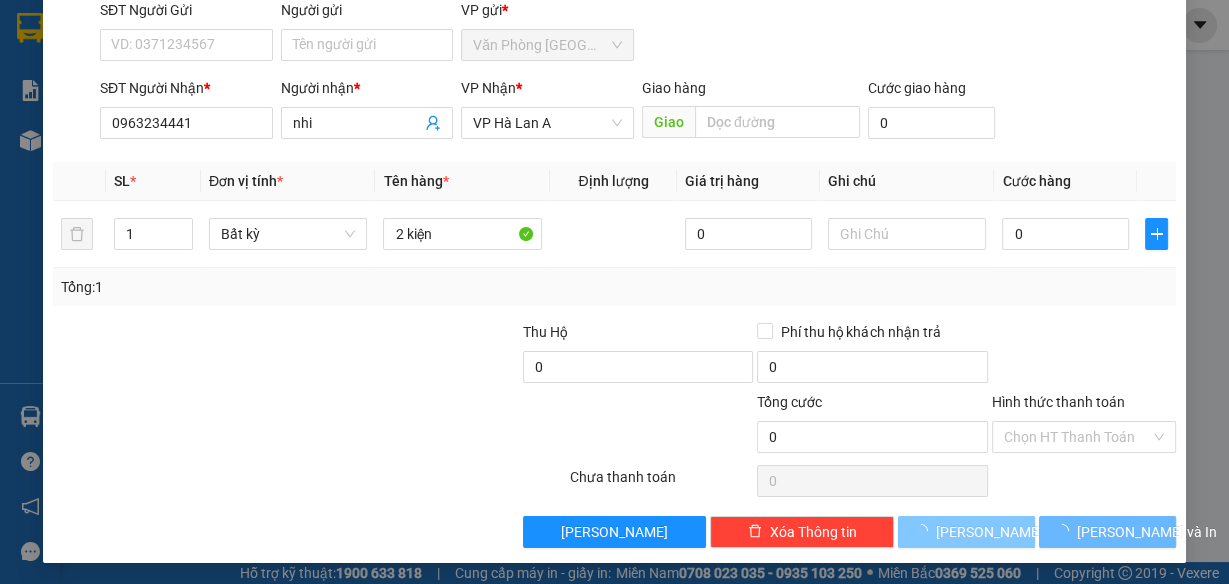 type 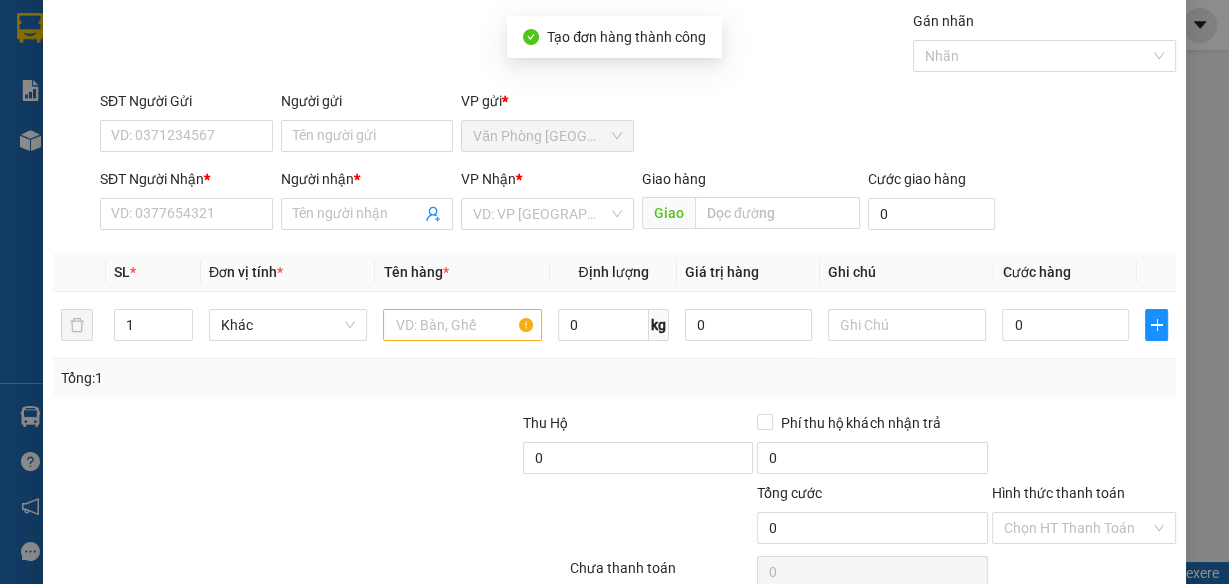 scroll, scrollTop: 0, scrollLeft: 0, axis: both 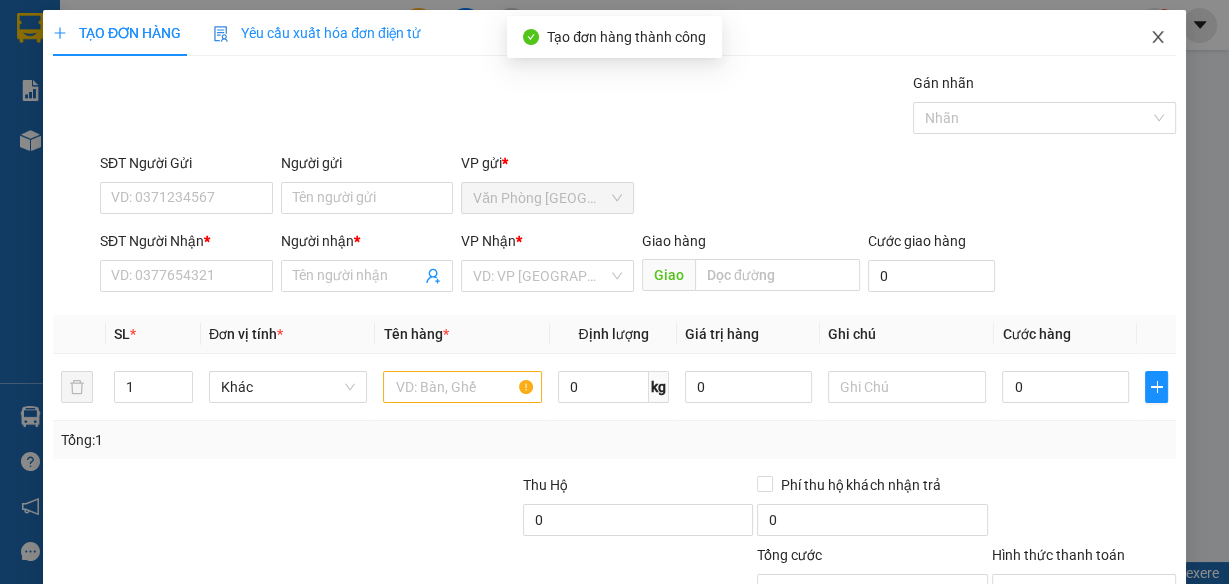 click at bounding box center (1158, 38) 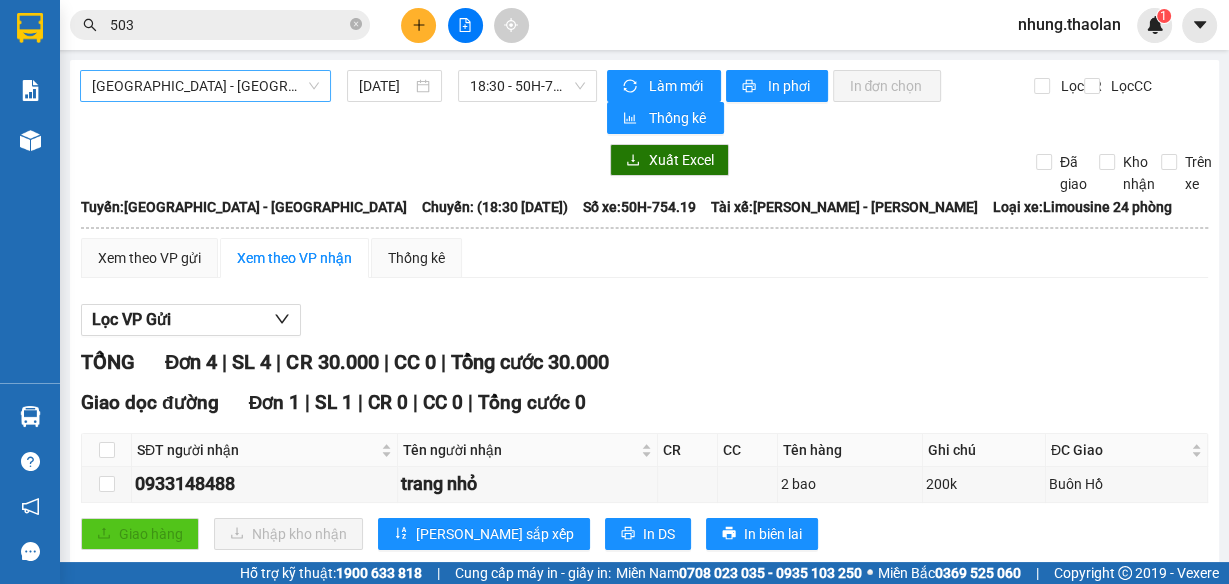 click on "[GEOGRAPHIC_DATA] - [GEOGRAPHIC_DATA]" at bounding box center (205, 86) 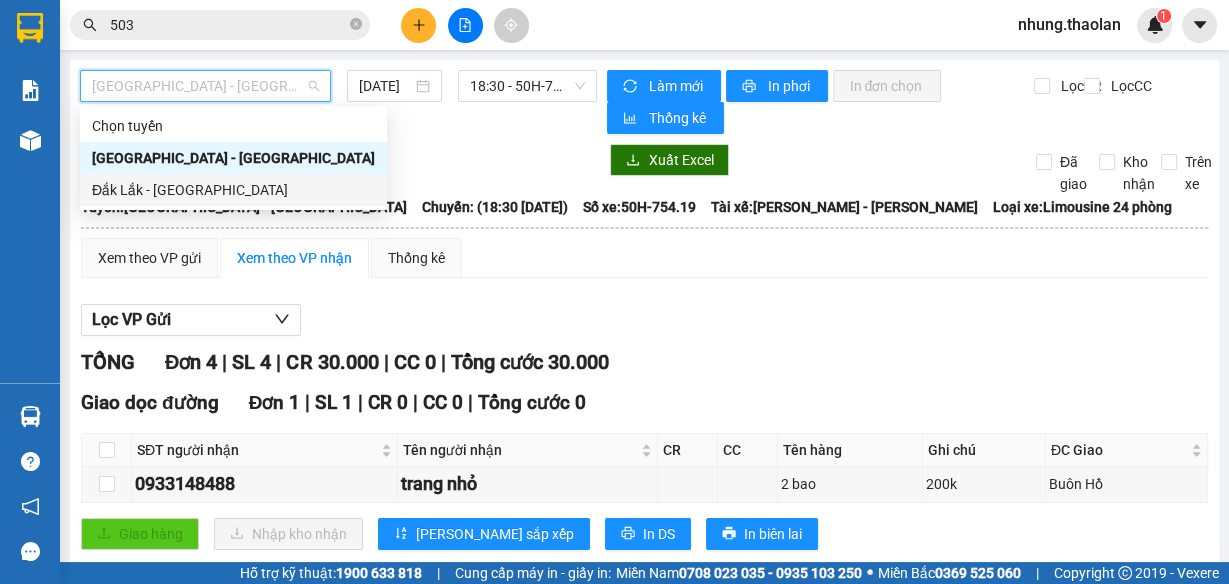 click on "Đắk Lắk - [GEOGRAPHIC_DATA]" at bounding box center (233, 190) 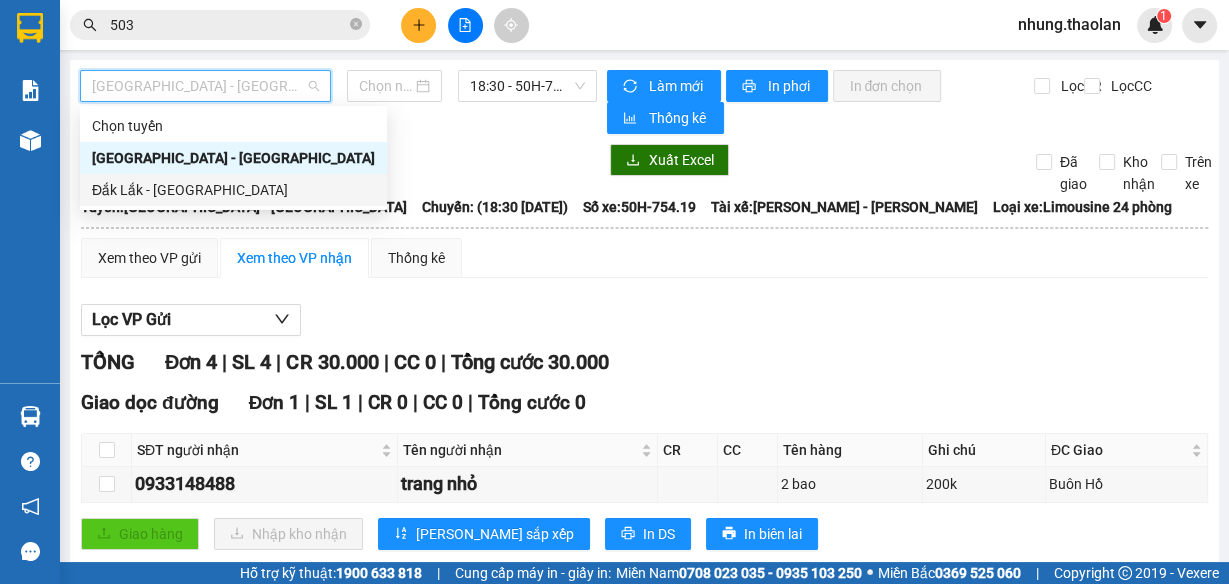 type on "[DATE]" 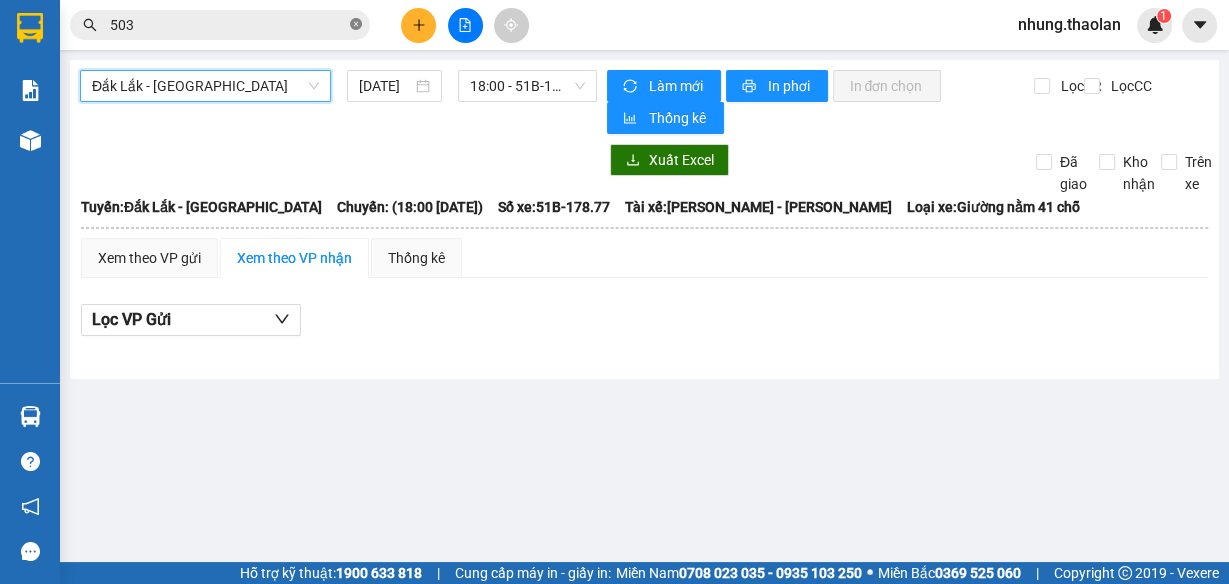 click 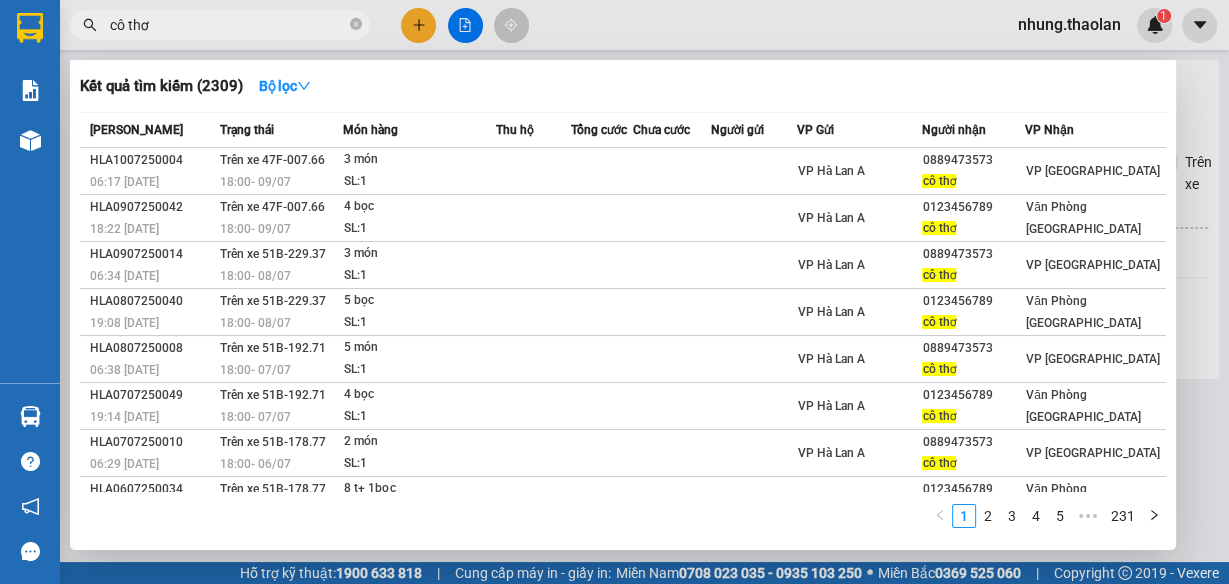 type on "cô thơ" 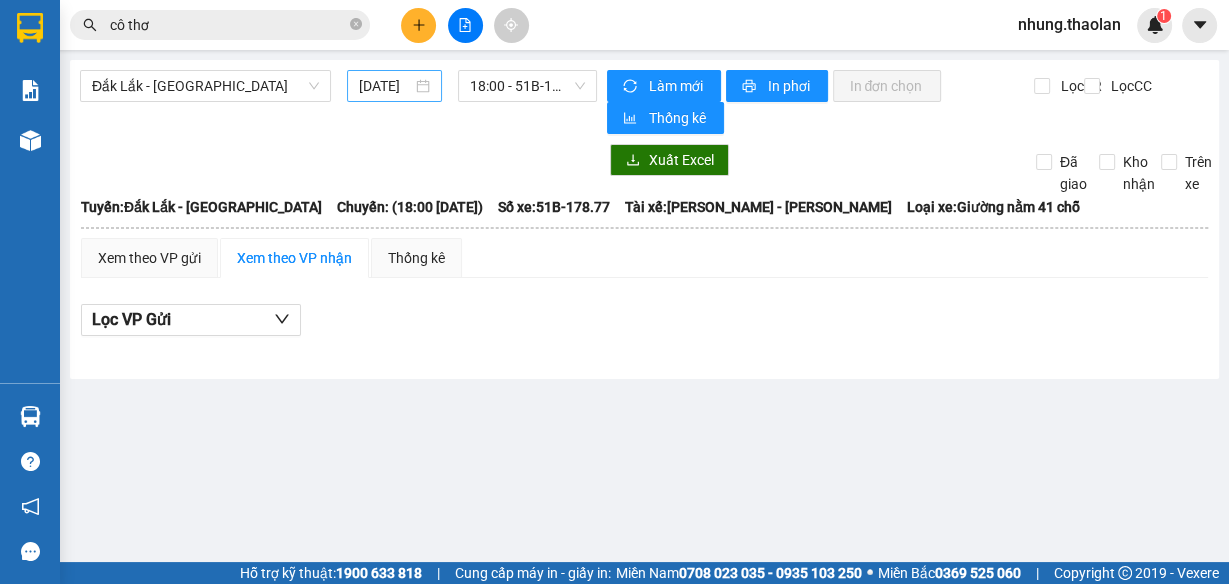 click on "[DATE]" at bounding box center (385, 86) 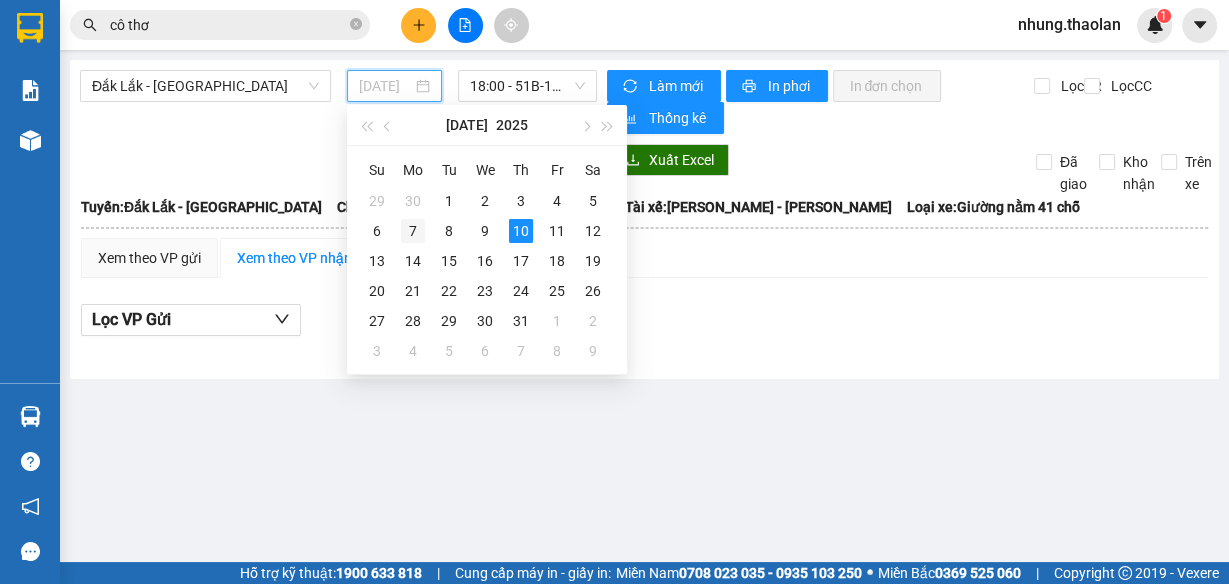 click on "7" at bounding box center [413, 231] 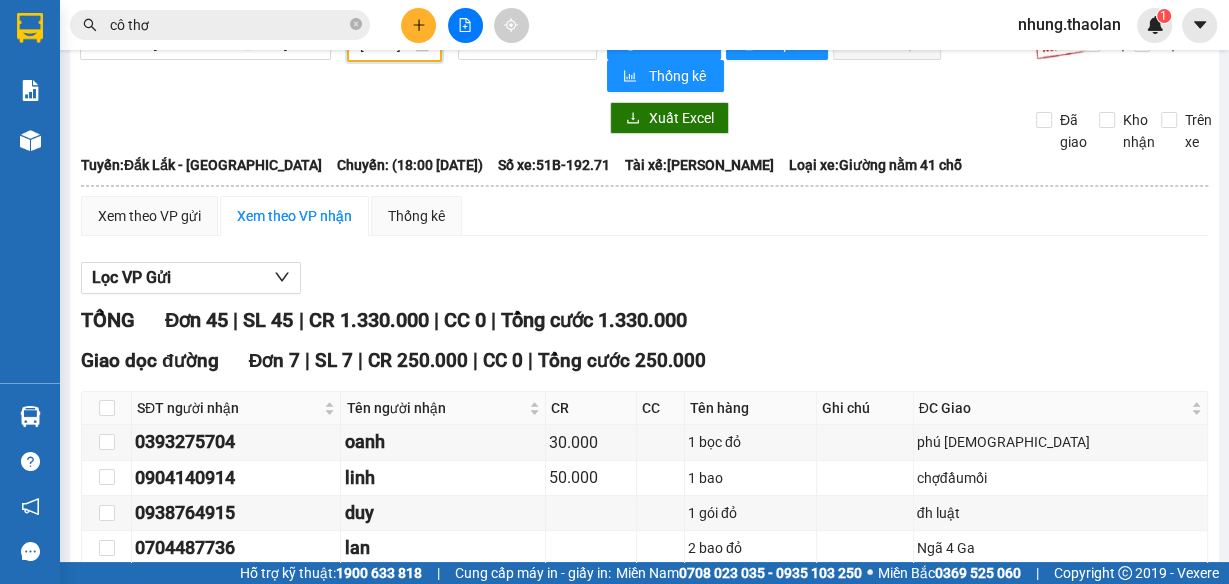 scroll, scrollTop: 0, scrollLeft: 0, axis: both 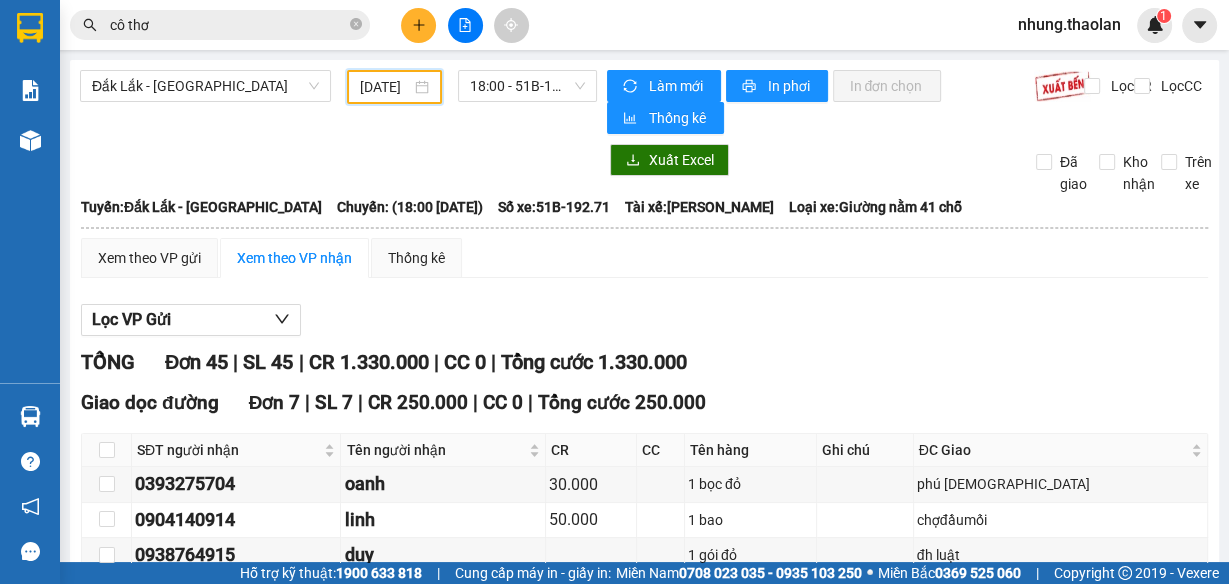 click on "07/07/2025" at bounding box center [385, 87] 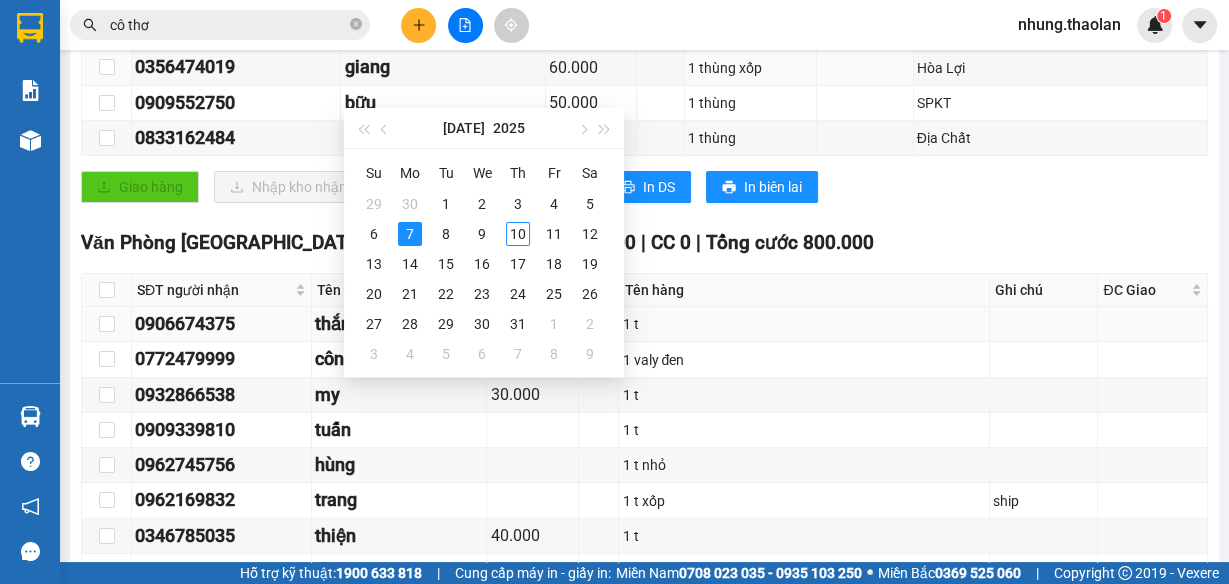 scroll, scrollTop: 560, scrollLeft: 0, axis: vertical 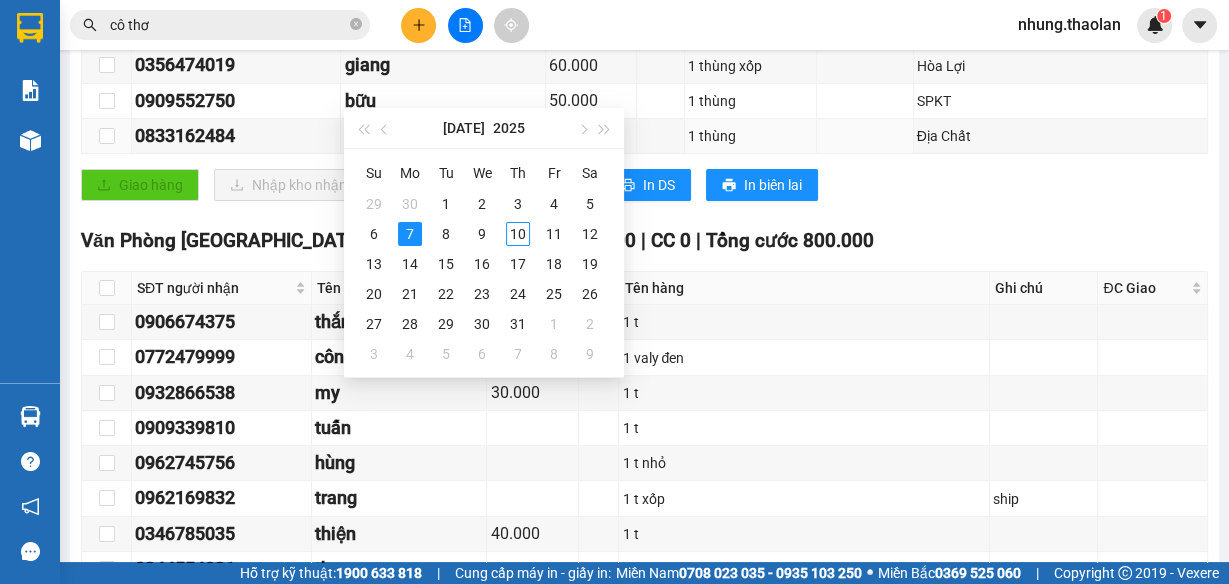 click on "Giao hàng Nhập kho nhận Lưu sắp xếp In DS In biên lai" at bounding box center (644, 185) 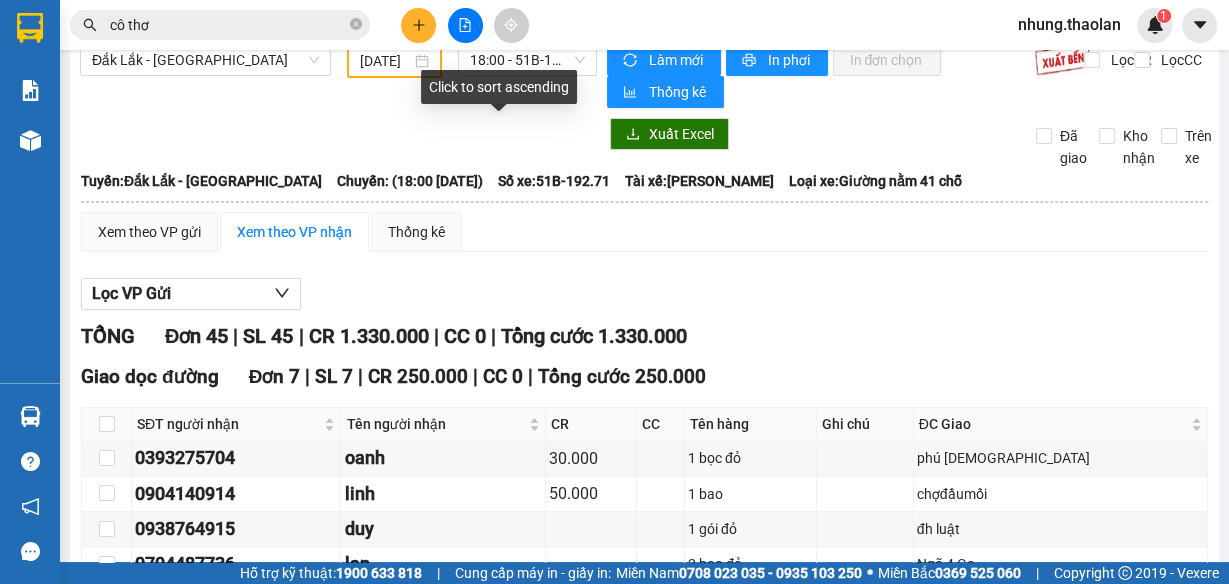 scroll, scrollTop: 0, scrollLeft: 0, axis: both 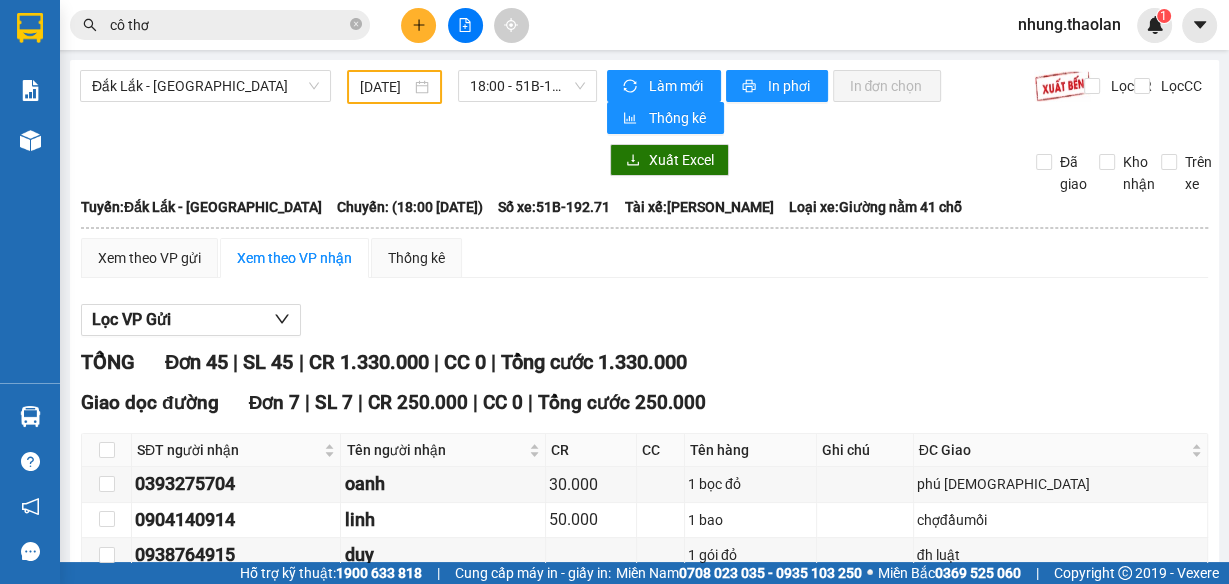 click on "07/07/2025" at bounding box center (385, 87) 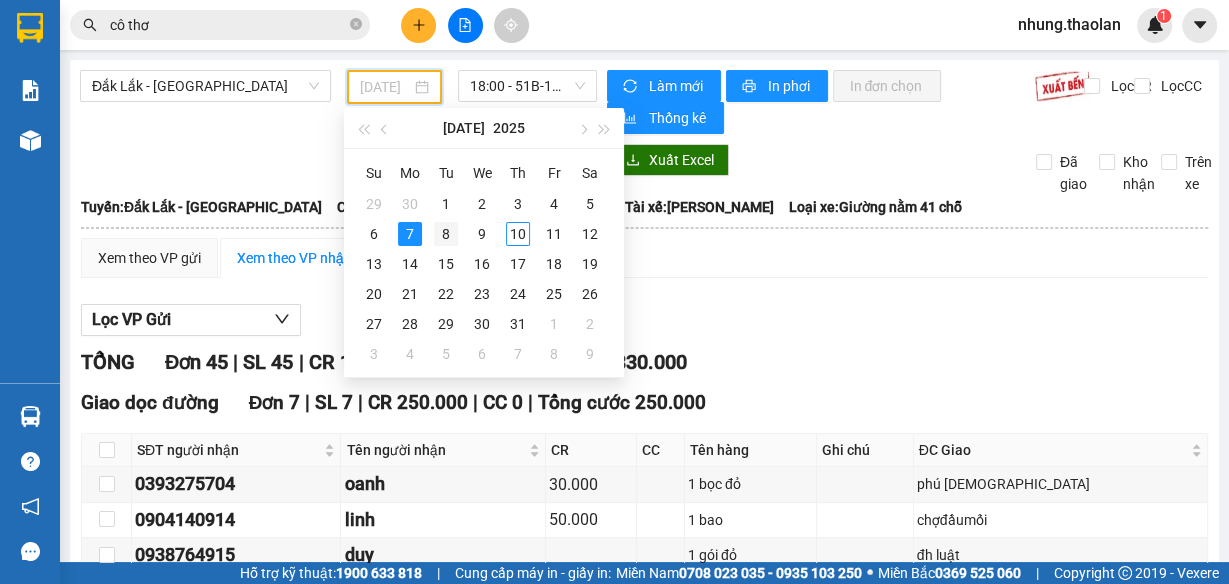 click on "8" at bounding box center [446, 234] 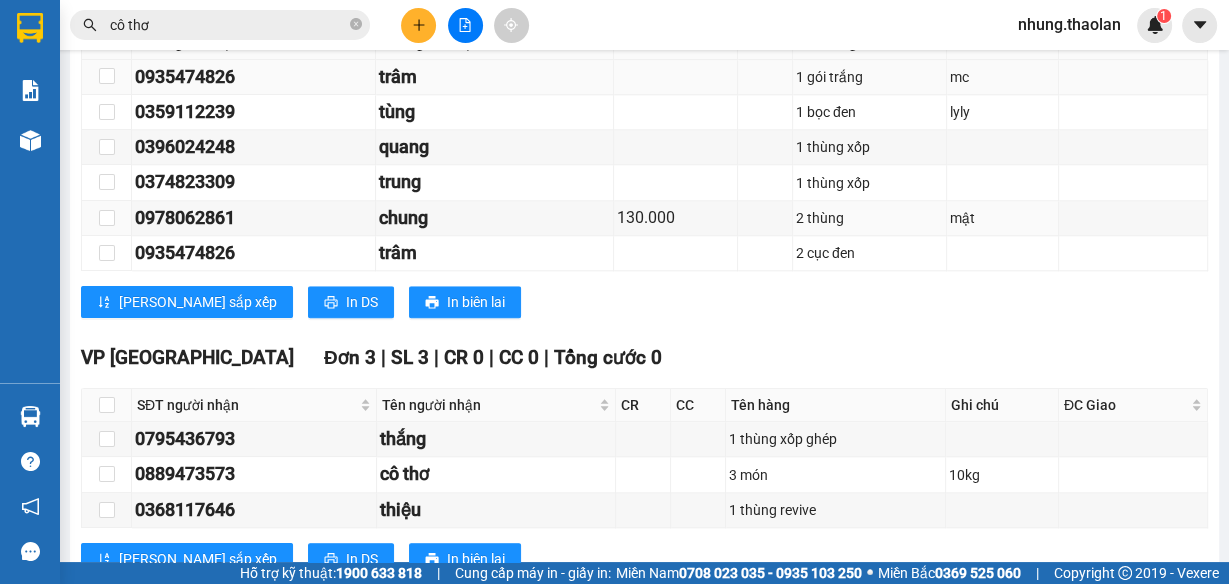 scroll, scrollTop: 1840, scrollLeft: 0, axis: vertical 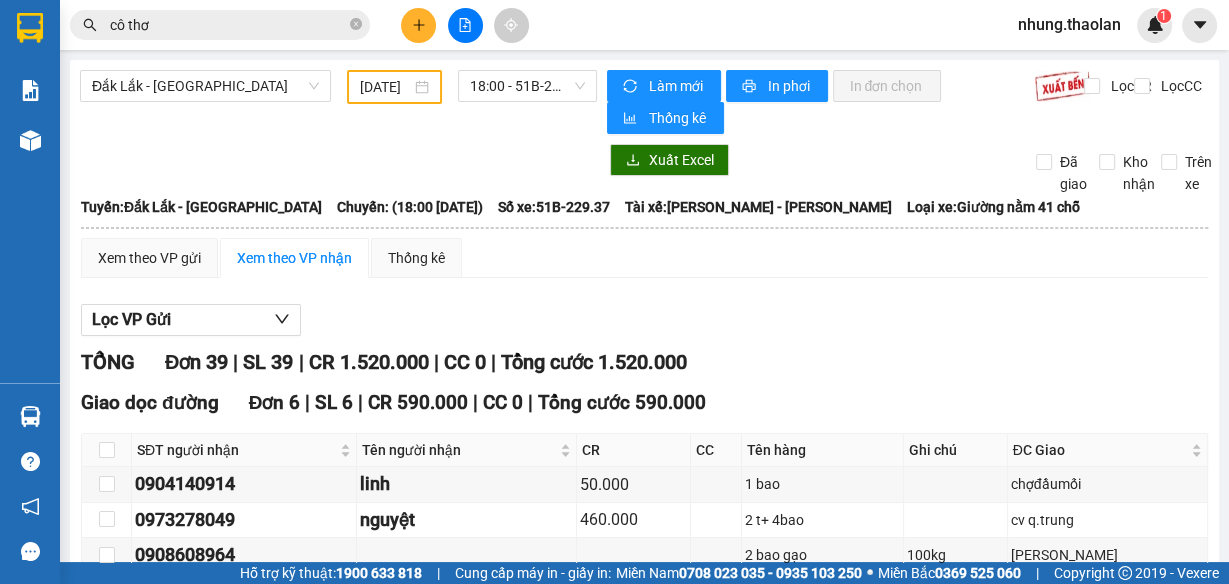 click on "08/07/2025" at bounding box center (394, 87) 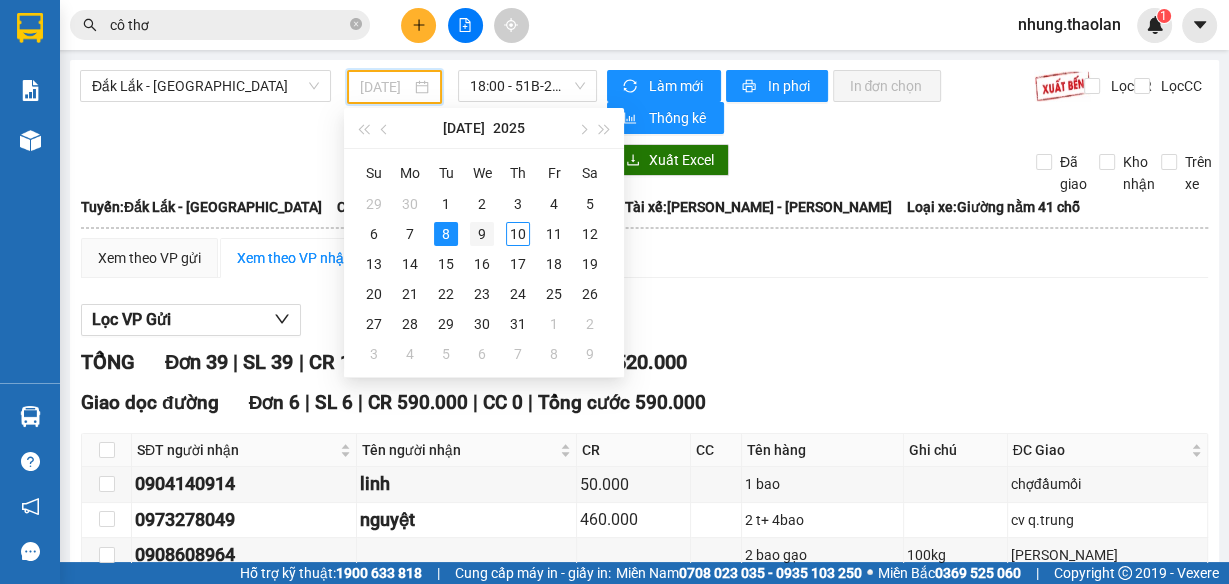 click on "9" at bounding box center [482, 234] 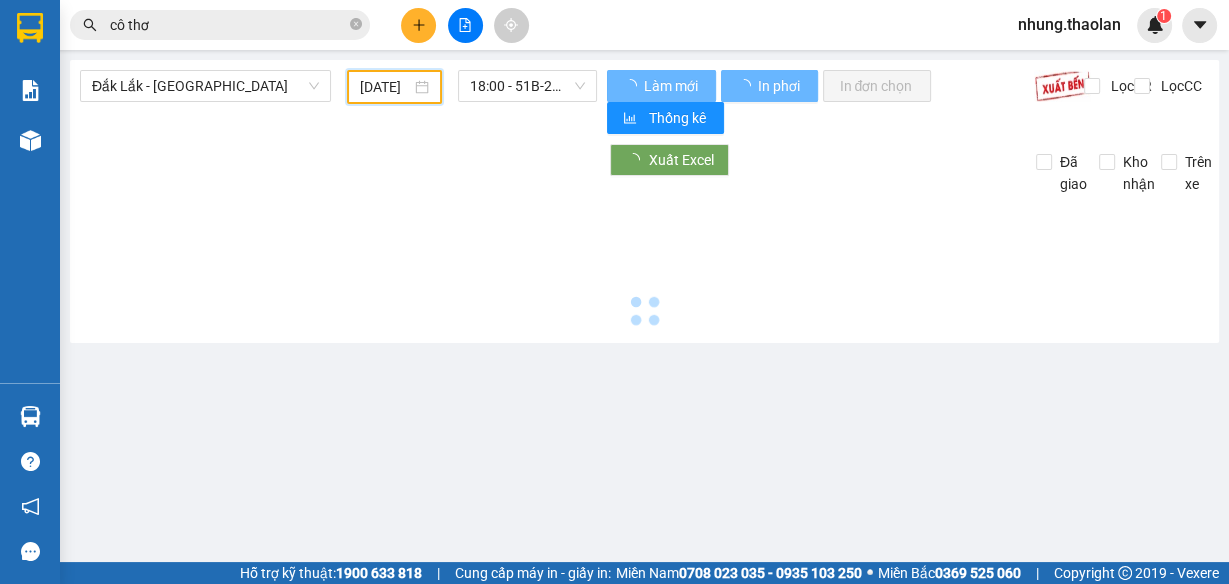 scroll, scrollTop: 0, scrollLeft: 19, axis: horizontal 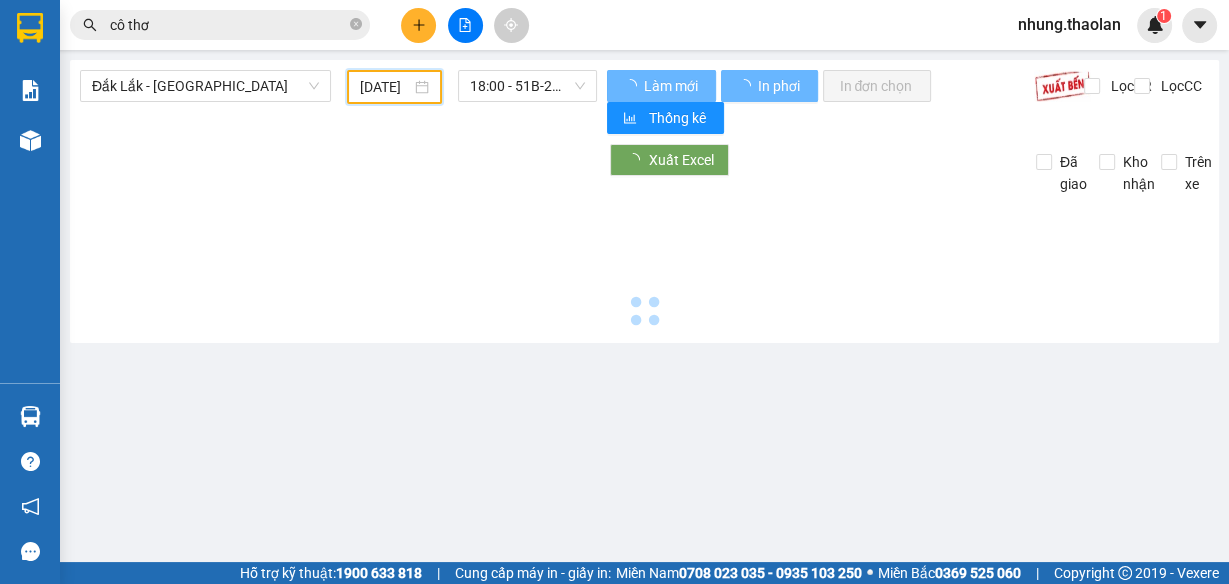 type on "09/07/2025" 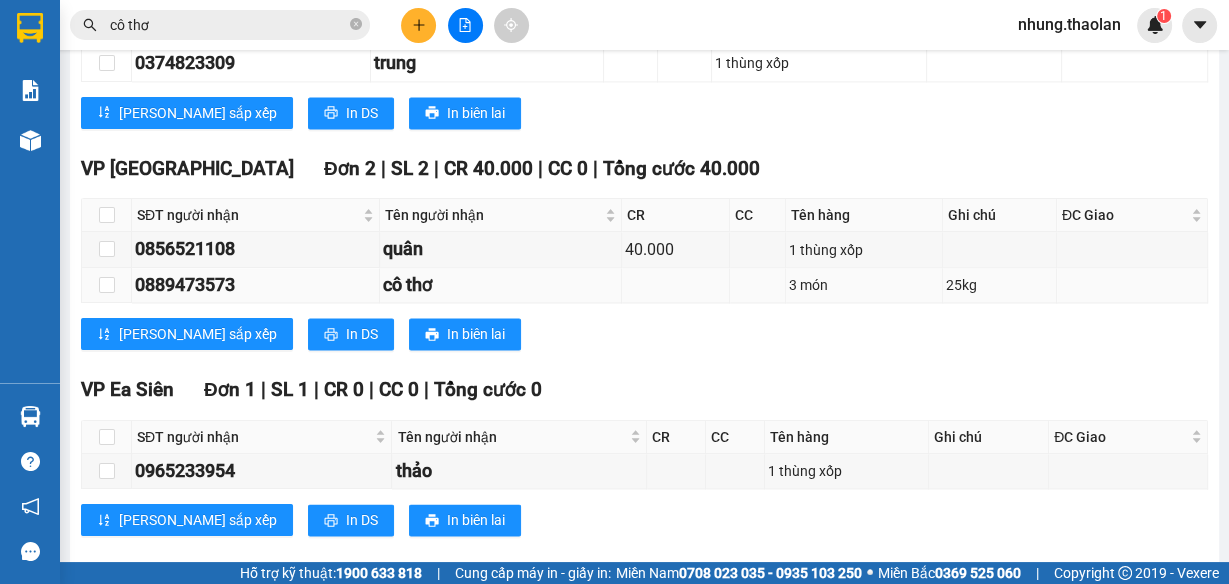 scroll, scrollTop: 2527, scrollLeft: 0, axis: vertical 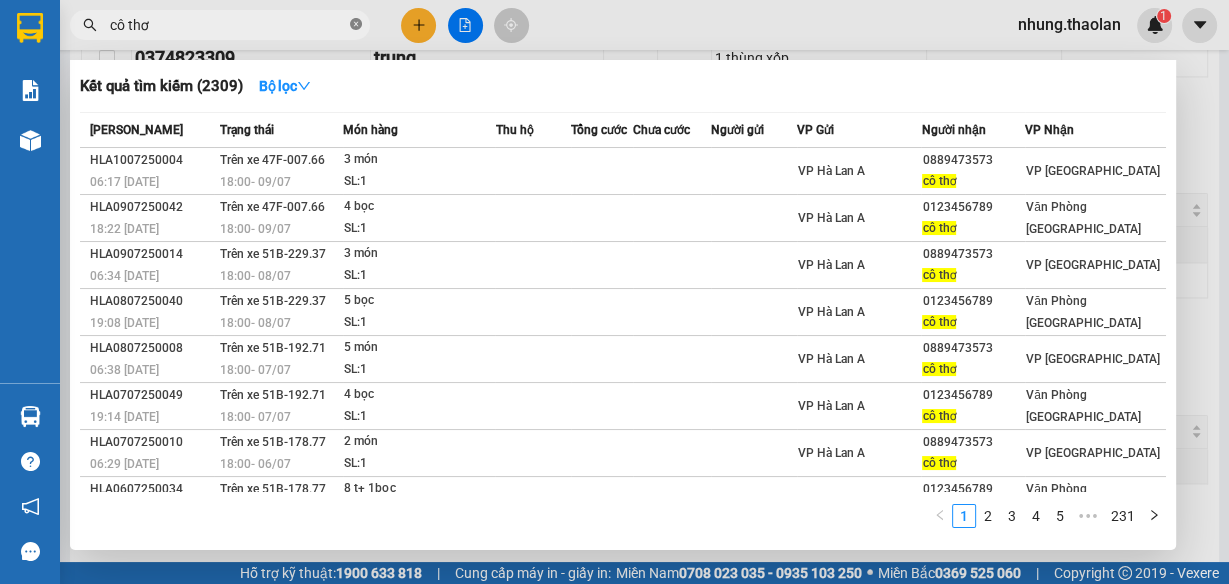 click 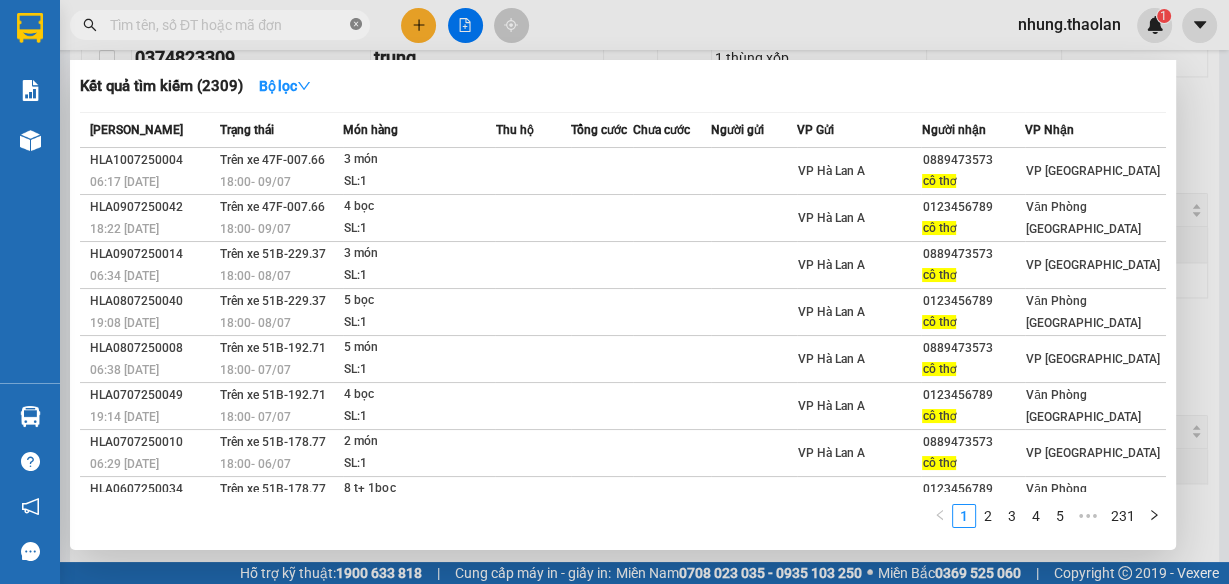 scroll, scrollTop: 0, scrollLeft: 0, axis: both 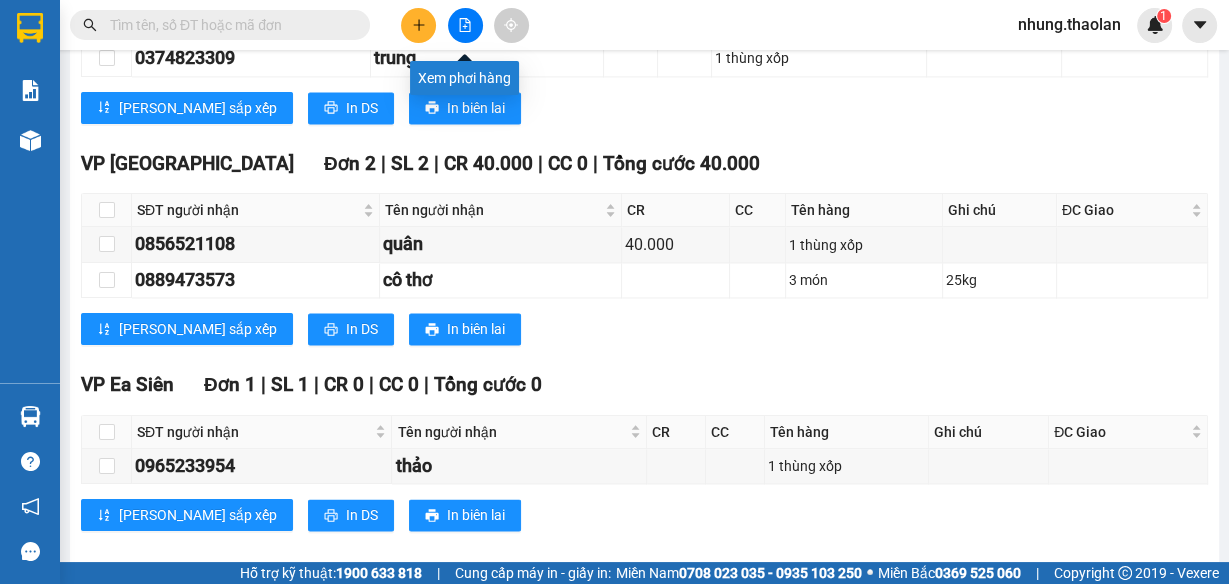 click at bounding box center [418, 25] 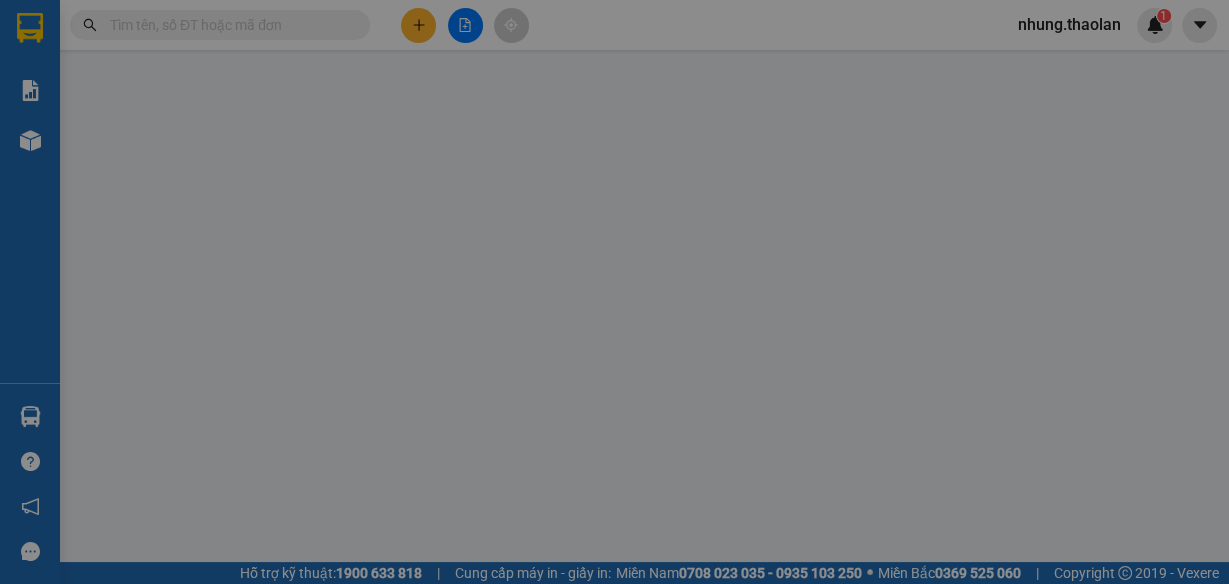 scroll, scrollTop: 0, scrollLeft: 0, axis: both 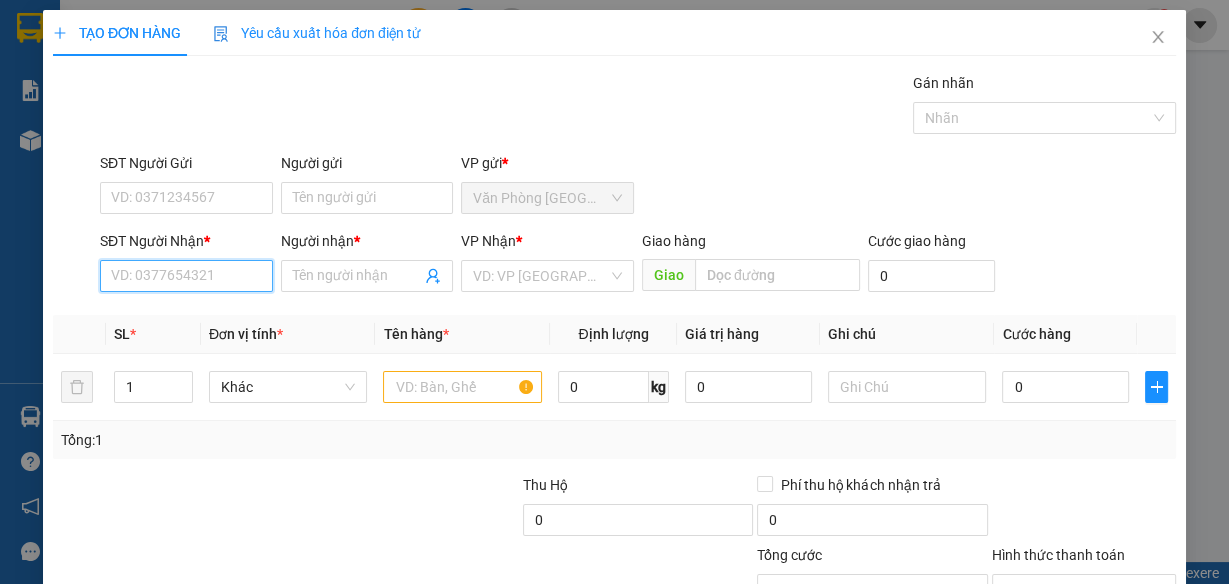 click on "SĐT Người Nhận  *" at bounding box center [186, 276] 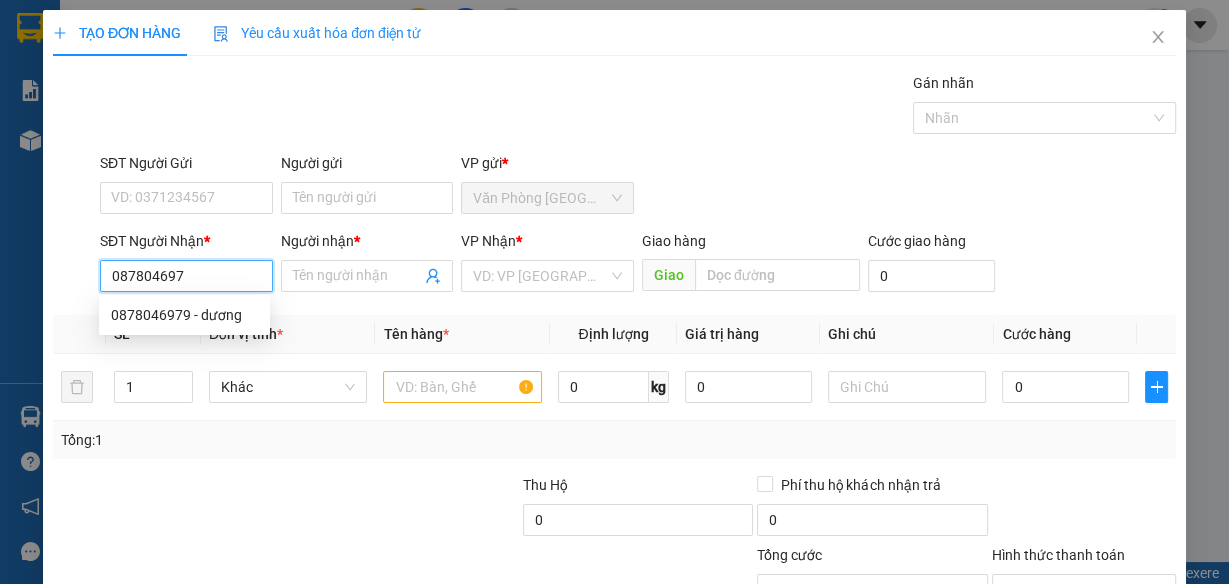 type on "0878046979" 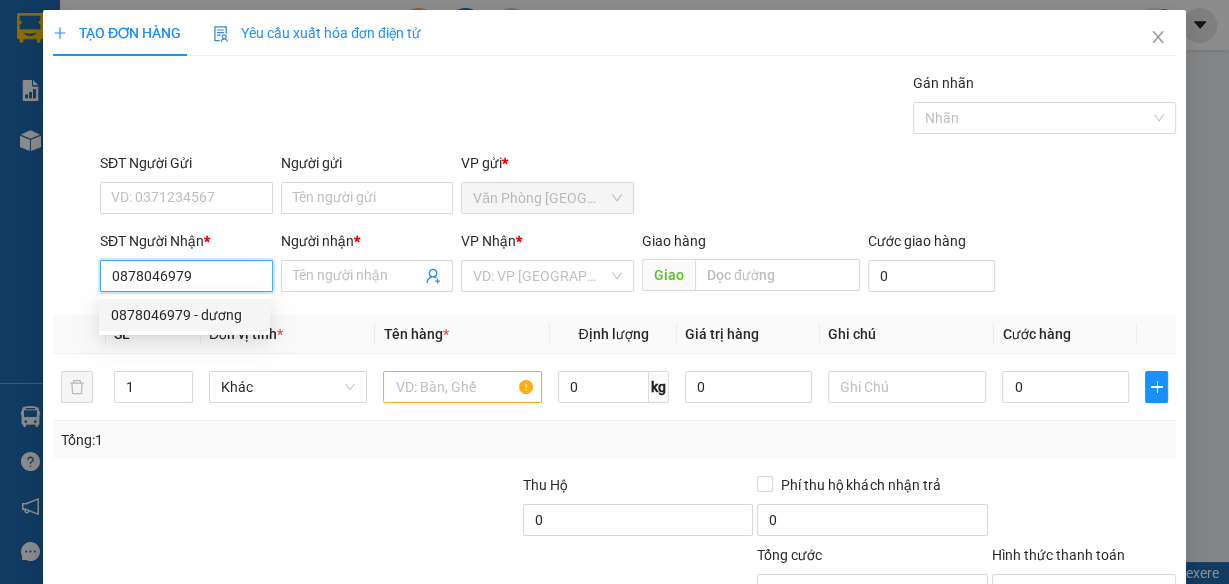 click on "0878046979 - dương" at bounding box center (184, 315) 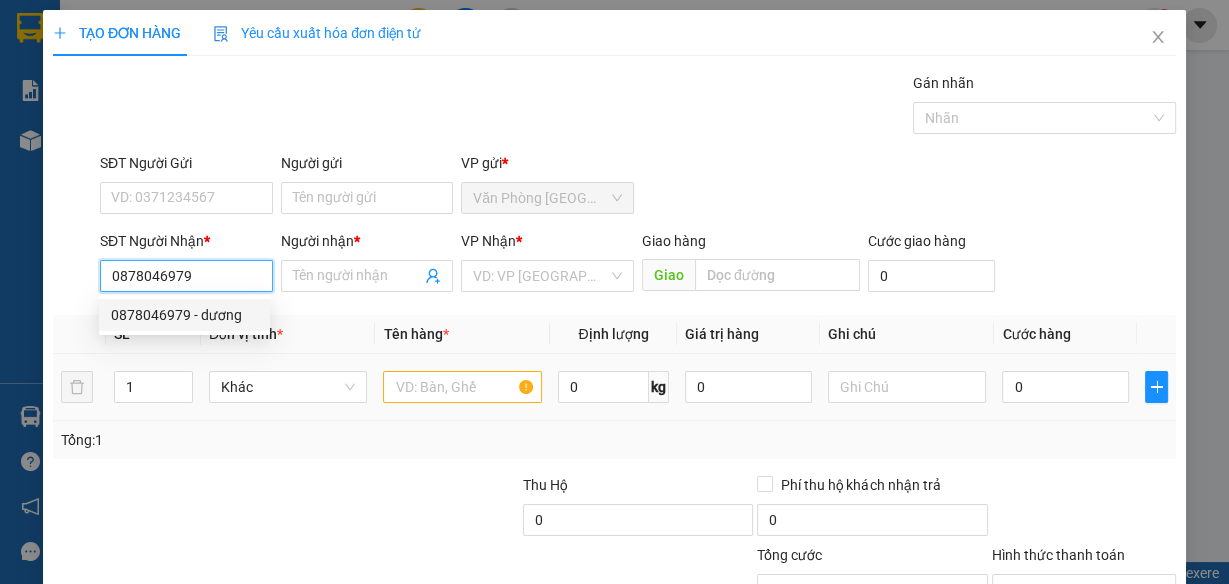 type on "dương" 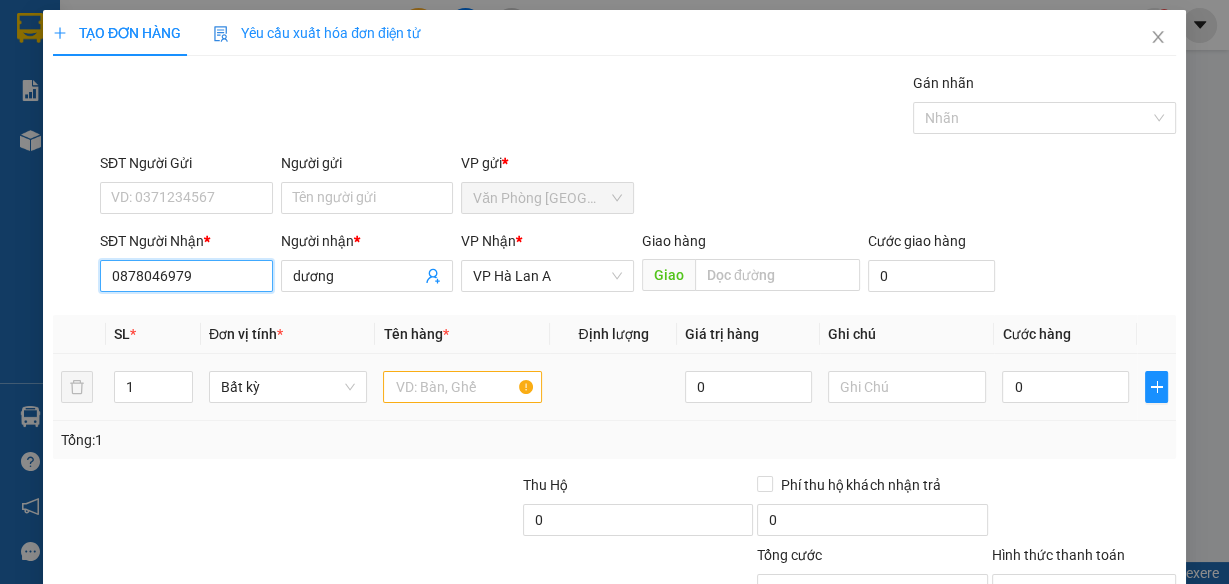 type on "0878046979" 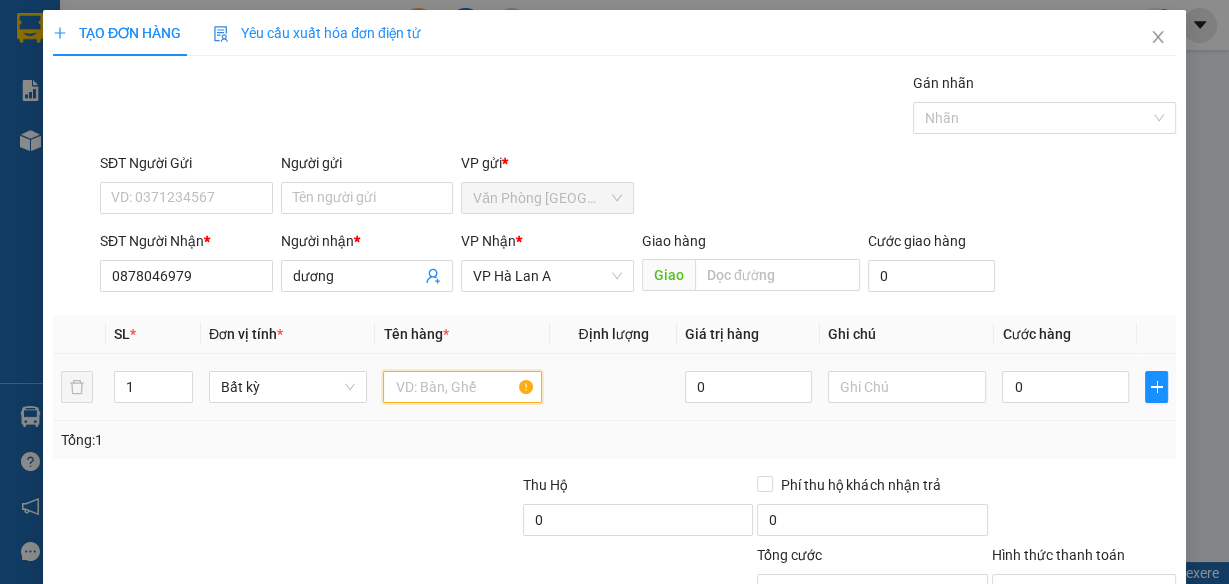 click at bounding box center [462, 387] 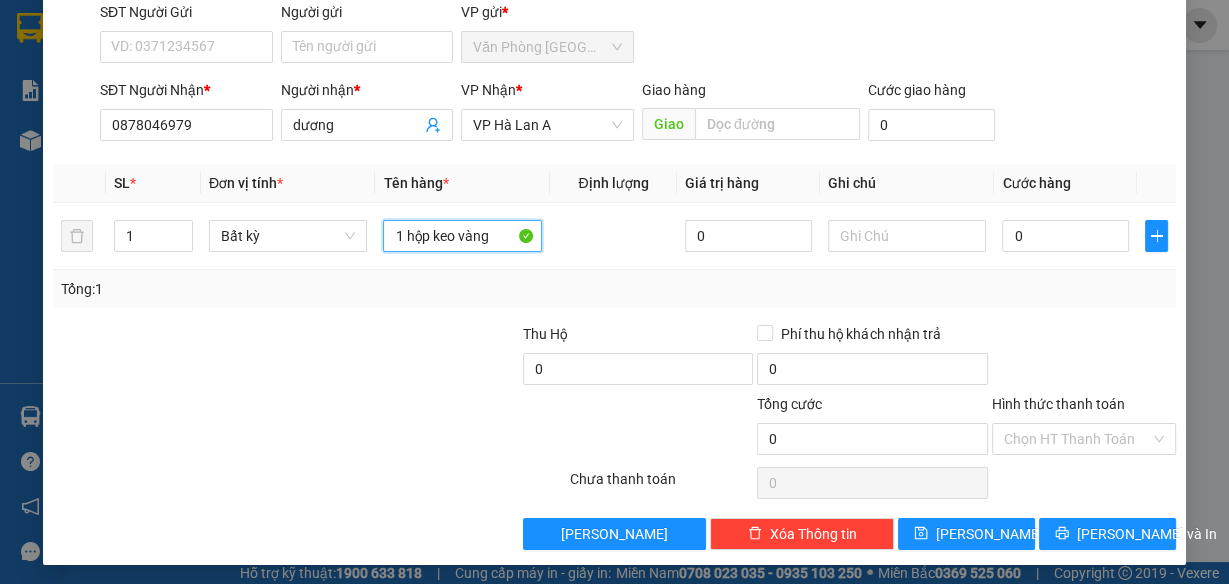 scroll, scrollTop: 153, scrollLeft: 0, axis: vertical 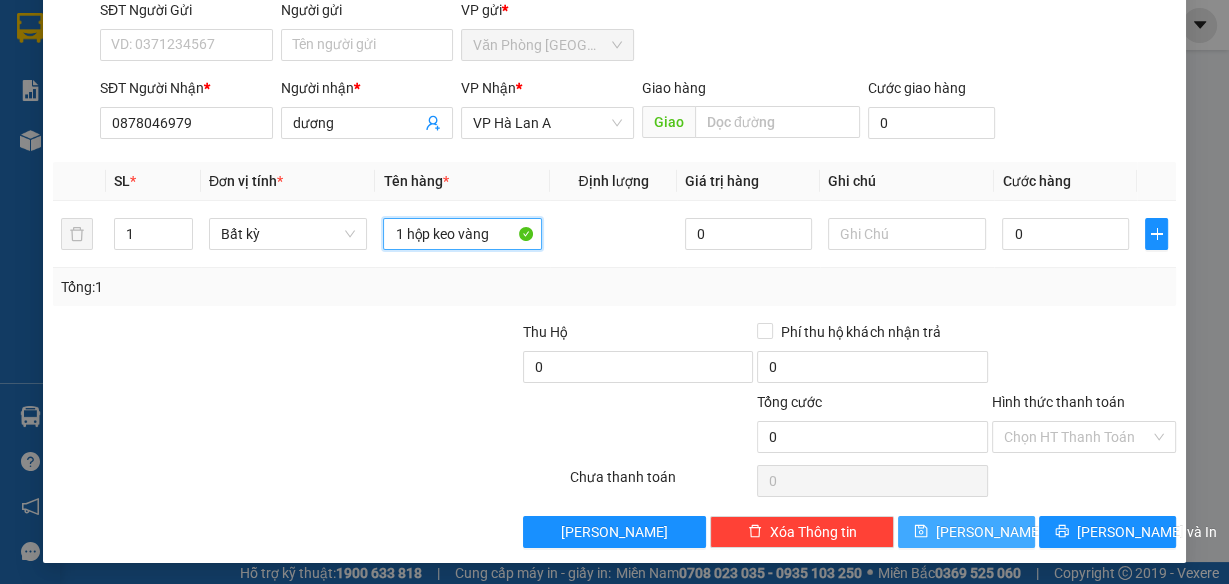 type on "1 hộp keo vàng" 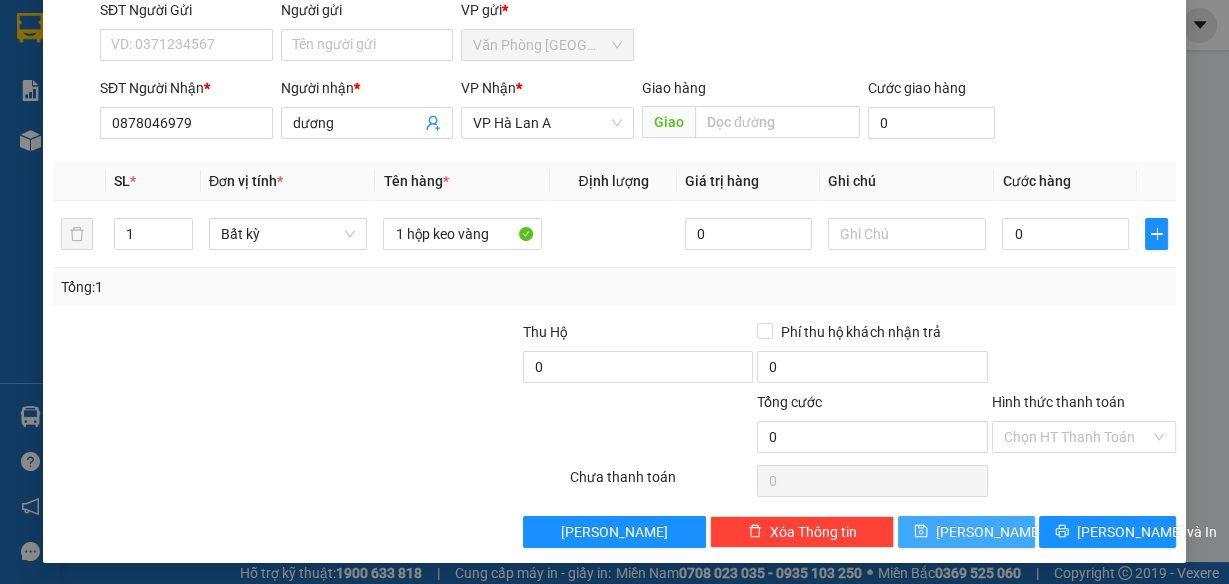 click on "[PERSON_NAME]" at bounding box center (966, 532) 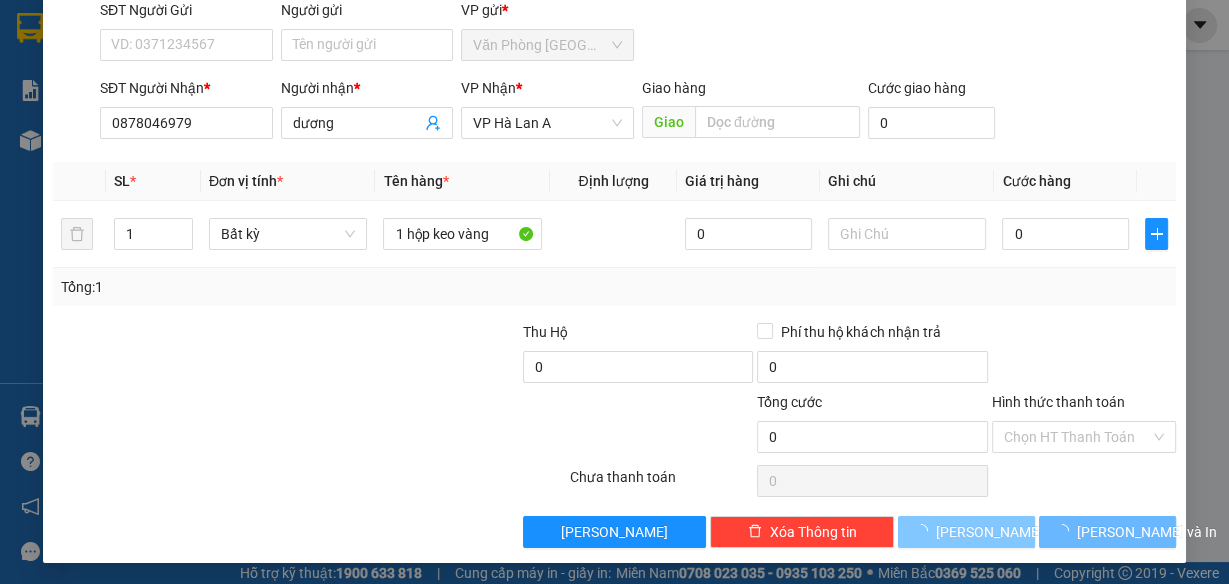 type 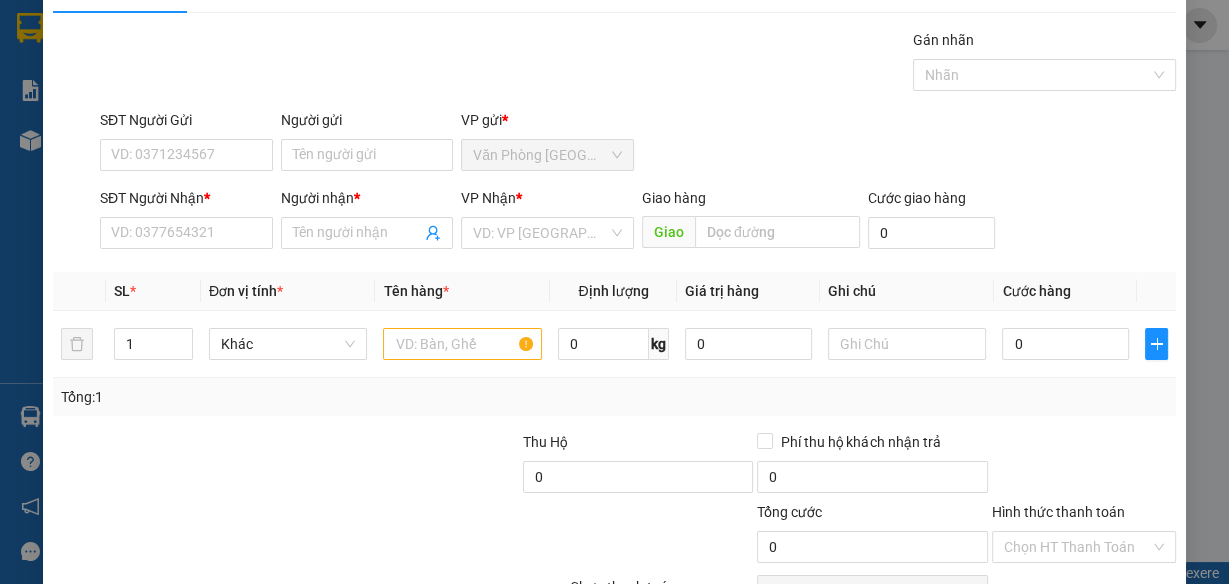 scroll, scrollTop: 0, scrollLeft: 0, axis: both 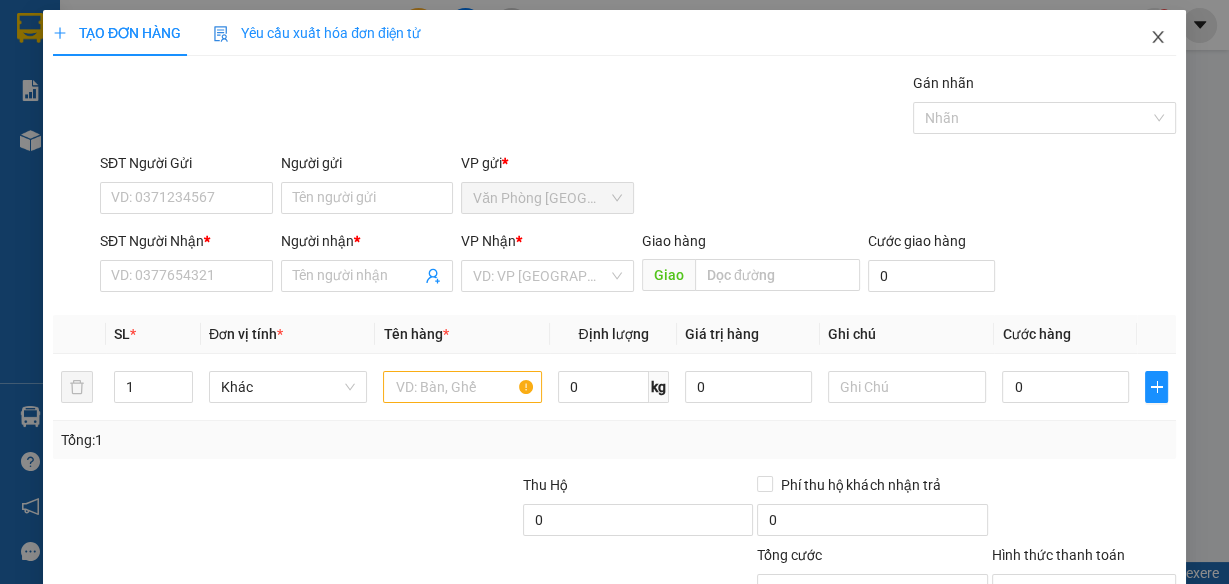 click 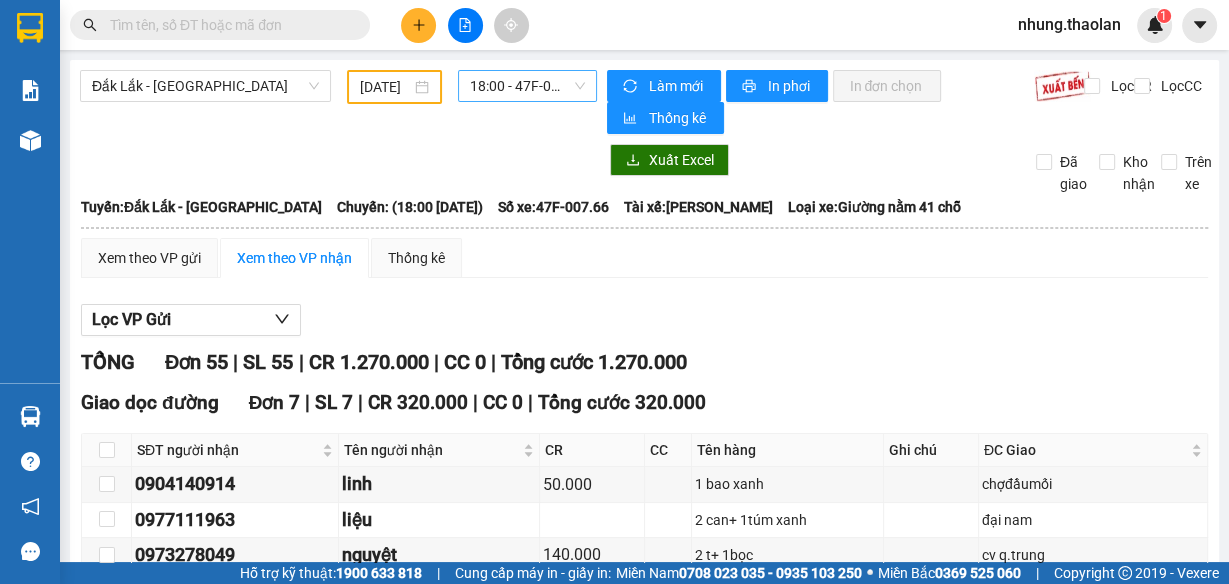 click on "18:00     - 47F-007.66" at bounding box center (528, 86) 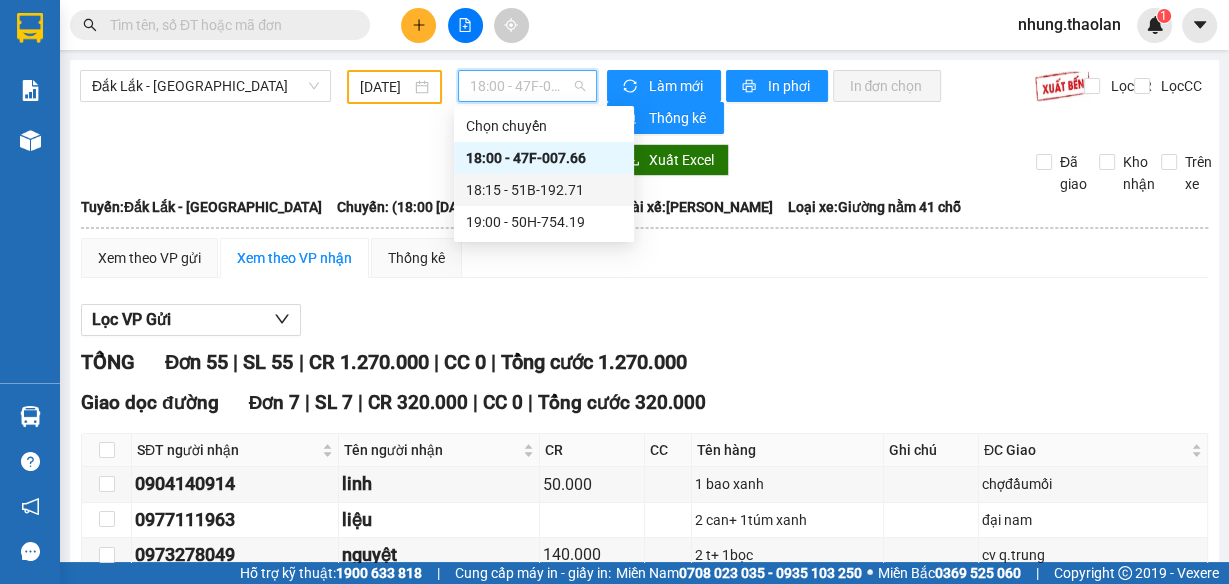 click on "18:15     - 51B-192.71" at bounding box center (544, 190) 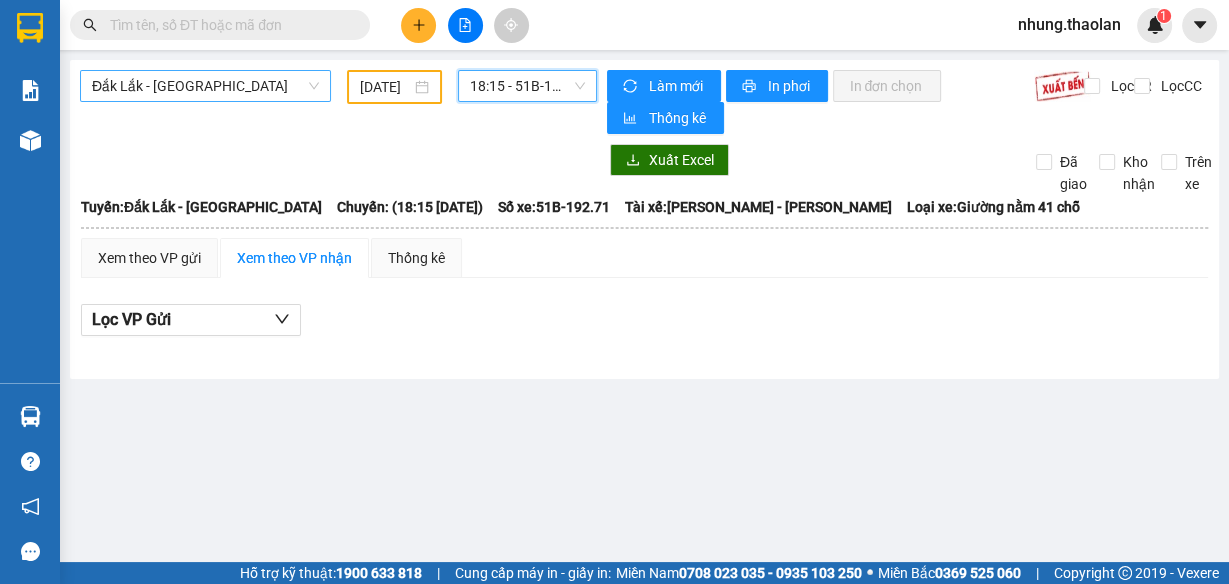 click on "Đắk Lắk - [GEOGRAPHIC_DATA]" at bounding box center (205, 86) 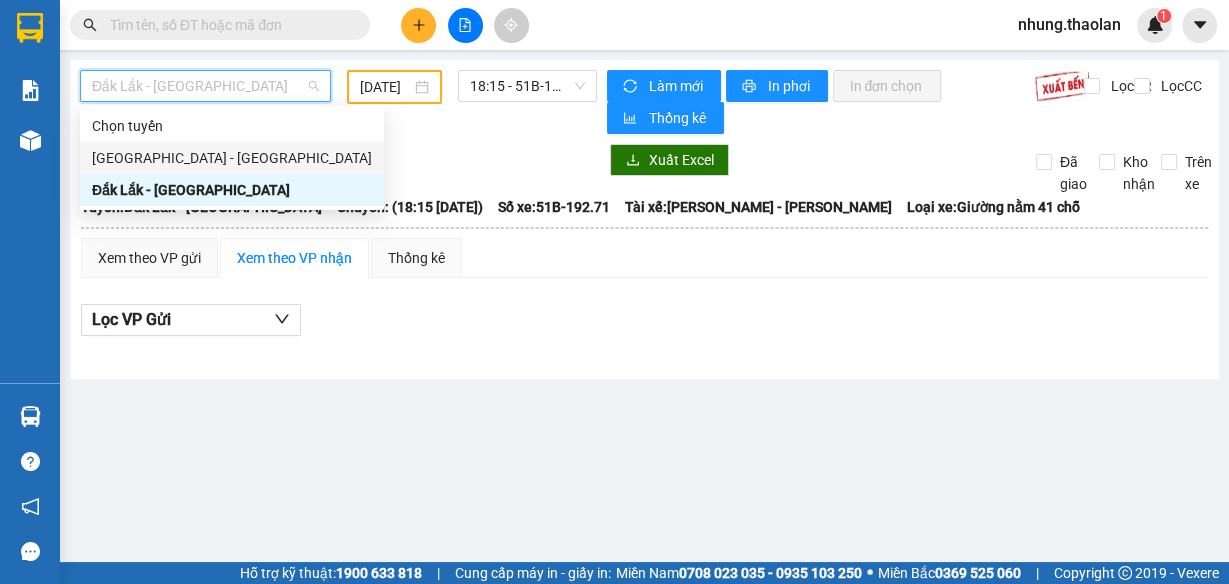 click on "[GEOGRAPHIC_DATA] - [GEOGRAPHIC_DATA]" at bounding box center (232, 158) 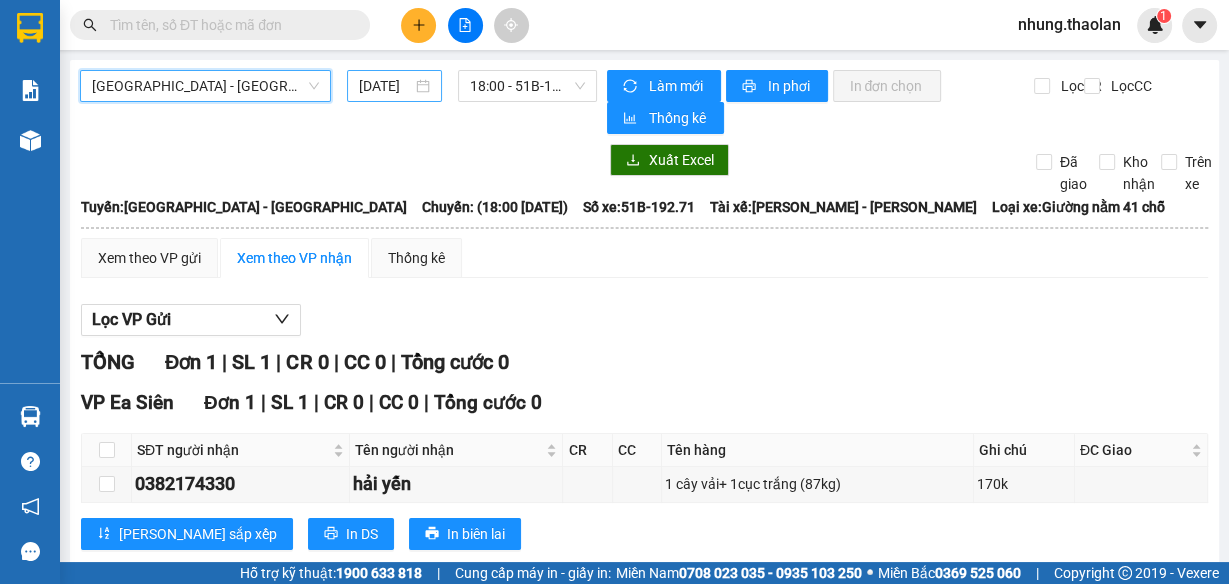 click on "[DATE]" at bounding box center [385, 86] 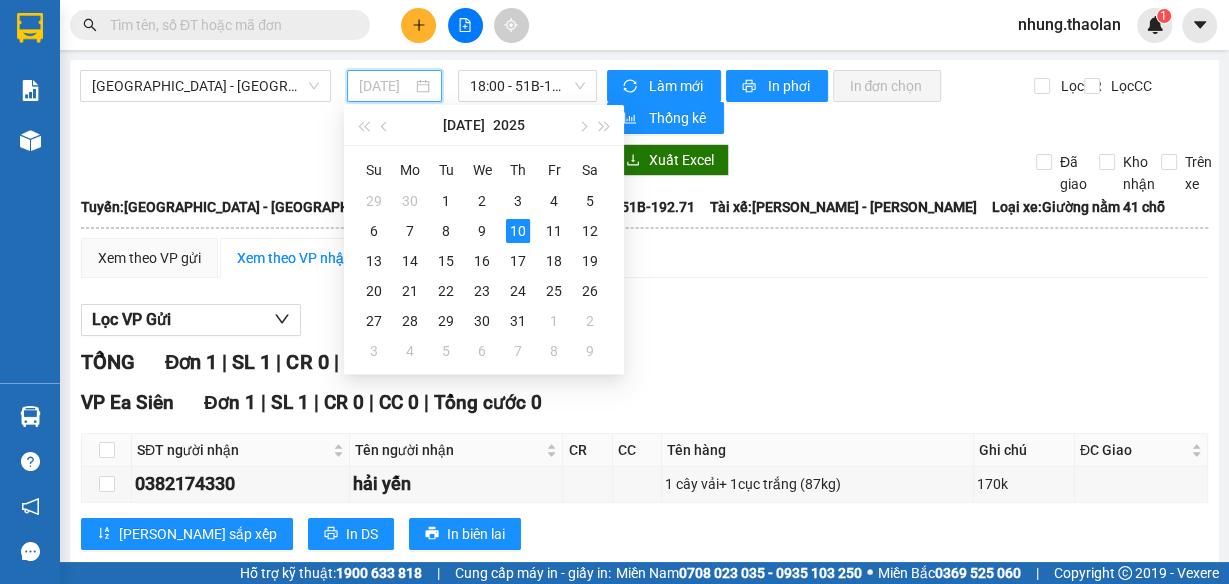 type on "[DATE]" 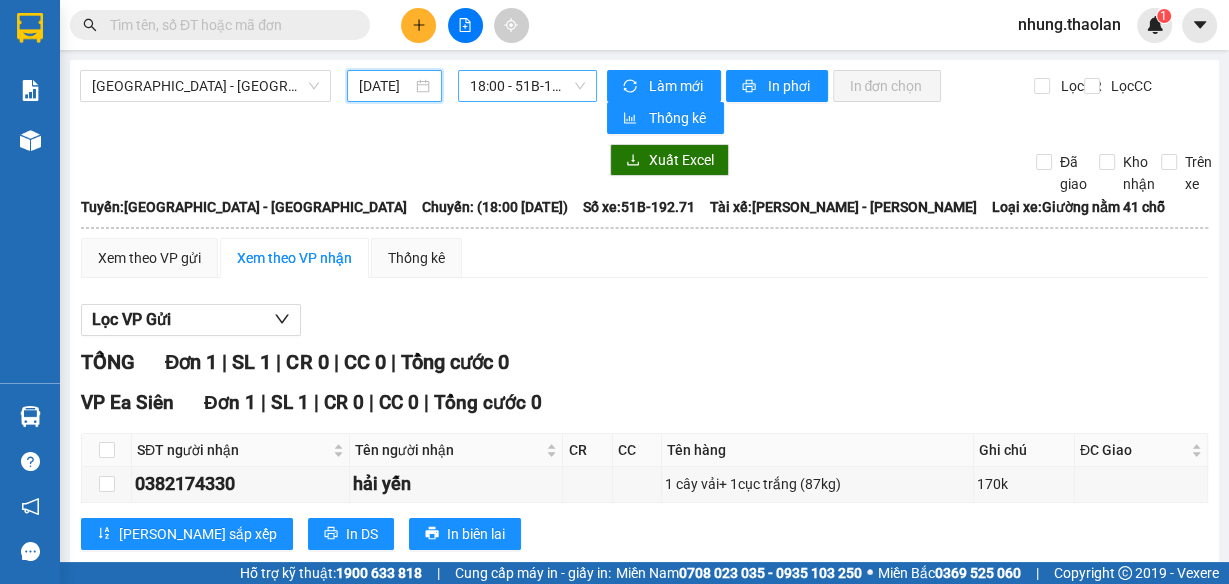 click on "18:00     - 51B-192.71" at bounding box center [528, 86] 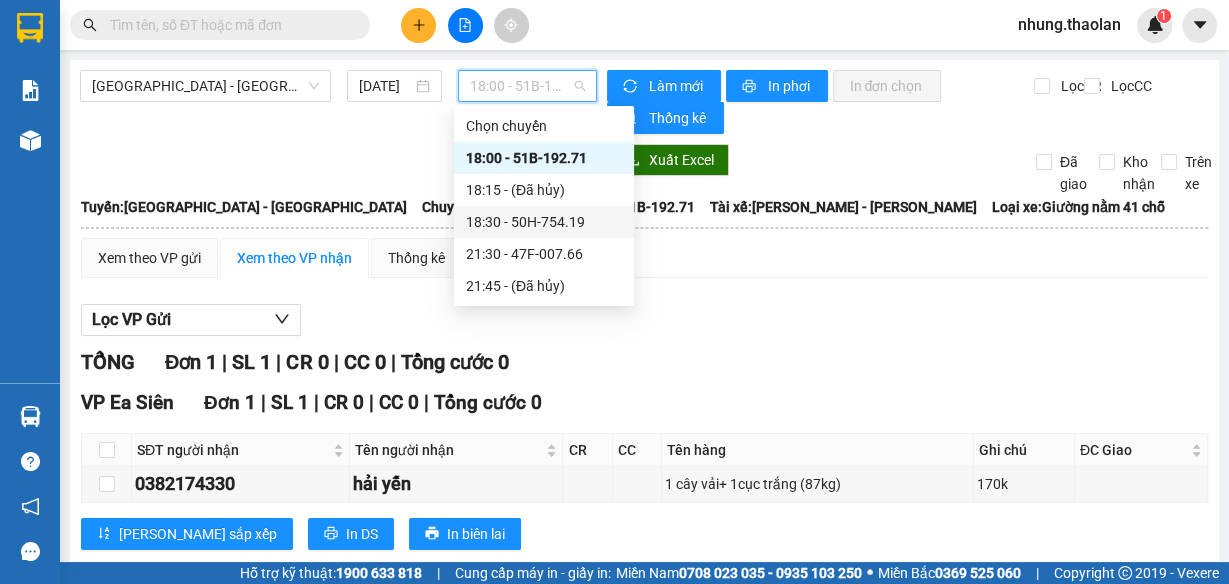 click on "18:30     - 50H-754.19" at bounding box center [544, 222] 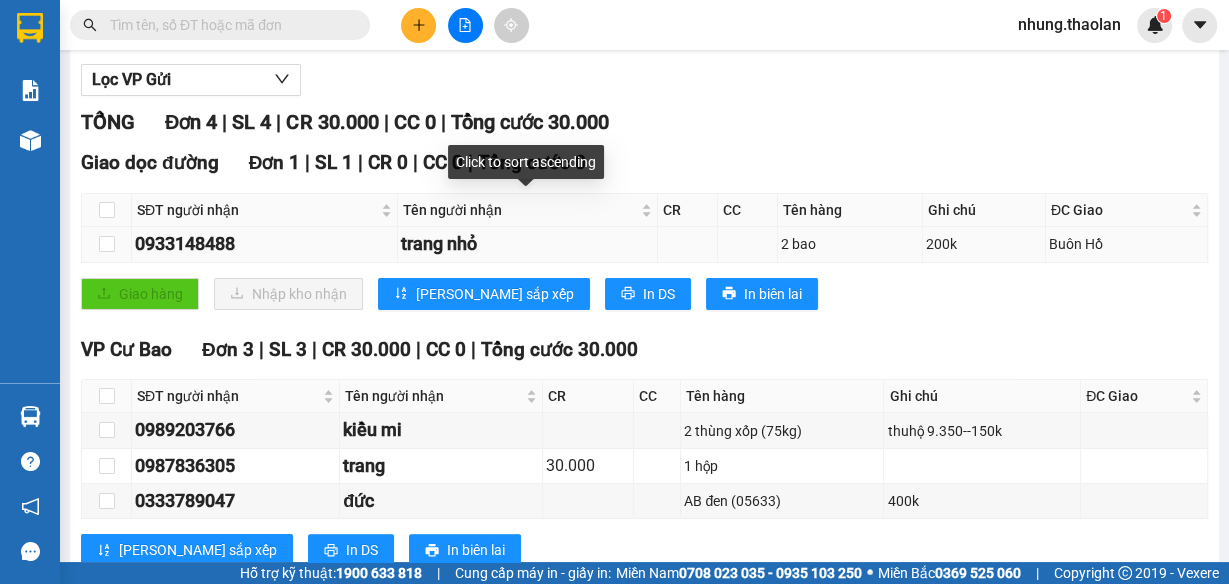 scroll, scrollTop: 296, scrollLeft: 0, axis: vertical 